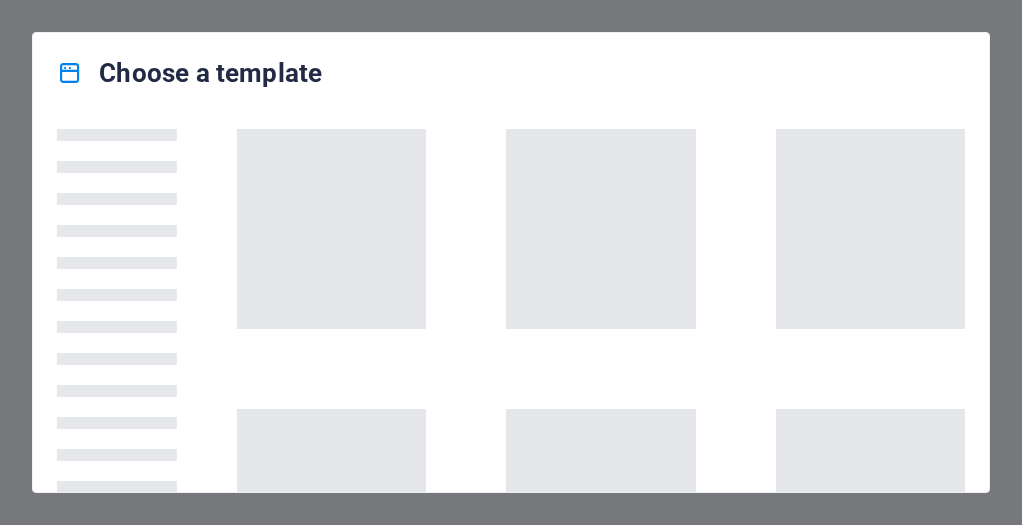 scroll, scrollTop: 0, scrollLeft: 0, axis: both 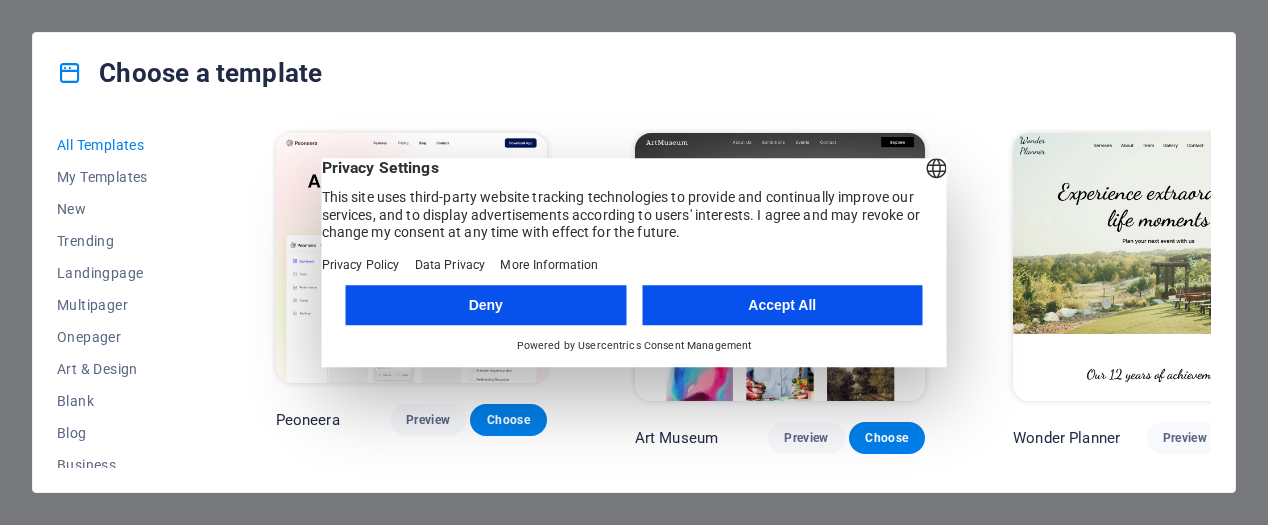 click on "Accept All" at bounding box center (782, 305) 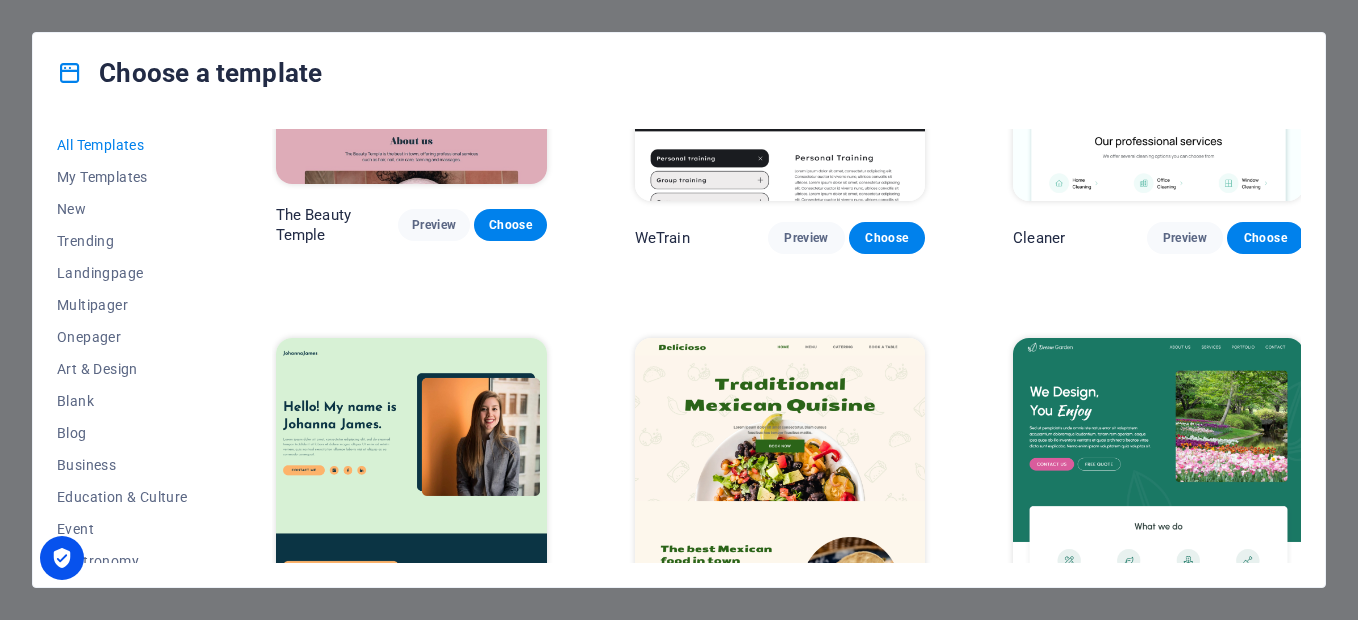 scroll, scrollTop: 2330, scrollLeft: 0, axis: vertical 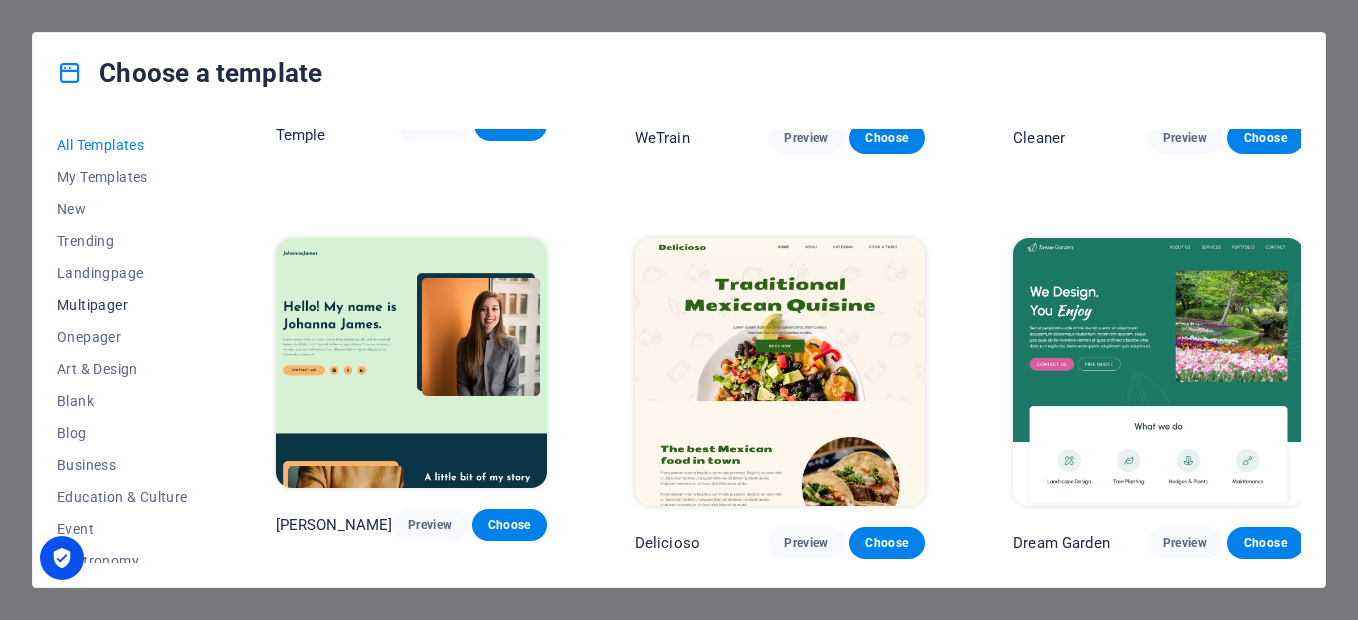 click on "Multipager" at bounding box center (122, 305) 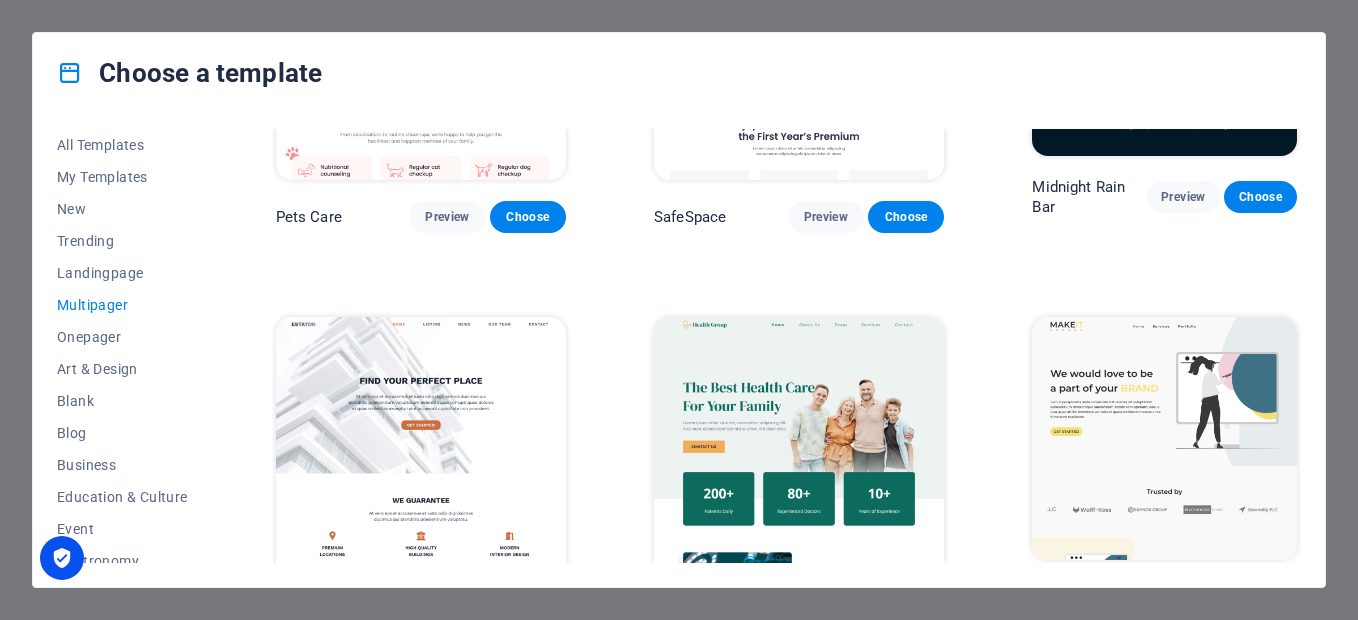 scroll, scrollTop: 1939, scrollLeft: 0, axis: vertical 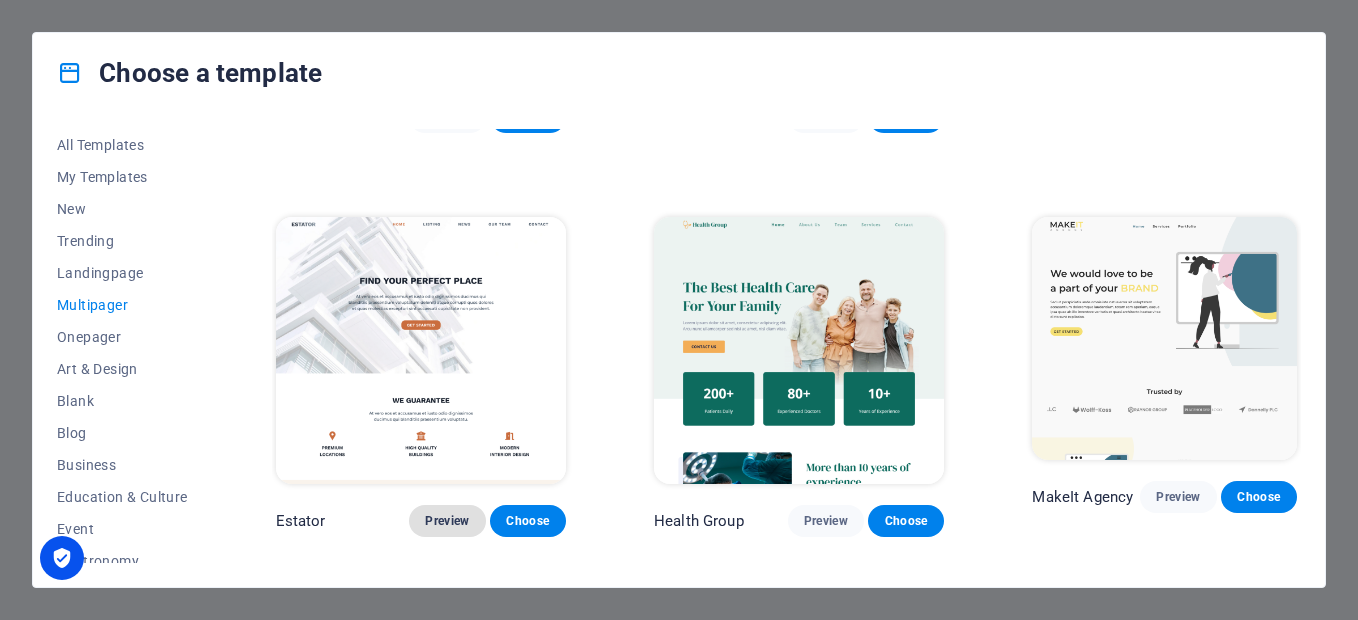 click on "Preview" at bounding box center (447, 521) 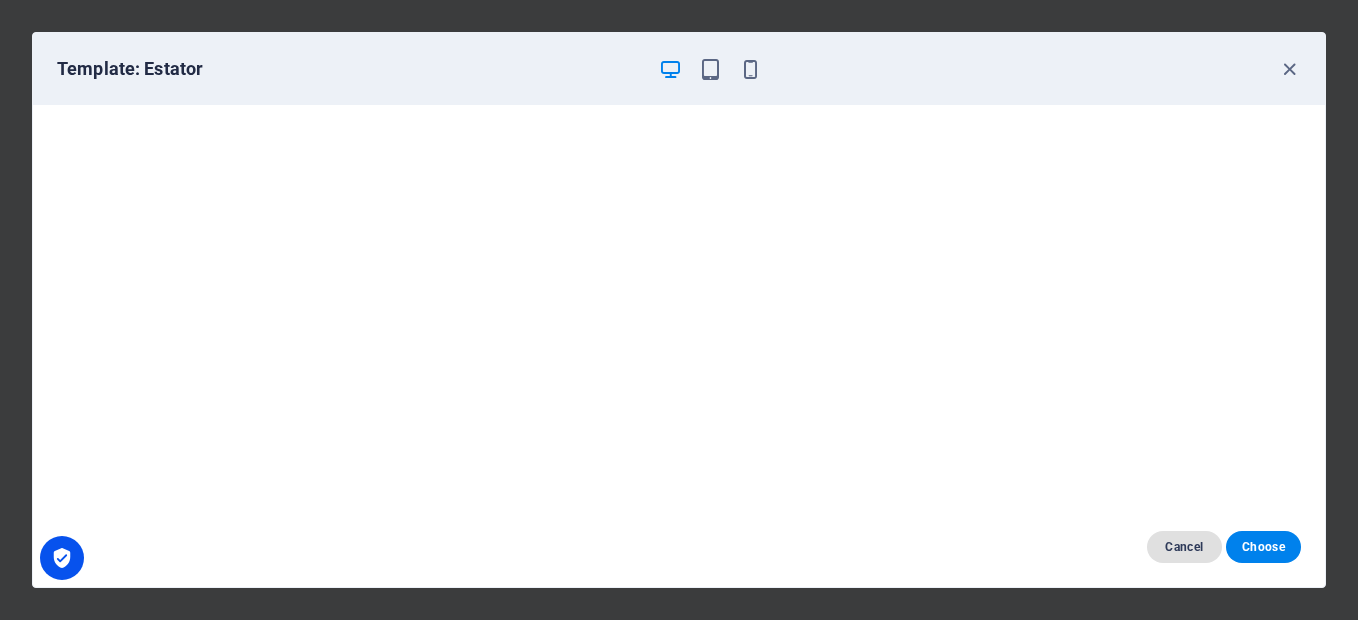 click on "Cancel" at bounding box center [1184, 547] 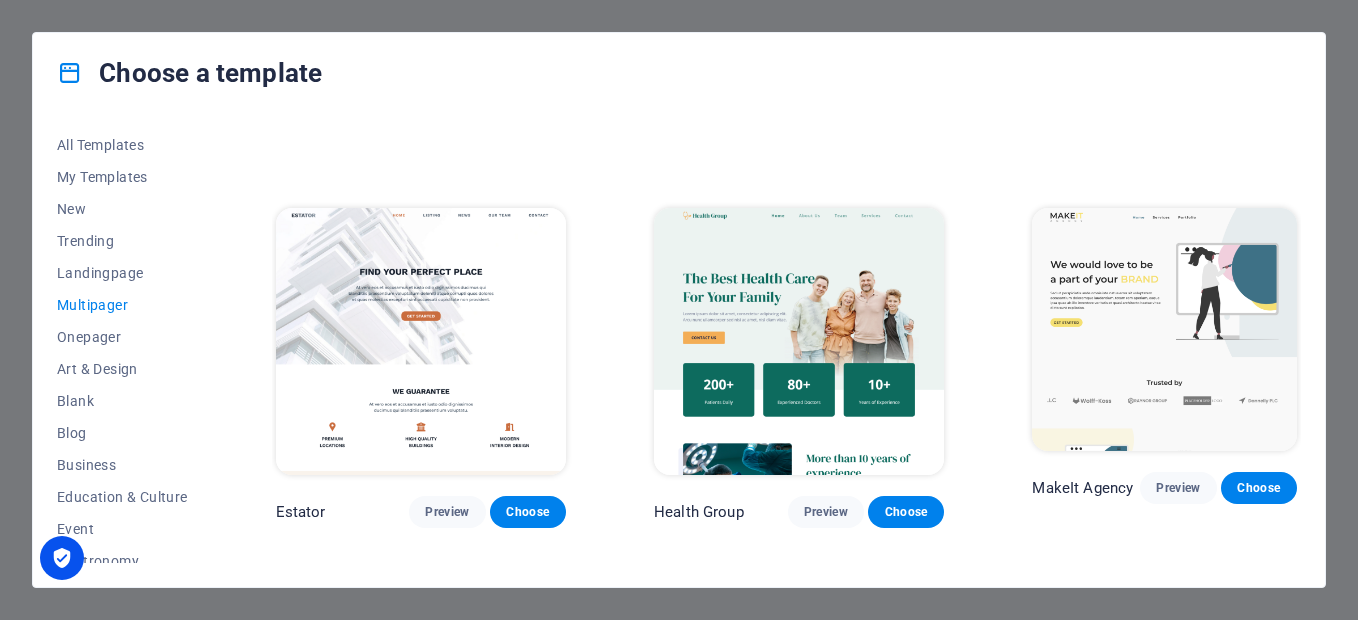 scroll, scrollTop: 2039, scrollLeft: 0, axis: vertical 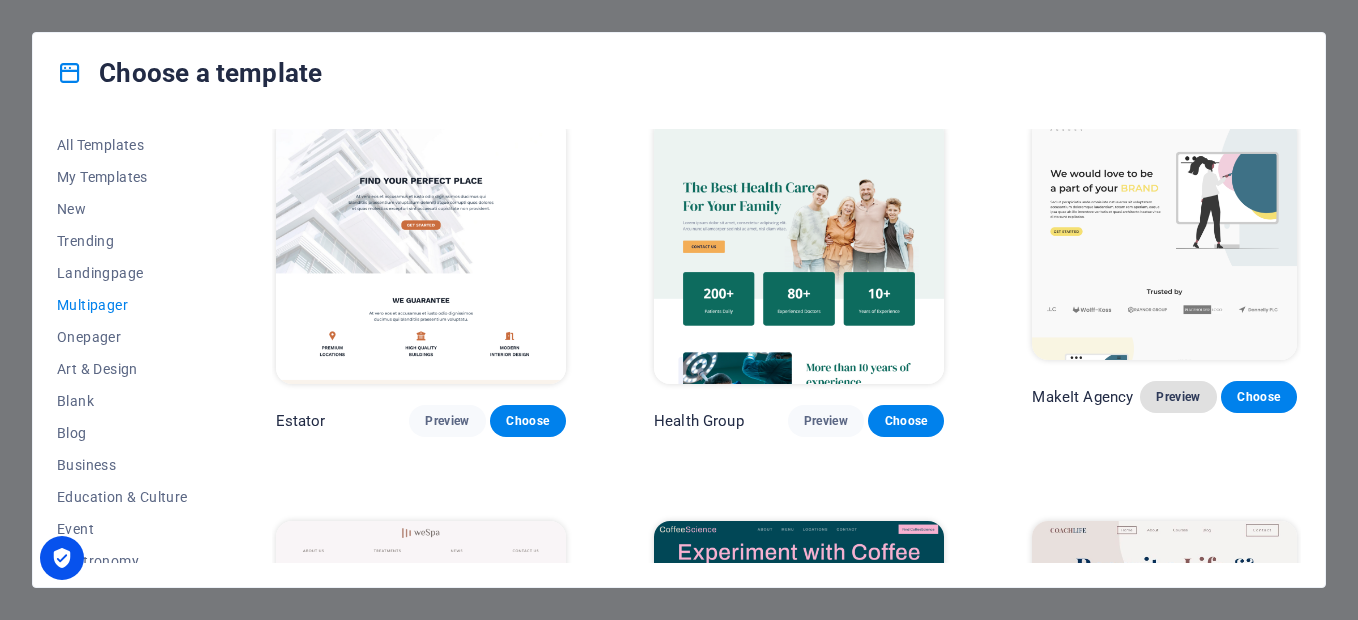 click on "Preview" at bounding box center [1178, 397] 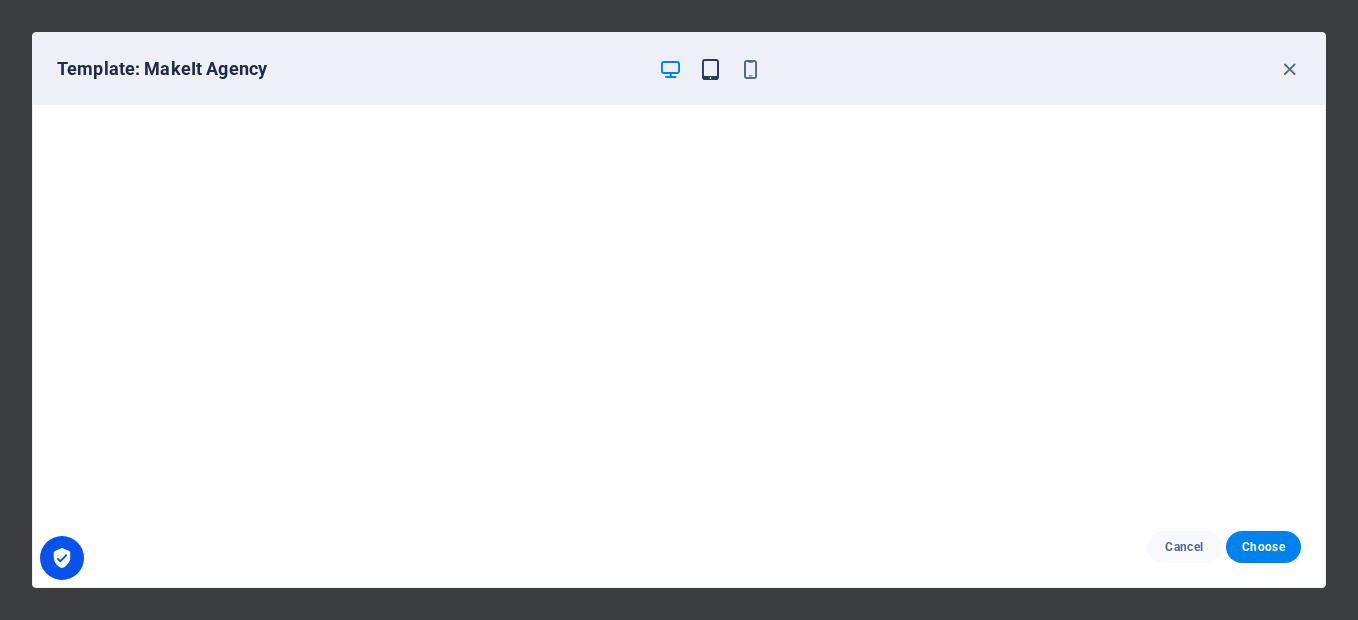 click at bounding box center [710, 69] 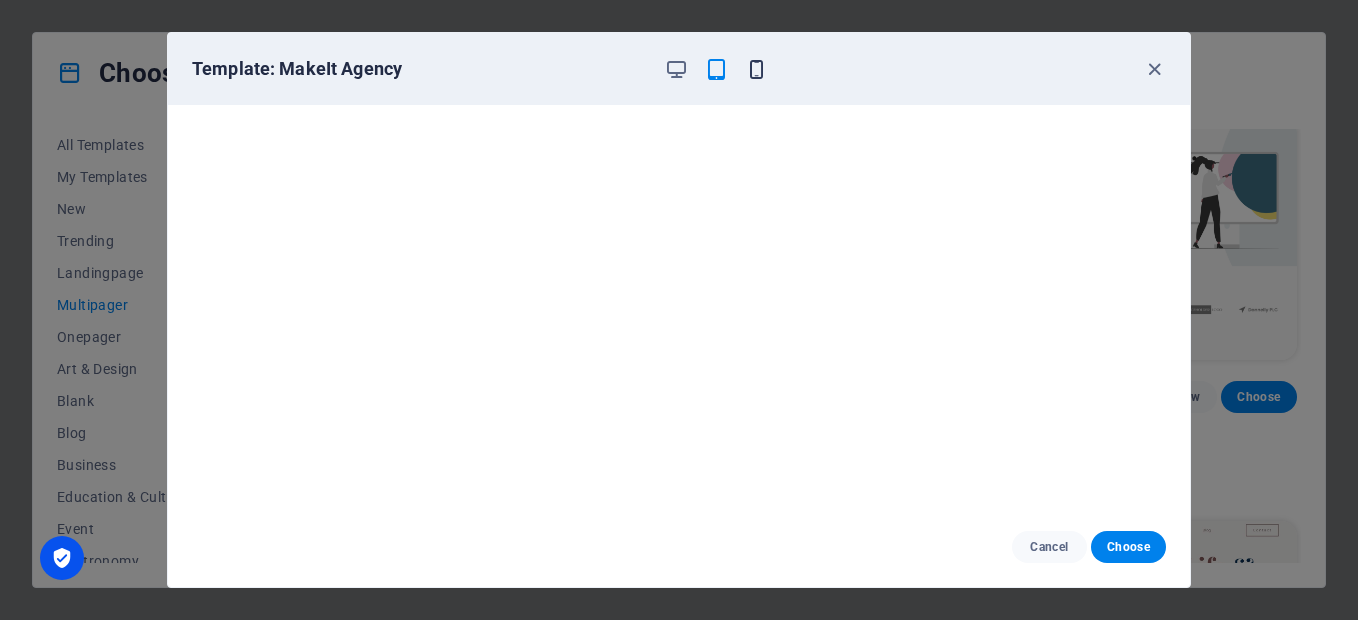 click at bounding box center [756, 69] 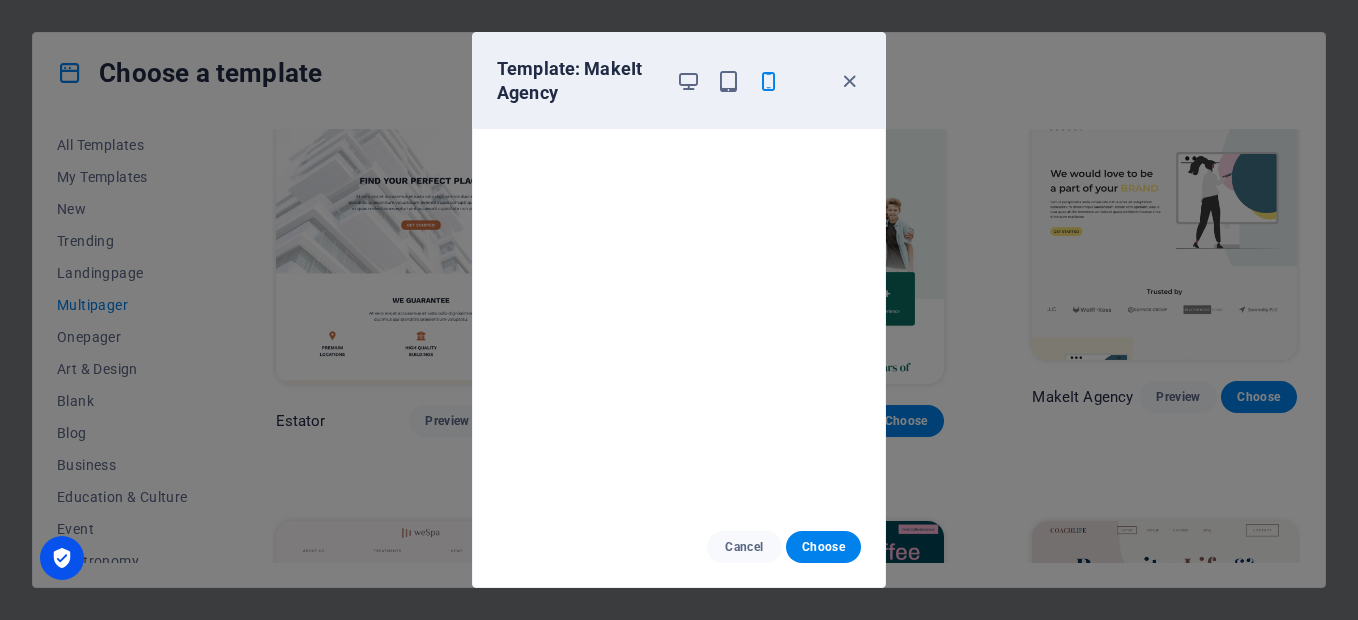 click at bounding box center [728, 81] 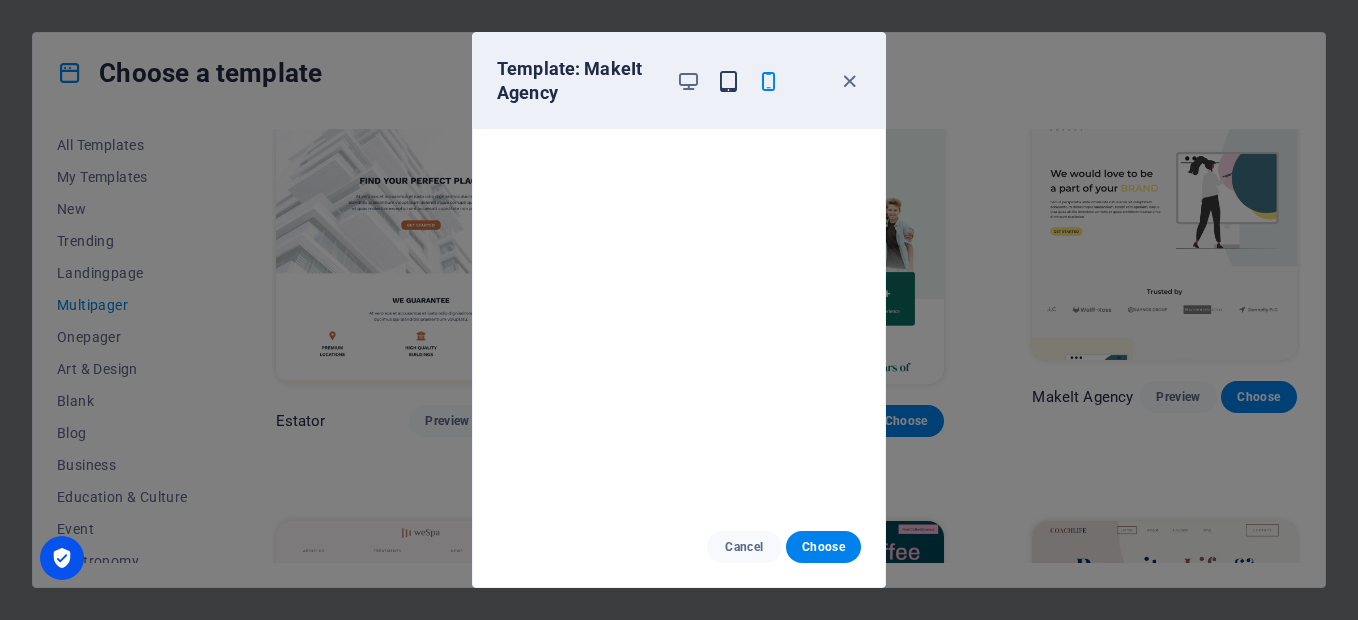 click at bounding box center (728, 81) 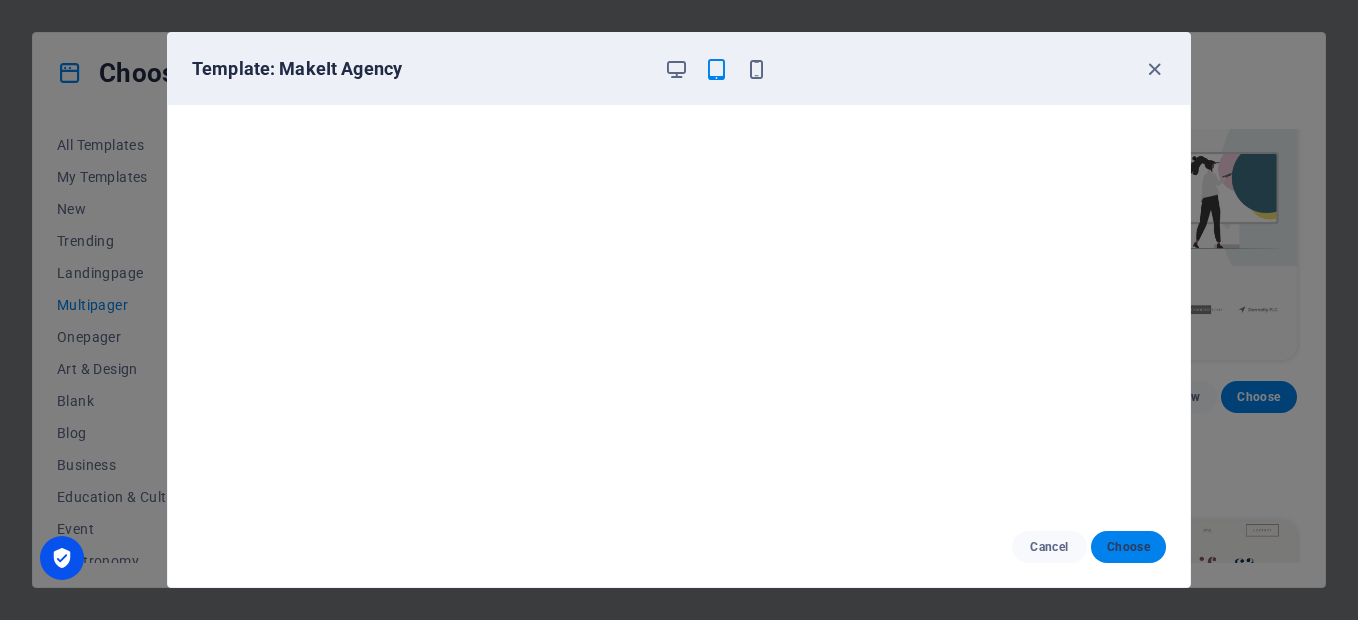 click on "Choose" at bounding box center (1128, 547) 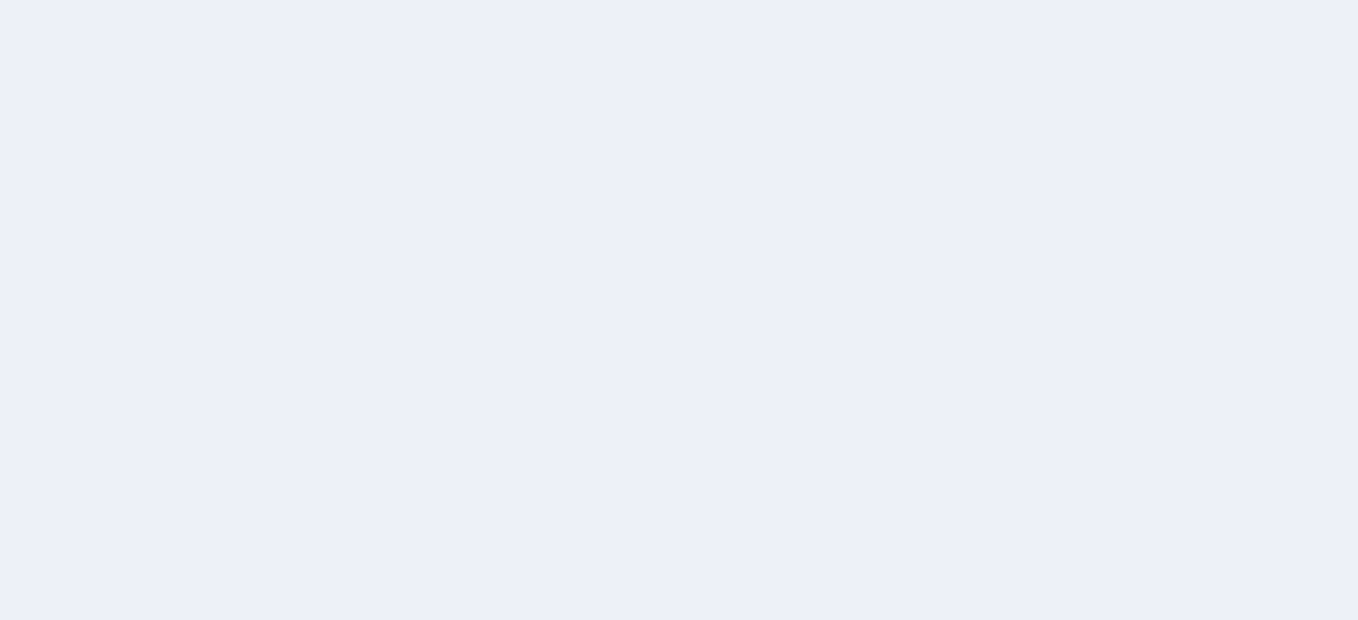 scroll, scrollTop: 0, scrollLeft: 0, axis: both 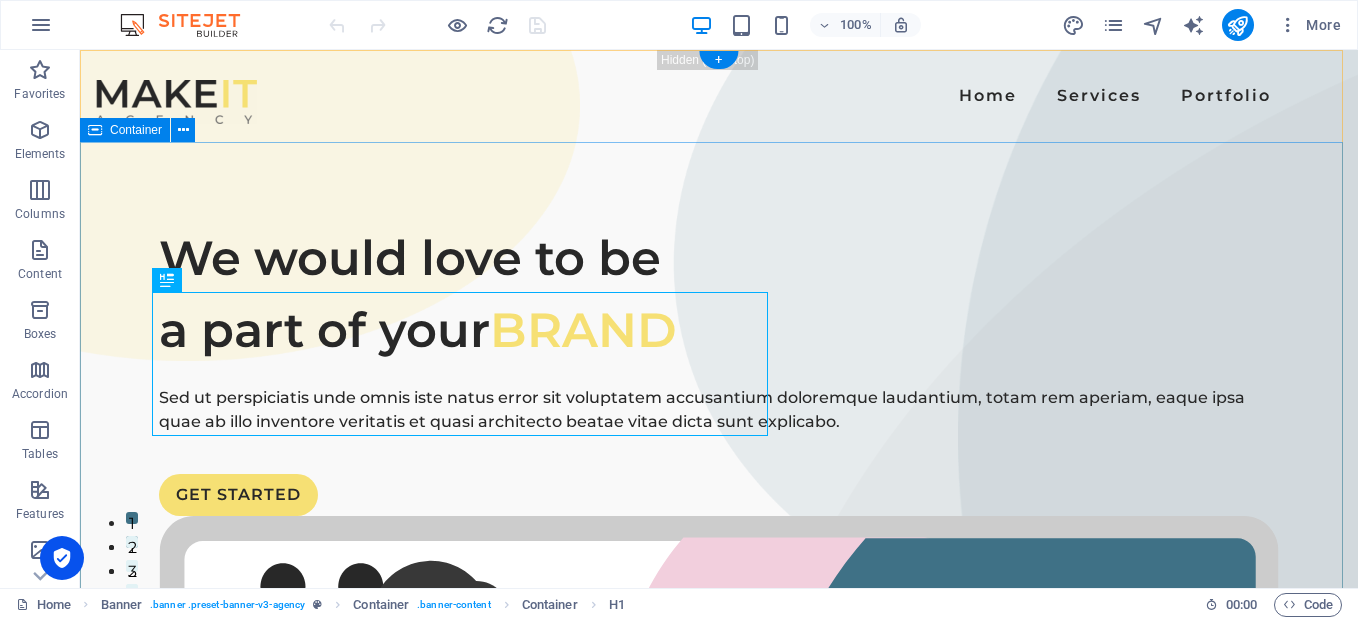 click on "We would love to be a part of your  BRAND Sed ut perspiciatis unde omnis iste natus error sit voluptatem accusantium doloremque laudantium, totam rem aperiam, eaque ipsa quae ab illo inventore veritatis et quasi architecto beatae vitae dicta sunt explicabo.  GET STARTED" at bounding box center (719, 901) 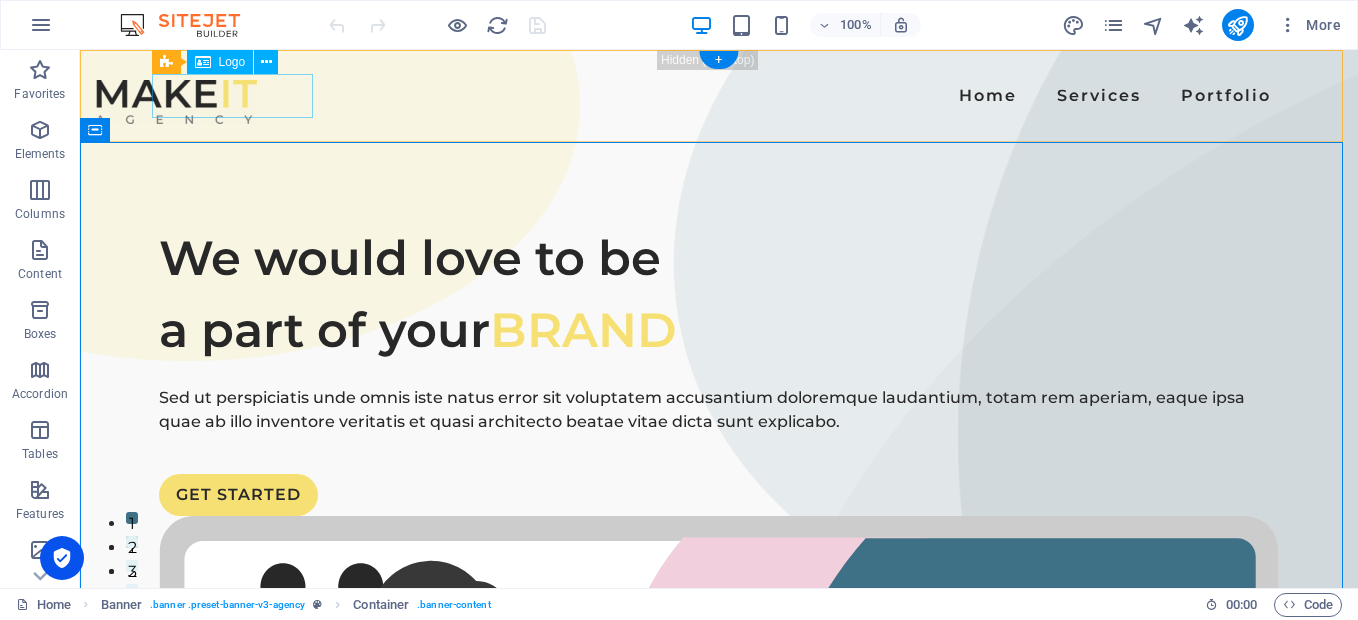 click at bounding box center [176, 102] 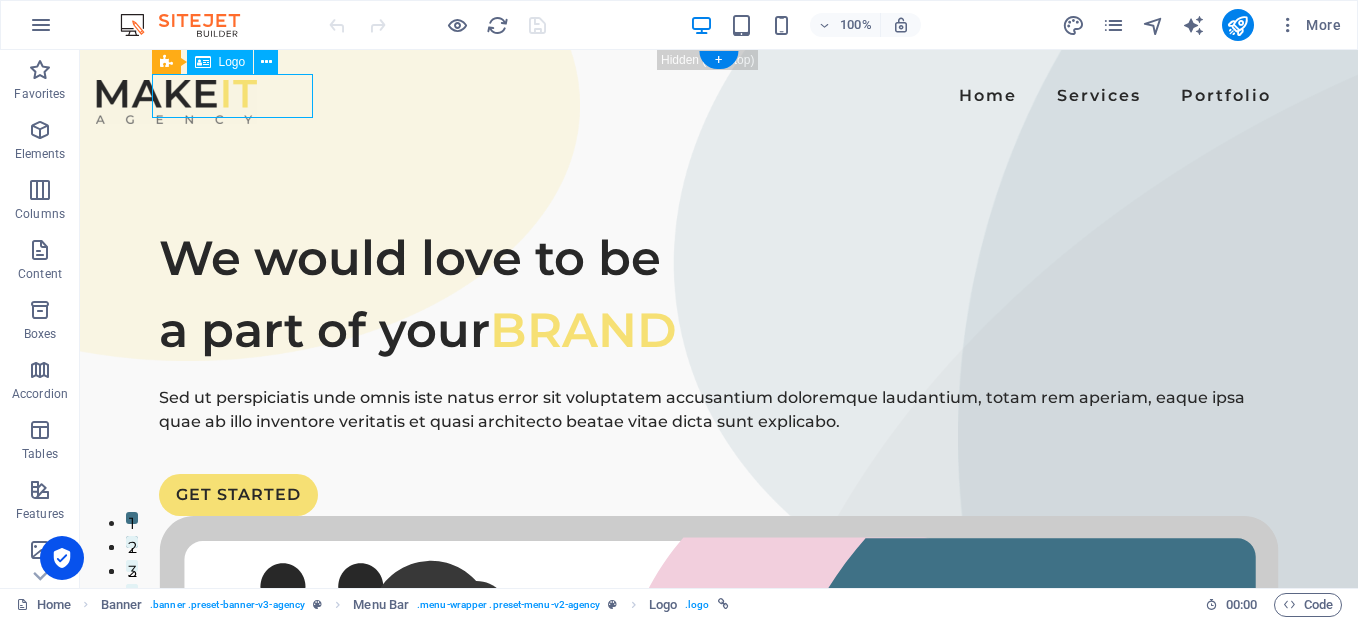 click at bounding box center [176, 102] 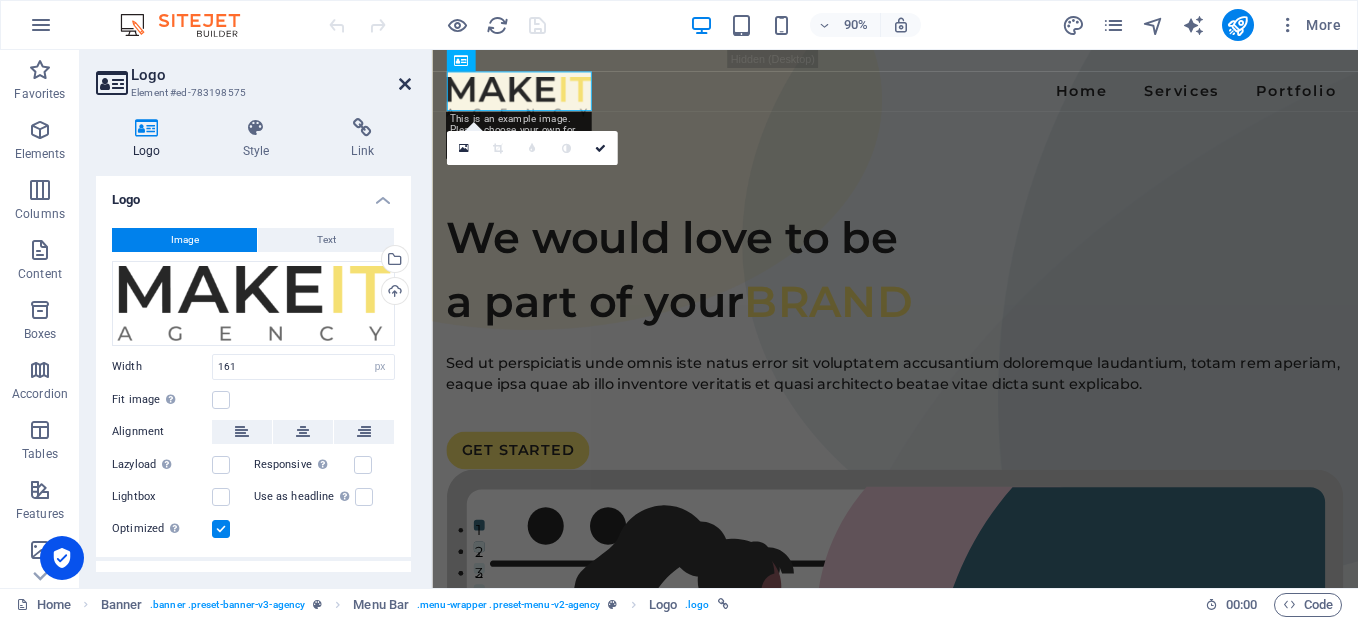 click at bounding box center (405, 84) 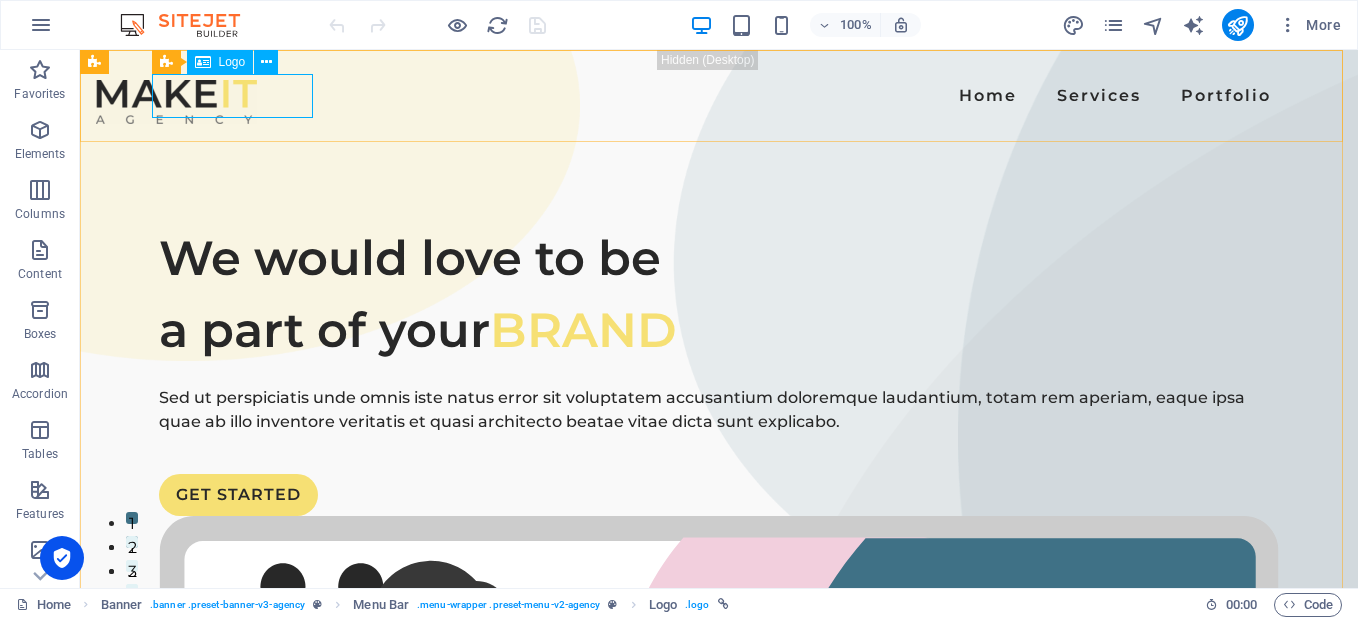 click on "Logo" at bounding box center (232, 62) 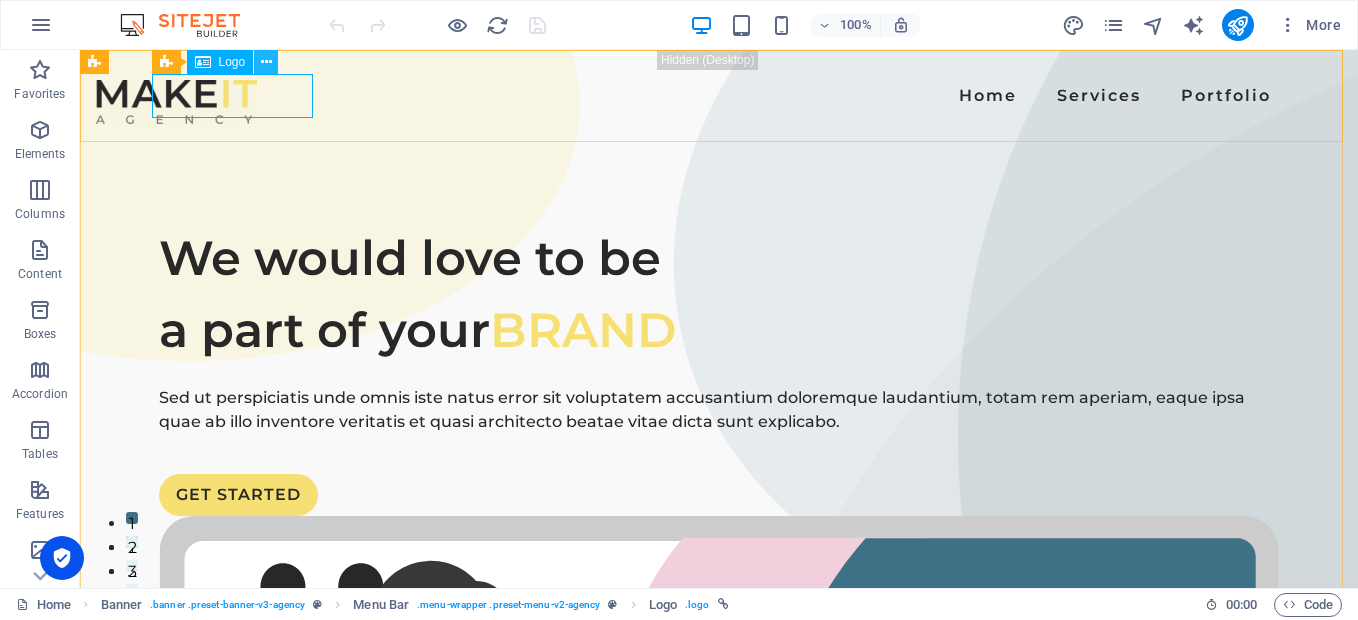 click at bounding box center [266, 62] 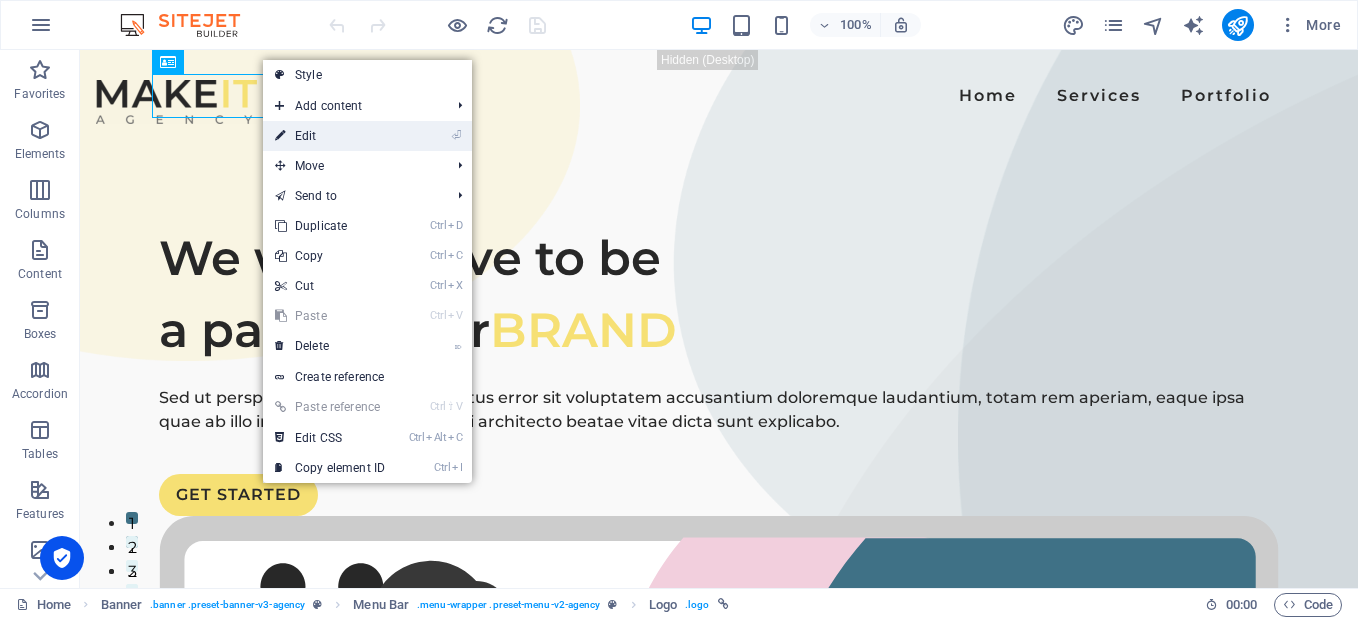 click on "⏎  Edit" at bounding box center (330, 136) 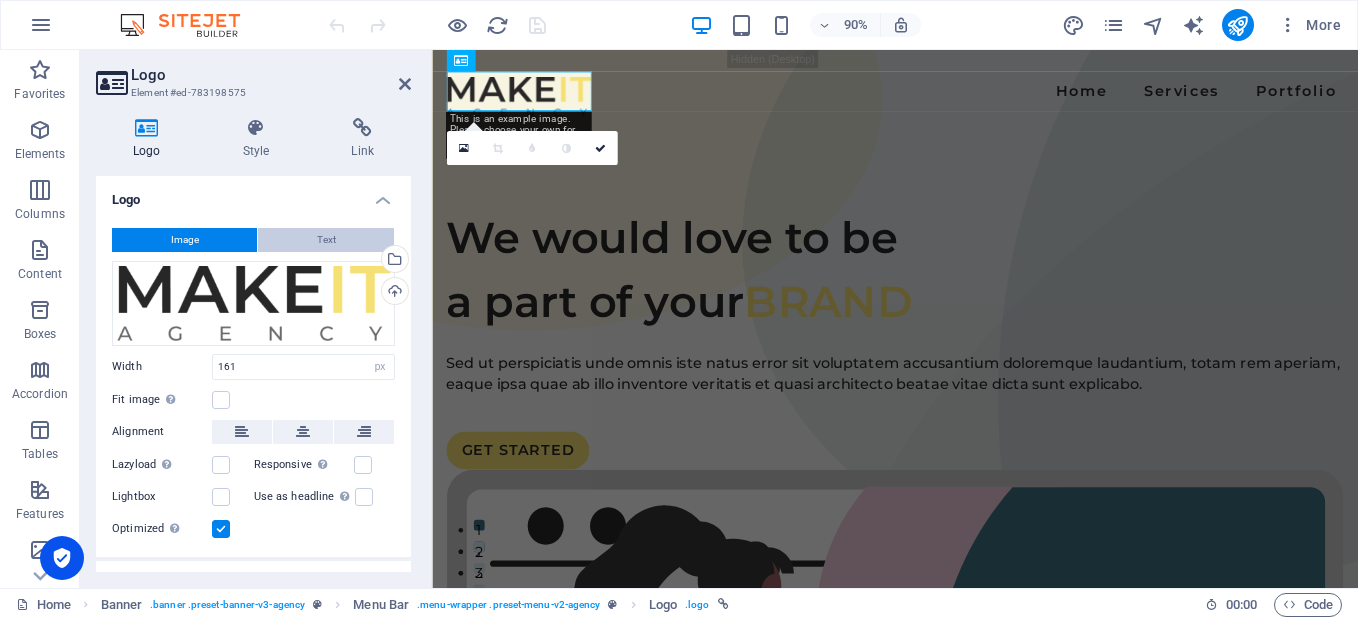 scroll, scrollTop: 36, scrollLeft: 0, axis: vertical 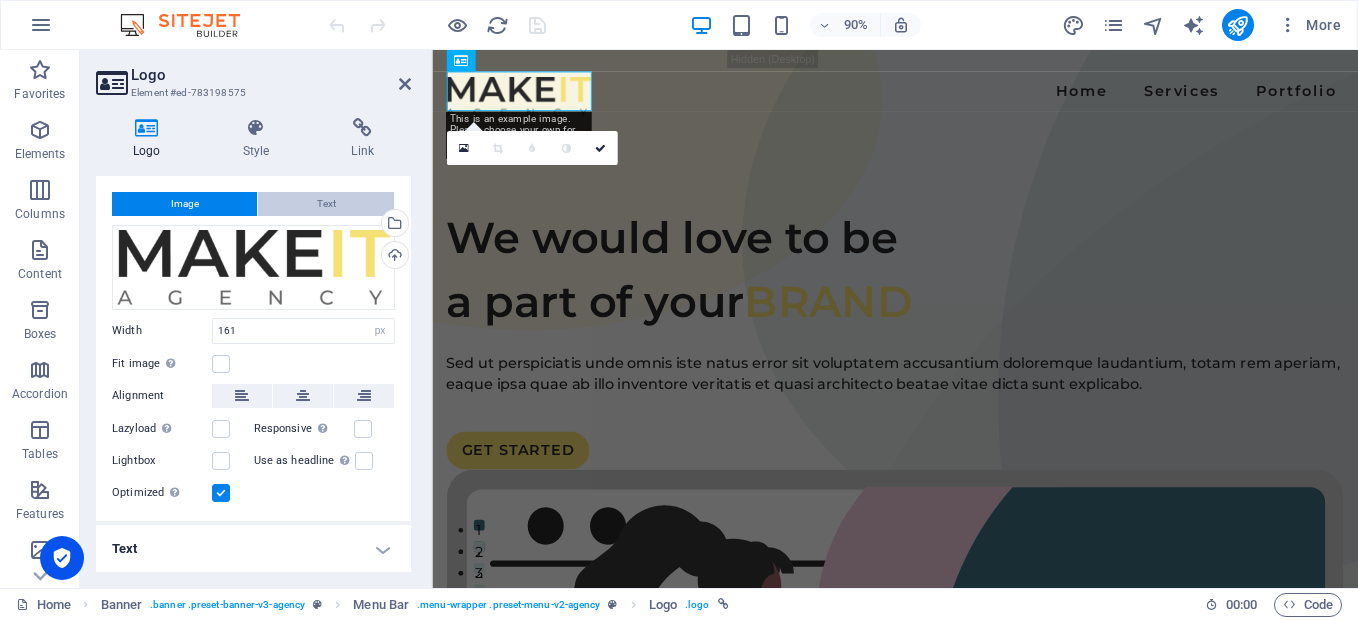 click on "Text" at bounding box center [326, 204] 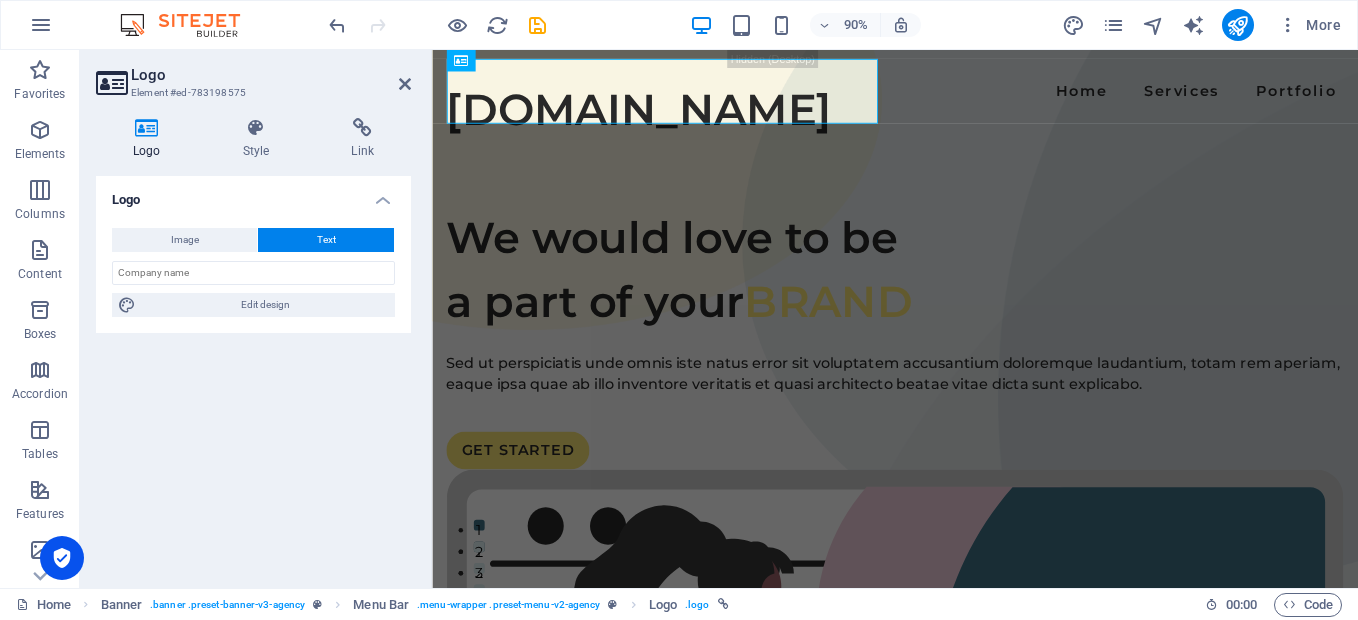 scroll, scrollTop: 0, scrollLeft: 0, axis: both 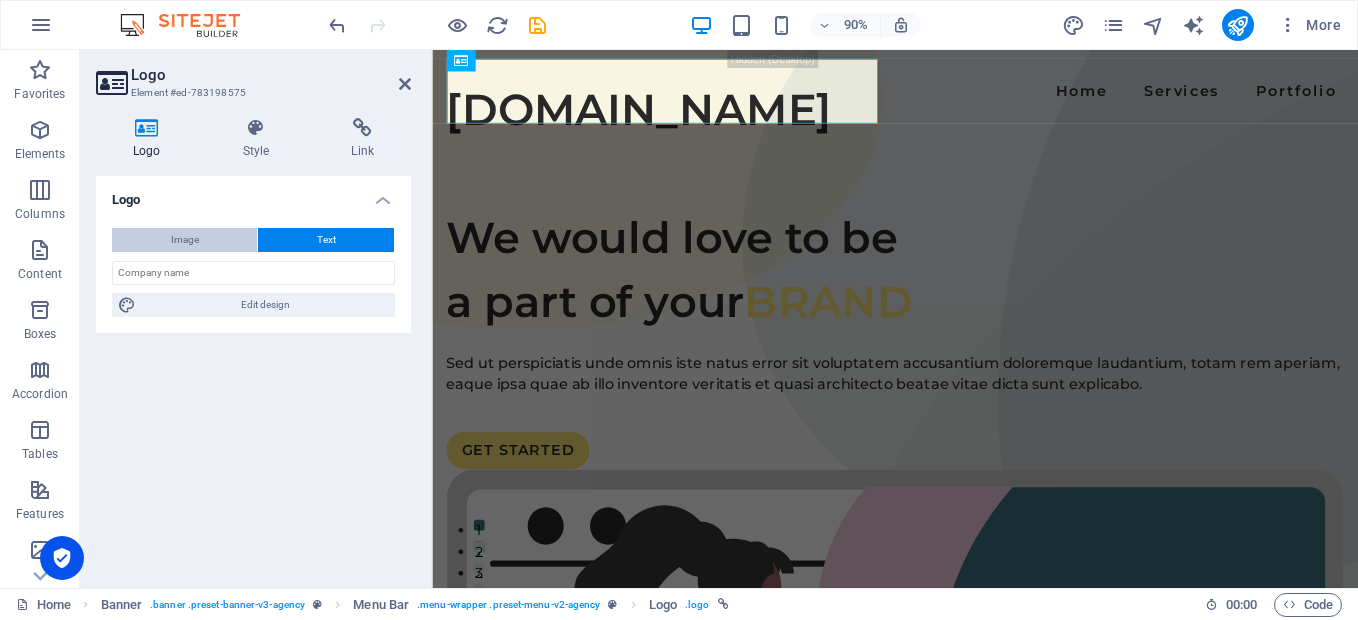 click on "Image" at bounding box center (185, 240) 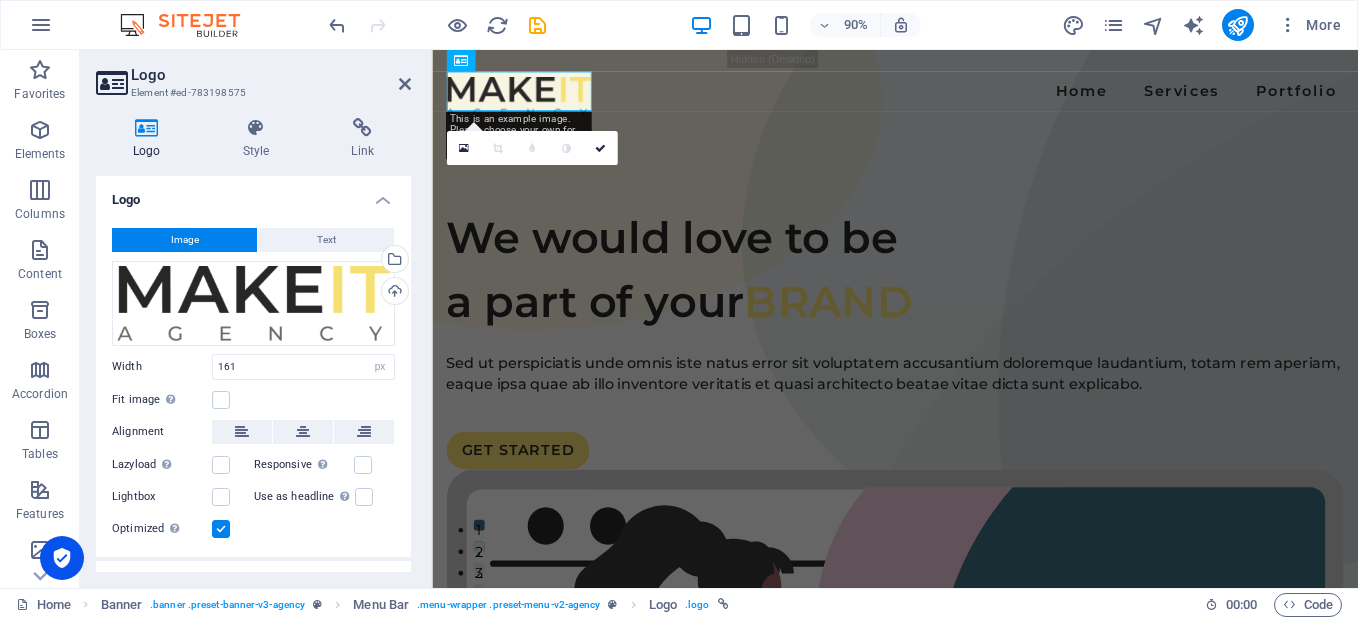 scroll, scrollTop: 36, scrollLeft: 0, axis: vertical 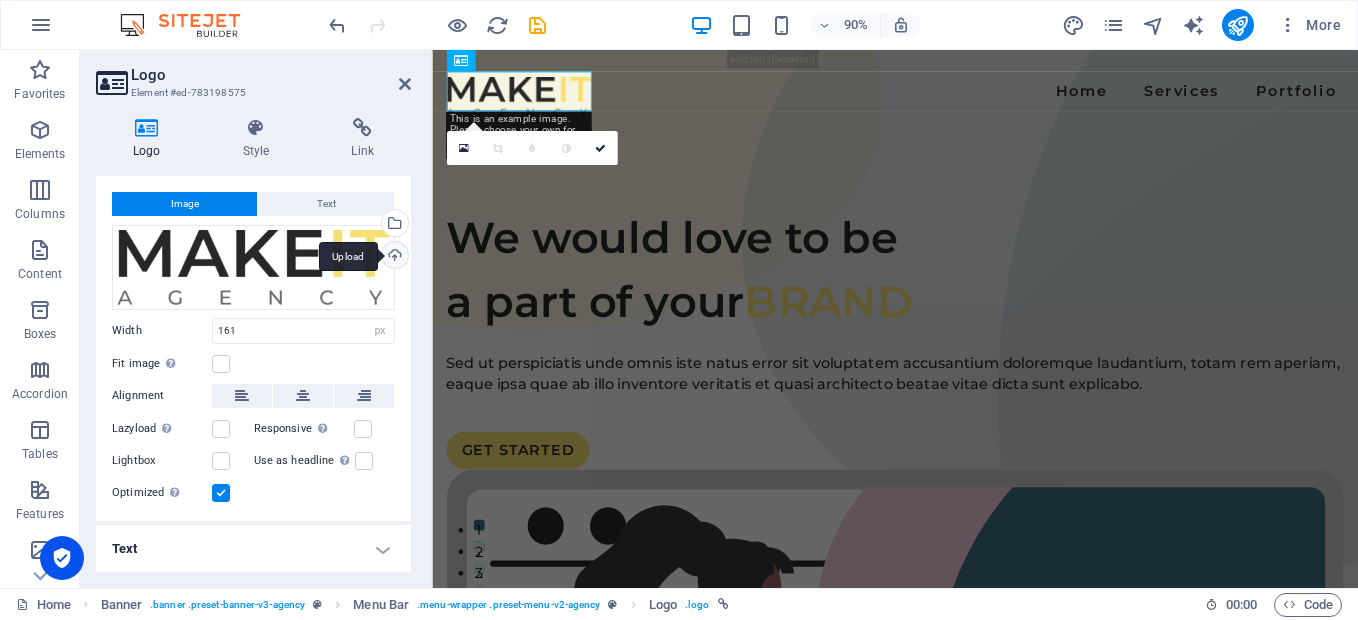 click on "Upload" at bounding box center (393, 257) 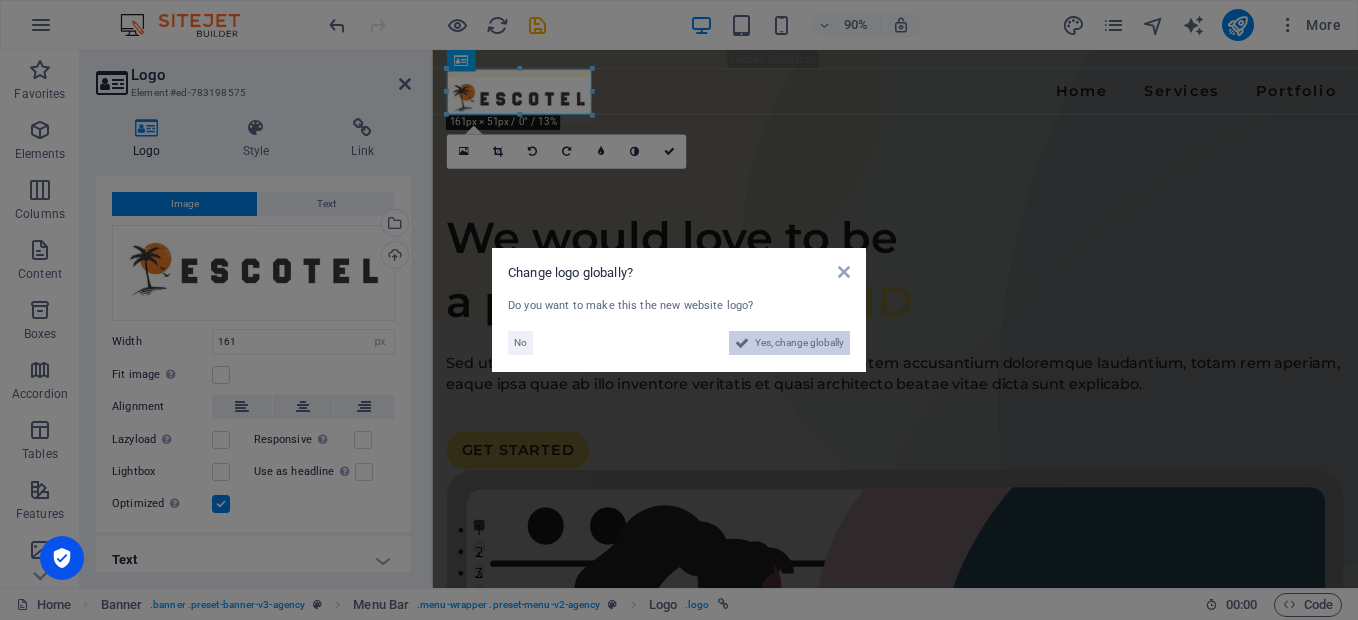 click on "Yes, change globally" at bounding box center (799, 343) 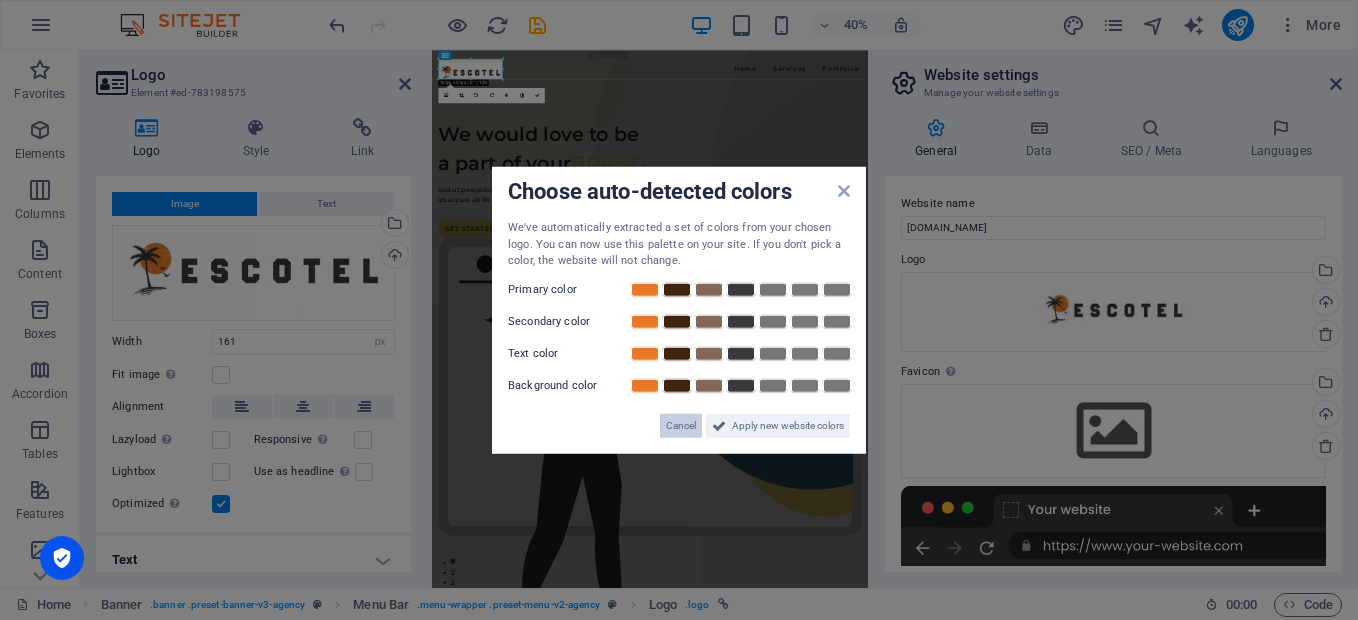 click on "Cancel" at bounding box center (681, 425) 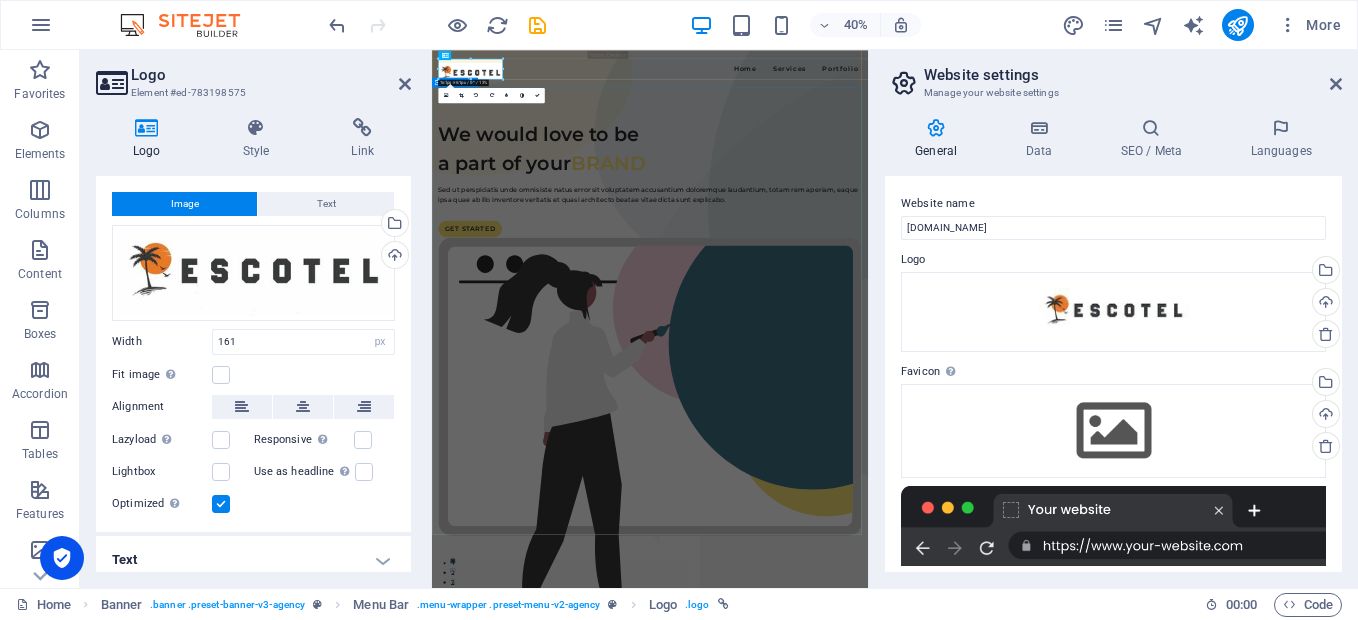 click on "We would love to be a part of your  BRAND Sed ut perspiciatis unde omnis iste natus error sit voluptatem accusantium doloremque laudantium, totam rem aperiam, eaque ipsa quae ab illo inventore veritatis et quasi architecto beatae vitae dicta sunt explicabo.  GET STARTED" at bounding box center (977, 872) 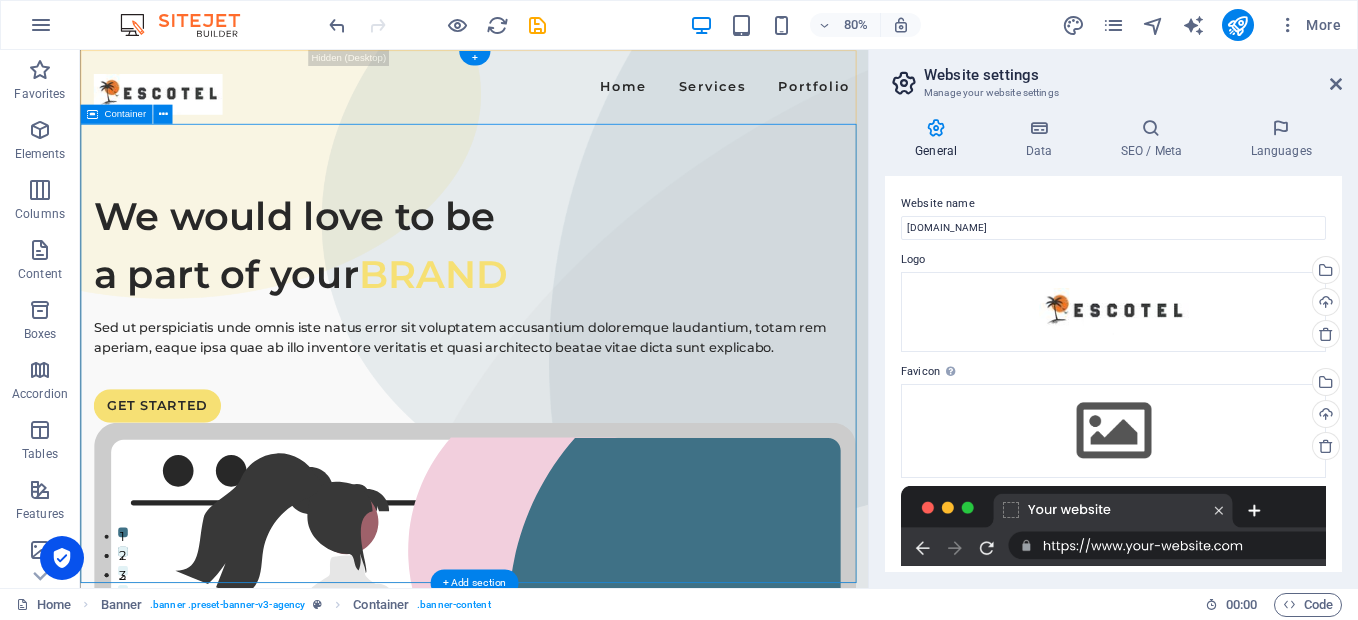 click on "We would love to be a part of your  BRAND Sed ut perspiciatis unde omnis iste natus error sit voluptatem accusantium doloremque laudantium, totam rem aperiam, eaque ipsa quae ab illo inventore veritatis et quasi architecto beatae vitae dicta sunt explicabo.  GET STARTED" at bounding box center [572, 822] 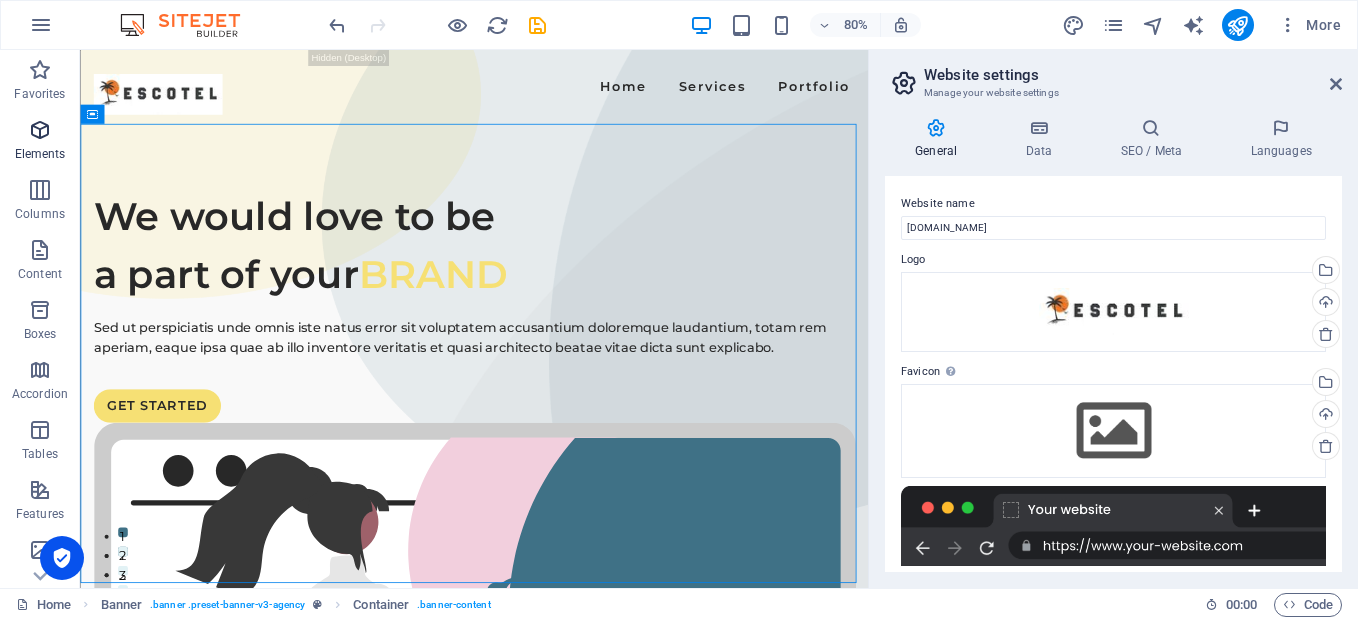 drag, startPoint x: 48, startPoint y: 138, endPoint x: 562, endPoint y: 397, distance: 575.56665 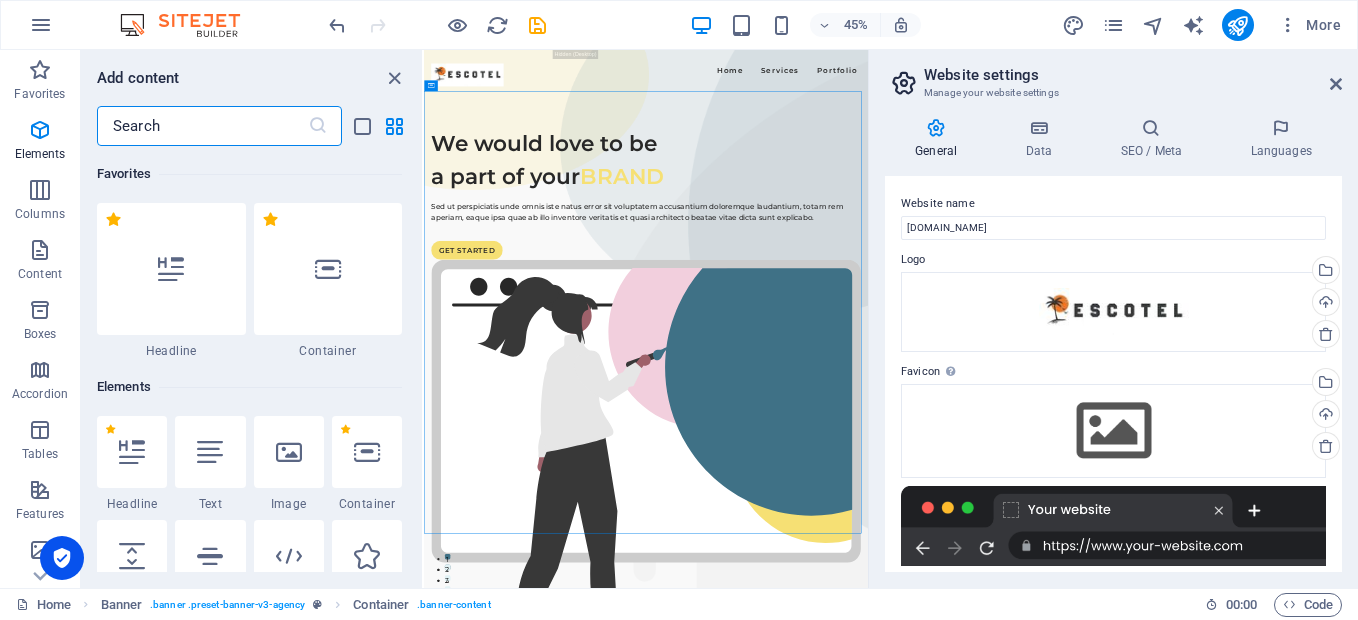scroll, scrollTop: 213, scrollLeft: 0, axis: vertical 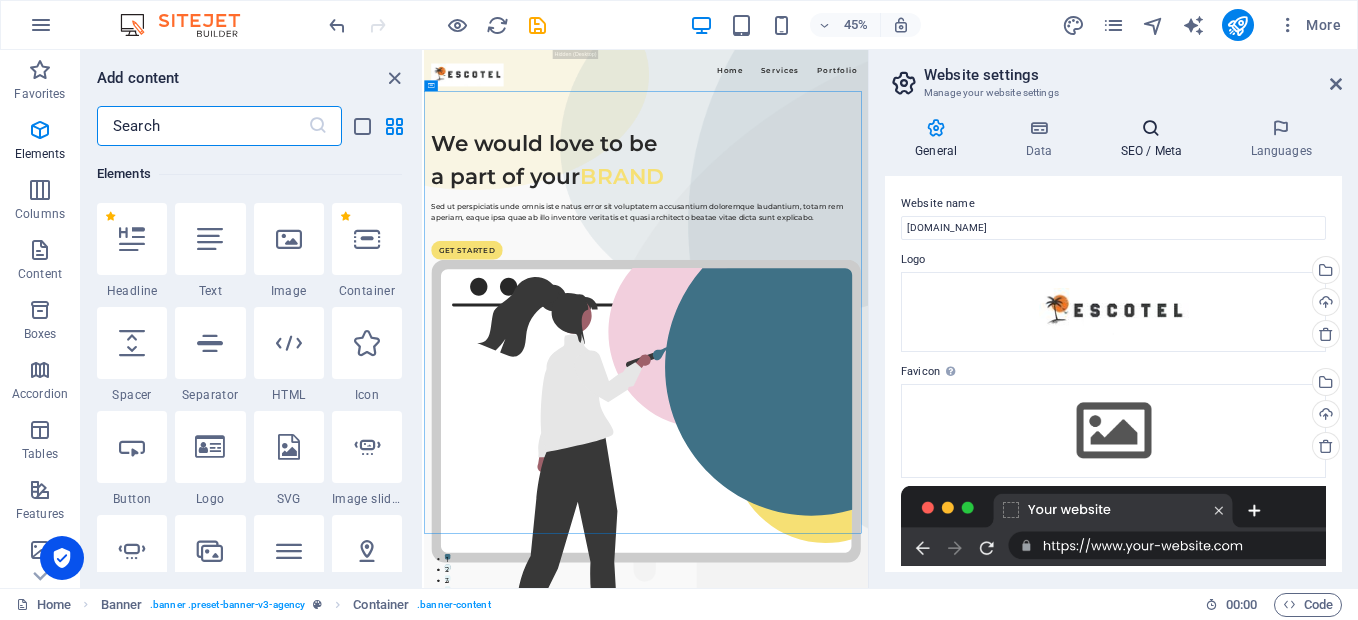 click at bounding box center (1151, 128) 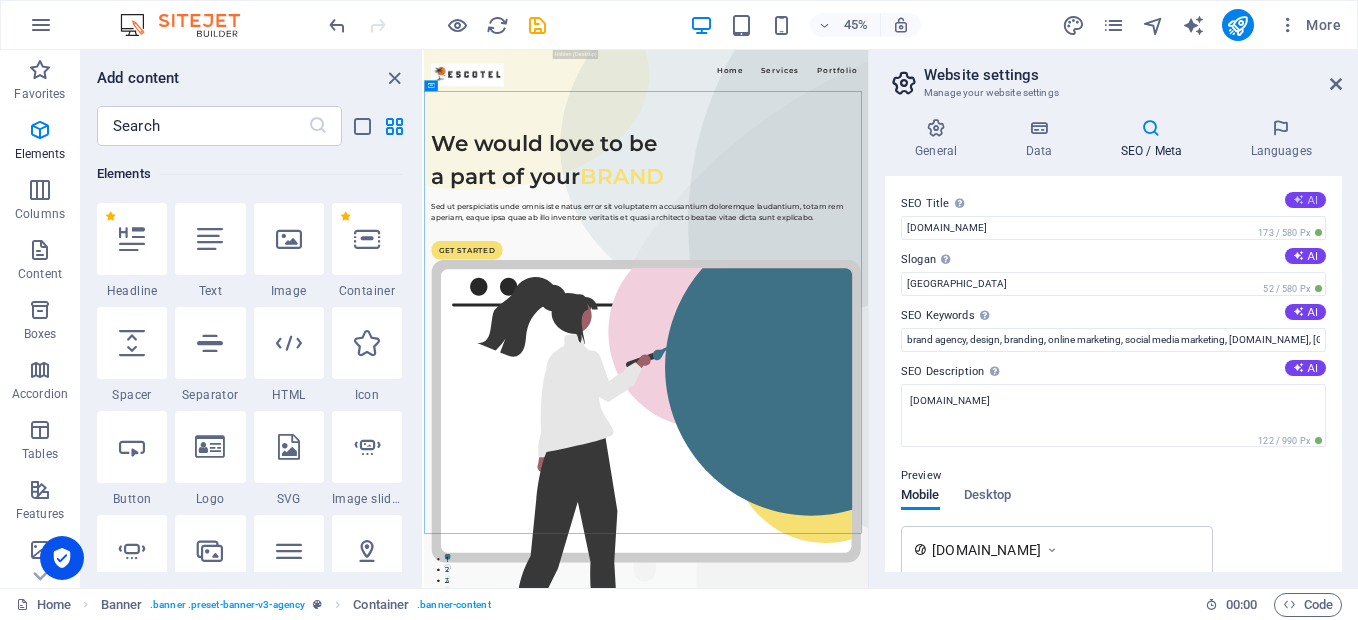 click at bounding box center (1298, 199) 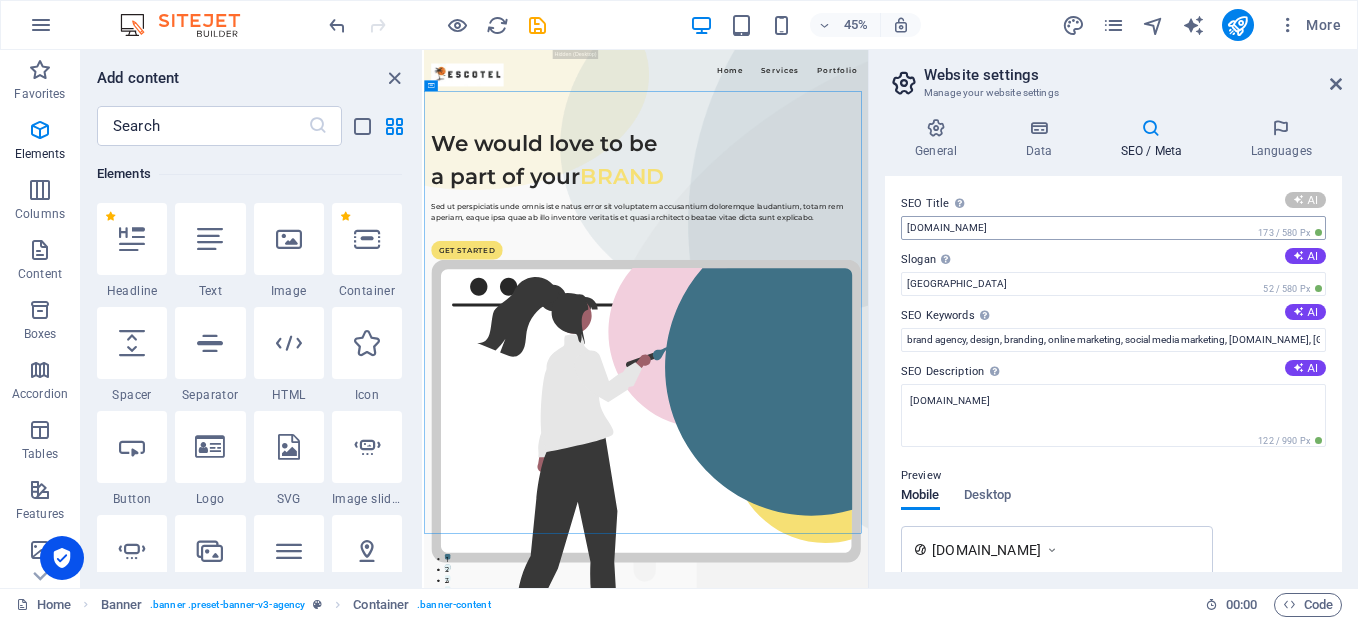 type on "Boost Your Brand with Trust" 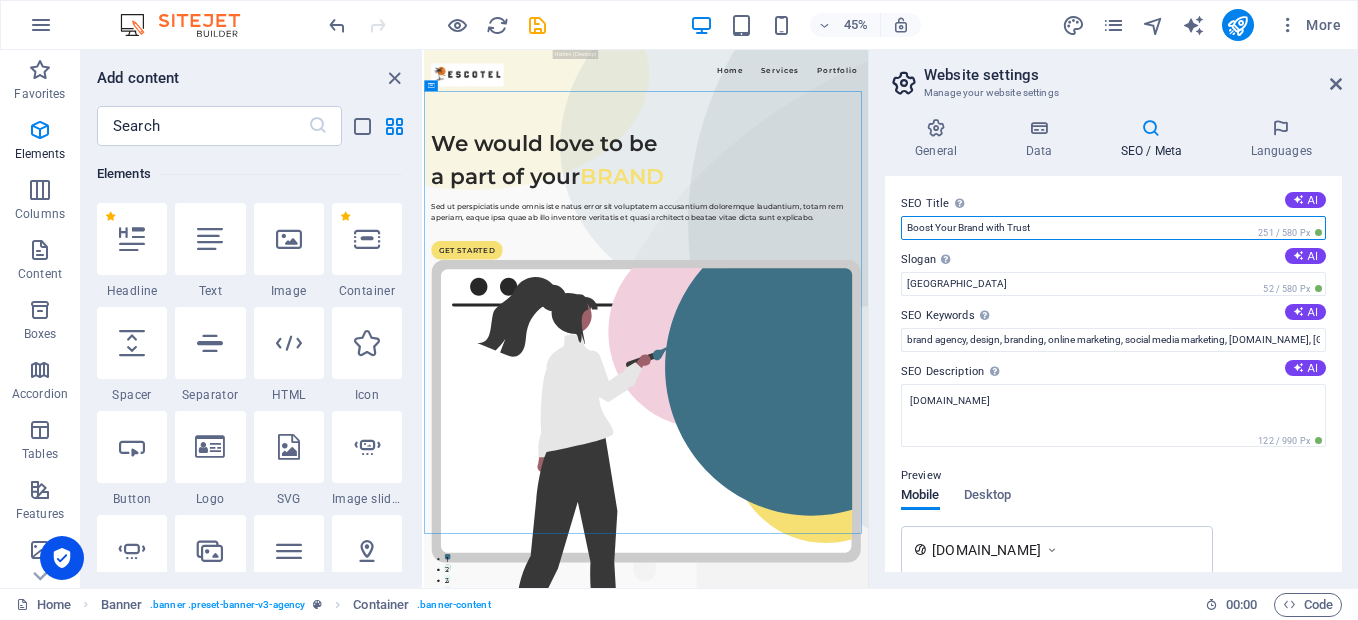 click on "Boost Your Brand with Trust" at bounding box center (1113, 228) 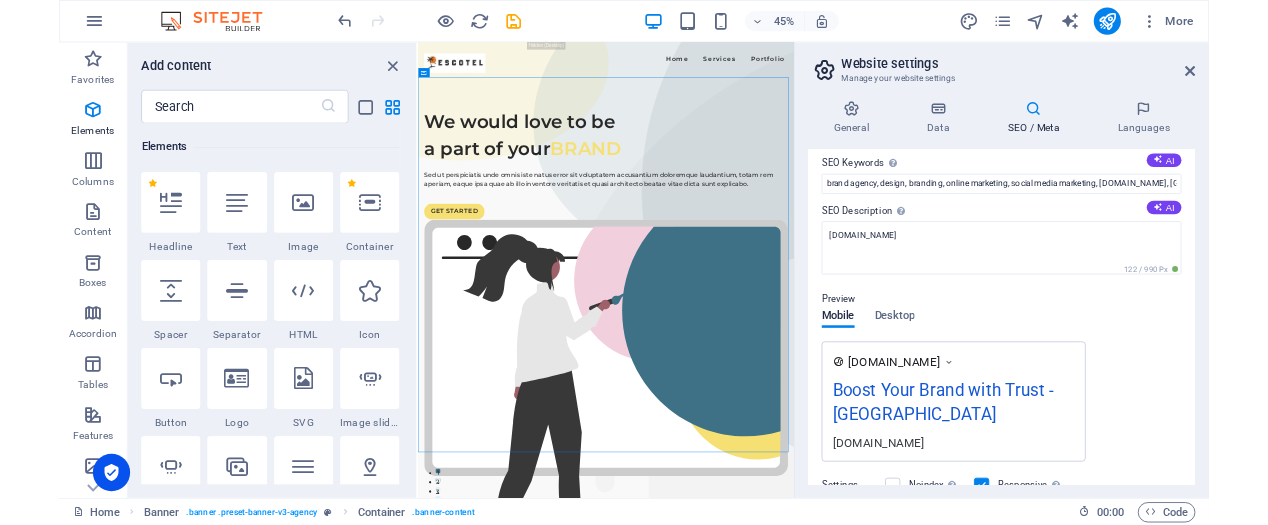 scroll, scrollTop: 0, scrollLeft: 0, axis: both 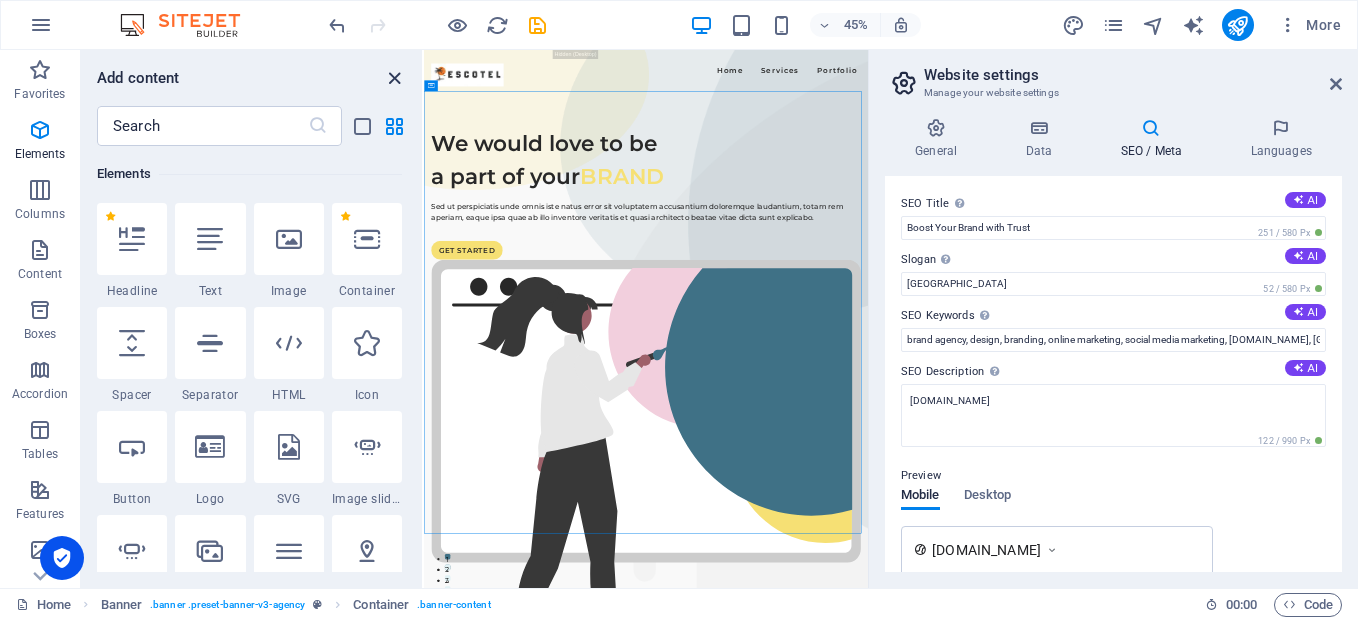 click at bounding box center (394, 78) 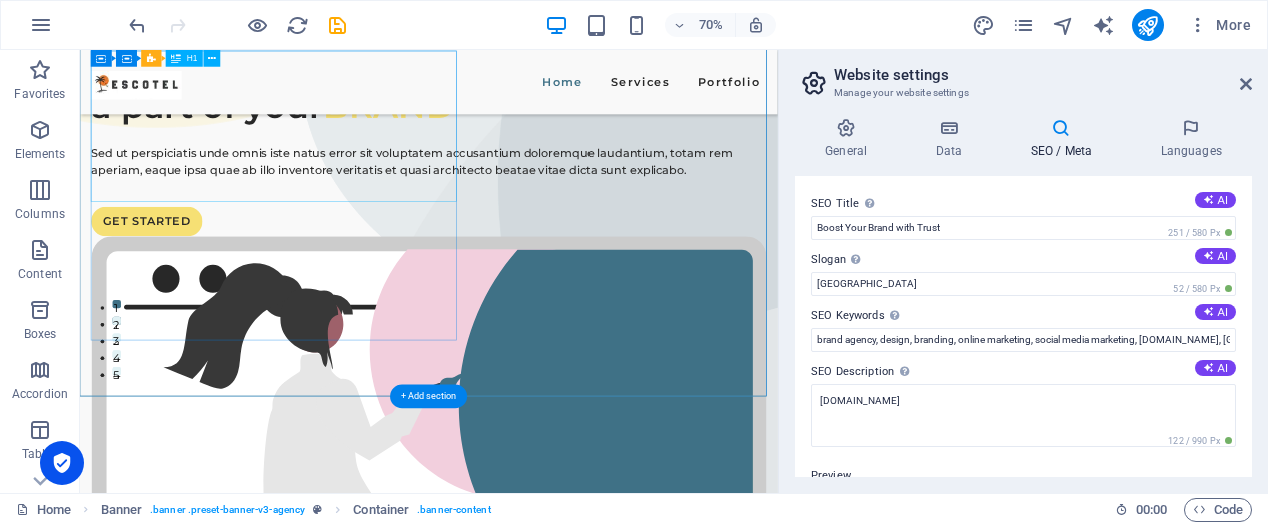 scroll, scrollTop: 100, scrollLeft: 0, axis: vertical 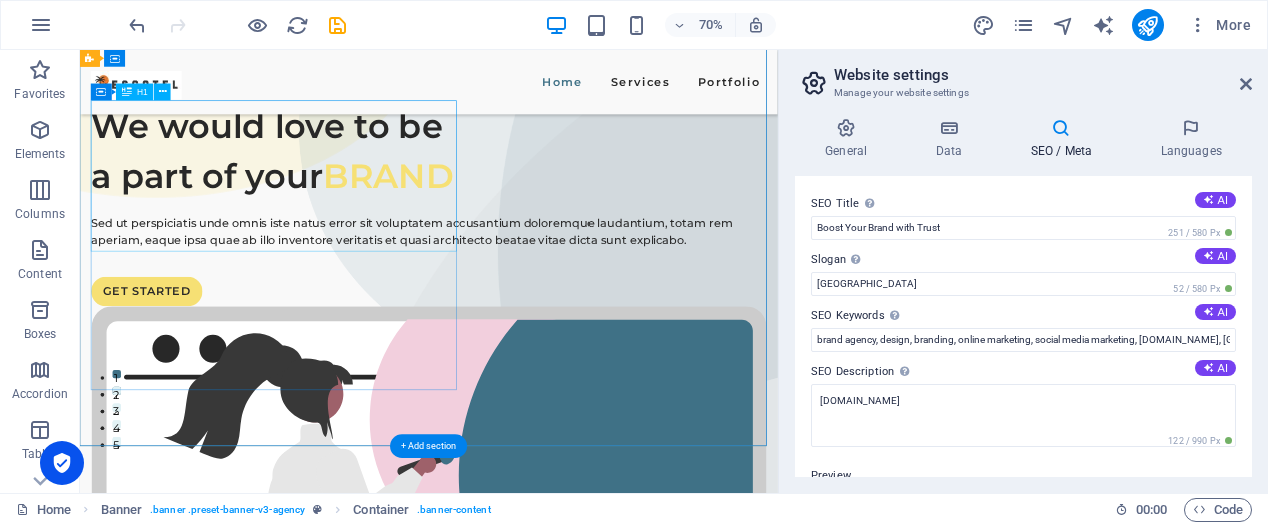 click on "We would love to be a part of your  BRAND" at bounding box center (578, 194) 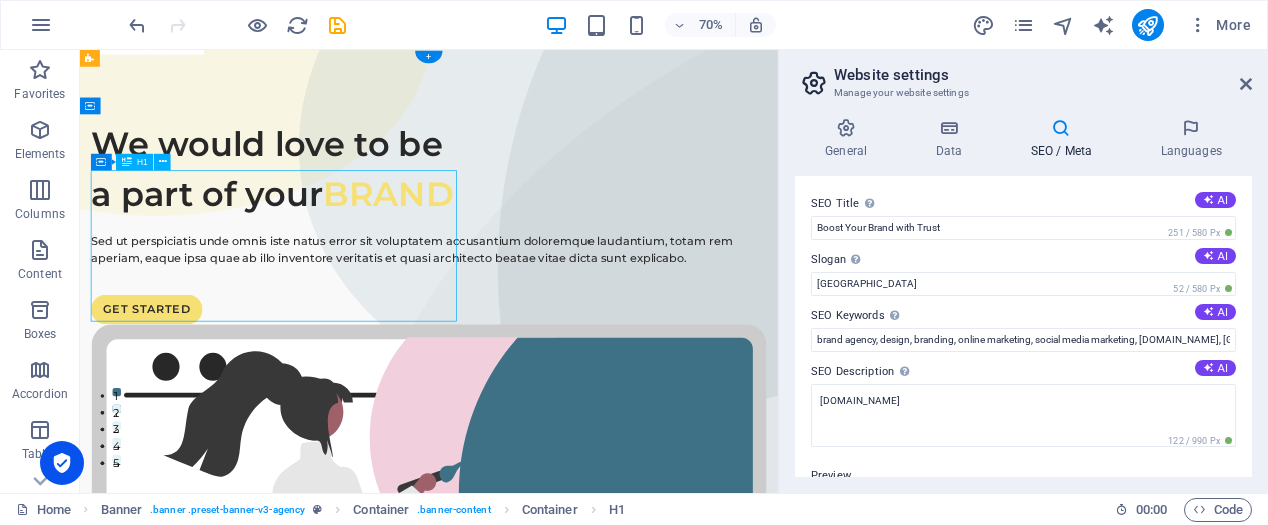 scroll, scrollTop: 0, scrollLeft: 0, axis: both 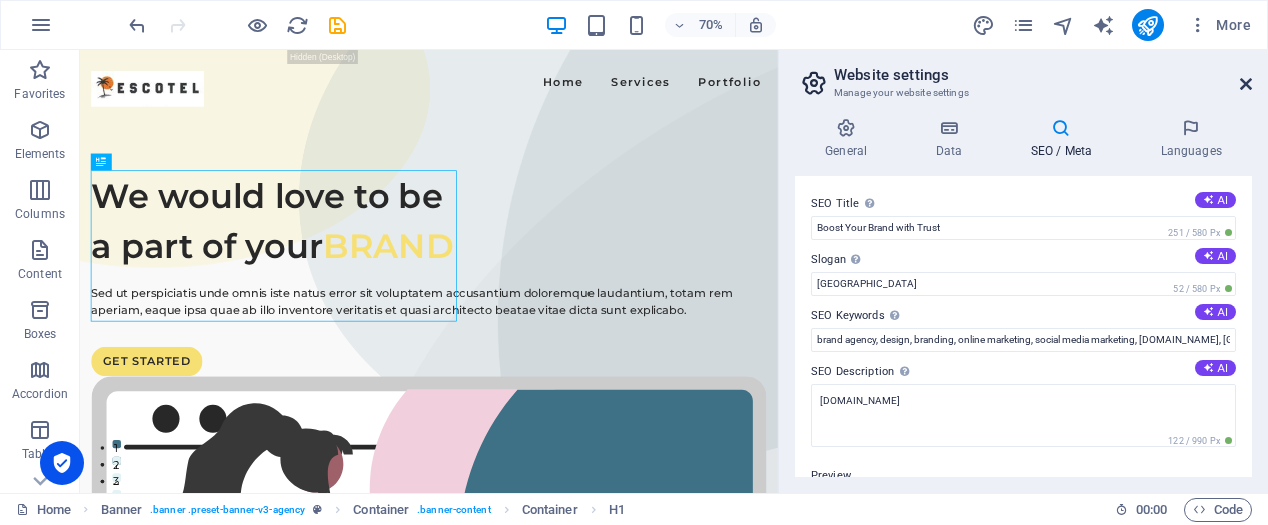 drag, startPoint x: 1154, startPoint y: 32, endPoint x: 1247, endPoint y: 83, distance: 106.06602 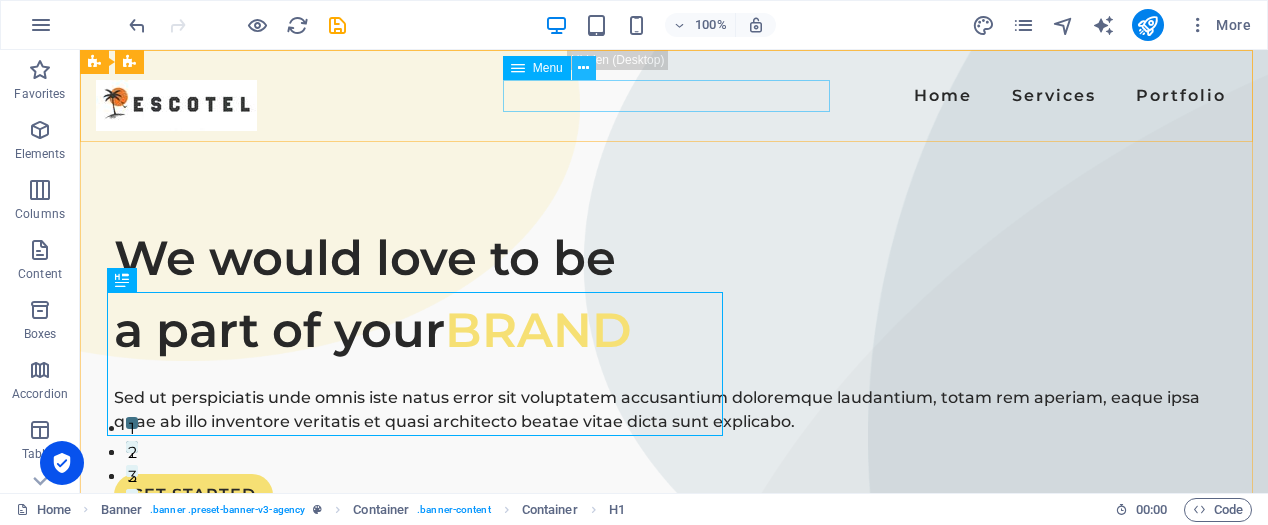 click at bounding box center (583, 68) 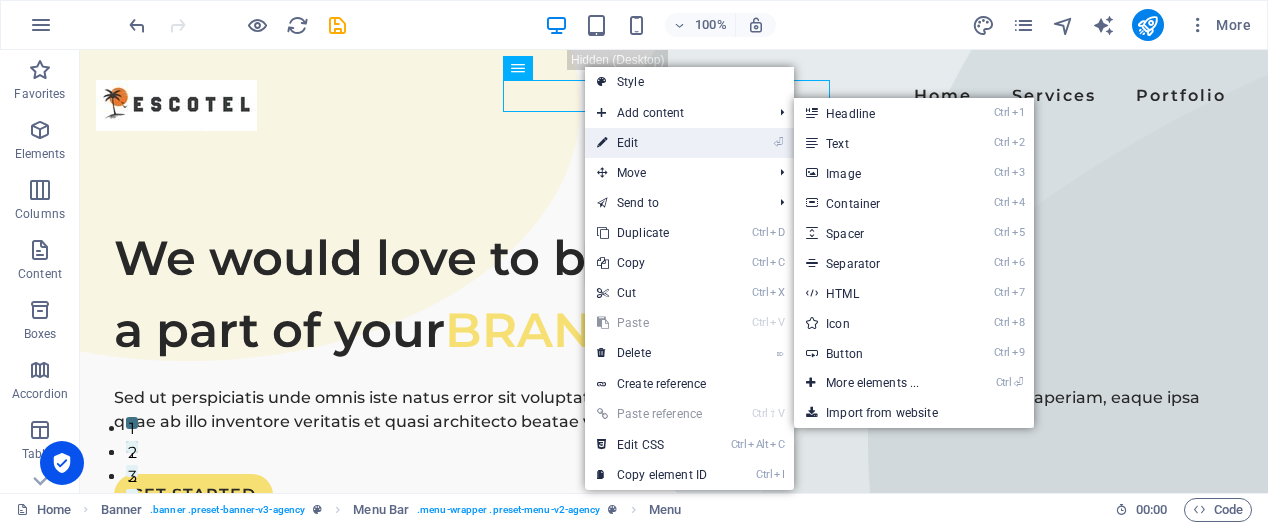 click on "⏎  Edit" at bounding box center (652, 143) 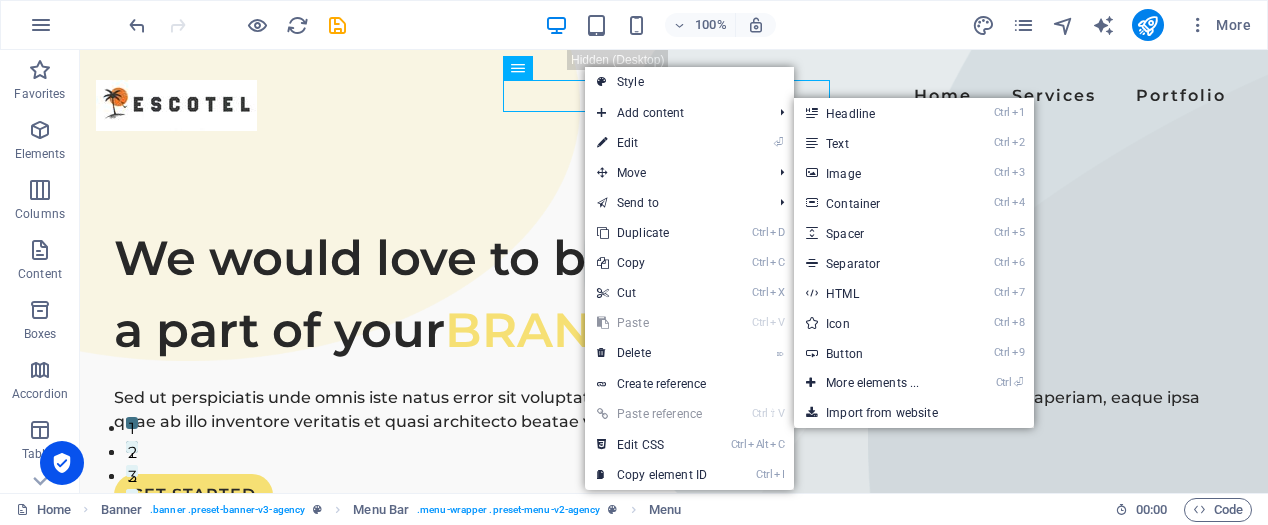 select 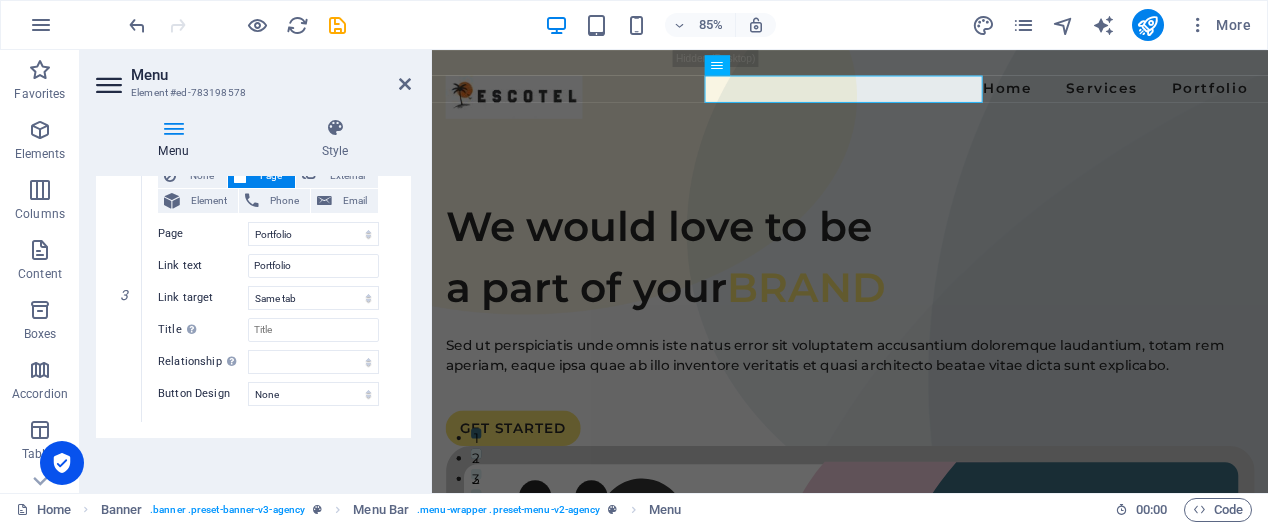 scroll, scrollTop: 769, scrollLeft: 0, axis: vertical 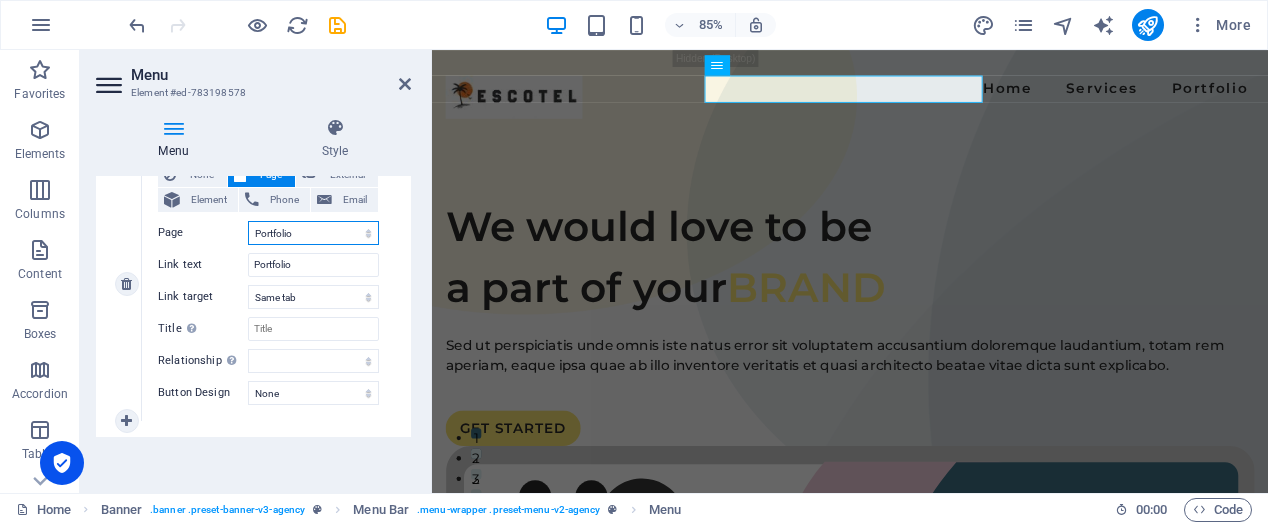 click on "Home Services Portfolio Legal Notice Privacy" at bounding box center (313, 233) 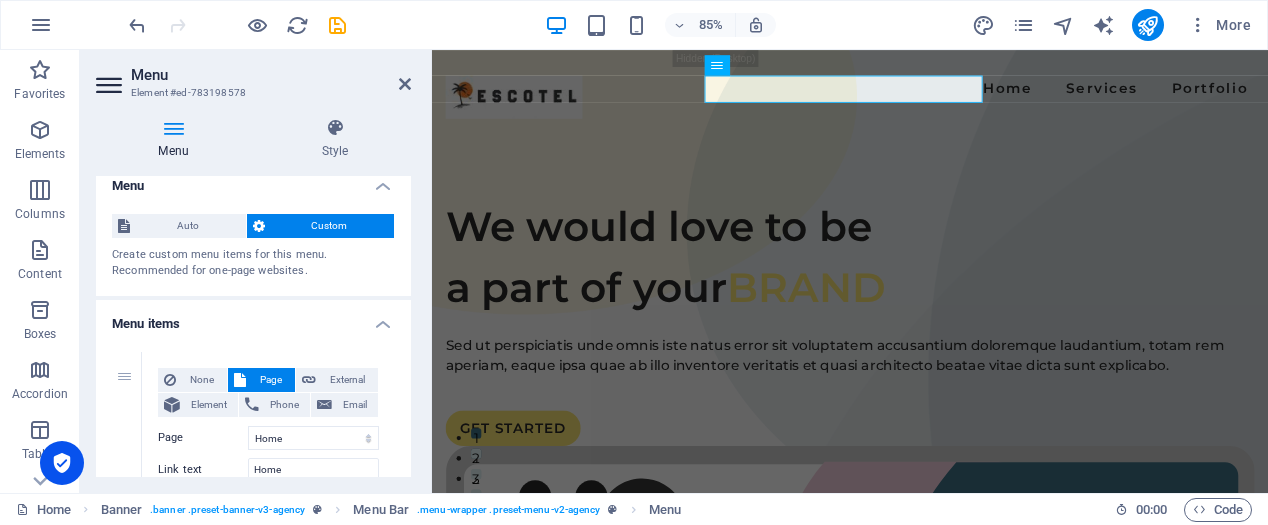 scroll, scrollTop: 0, scrollLeft: 0, axis: both 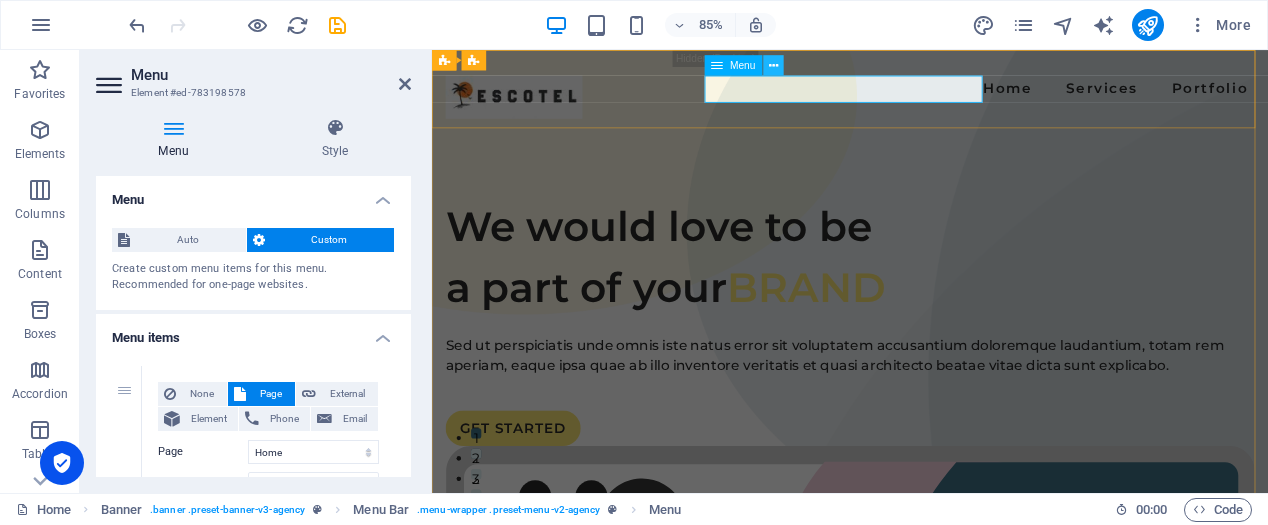 click at bounding box center (773, 65) 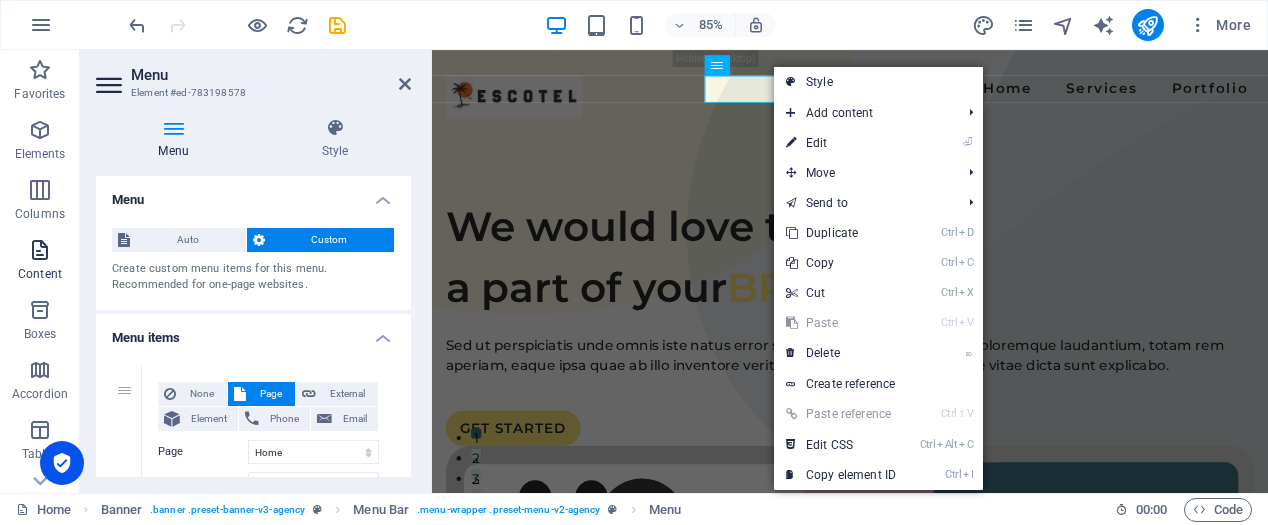 click at bounding box center (40, 250) 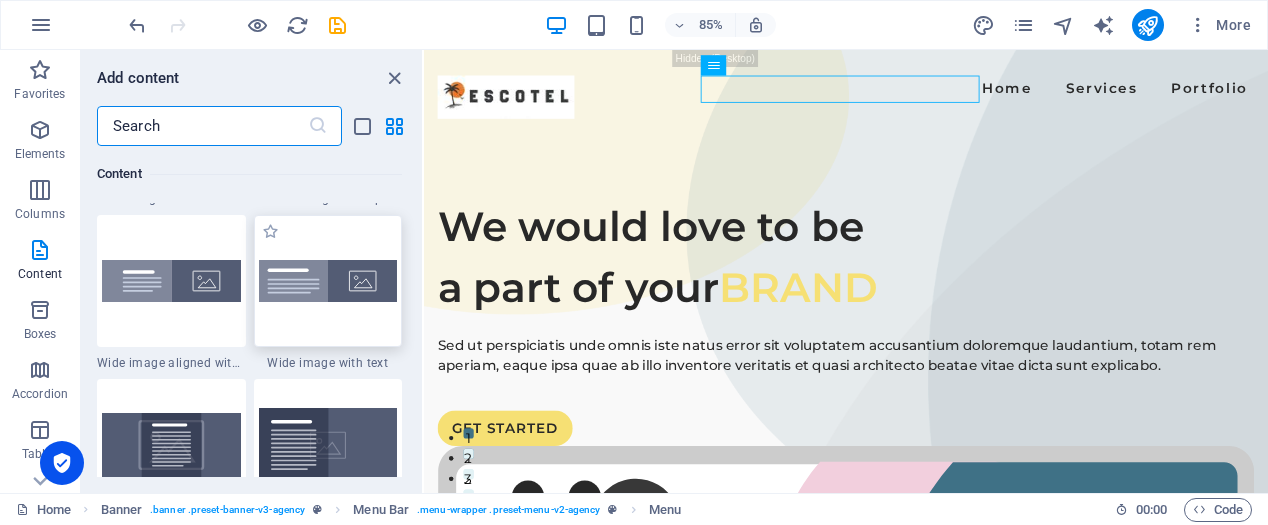 scroll, scrollTop: 3999, scrollLeft: 0, axis: vertical 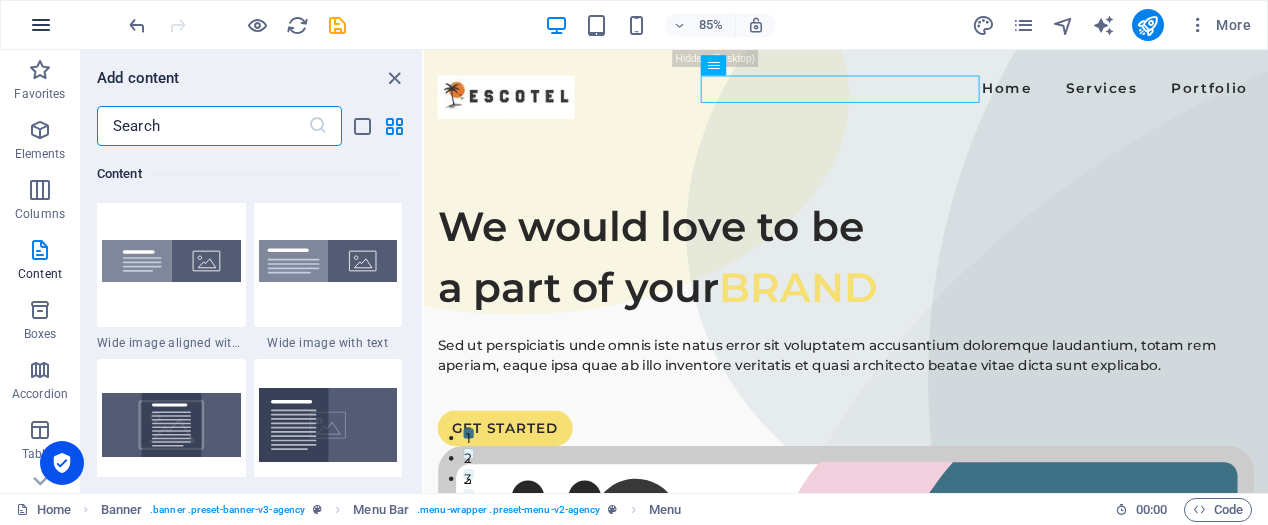 click at bounding box center (41, 25) 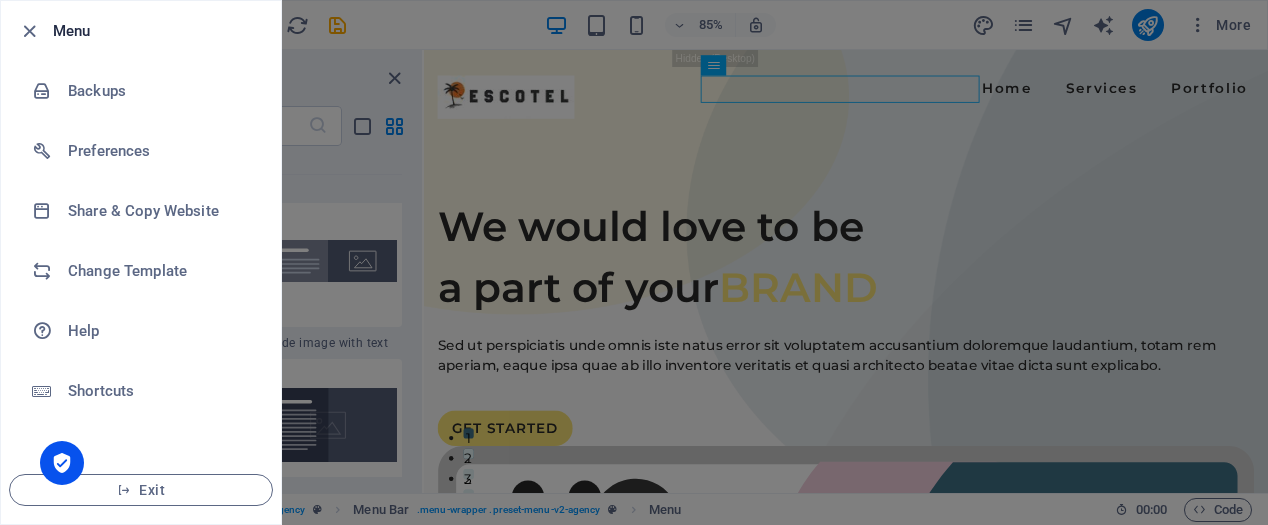 click at bounding box center [634, 262] 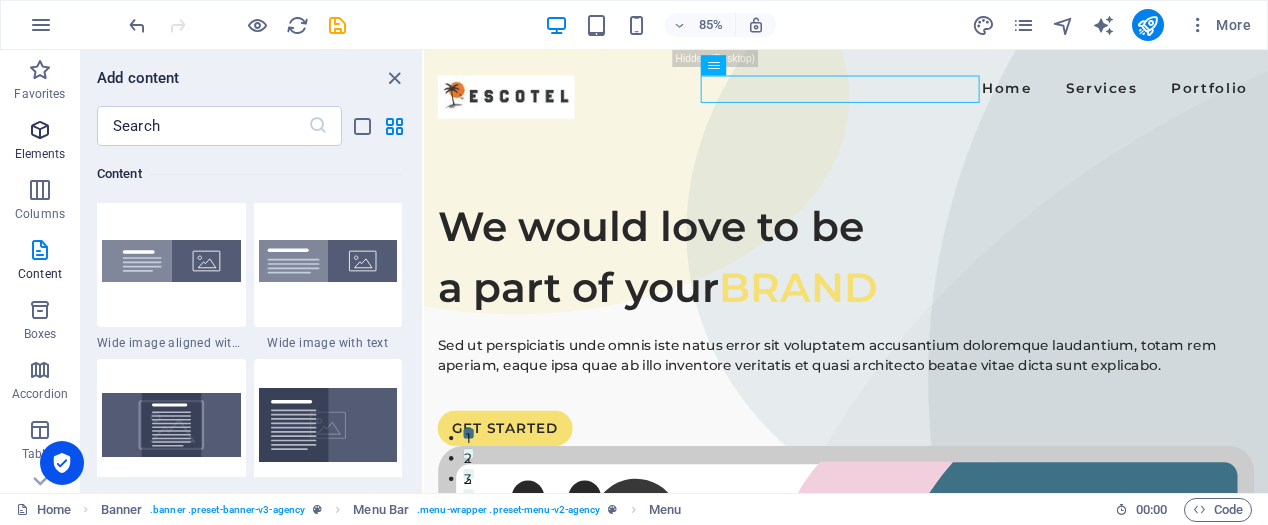 click on "Elements" at bounding box center [40, 154] 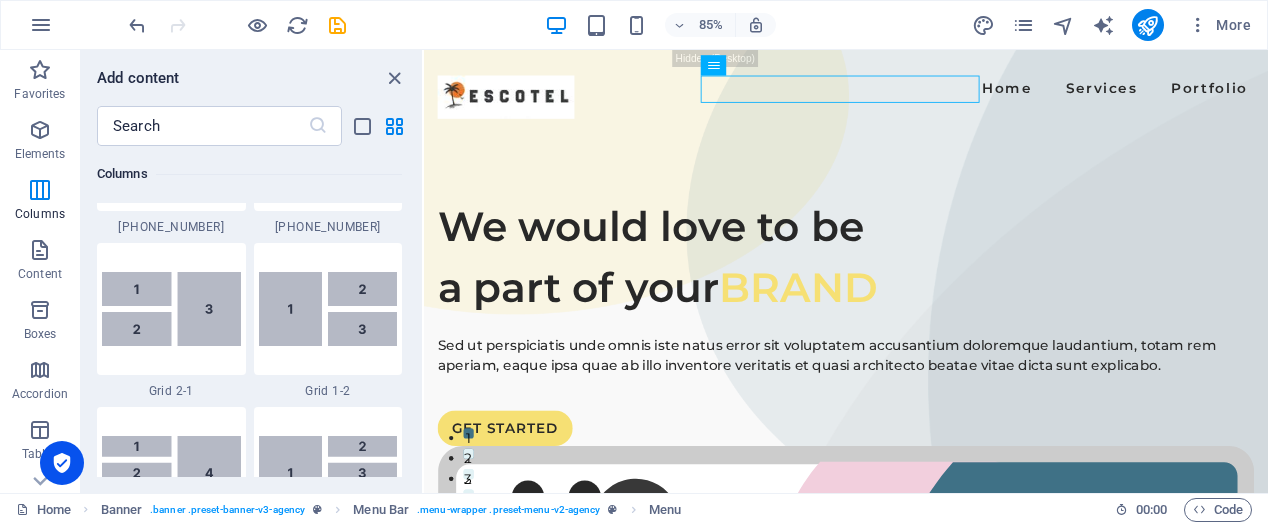 scroll, scrollTop: 2513, scrollLeft: 0, axis: vertical 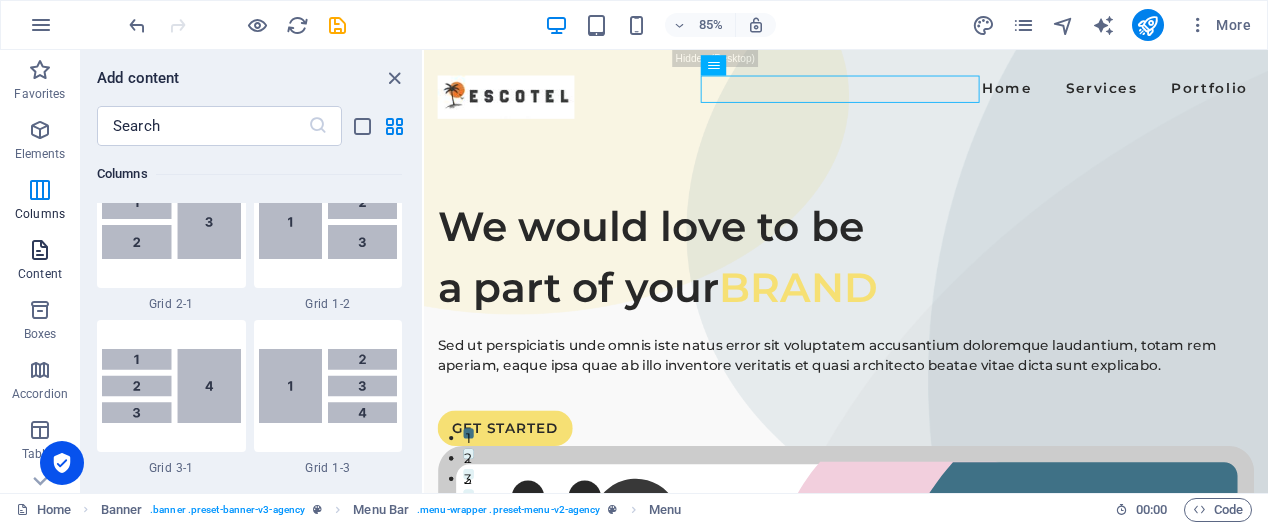 click on "Content" at bounding box center [40, 262] 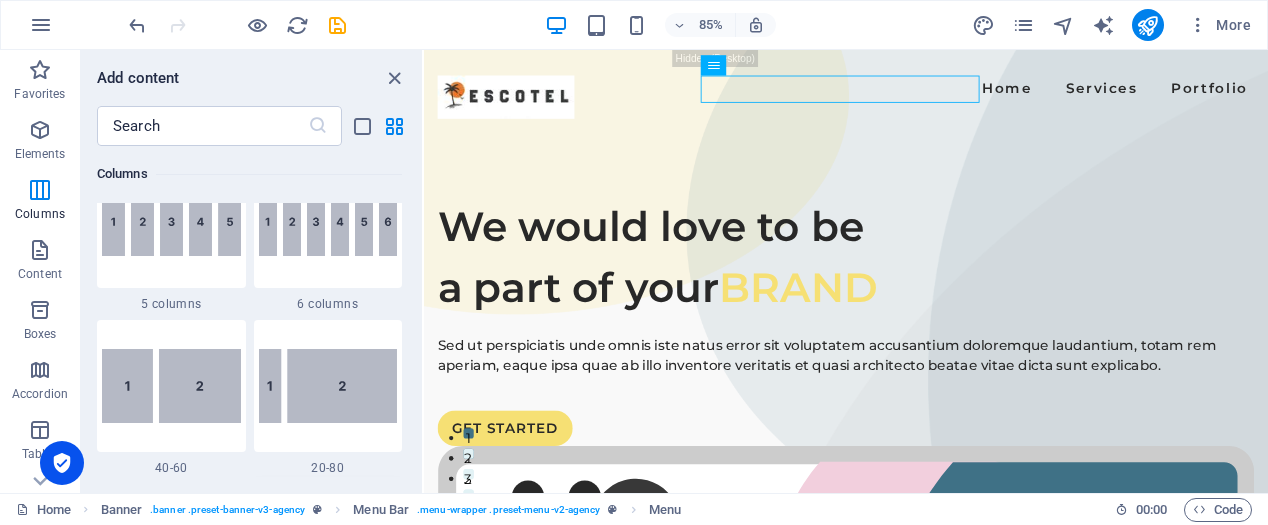 scroll, scrollTop: 1299, scrollLeft: 0, axis: vertical 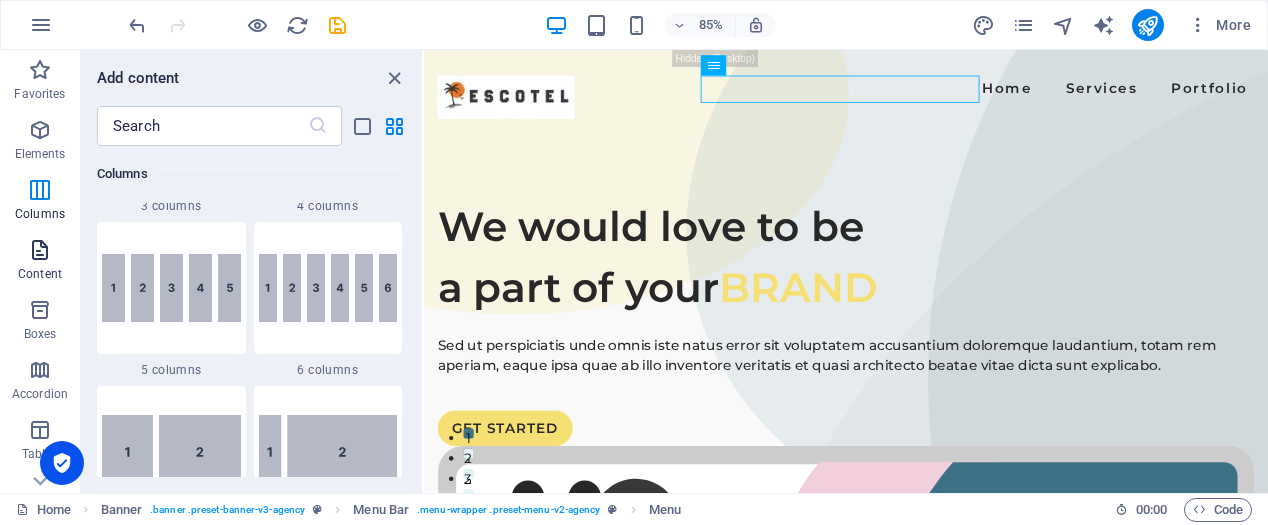 click on "Content" at bounding box center [40, 262] 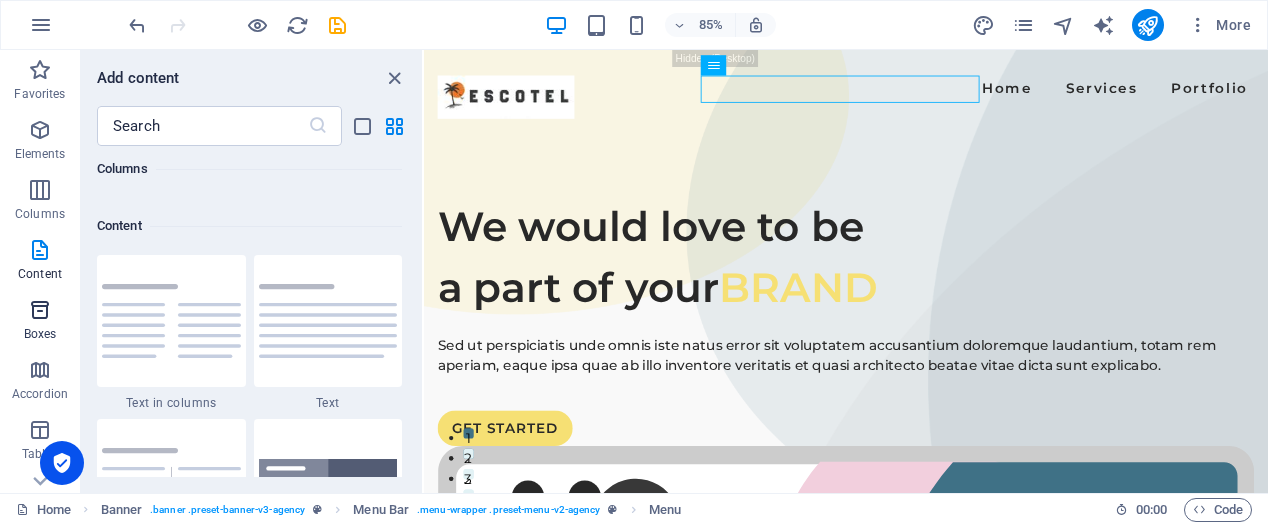 click at bounding box center [40, 310] 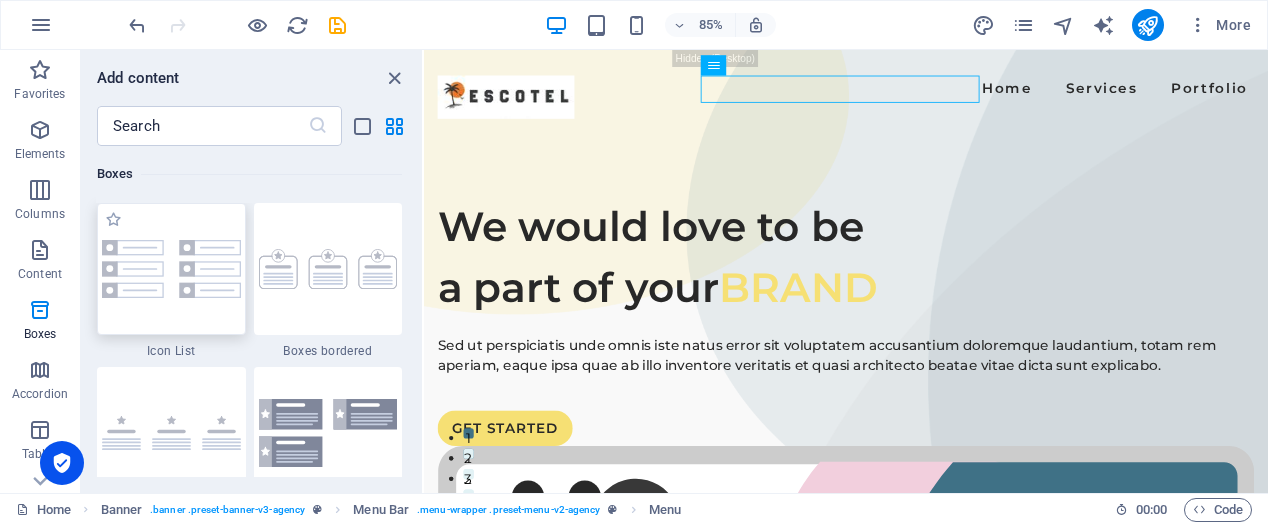 scroll, scrollTop: 5352, scrollLeft: 0, axis: vertical 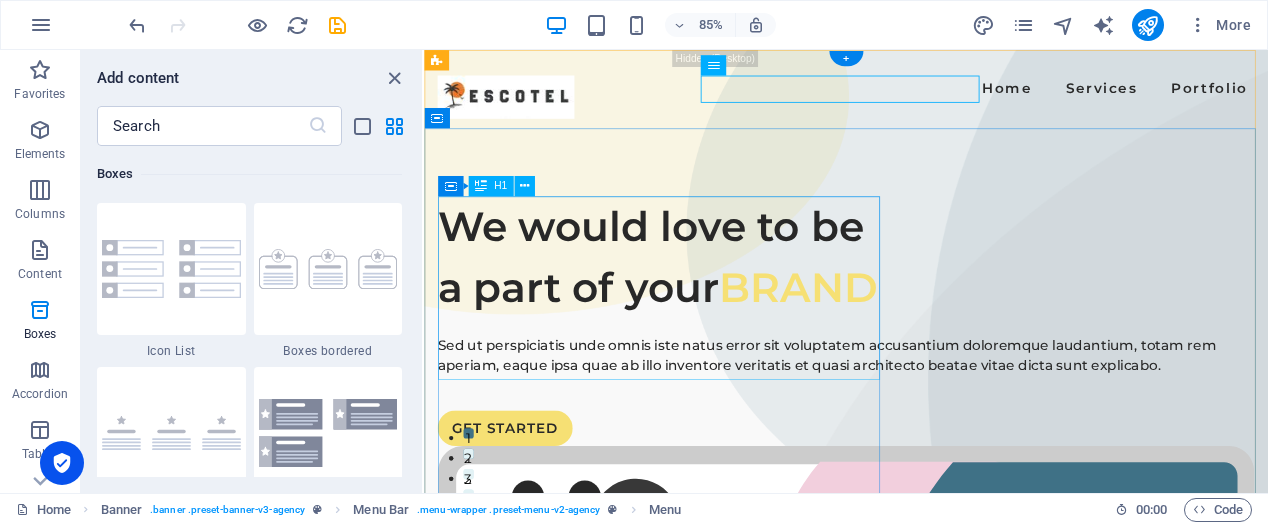 click on "We would love to be a part of your  BRAND" at bounding box center (920, 294) 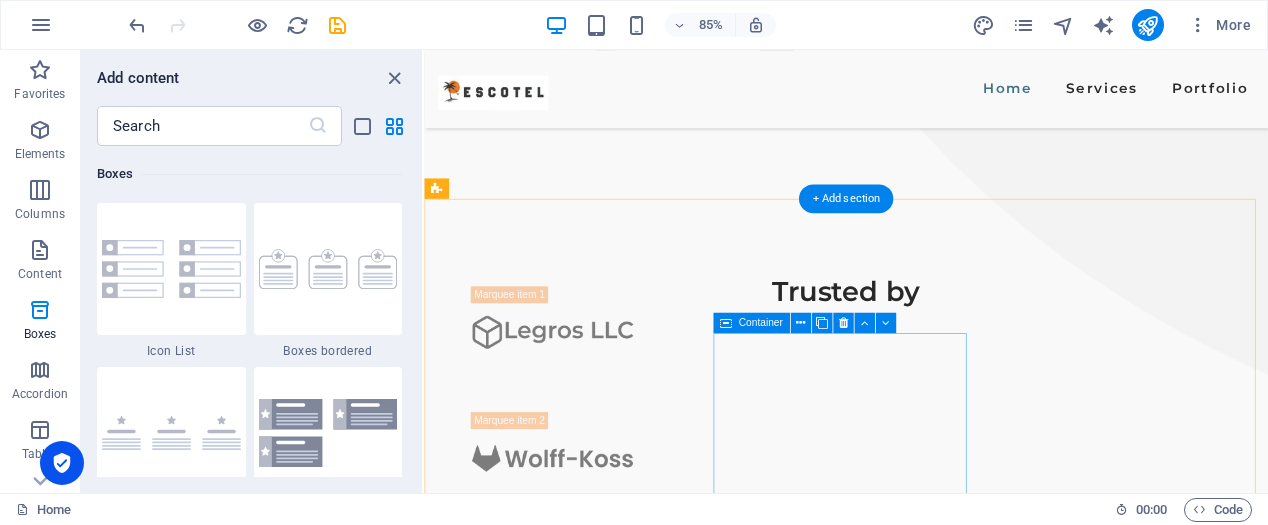 scroll, scrollTop: 1500, scrollLeft: 0, axis: vertical 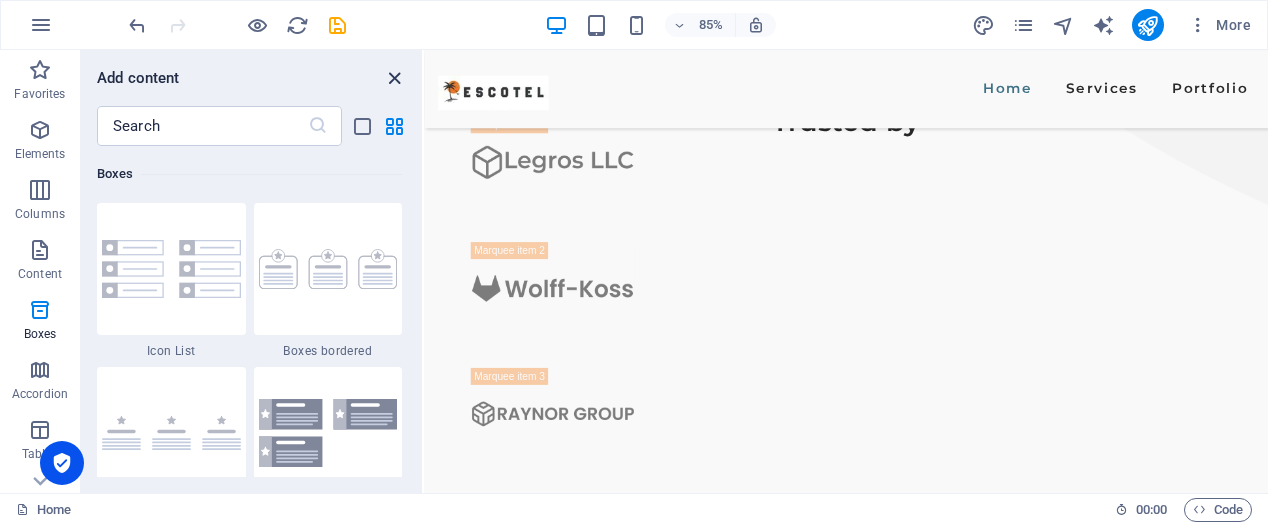click at bounding box center (394, 78) 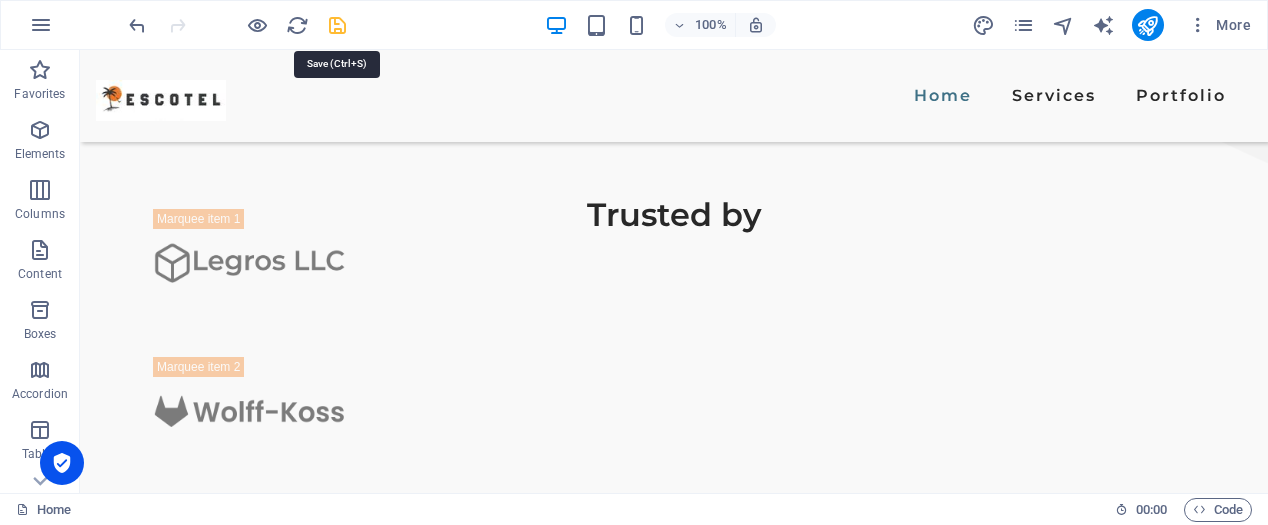 click at bounding box center (337, 25) 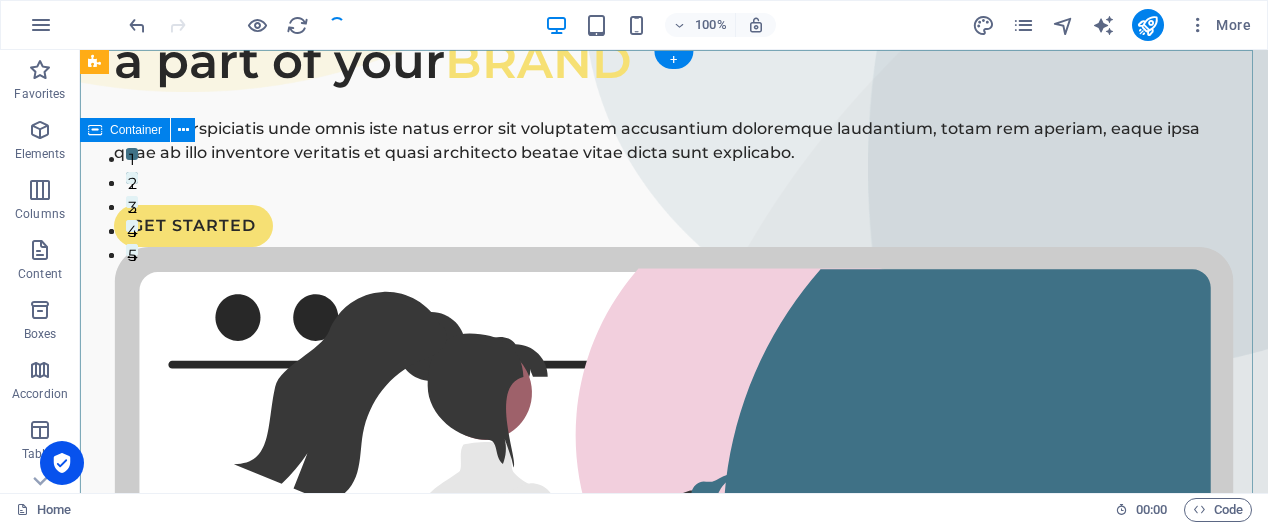 scroll, scrollTop: 0, scrollLeft: 0, axis: both 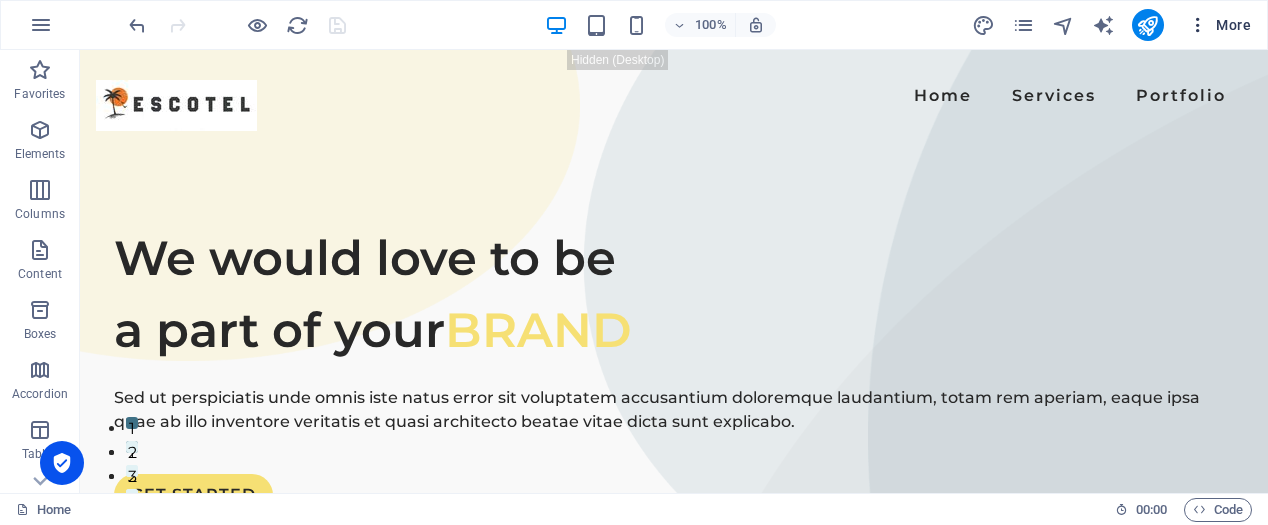 click at bounding box center [1198, 25] 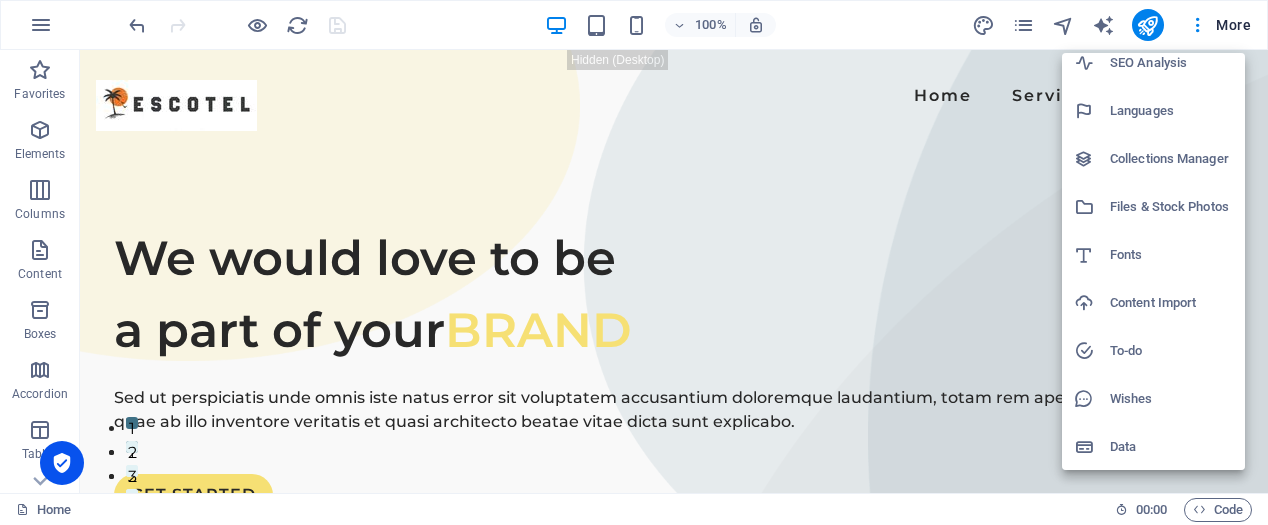 scroll, scrollTop: 111, scrollLeft: 0, axis: vertical 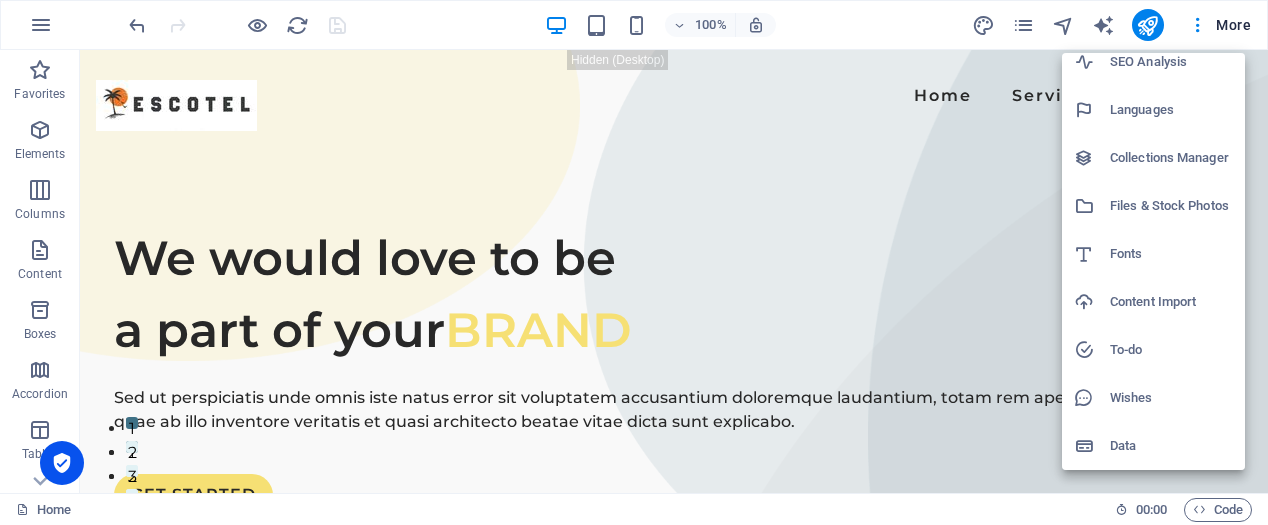 click at bounding box center (634, 262) 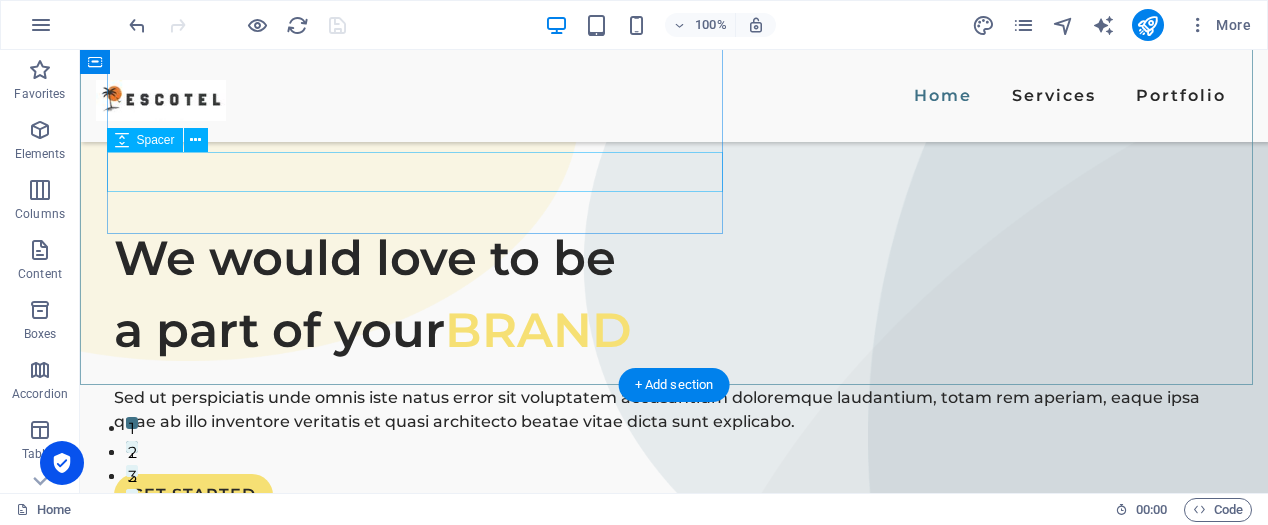 scroll, scrollTop: 400, scrollLeft: 0, axis: vertical 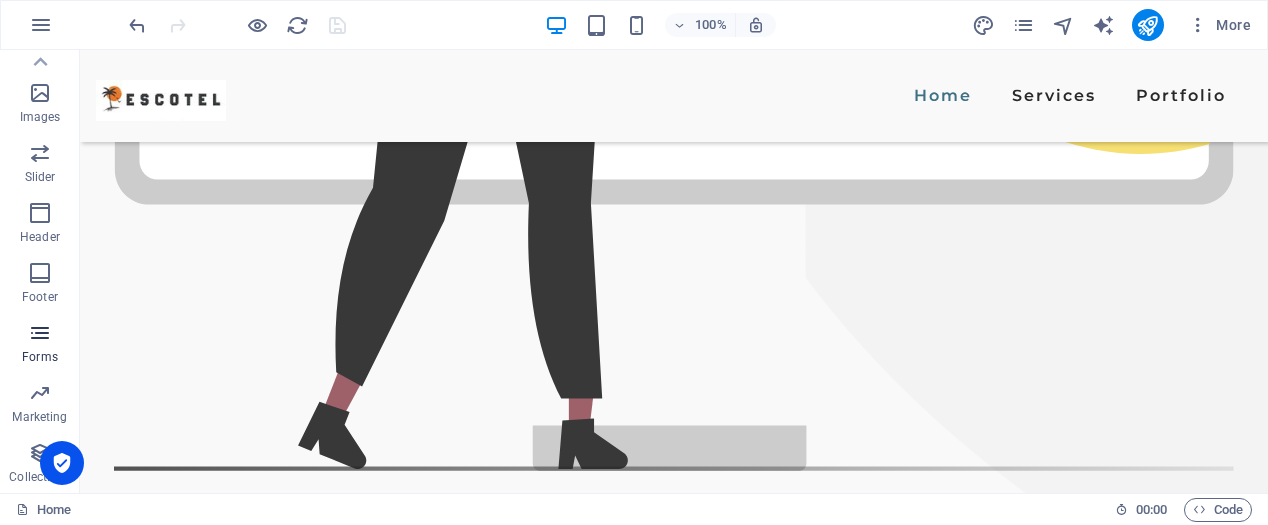 click on "Forms" at bounding box center [40, 345] 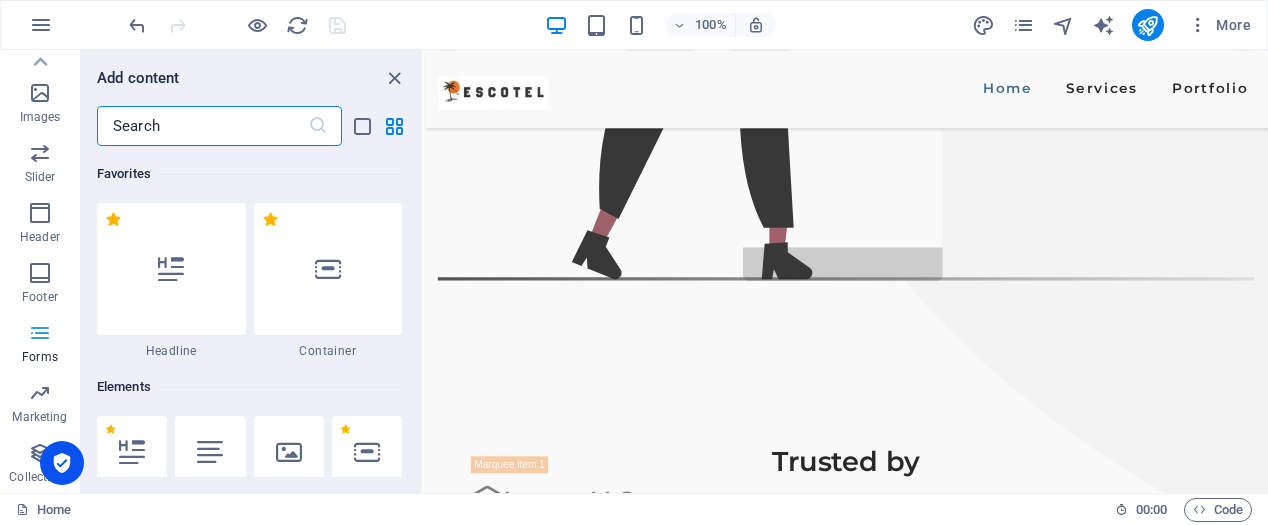 scroll, scrollTop: 1032, scrollLeft: 0, axis: vertical 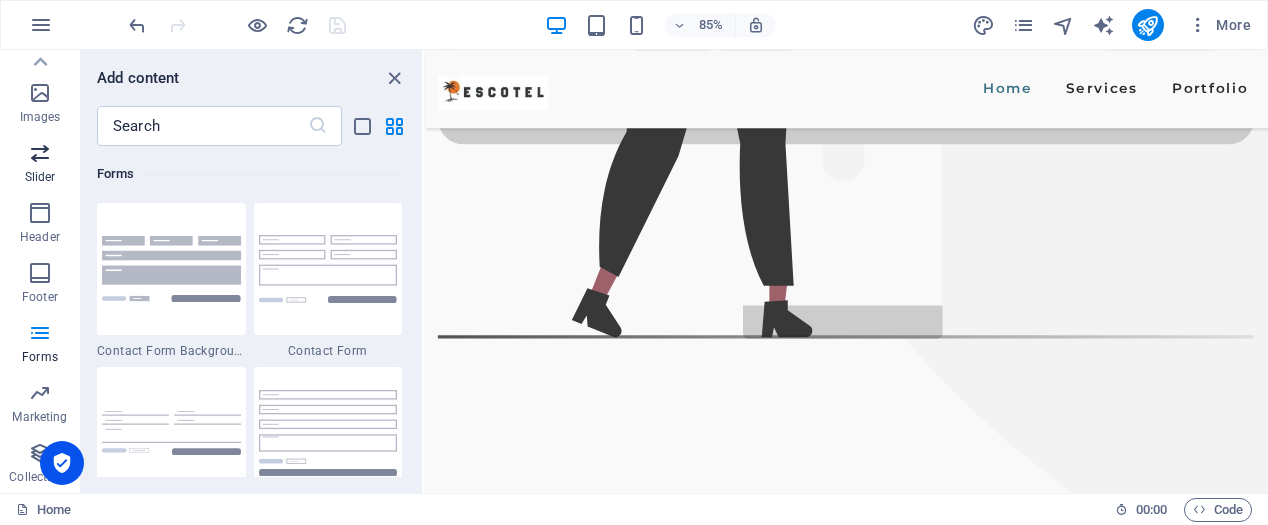 click at bounding box center (40, 153) 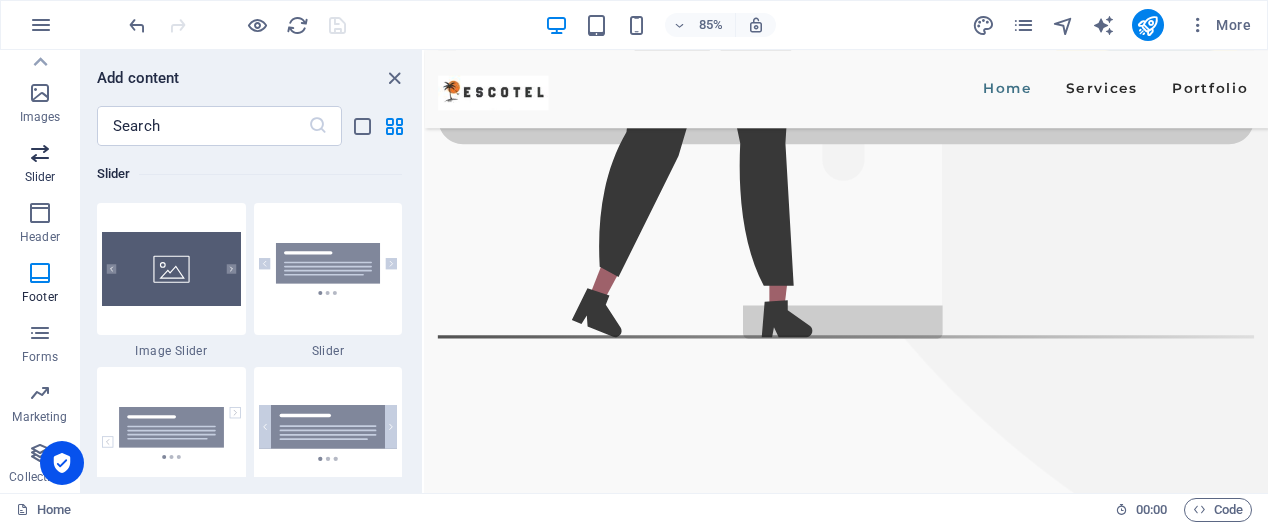 scroll, scrollTop: 11173, scrollLeft: 0, axis: vertical 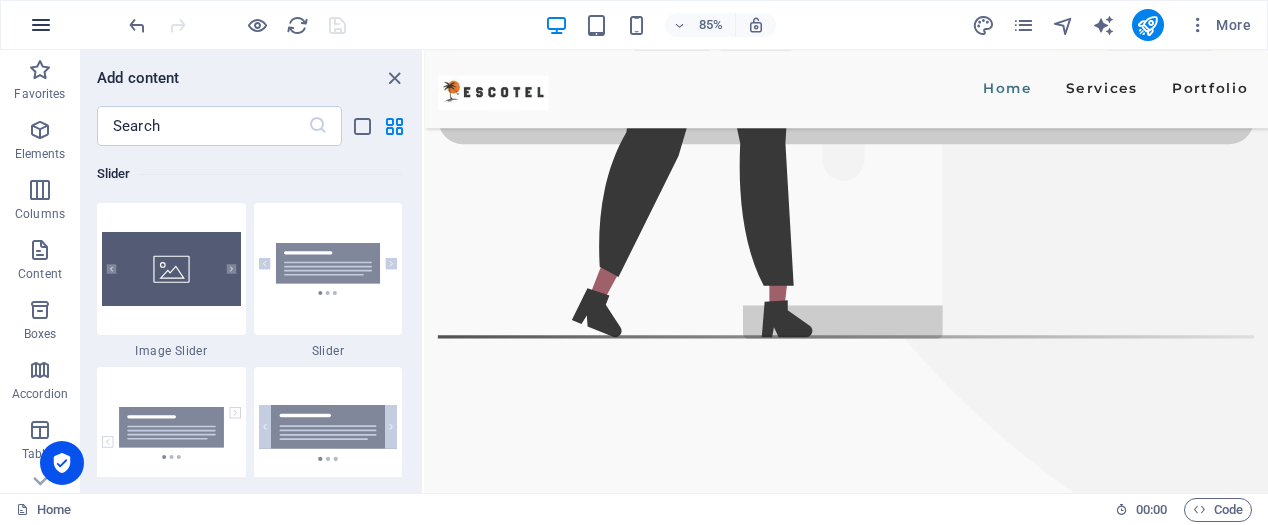 click at bounding box center (41, 25) 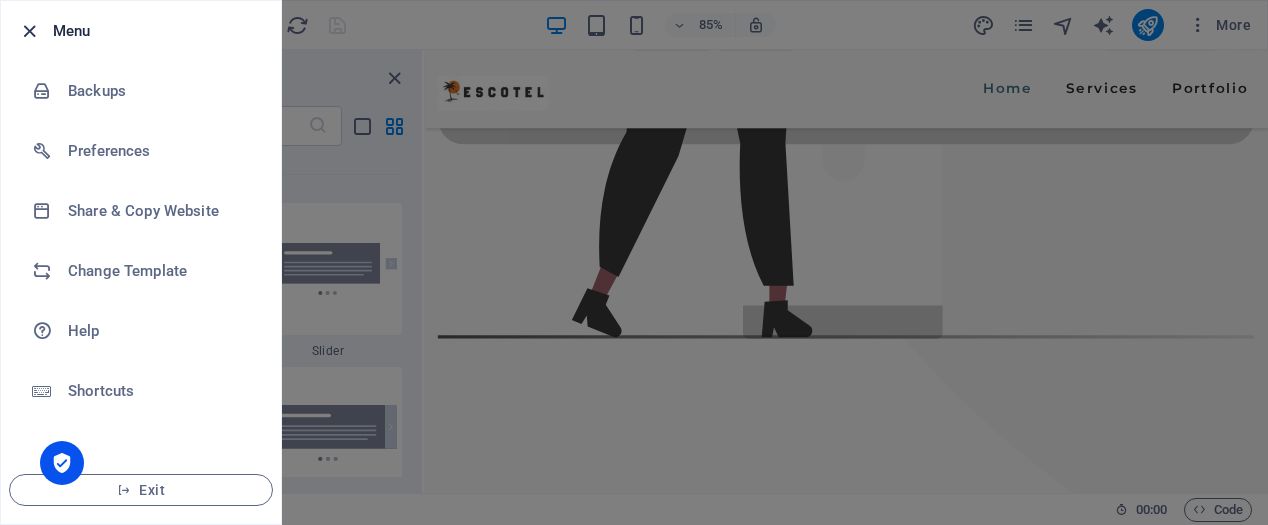 click at bounding box center (29, 31) 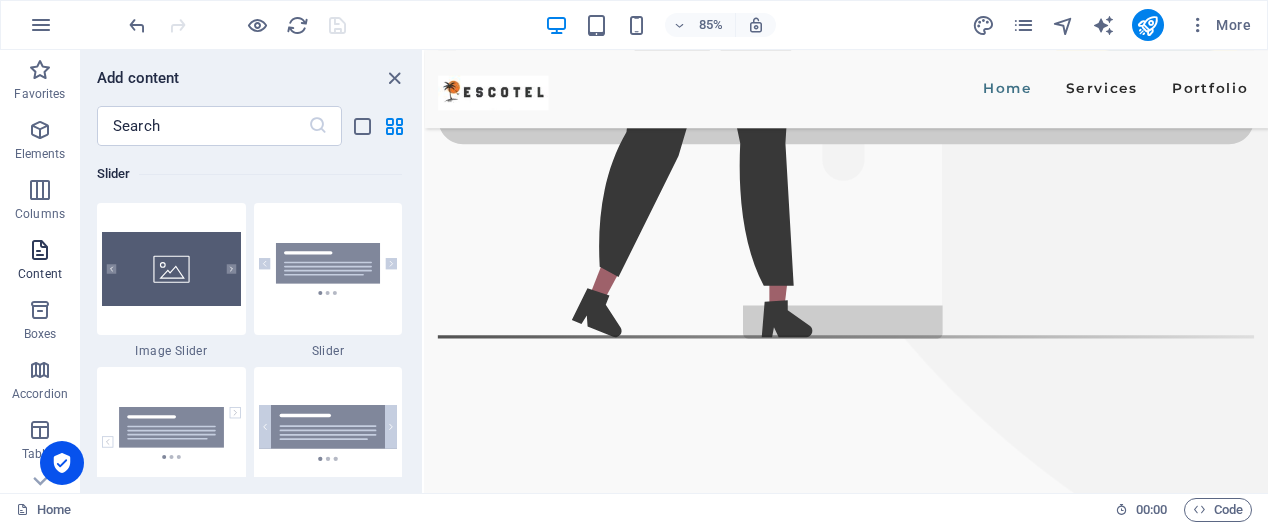 click at bounding box center (40, 250) 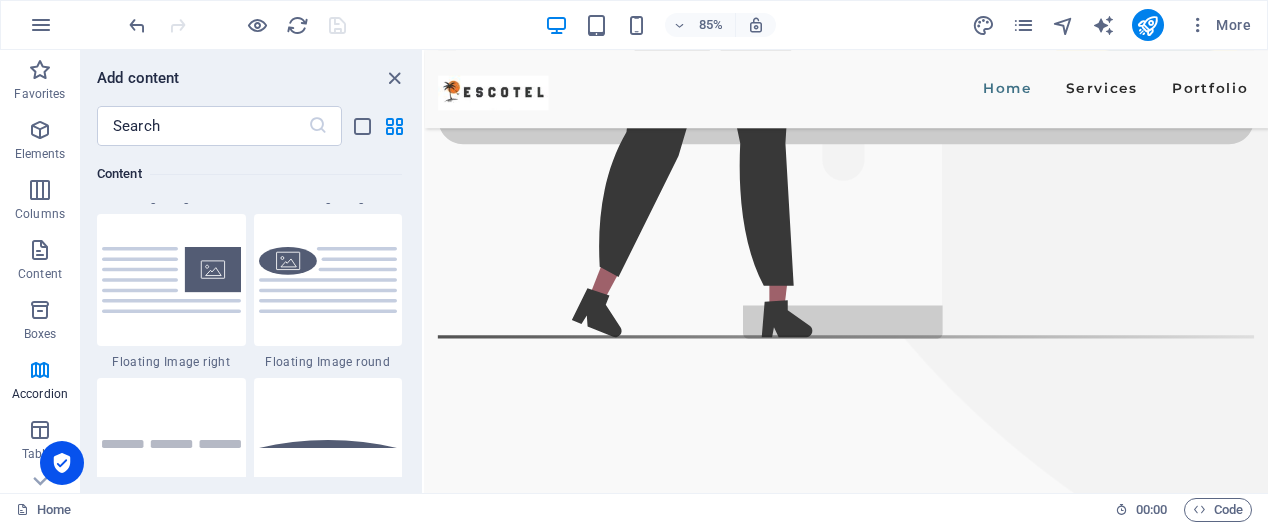 scroll, scrollTop: 4499, scrollLeft: 0, axis: vertical 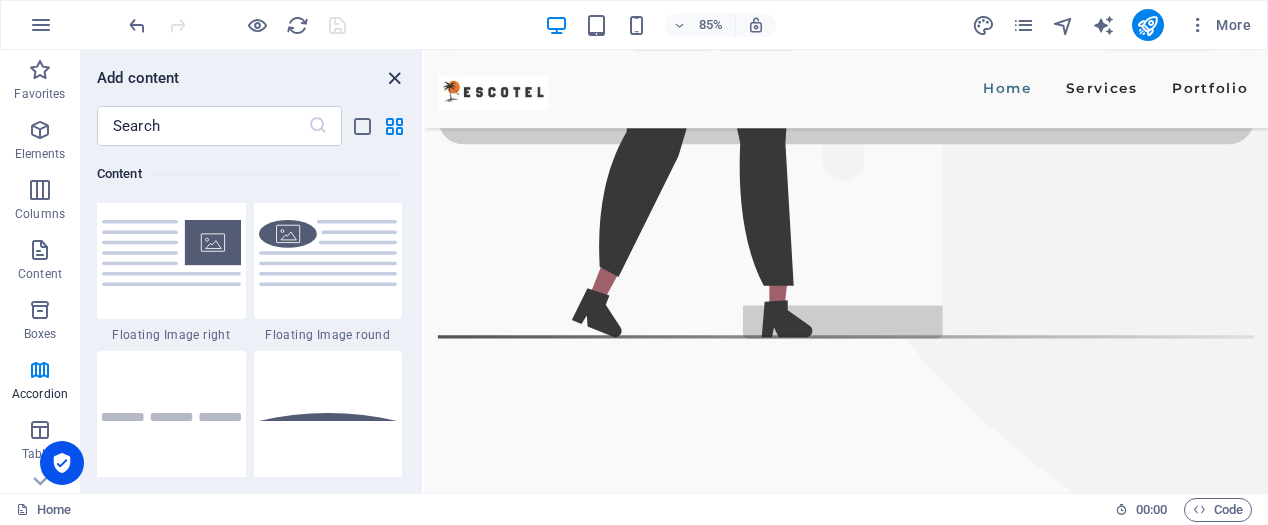 click at bounding box center [394, 78] 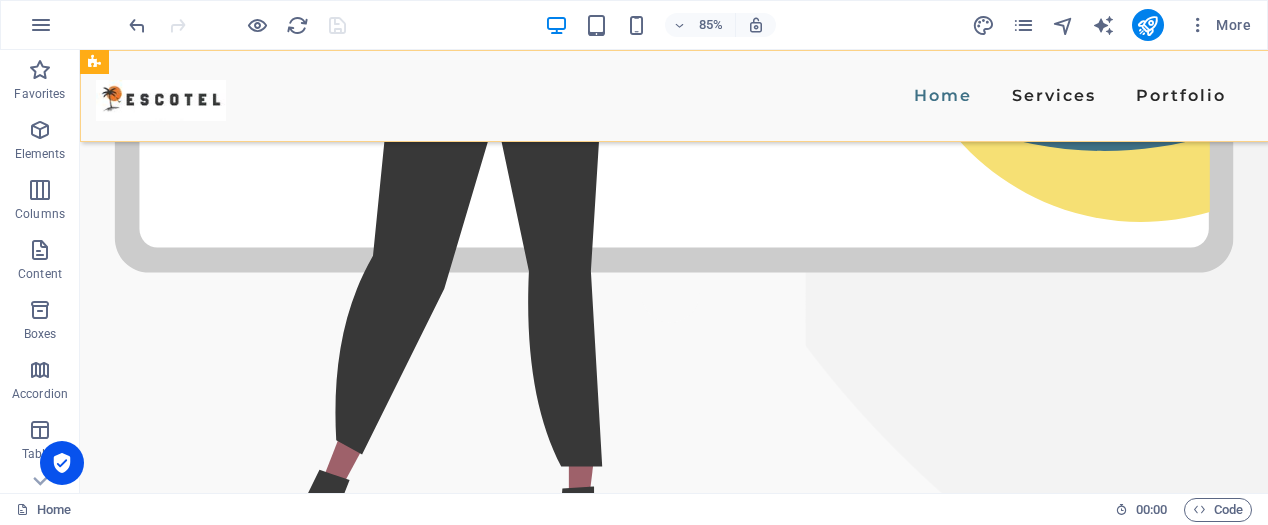 scroll, scrollTop: 1100, scrollLeft: 0, axis: vertical 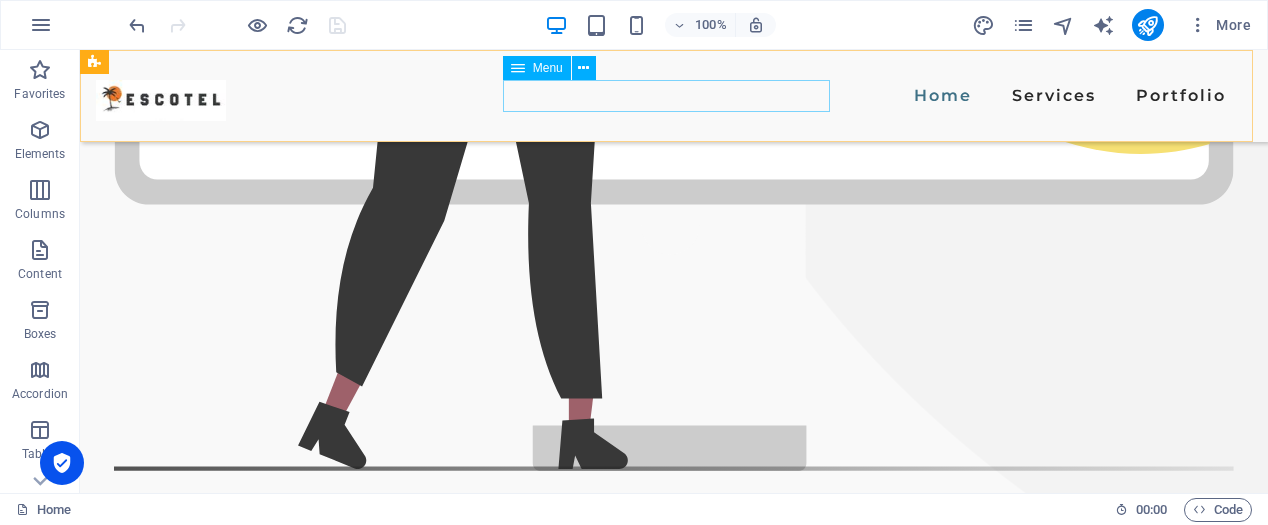 click on "Home Services Portfolio" at bounding box center (674, 96) 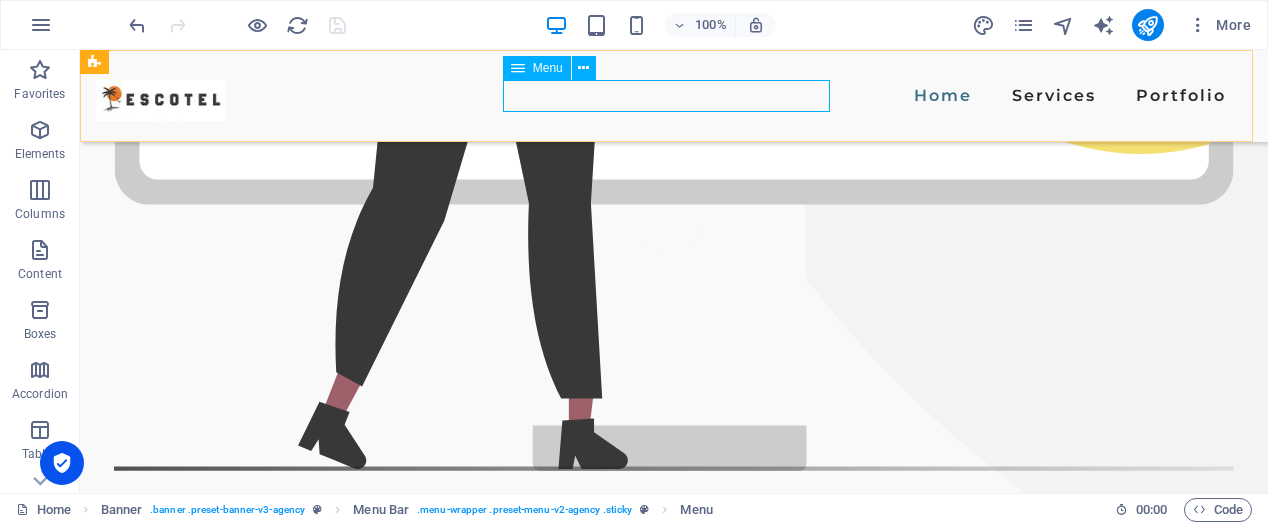 click on "Menu" at bounding box center (548, 68) 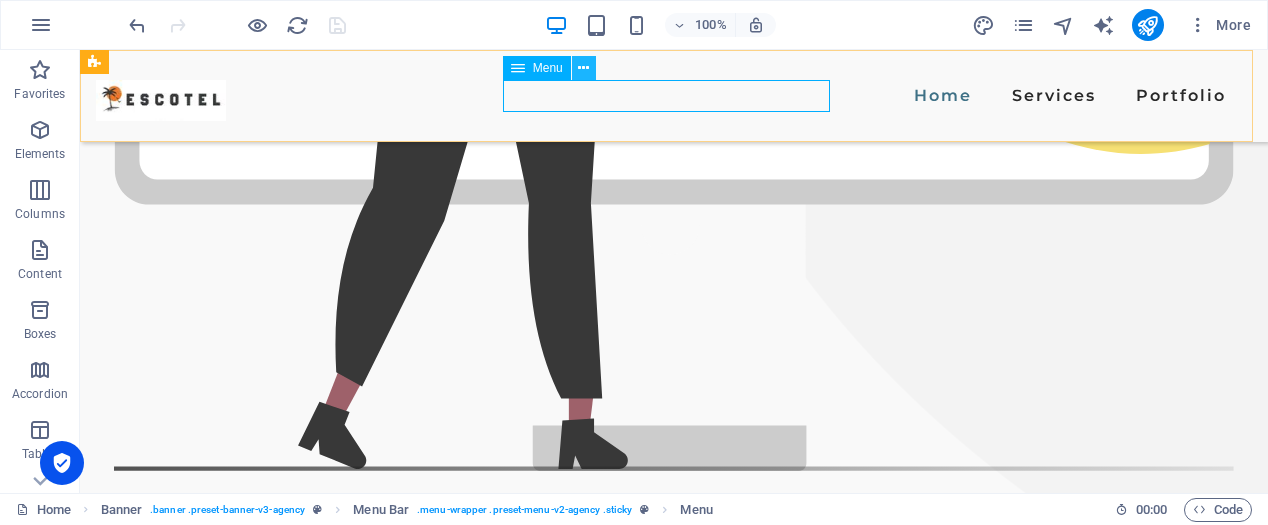 click at bounding box center (583, 68) 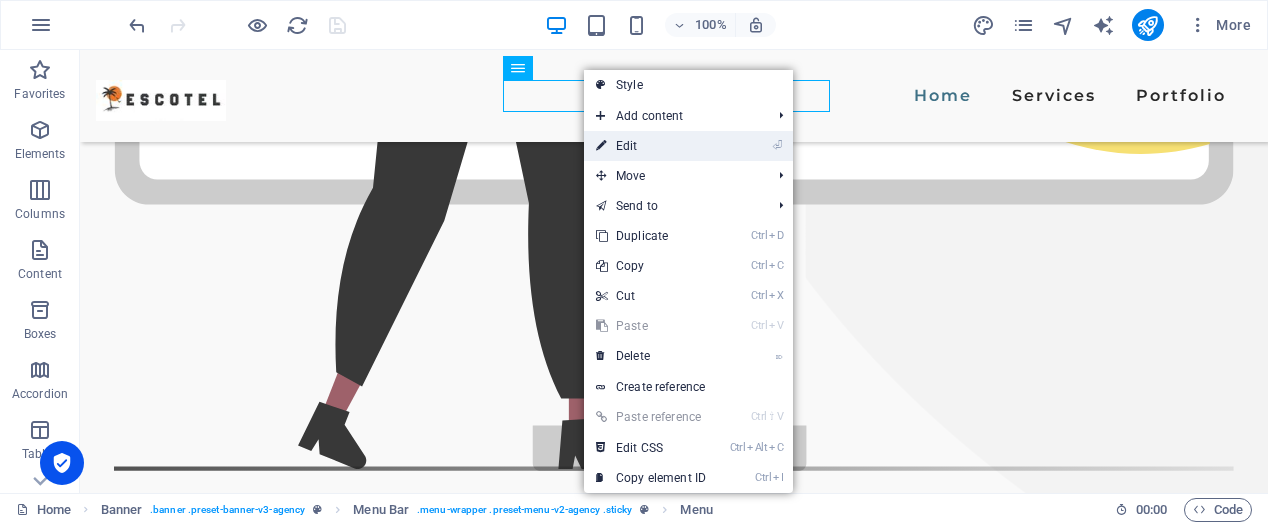 click on "⏎  Edit" at bounding box center [688, 146] 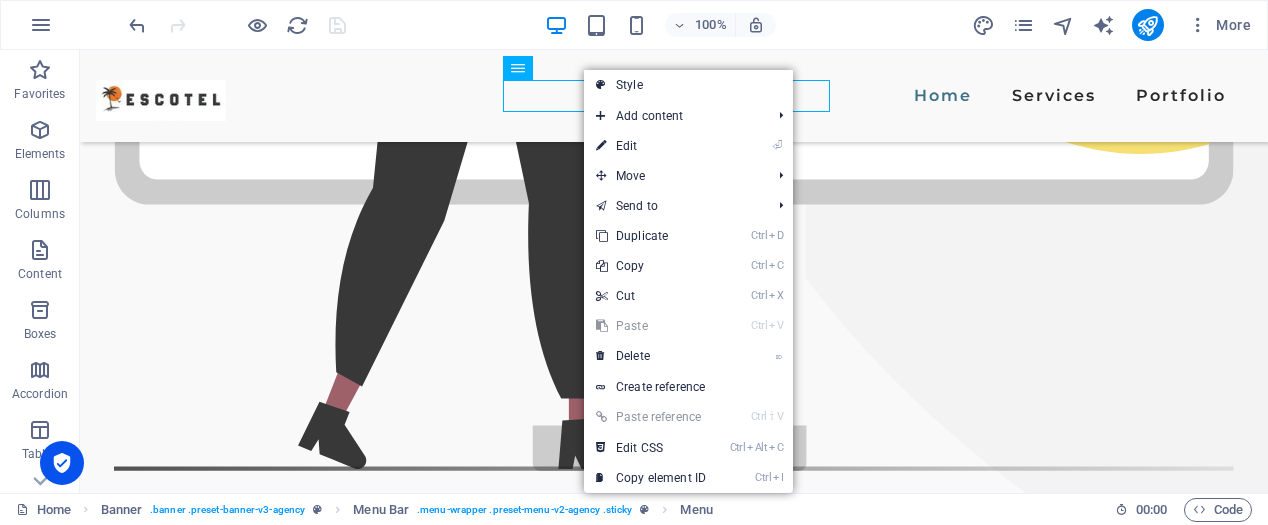 select 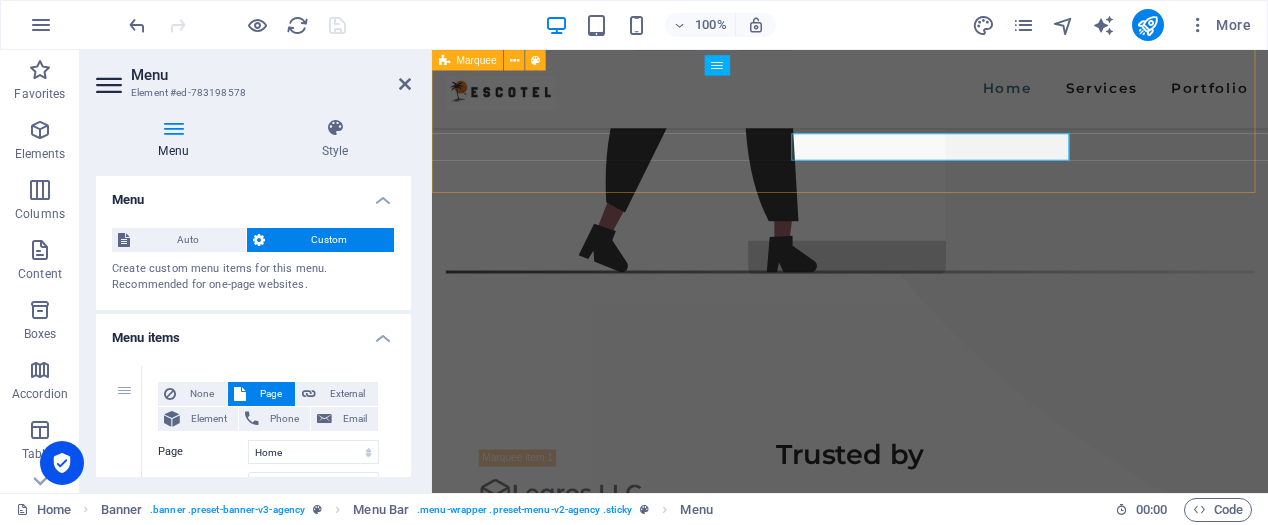 scroll, scrollTop: 1032, scrollLeft: 0, axis: vertical 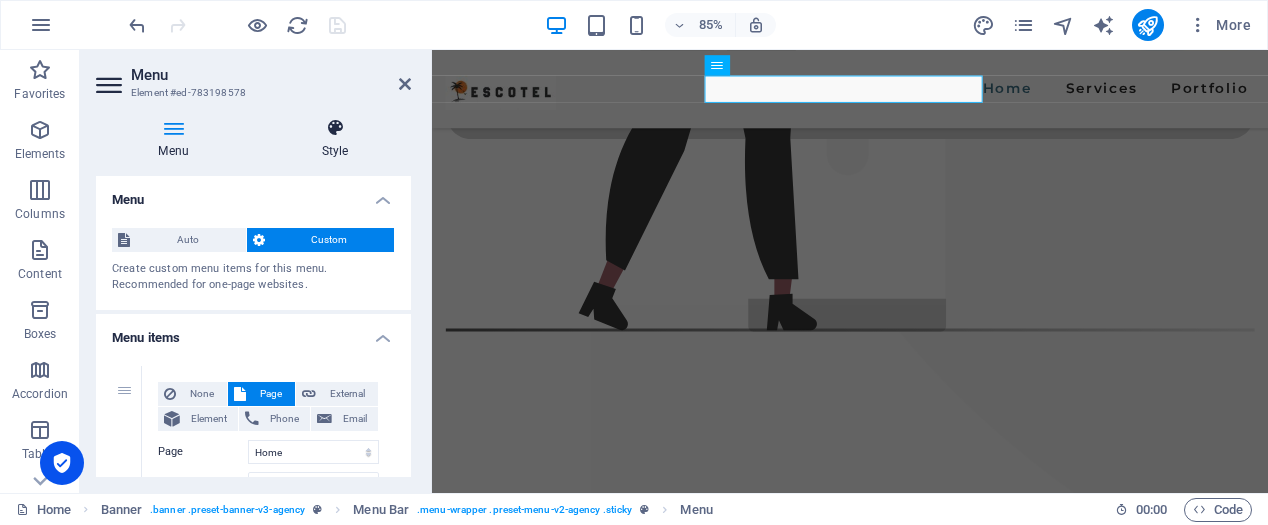 click on "Style" at bounding box center [335, 139] 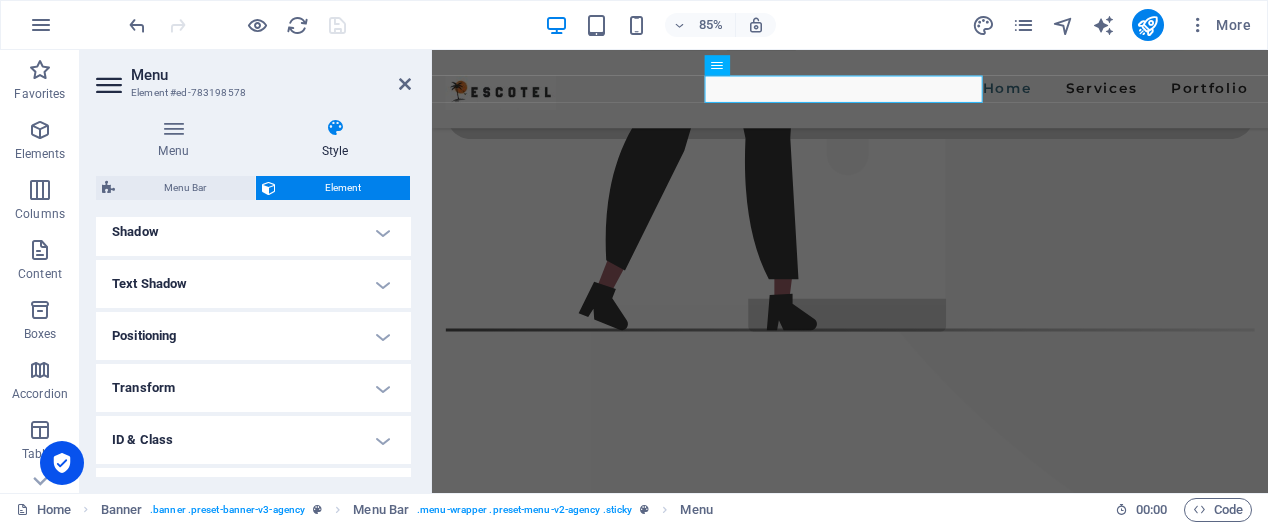 scroll, scrollTop: 585, scrollLeft: 0, axis: vertical 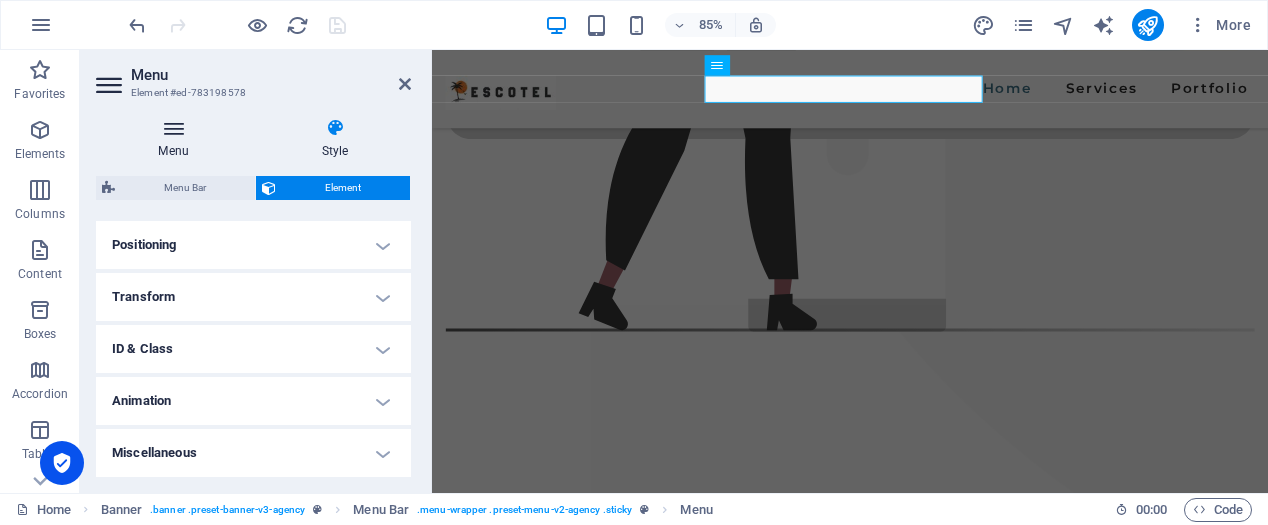 click on "Menu" at bounding box center [177, 139] 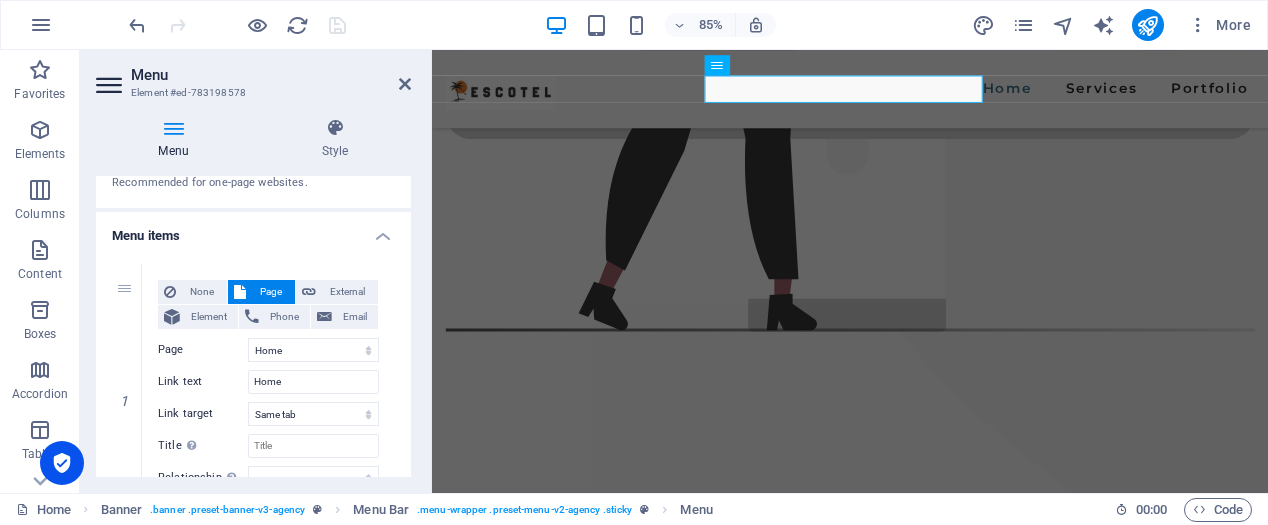 scroll, scrollTop: 200, scrollLeft: 0, axis: vertical 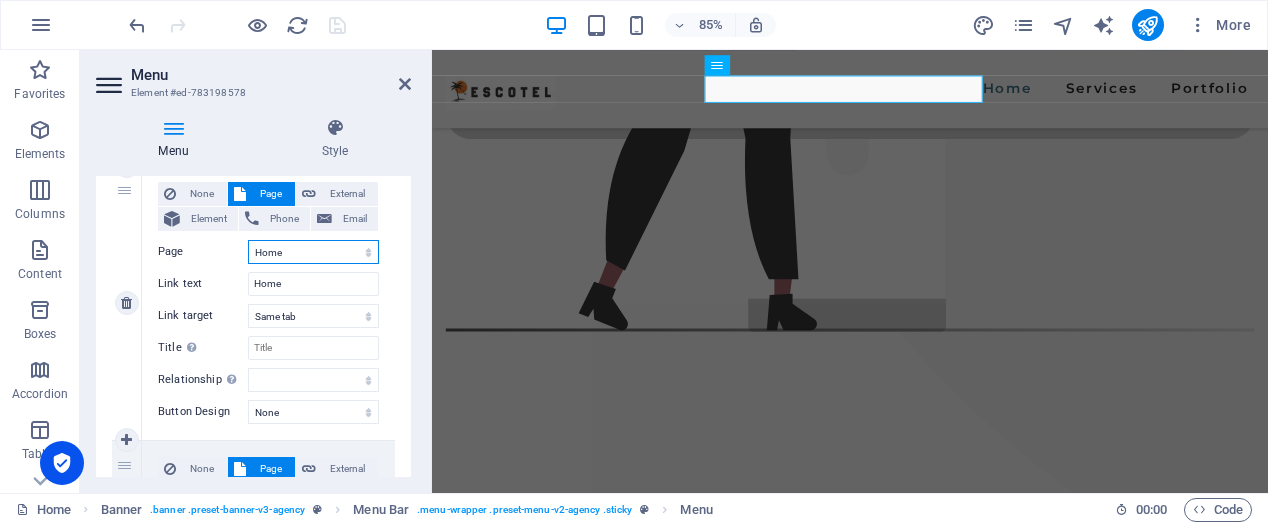 click on "Home Services Portfolio Legal Notice Privacy" at bounding box center [313, 252] 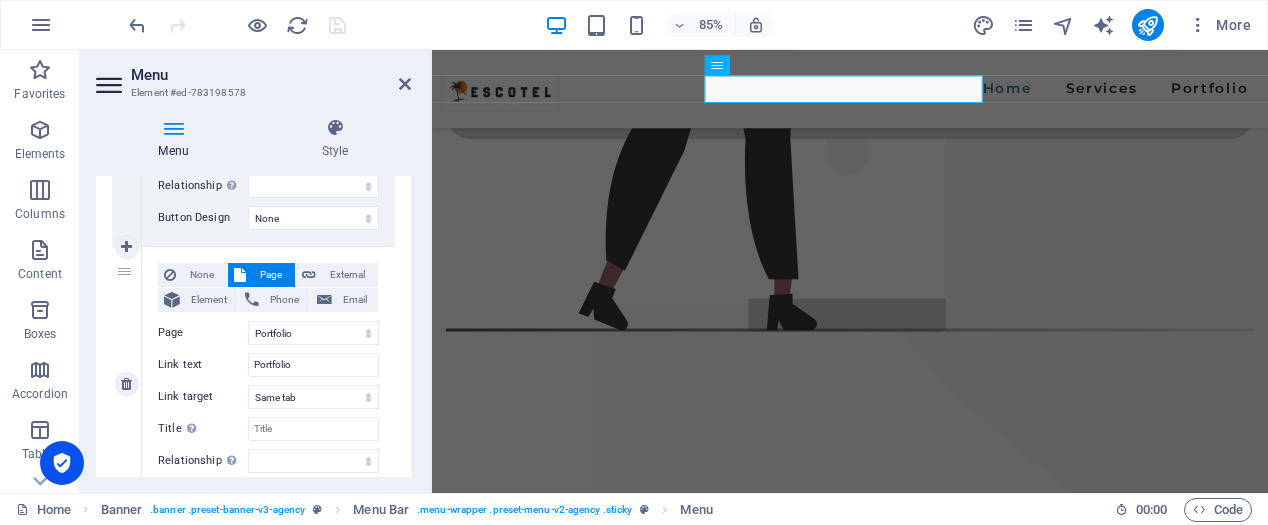 scroll, scrollTop: 769, scrollLeft: 0, axis: vertical 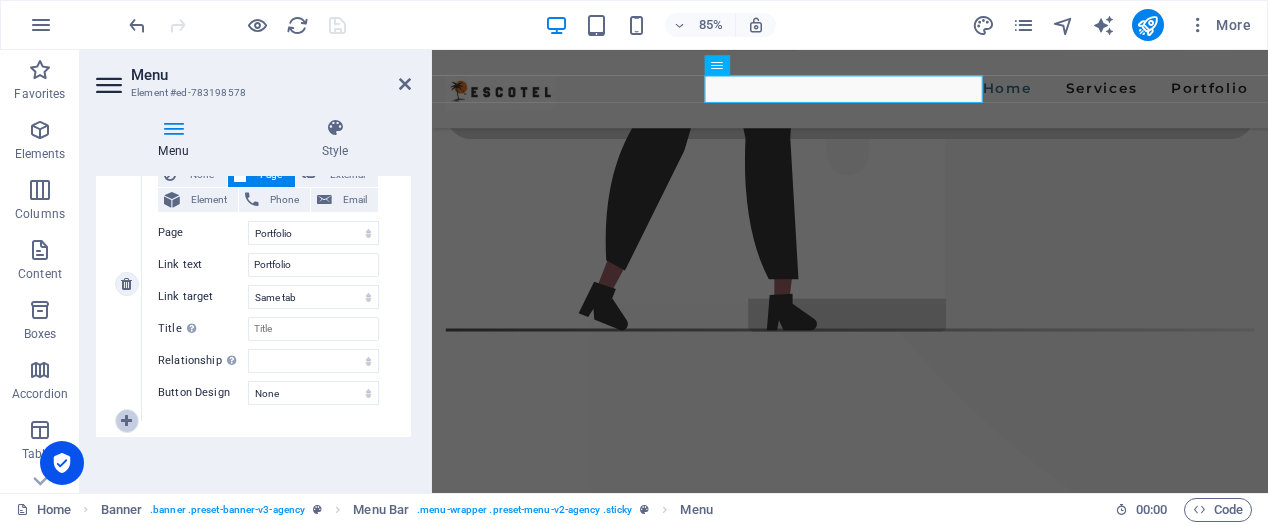 click at bounding box center [126, 421] 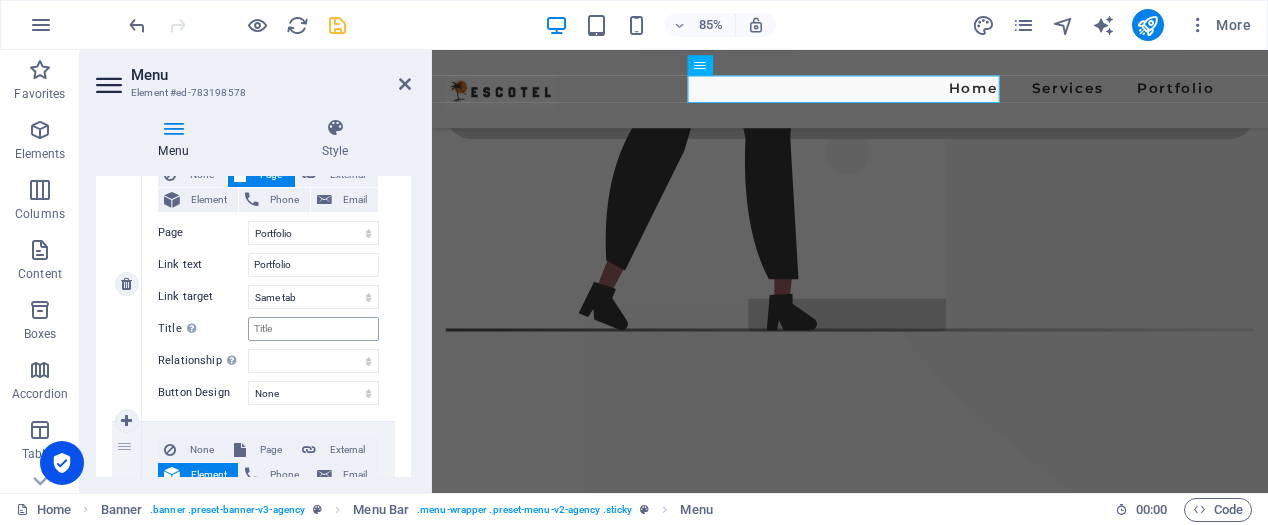 scroll, scrollTop: 969, scrollLeft: 0, axis: vertical 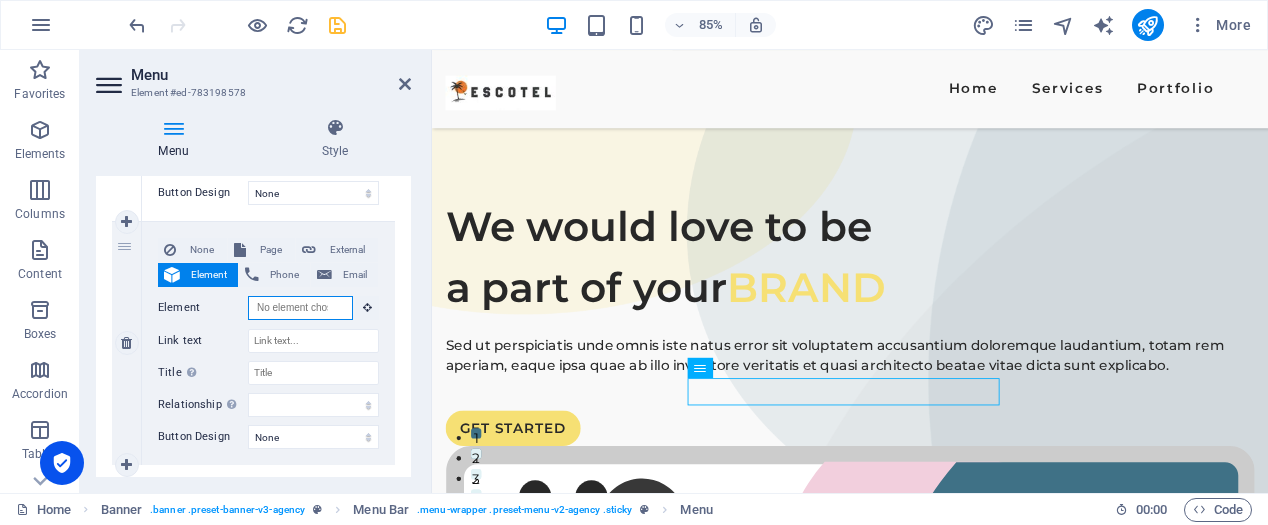 click on "Element" at bounding box center [300, 308] 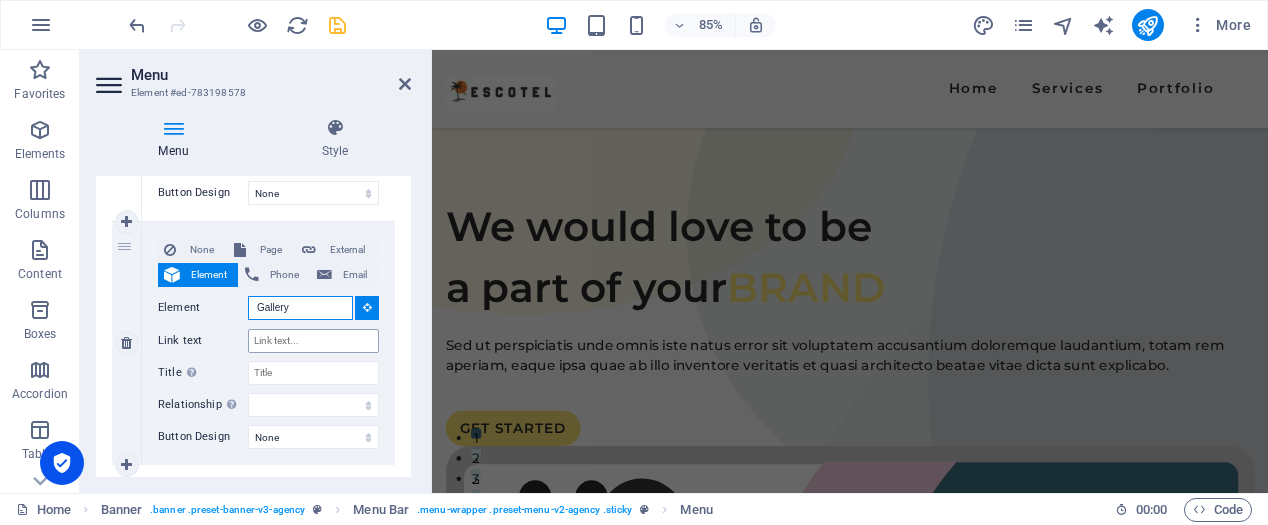 scroll, scrollTop: 940, scrollLeft: 0, axis: vertical 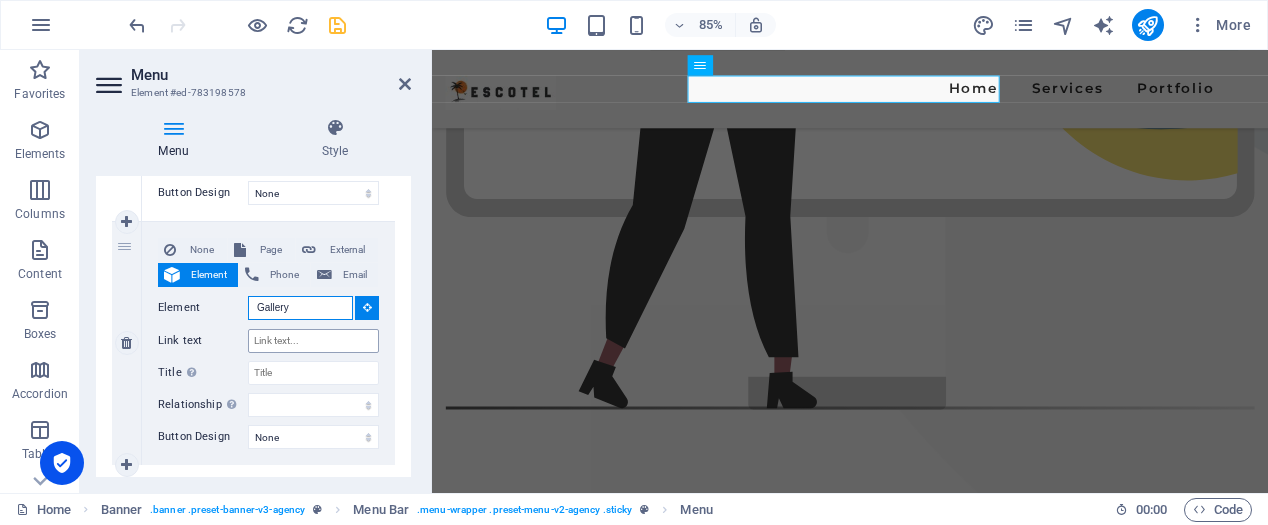 type on "Gallery" 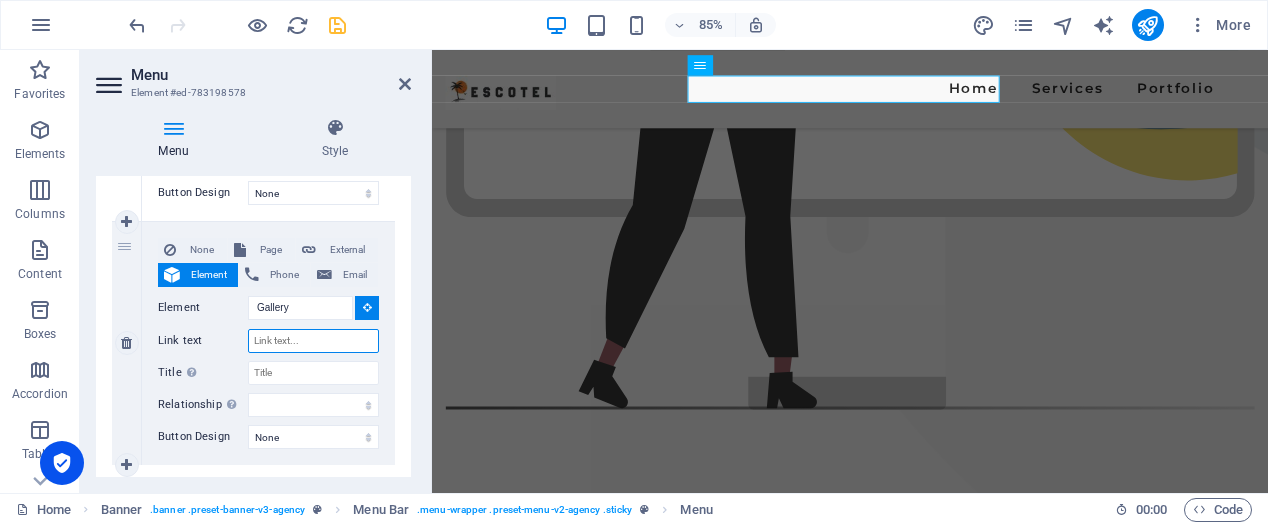 type 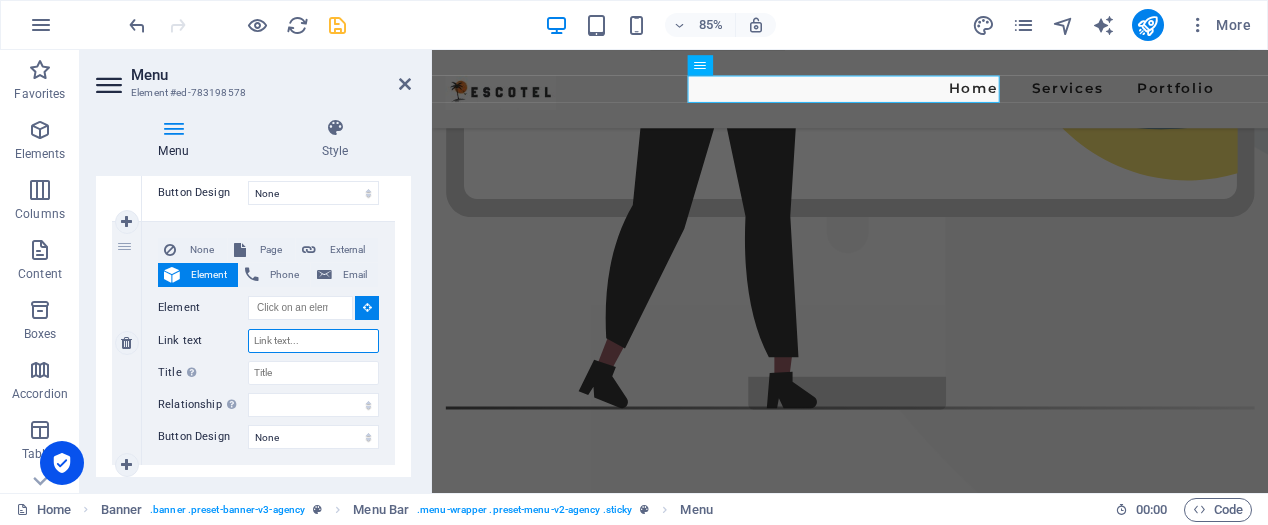 click on "Link text" at bounding box center [313, 341] 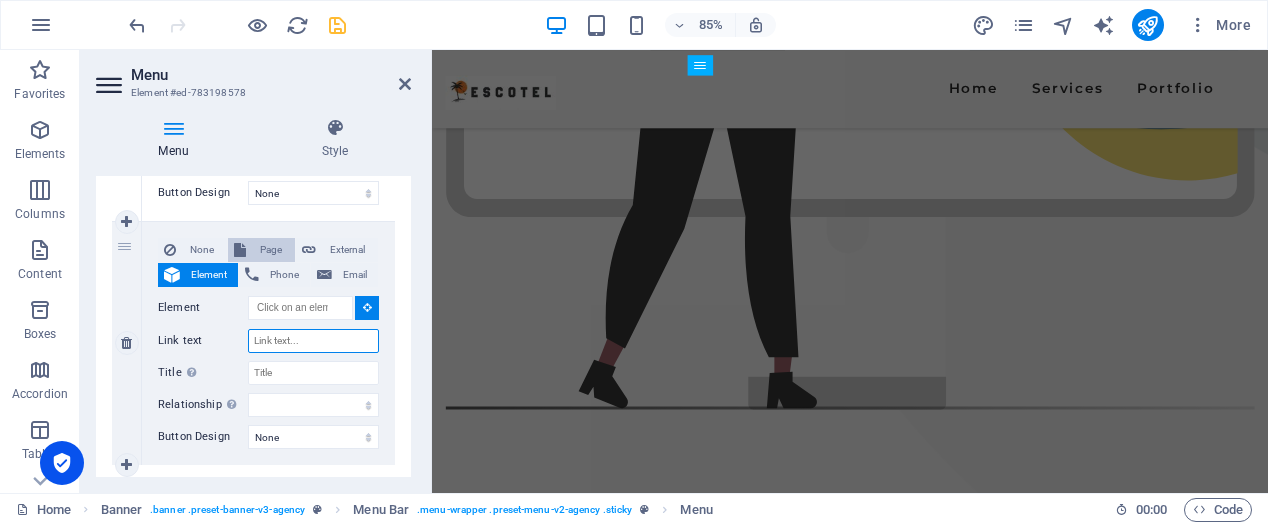 scroll, scrollTop: 848, scrollLeft: 0, axis: vertical 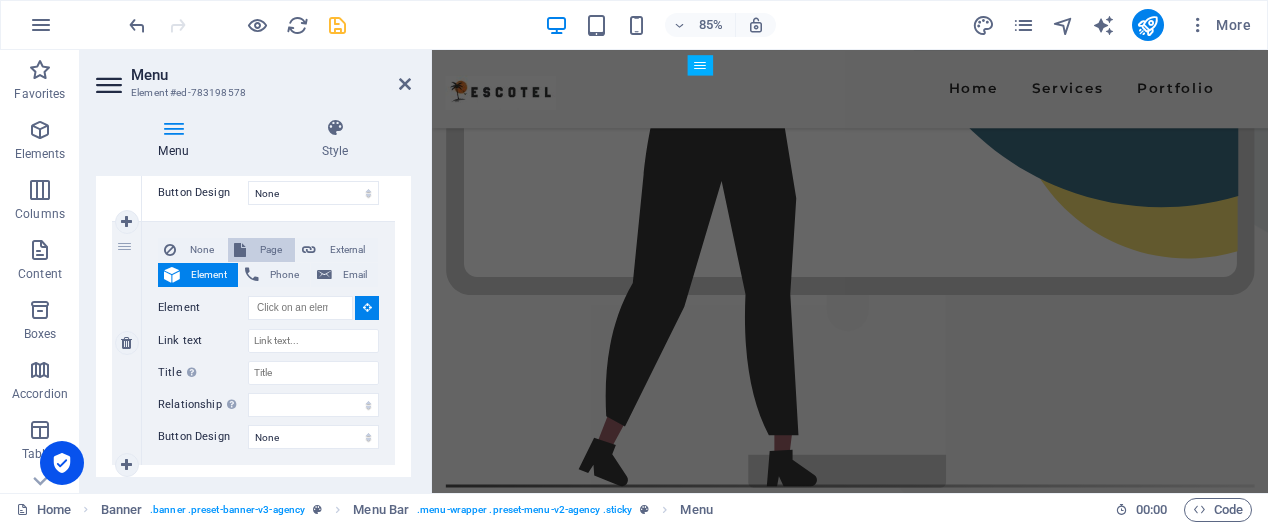 click on "Page" at bounding box center (270, 250) 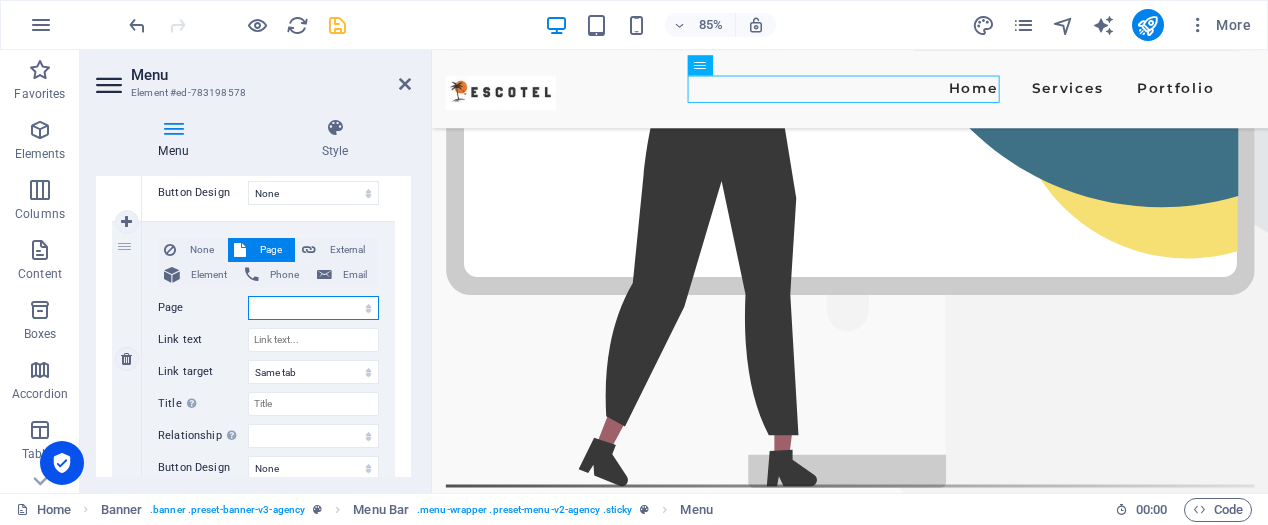 click on "Home Services Portfolio Legal Notice Privacy" at bounding box center [313, 308] 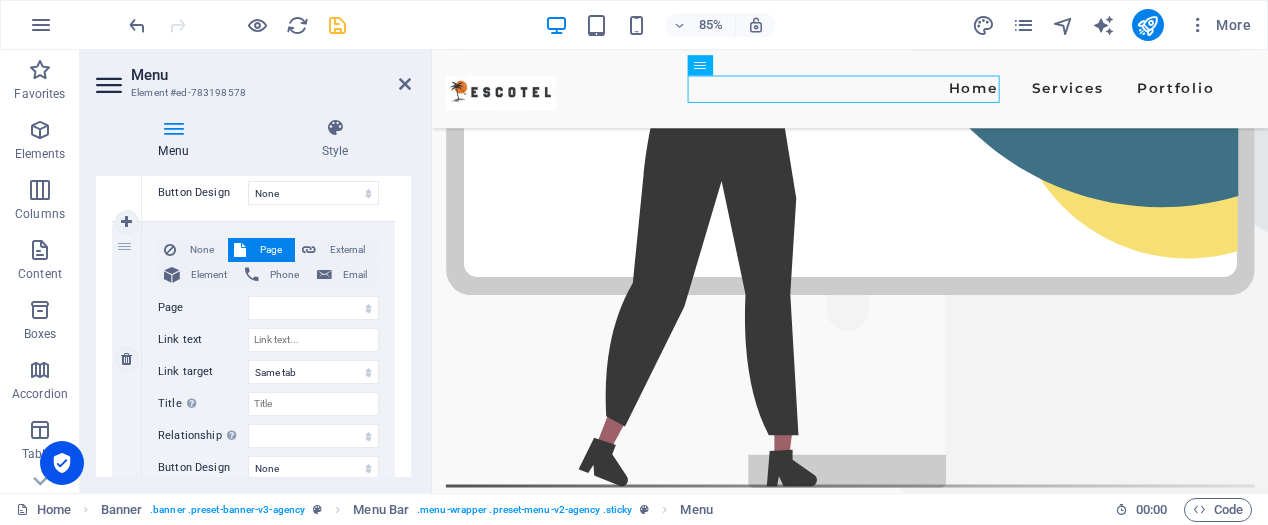 click on "None Page External Element Phone Email Page Home Services Portfolio Legal Notice Privacy Element
URL Phone Email Link text Link target New tab Same tab Overlay Title Additional link description, should not be the same as the link text. The title is most often shown as a tooltip text when the mouse moves over the element. Leave empty if uncertain. Relationship Sets the  relationship of this link to the link target . For example, the value "nofollow" instructs search engines not to follow the link. Can be left empty. alternate author bookmark external help license next nofollow noreferrer noopener prev search tag Button Design None Default Primary Secondary" at bounding box center (268, 359) 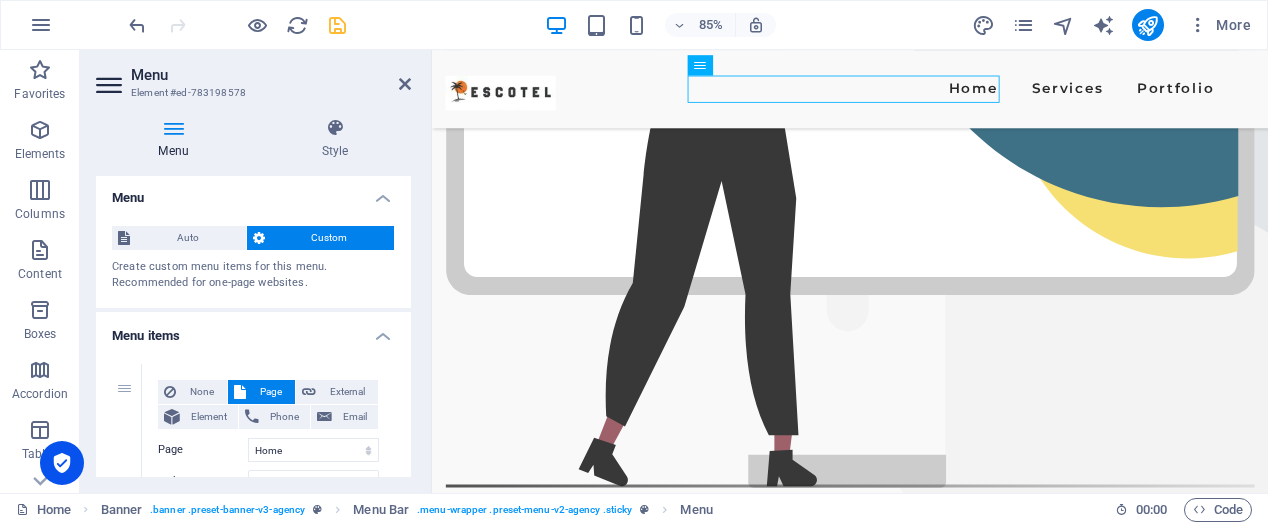 scroll, scrollTop: 0, scrollLeft: 0, axis: both 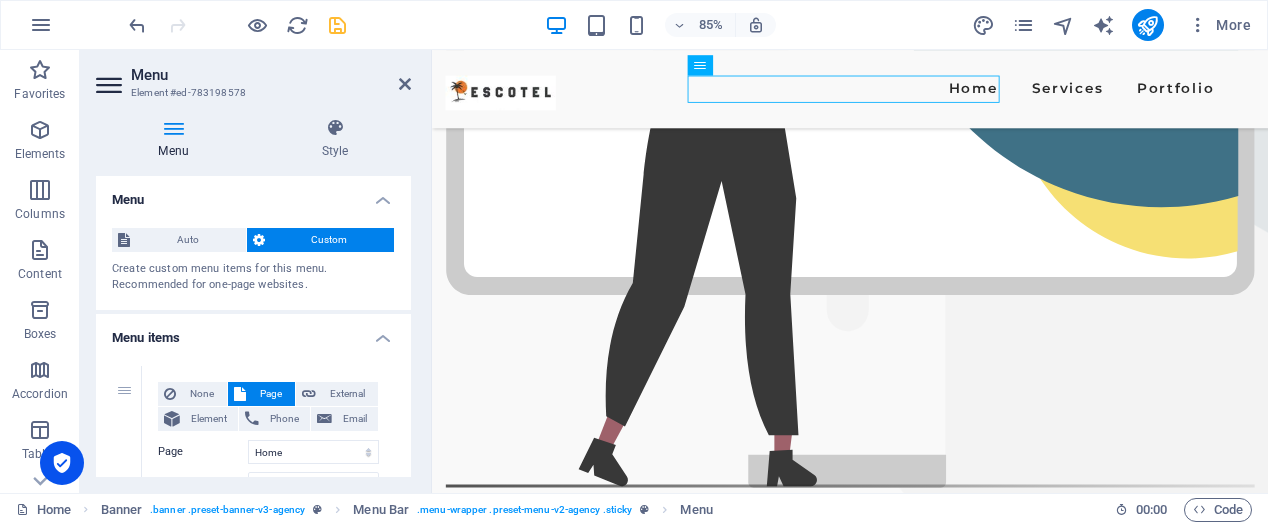 click at bounding box center [111, 85] 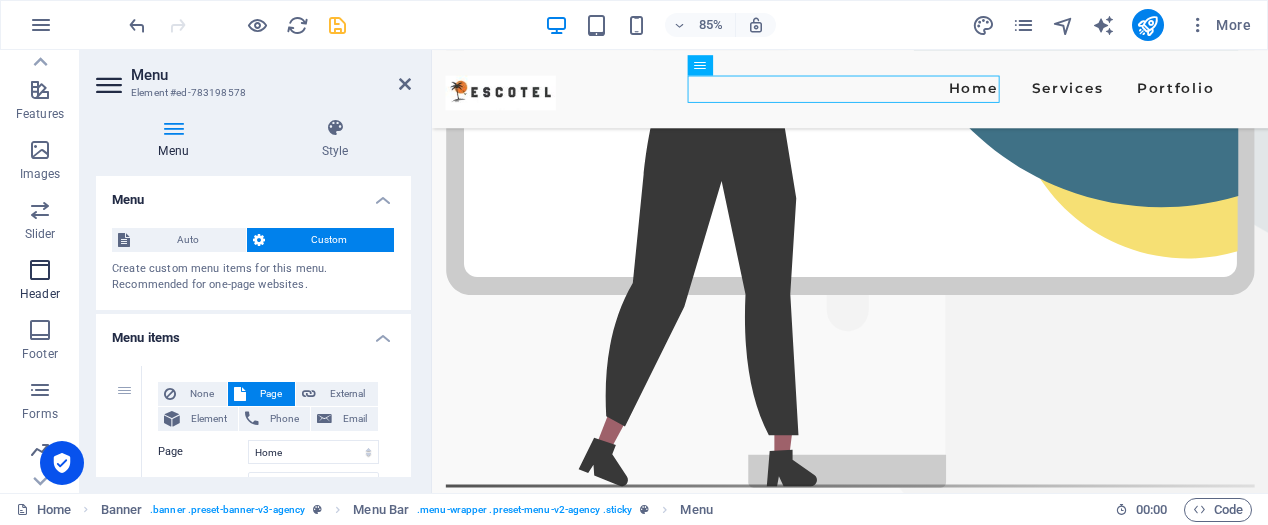 scroll, scrollTop: 457, scrollLeft: 0, axis: vertical 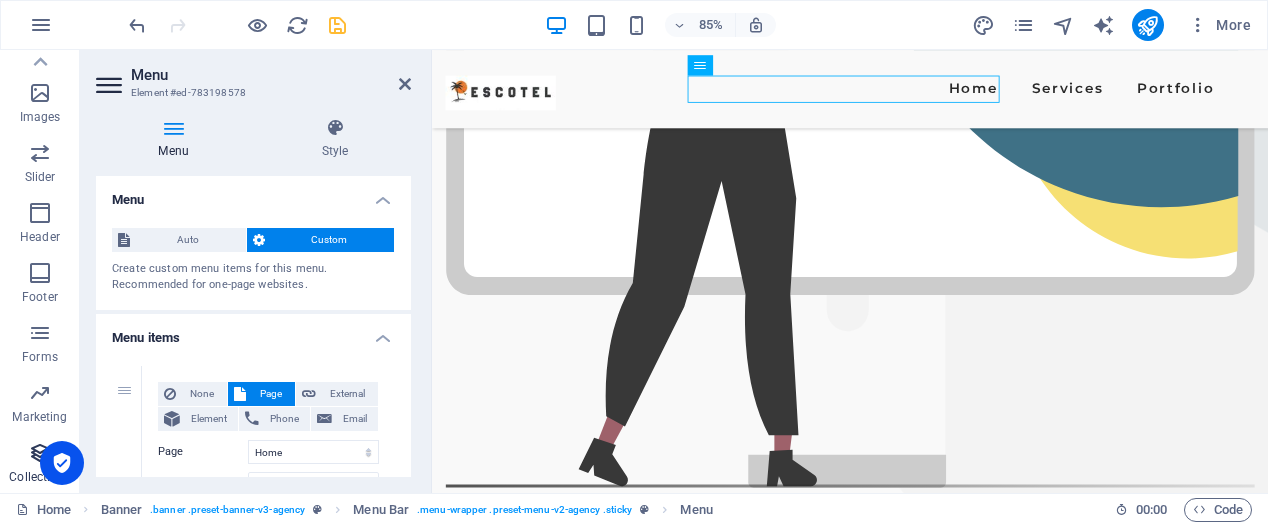 click on "Collections" at bounding box center [40, 465] 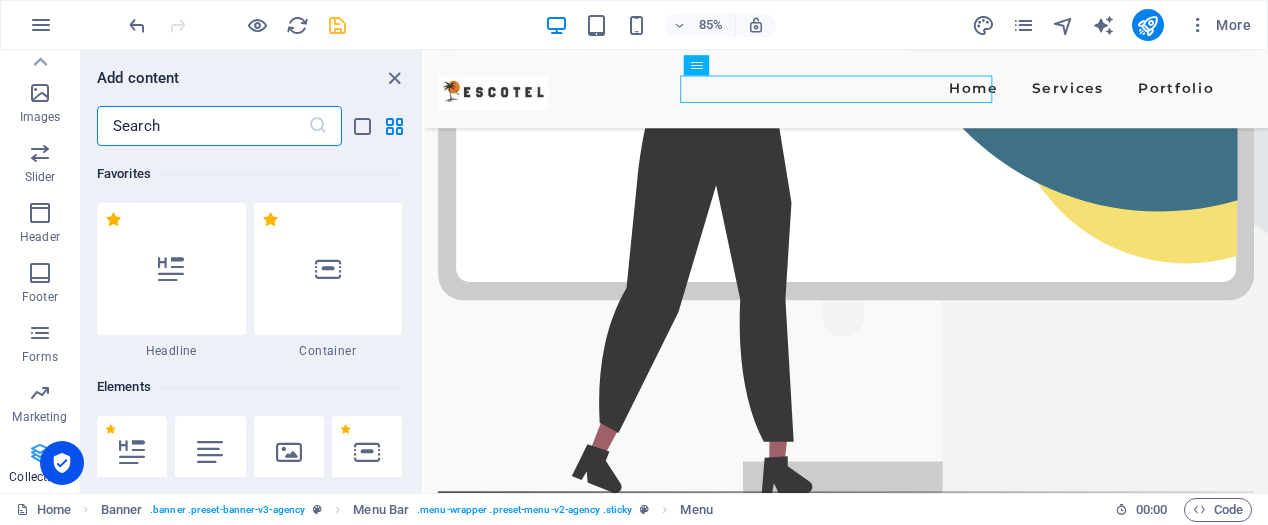 click at bounding box center (394, 78) 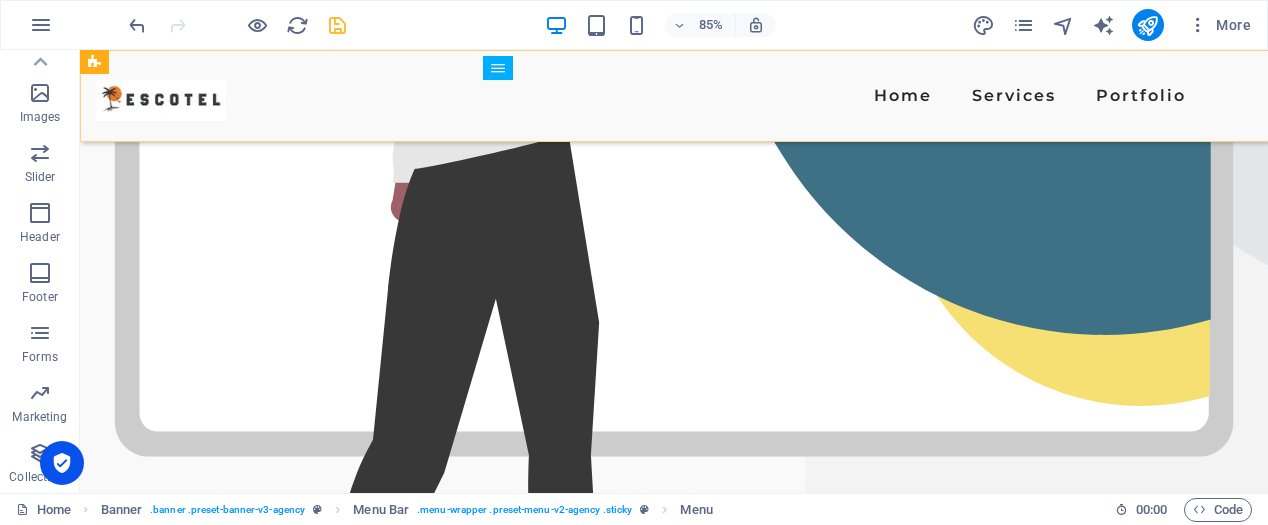 scroll, scrollTop: 917, scrollLeft: 0, axis: vertical 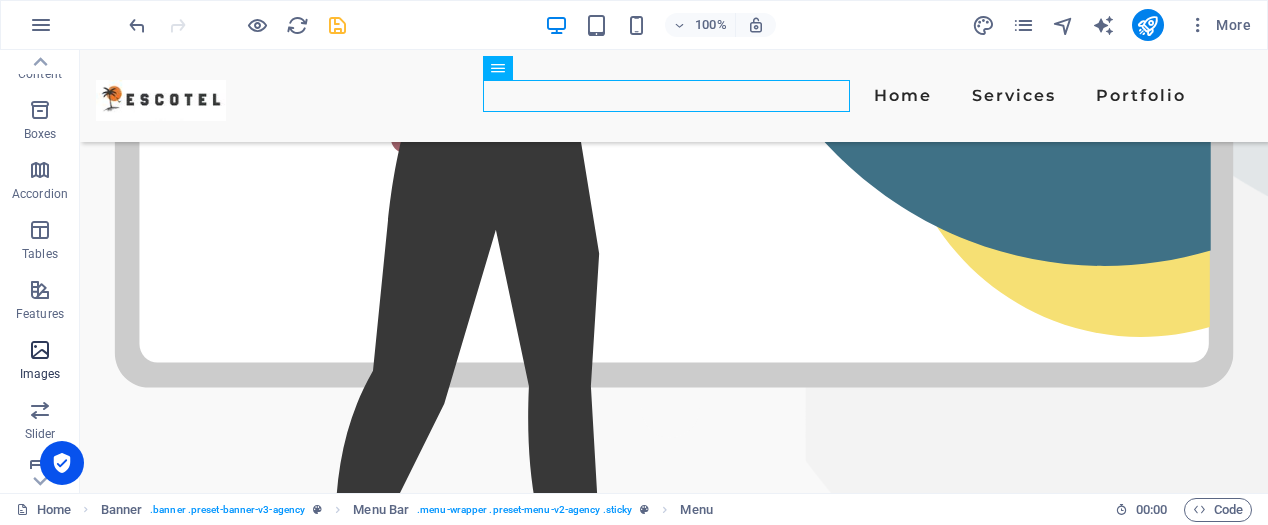 click at bounding box center (40, 350) 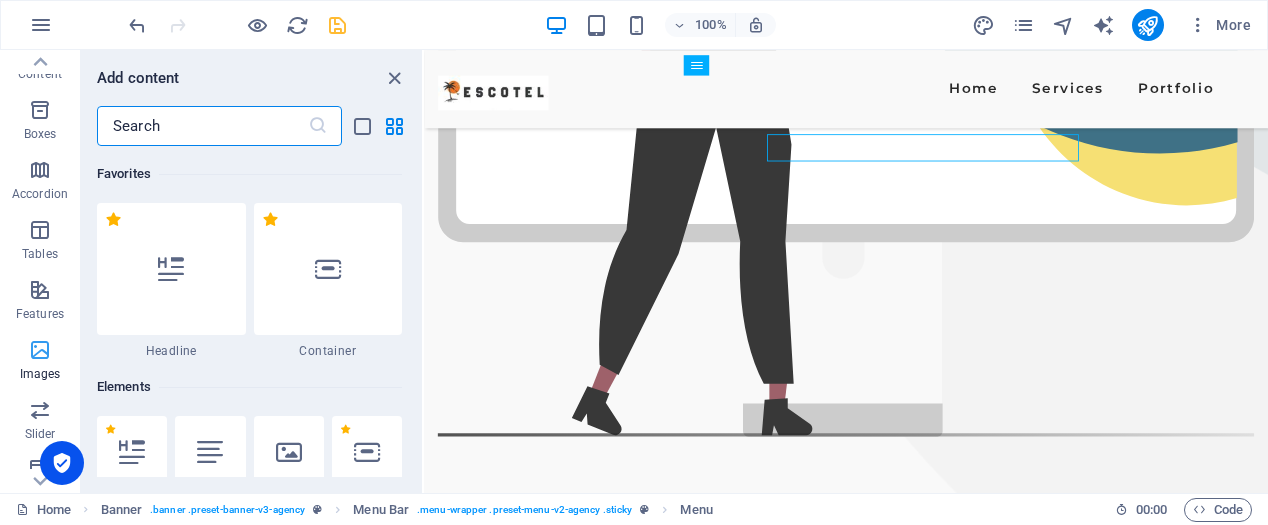 scroll, scrollTop: 848, scrollLeft: 0, axis: vertical 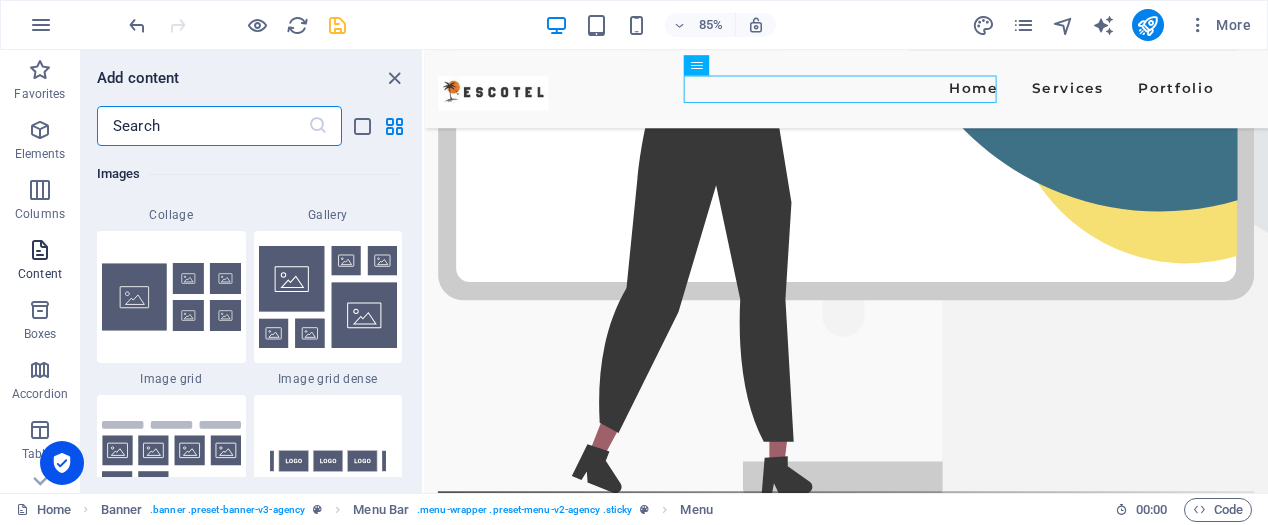 click at bounding box center (40, 250) 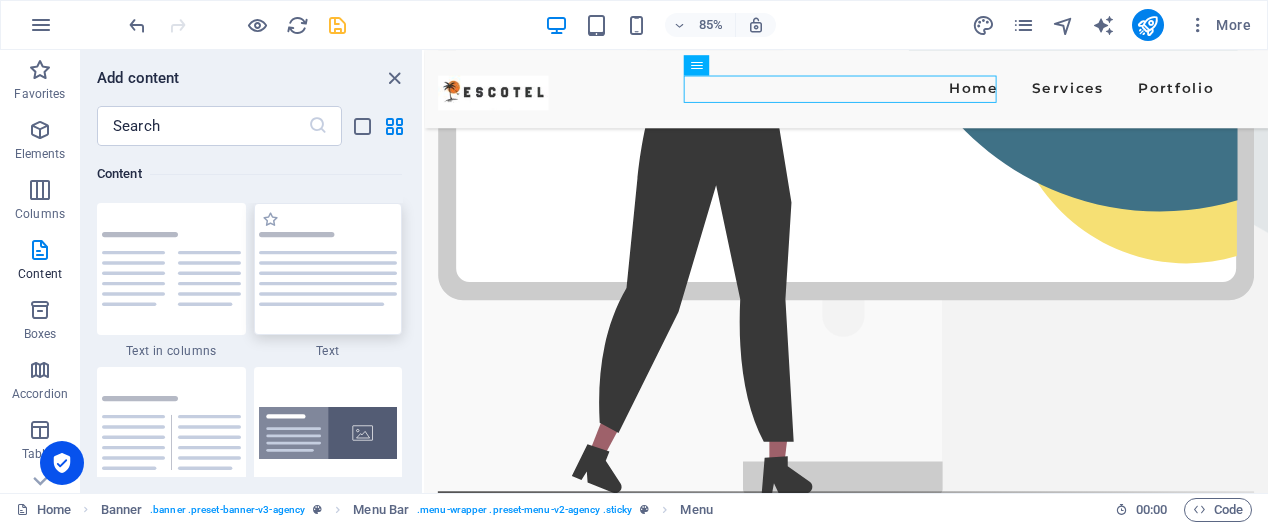 scroll, scrollTop: 3799, scrollLeft: 0, axis: vertical 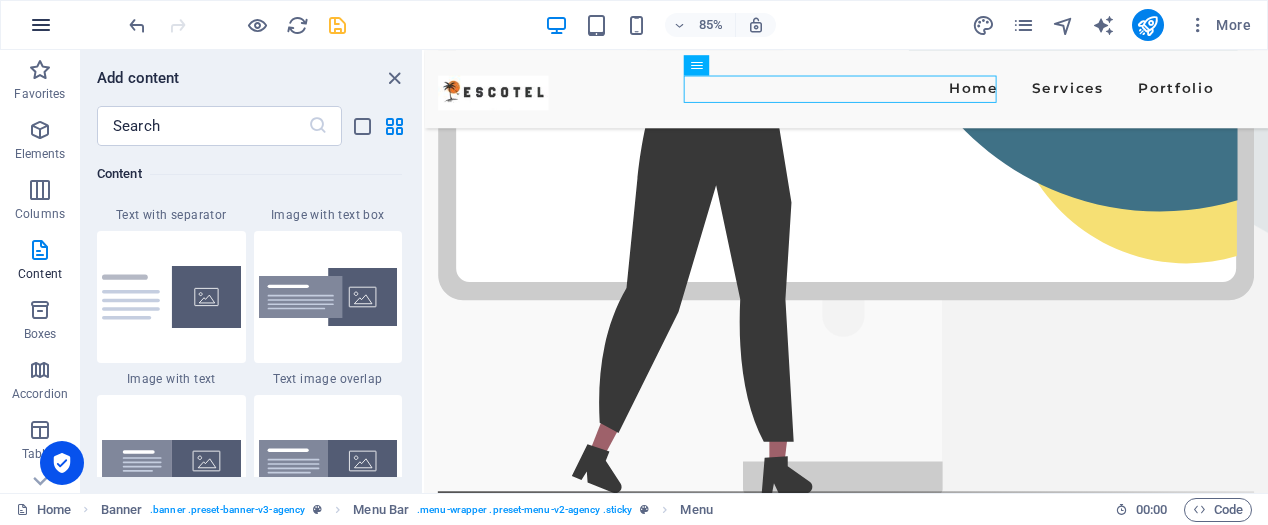 click at bounding box center (41, 25) 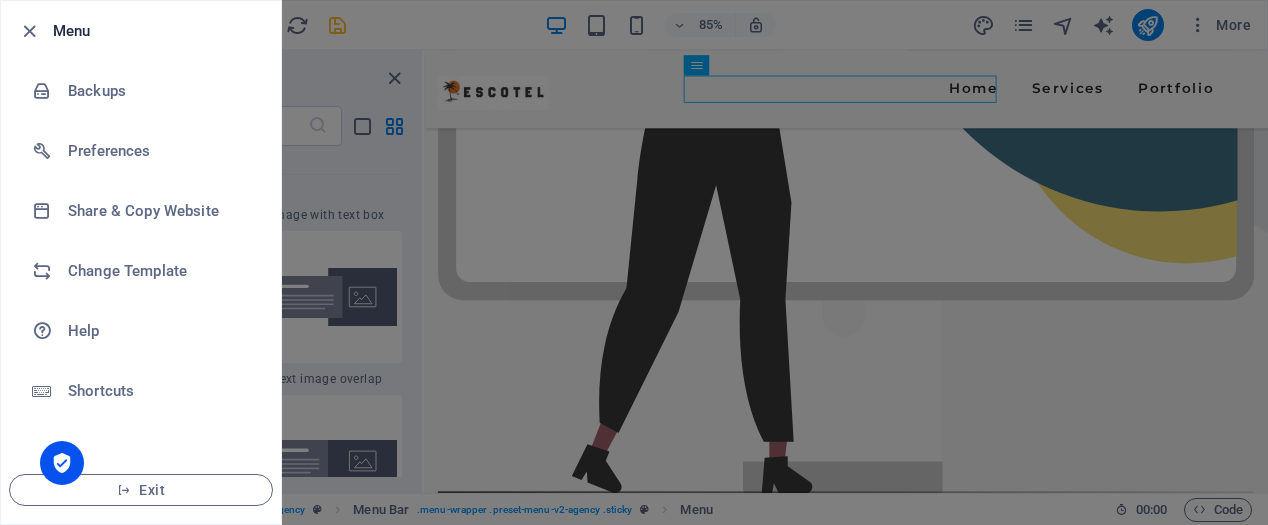 click at bounding box center (634, 262) 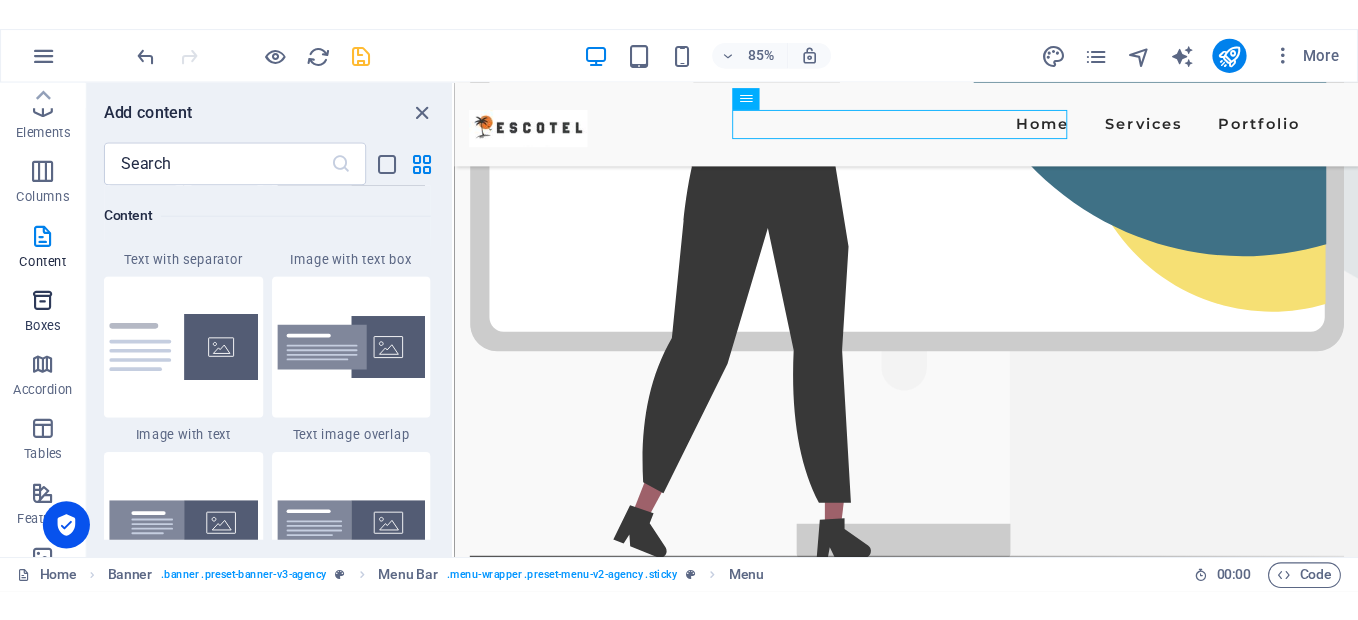 scroll, scrollTop: 0, scrollLeft: 0, axis: both 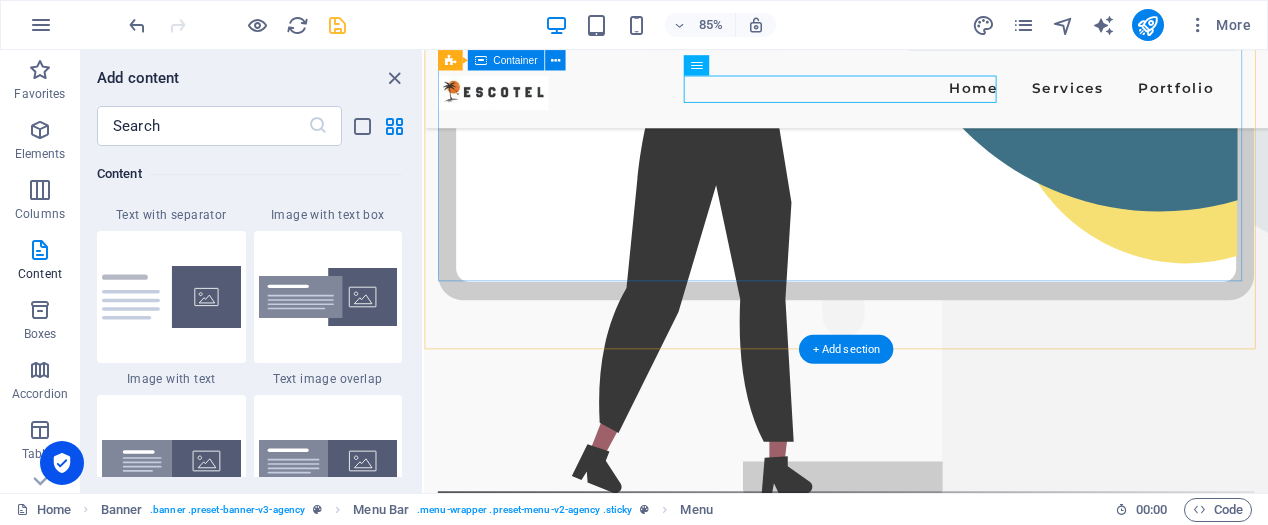 click at bounding box center (920, 1130) 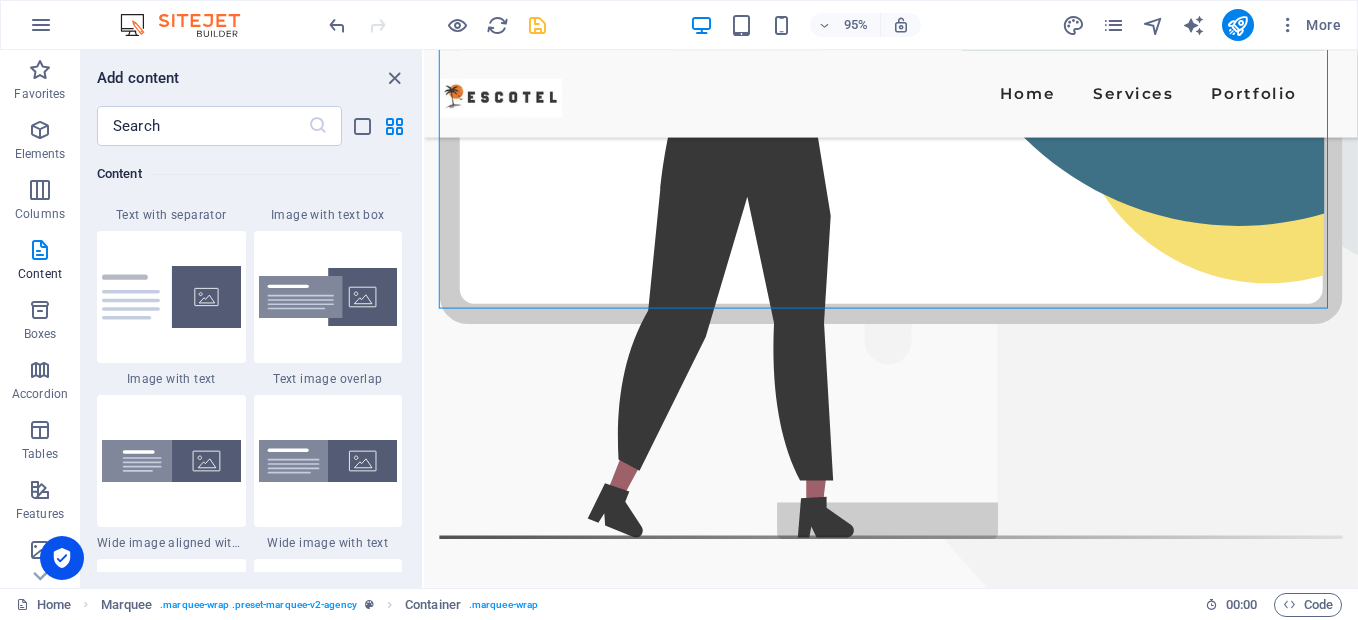scroll, scrollTop: 3699, scrollLeft: 0, axis: vertical 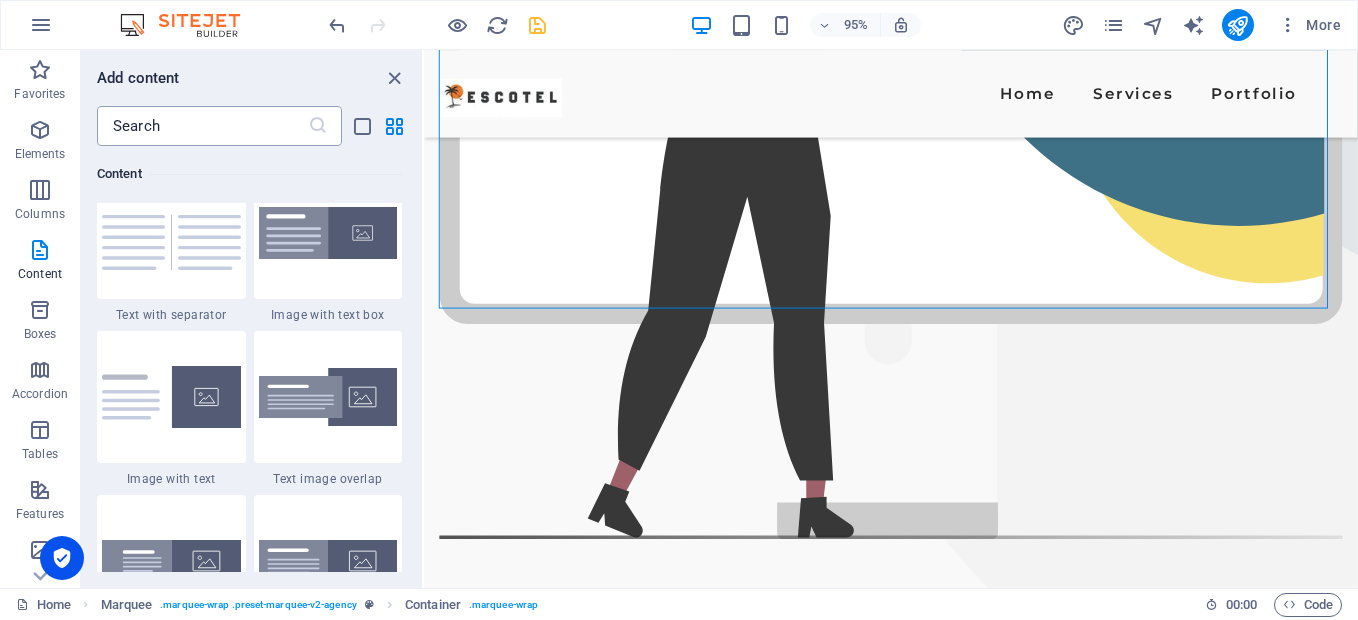 click at bounding box center [318, 126] 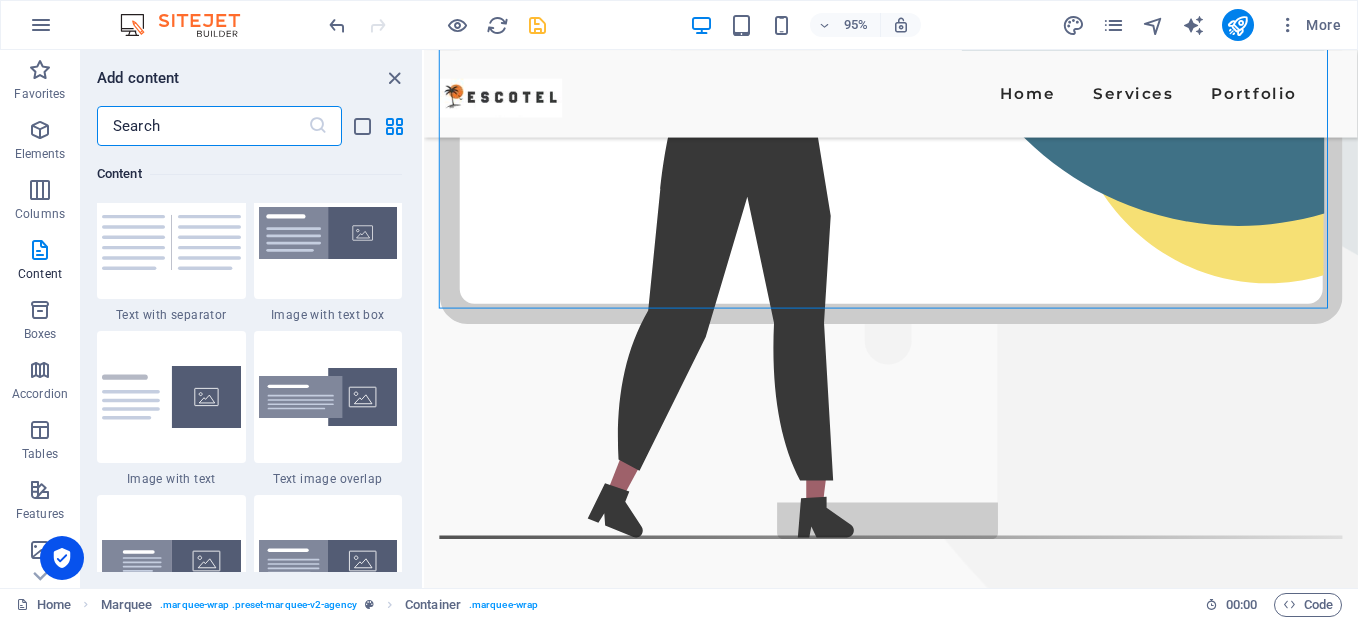 click at bounding box center (202, 126) 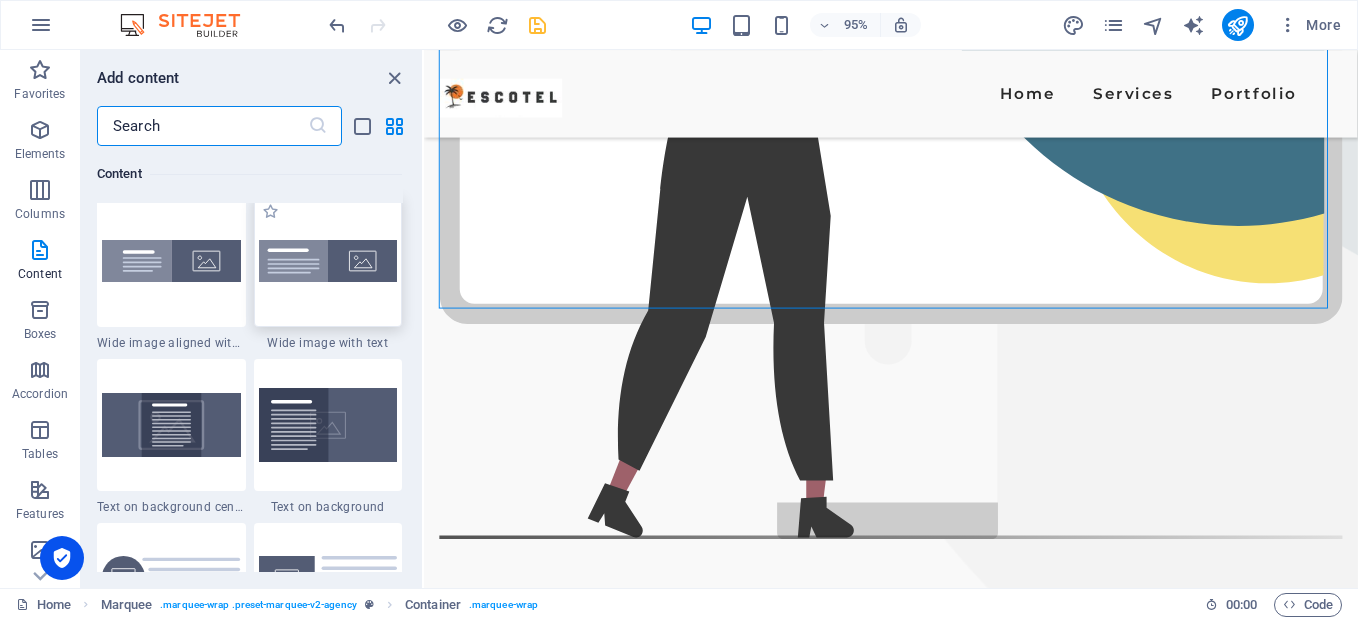 scroll, scrollTop: 3699, scrollLeft: 0, axis: vertical 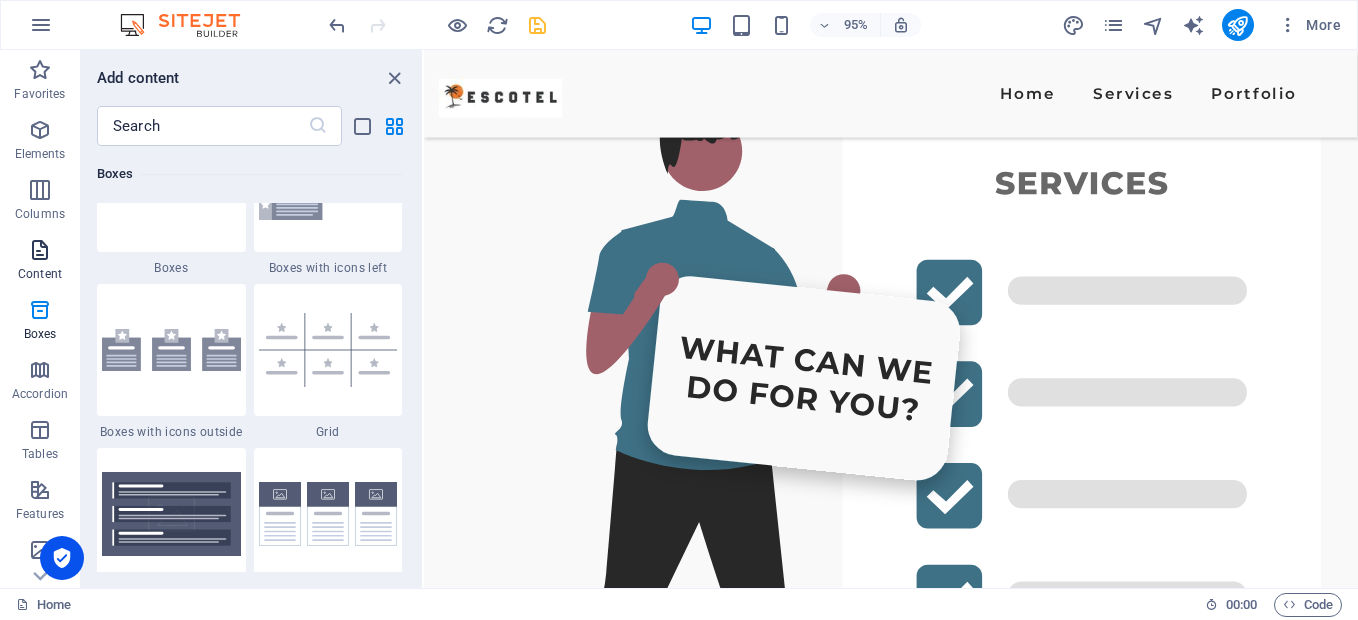 click at bounding box center [40, 250] 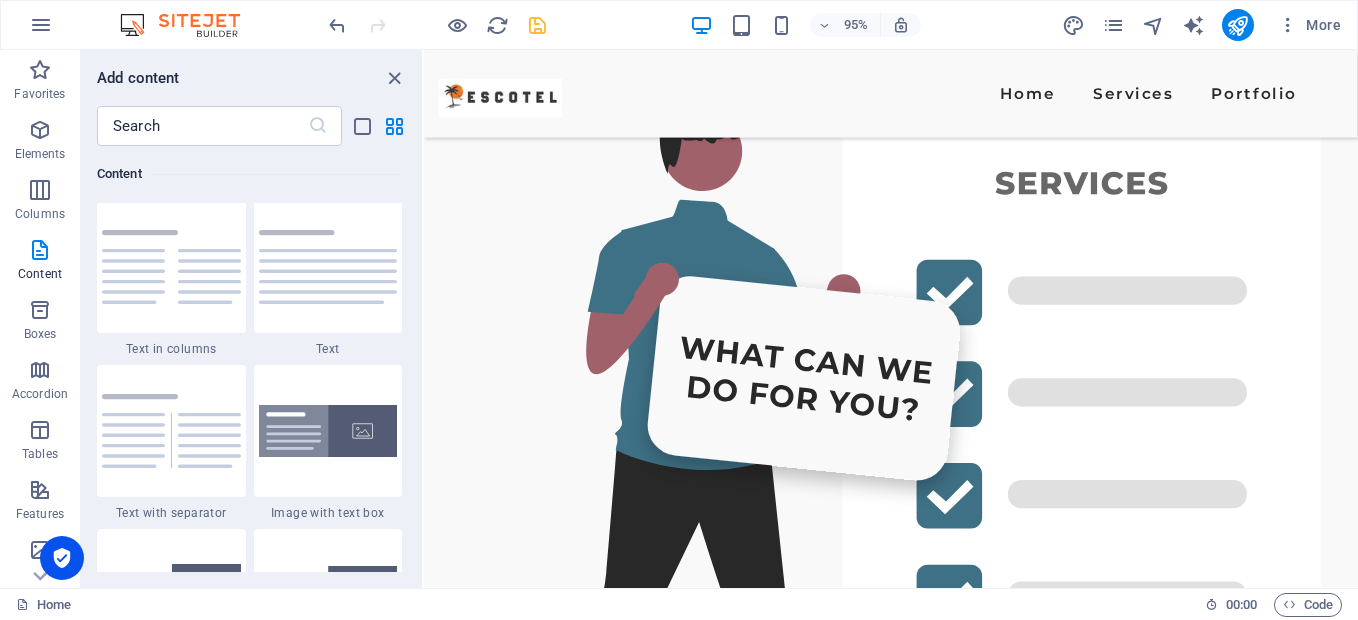 scroll, scrollTop: 3499, scrollLeft: 0, axis: vertical 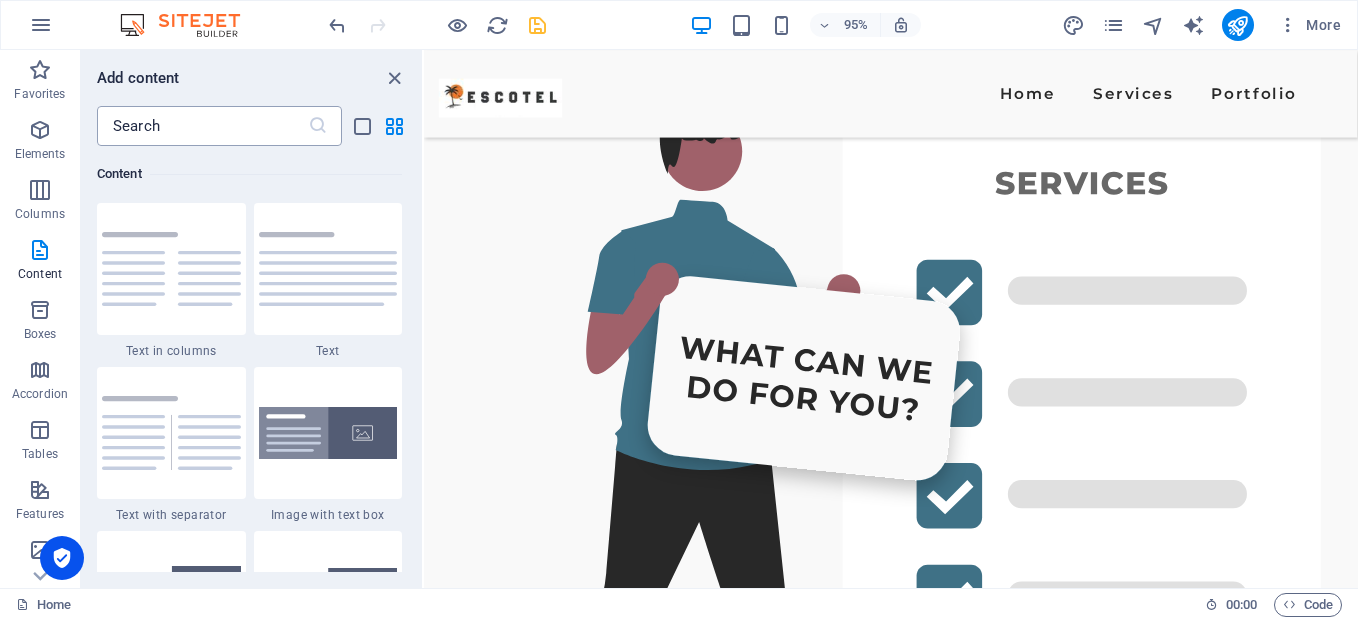 click at bounding box center (202, 126) 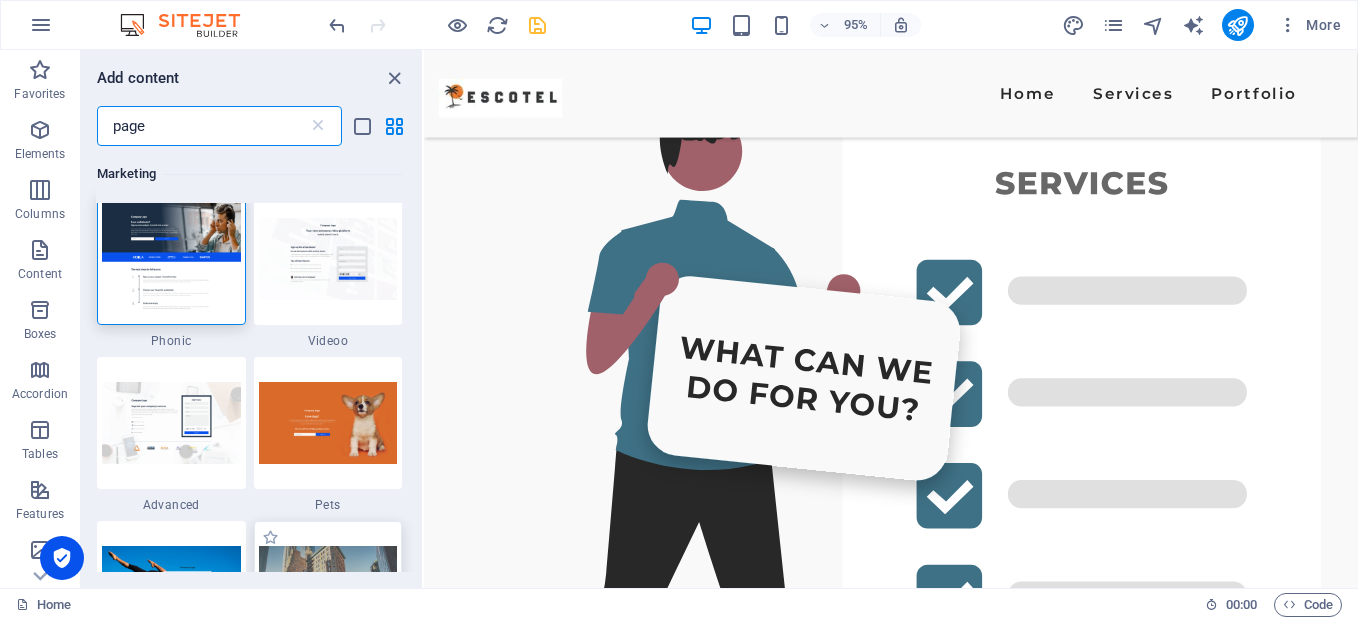 scroll, scrollTop: 0, scrollLeft: 0, axis: both 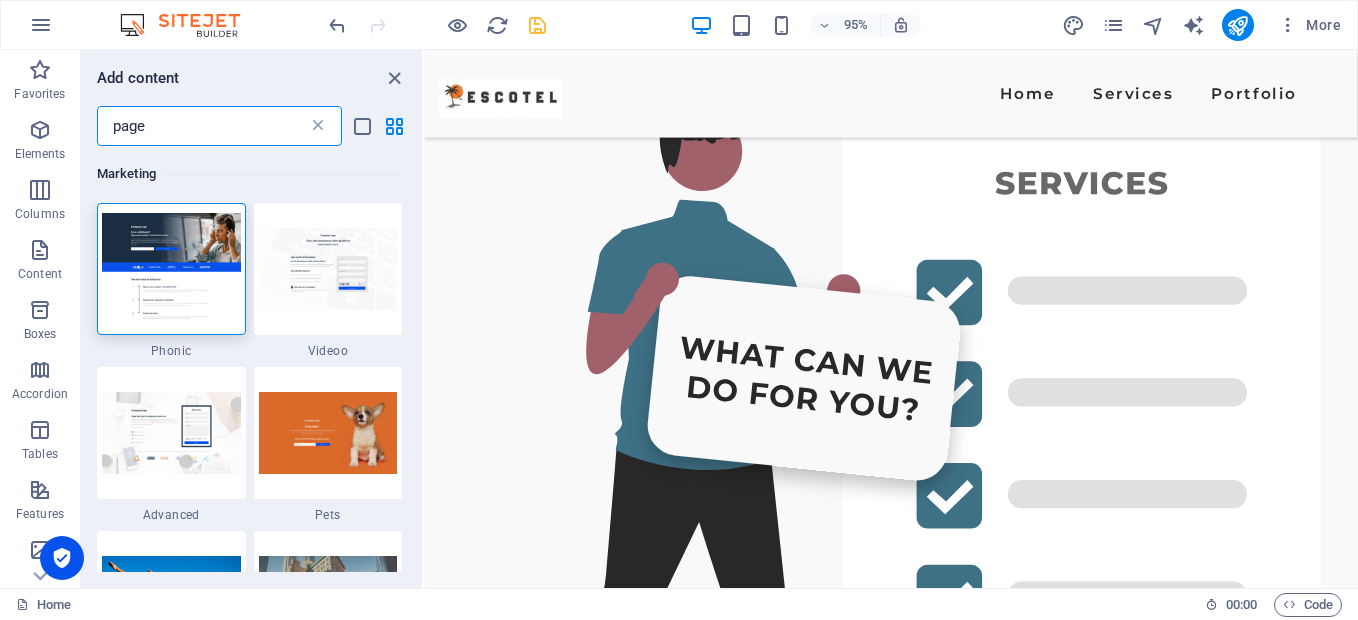 type on "page" 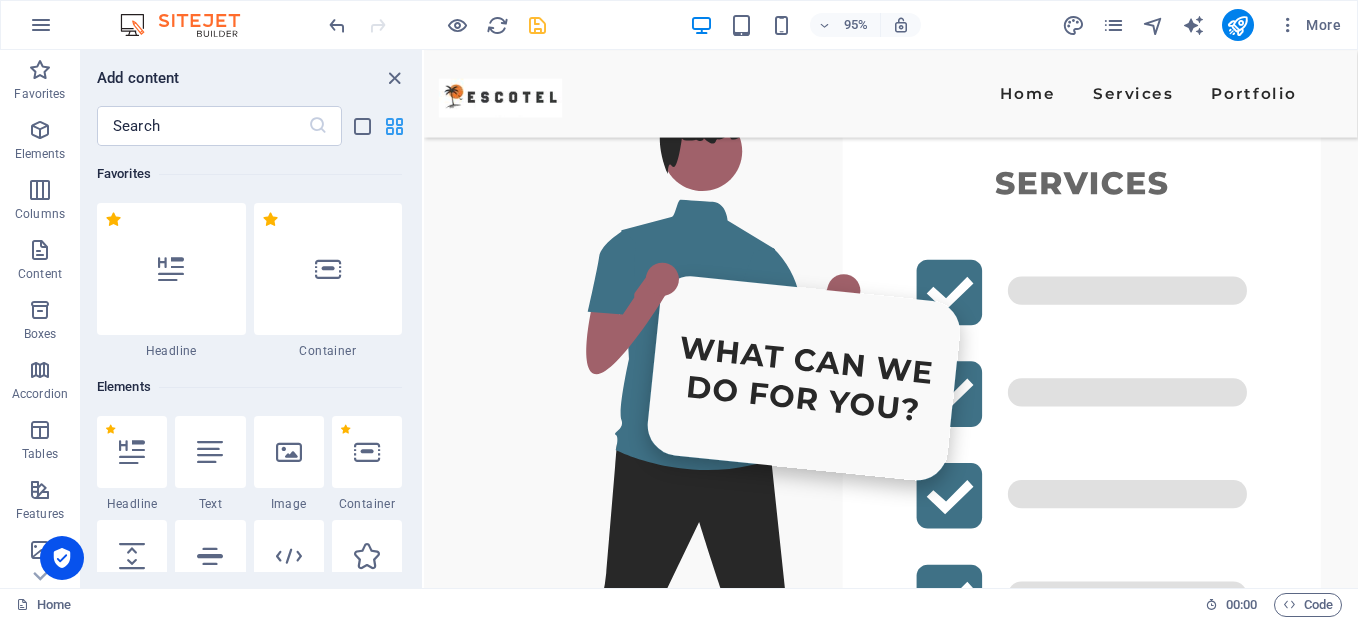 click at bounding box center [394, 126] 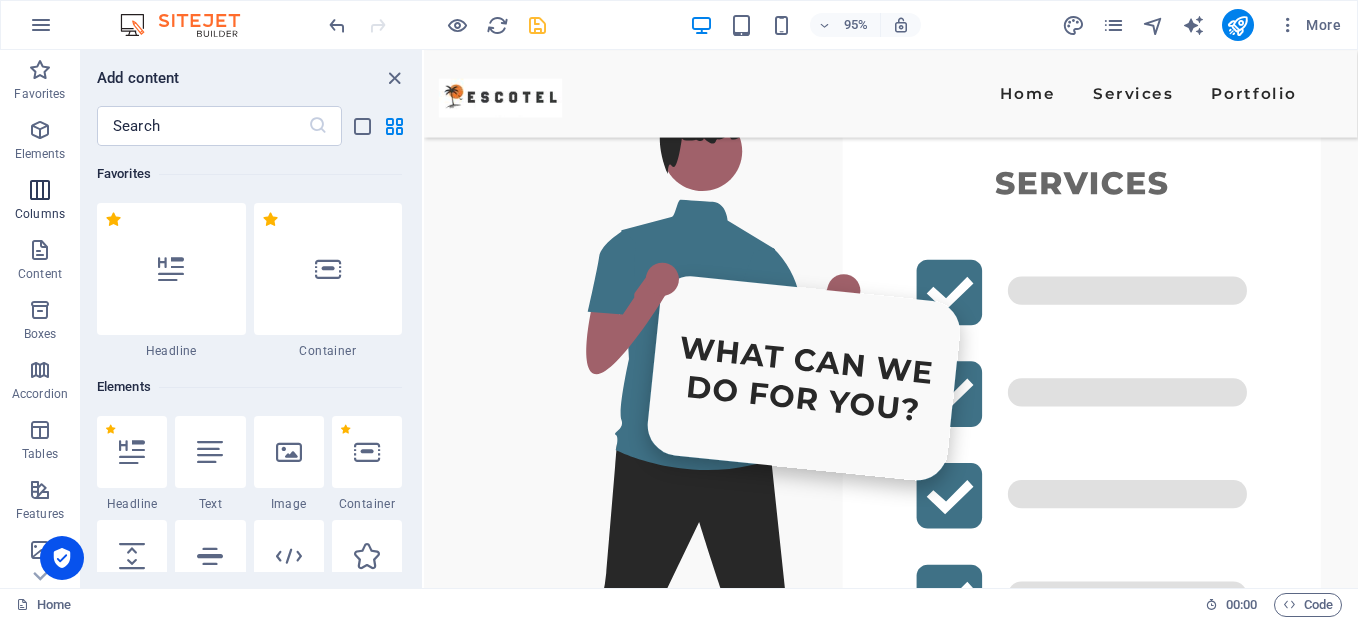 click on "Columns" at bounding box center (40, 202) 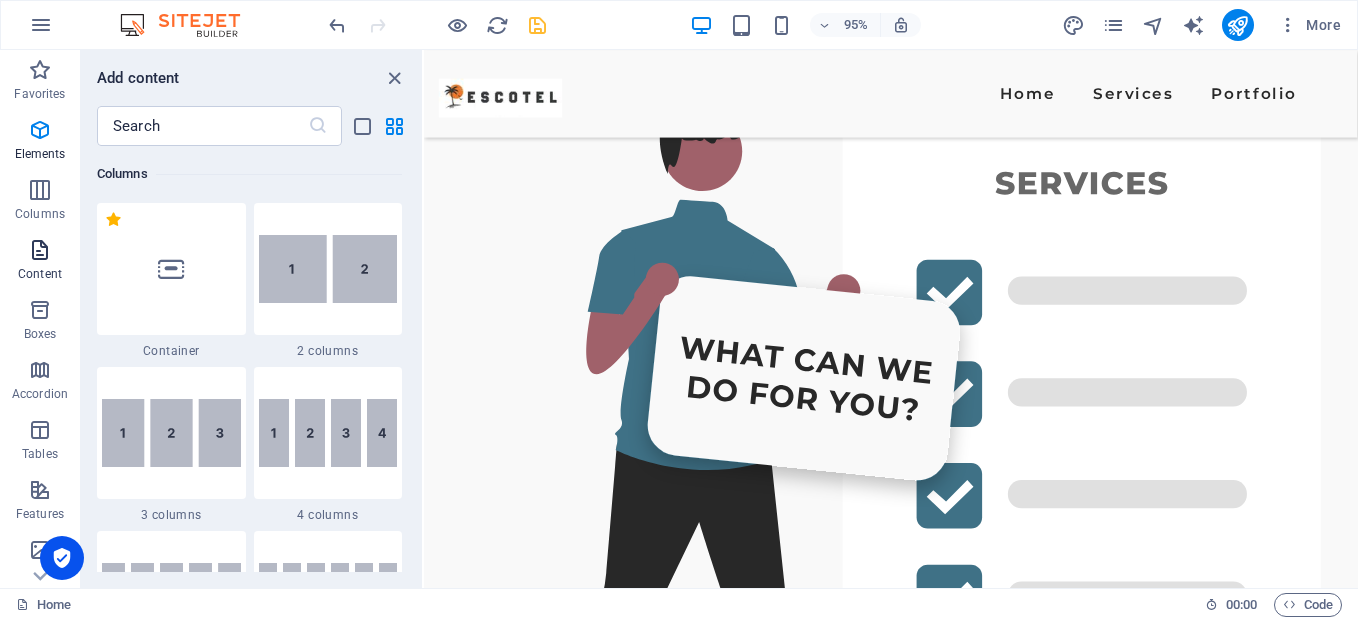 click on "Content" at bounding box center (40, 260) 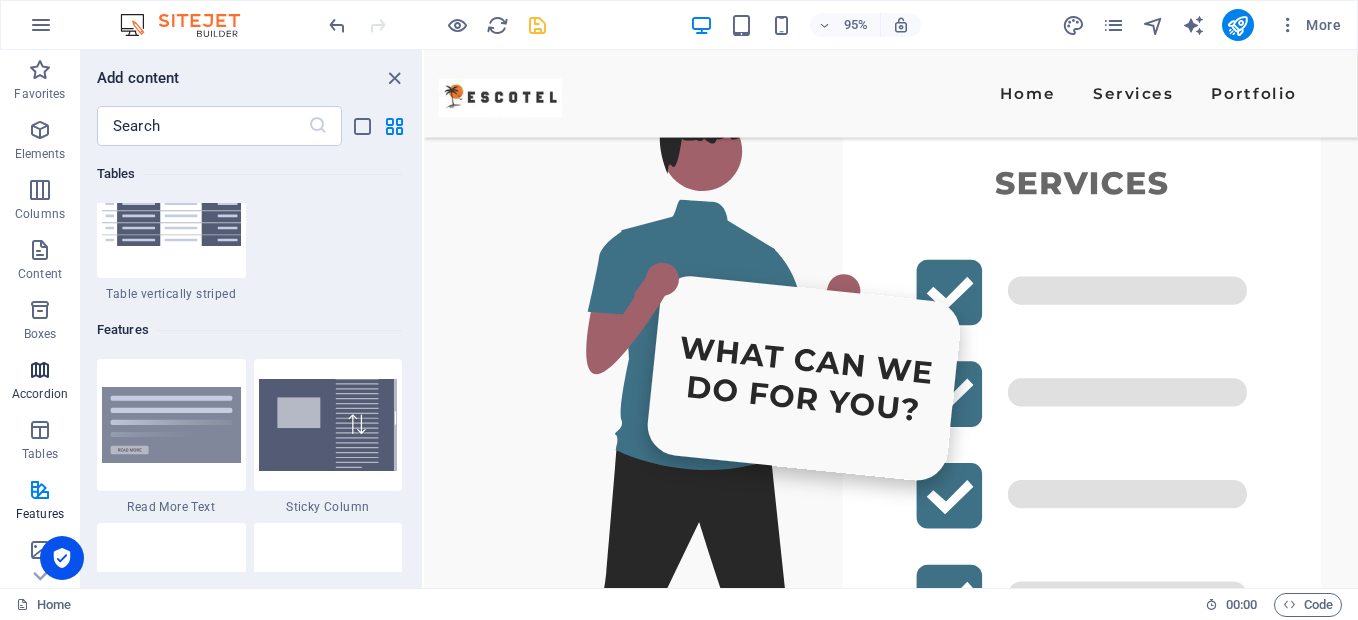 scroll, scrollTop: 7699, scrollLeft: 0, axis: vertical 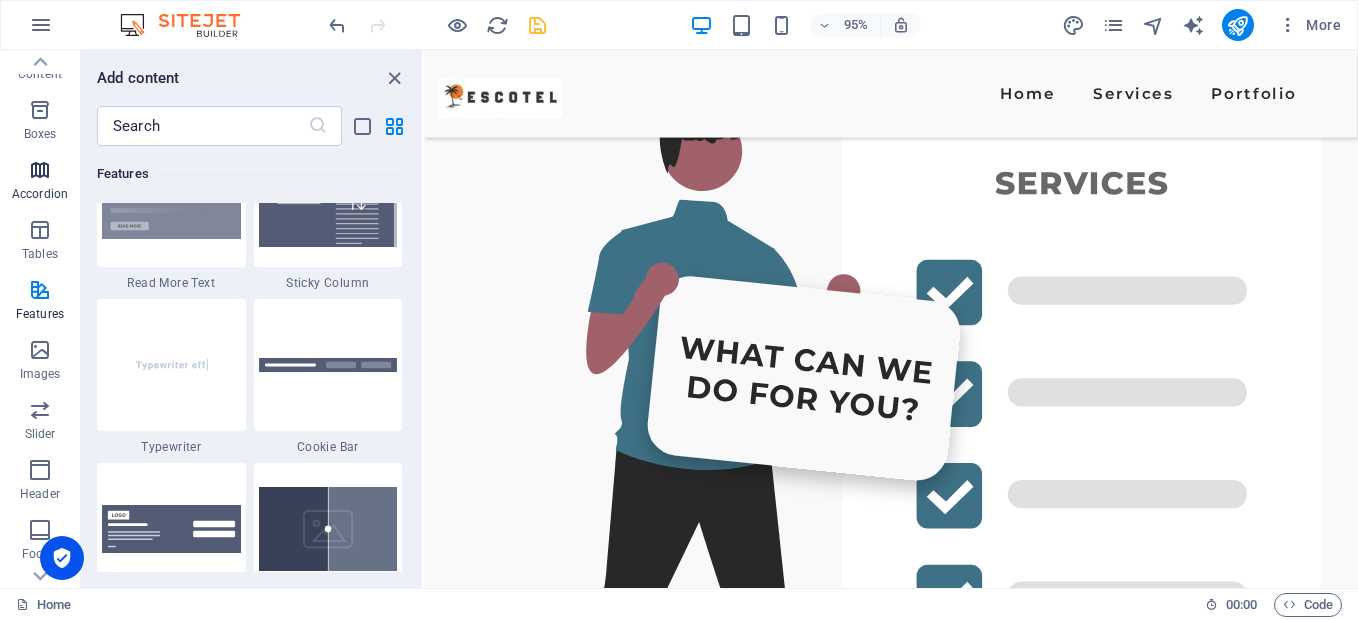click on "Accordion" at bounding box center (40, 194) 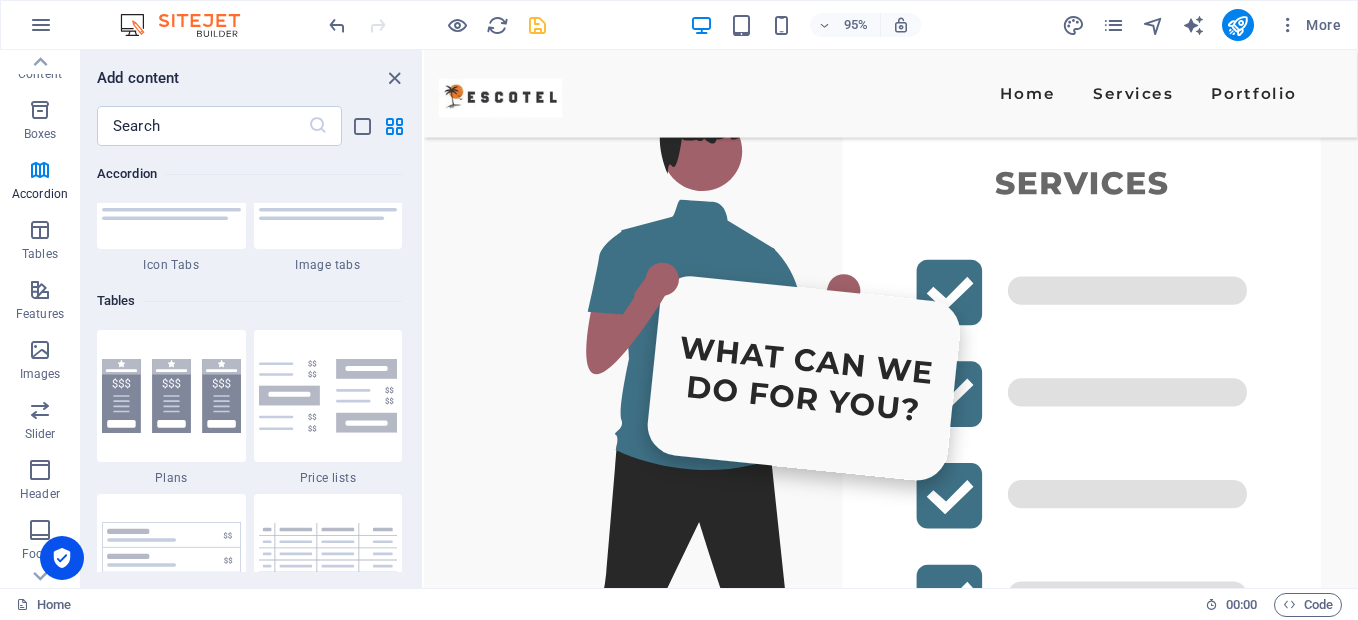 scroll, scrollTop: 6721, scrollLeft: 0, axis: vertical 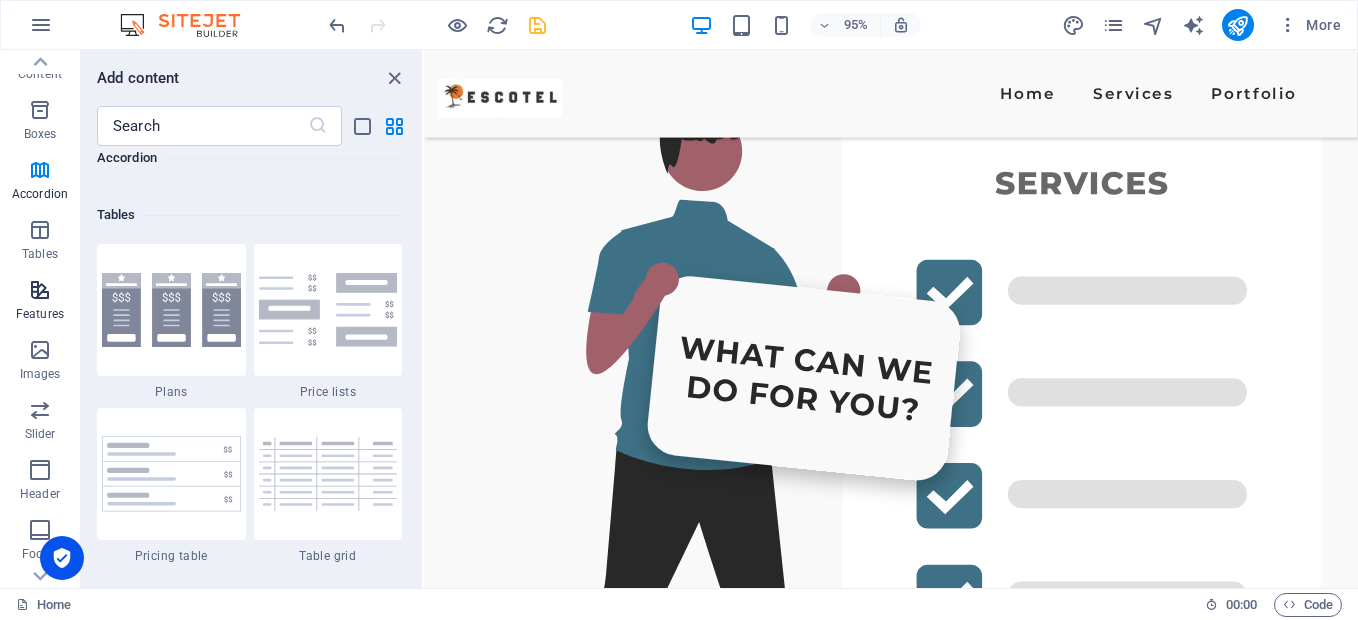 click at bounding box center [40, 290] 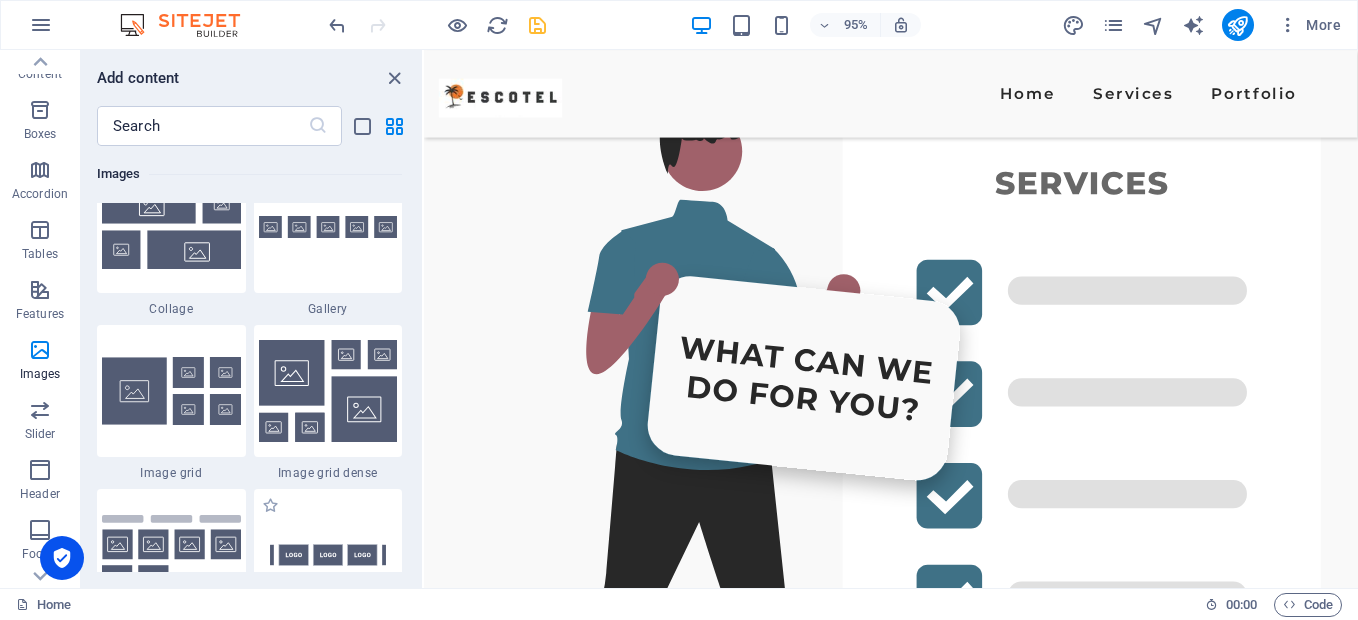 scroll, scrollTop: 10131, scrollLeft: 0, axis: vertical 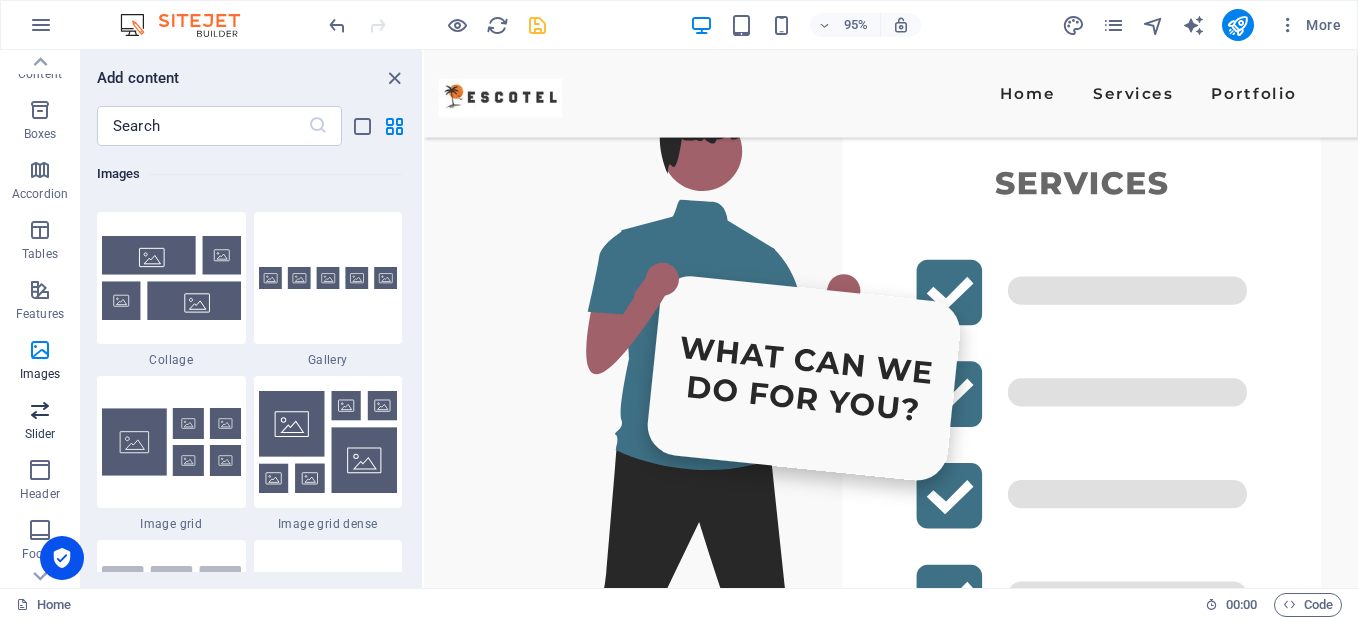 click on "Slider" at bounding box center (40, 422) 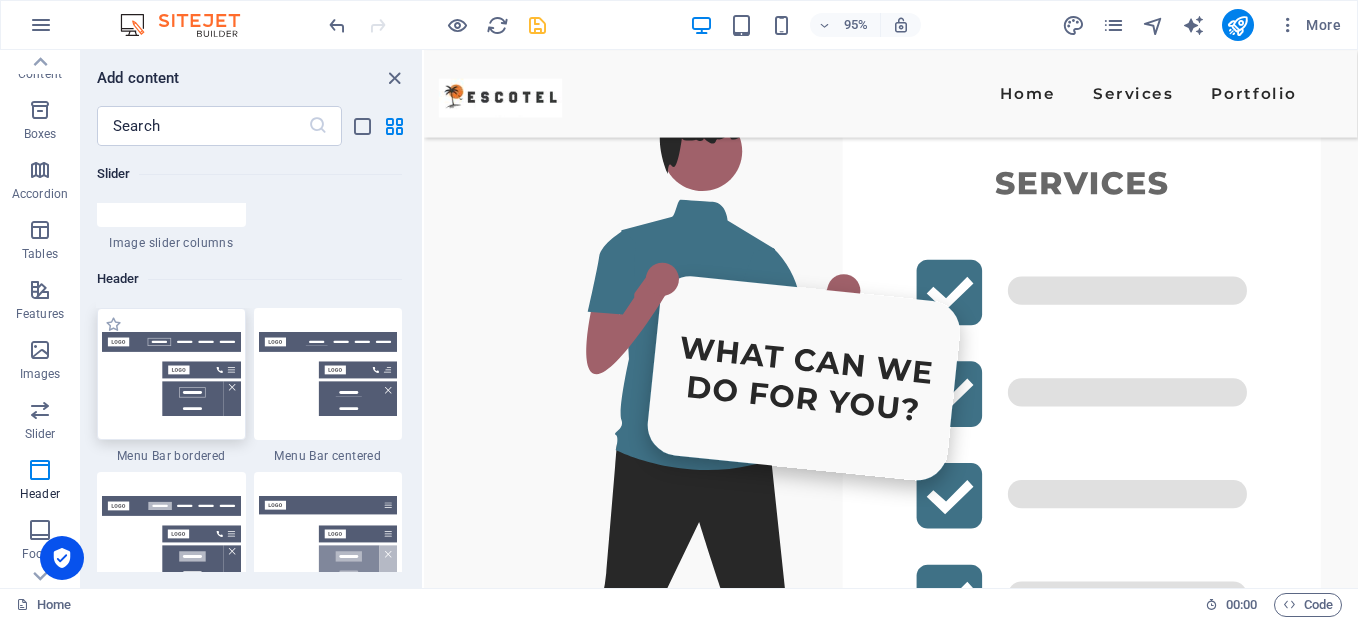 scroll, scrollTop: 12073, scrollLeft: 0, axis: vertical 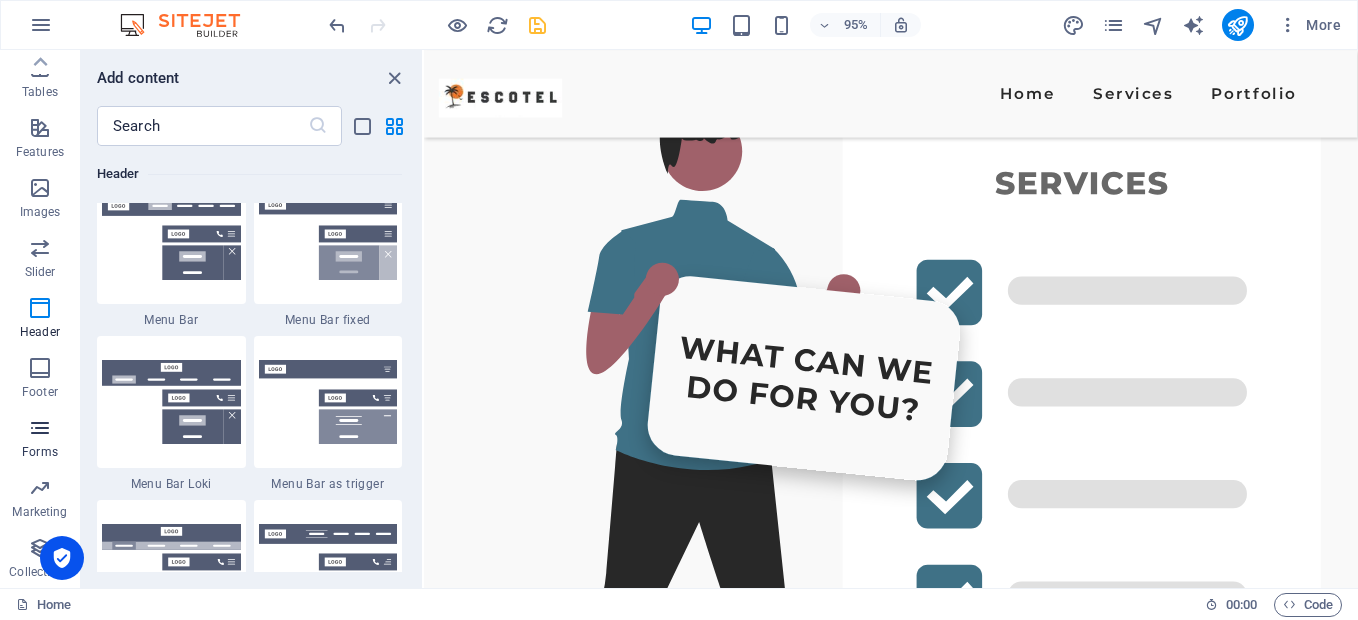 click at bounding box center (40, 428) 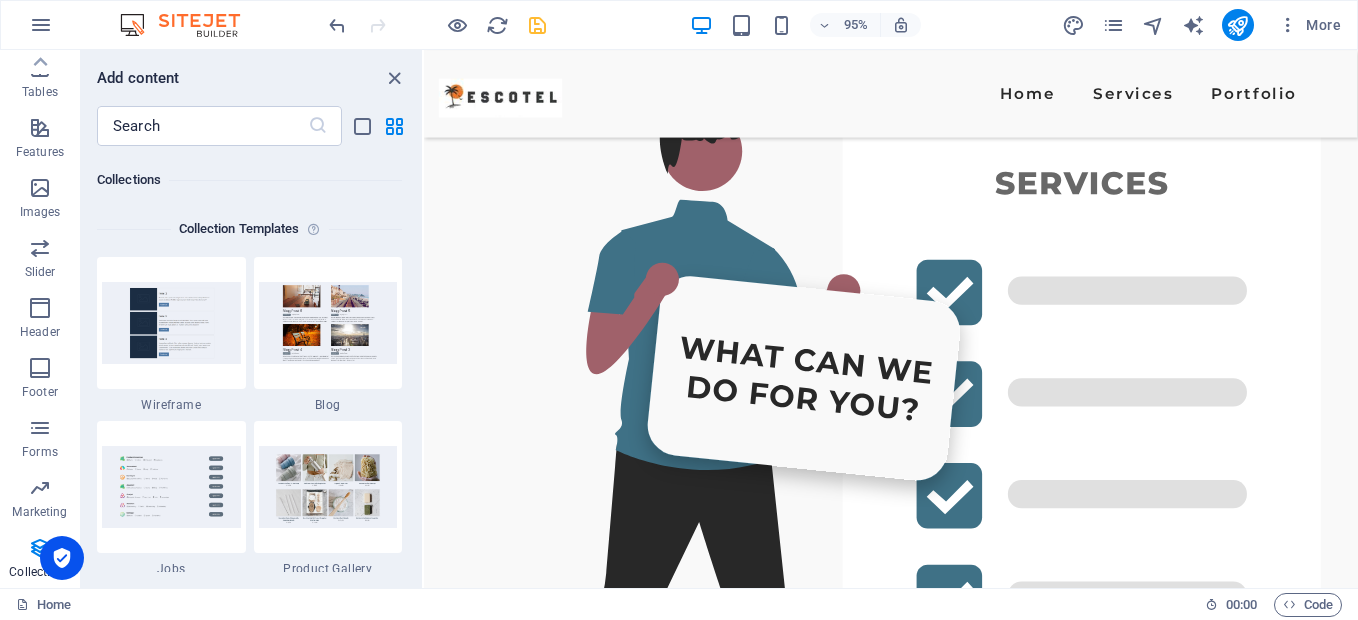 scroll, scrollTop: 18336, scrollLeft: 0, axis: vertical 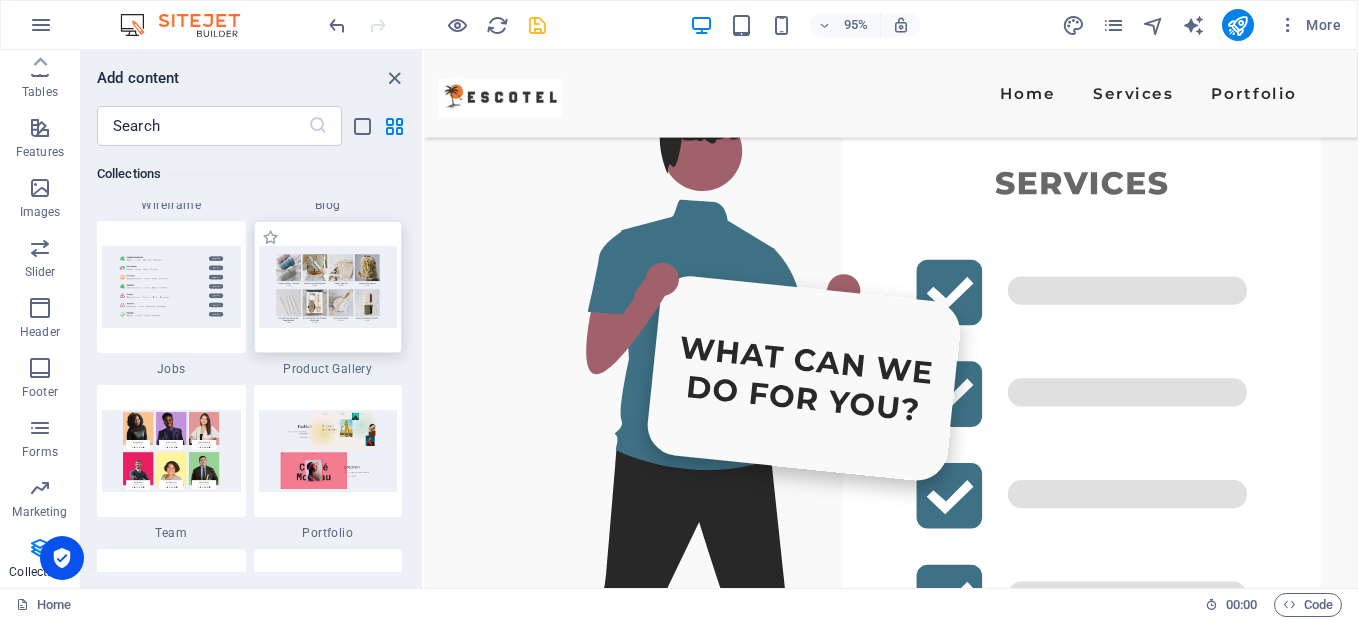 click at bounding box center (328, 286) 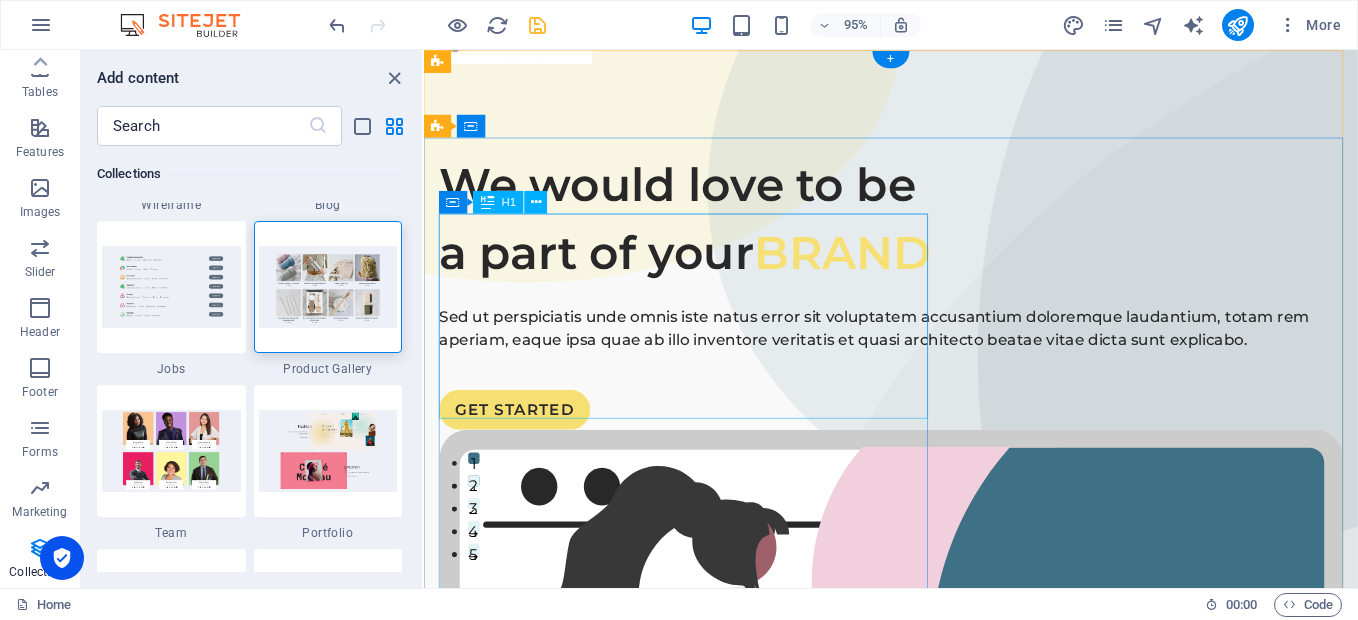 scroll, scrollTop: 0, scrollLeft: 0, axis: both 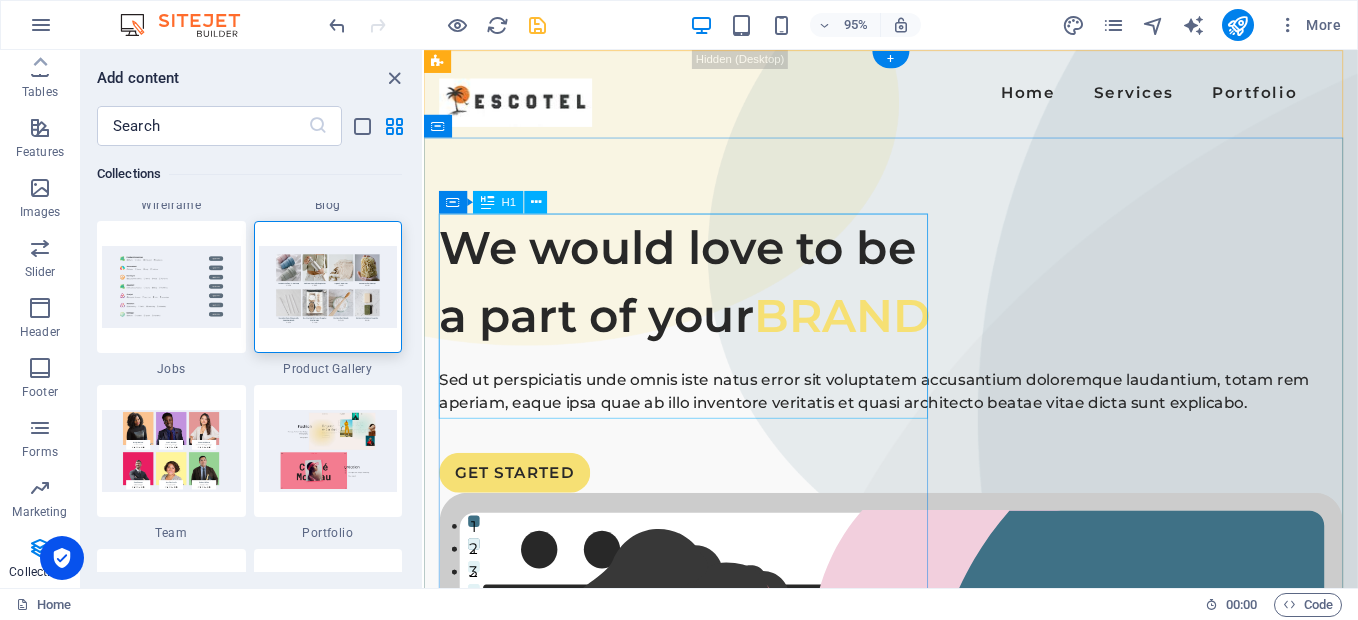 click on "We would love to be a part of your  BRAND" at bounding box center [915, 294] 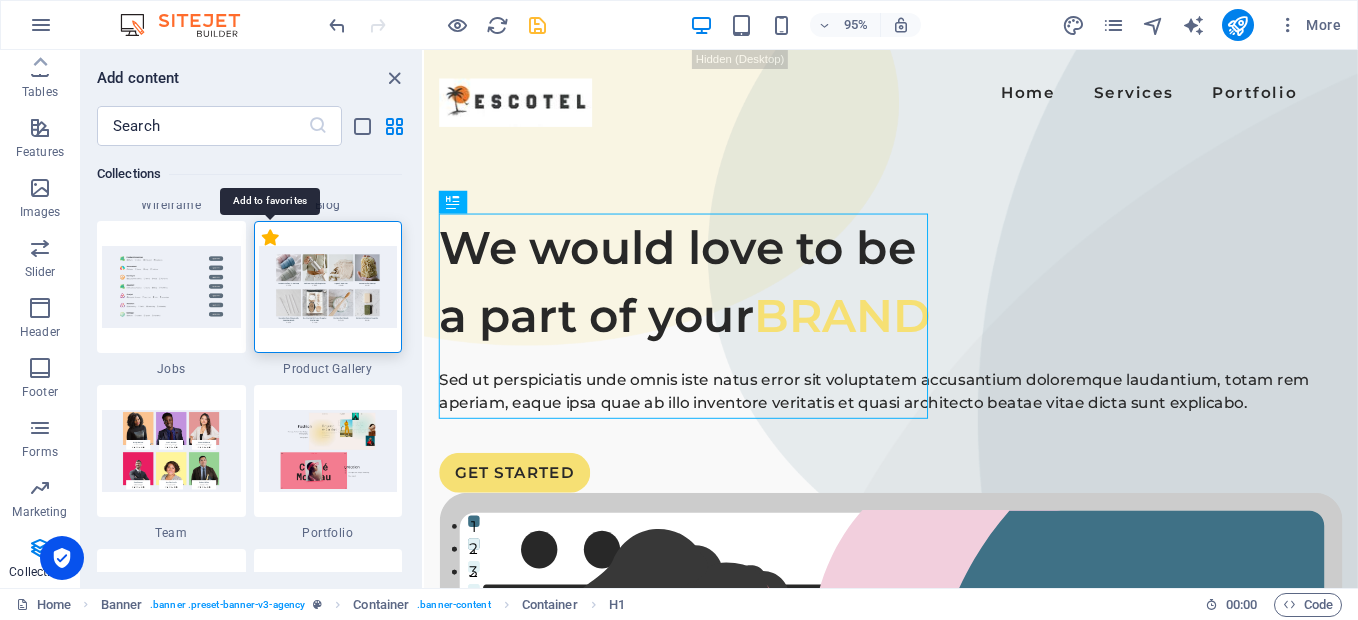 drag, startPoint x: 268, startPoint y: 238, endPoint x: 314, endPoint y: 279, distance: 61.6198 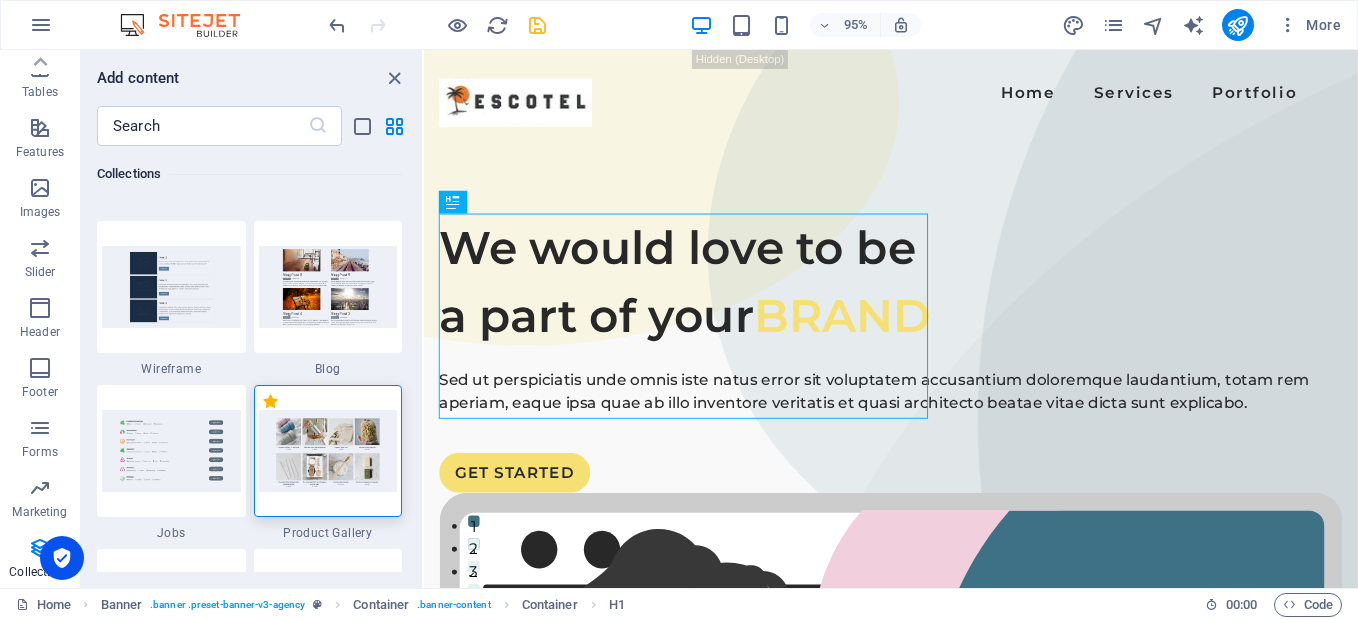 scroll, scrollTop: 18500, scrollLeft: 0, axis: vertical 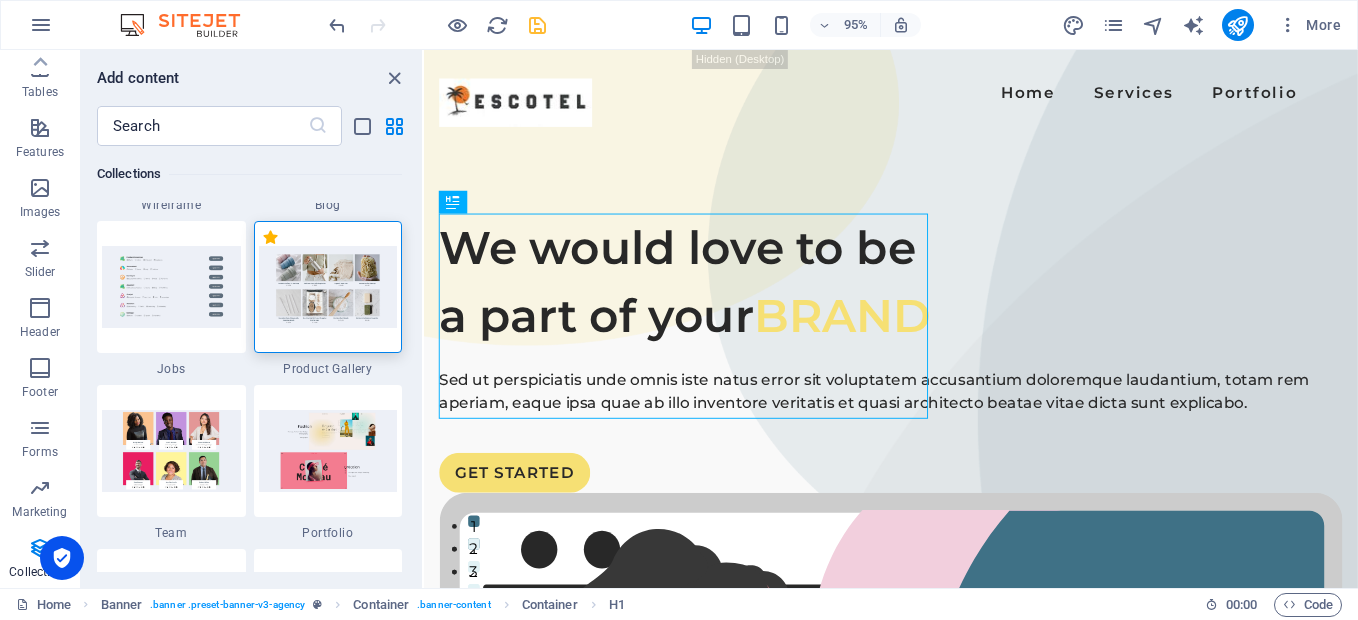 click at bounding box center (328, 286) 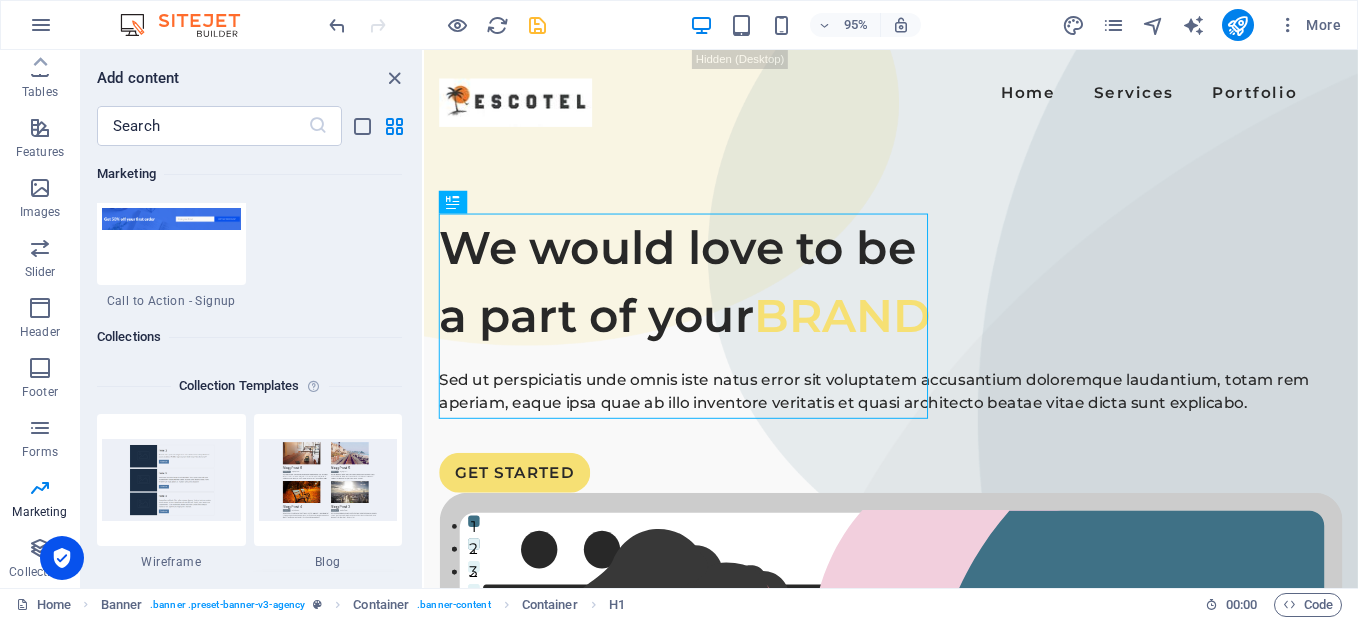 scroll, scrollTop: 18265, scrollLeft: 0, axis: vertical 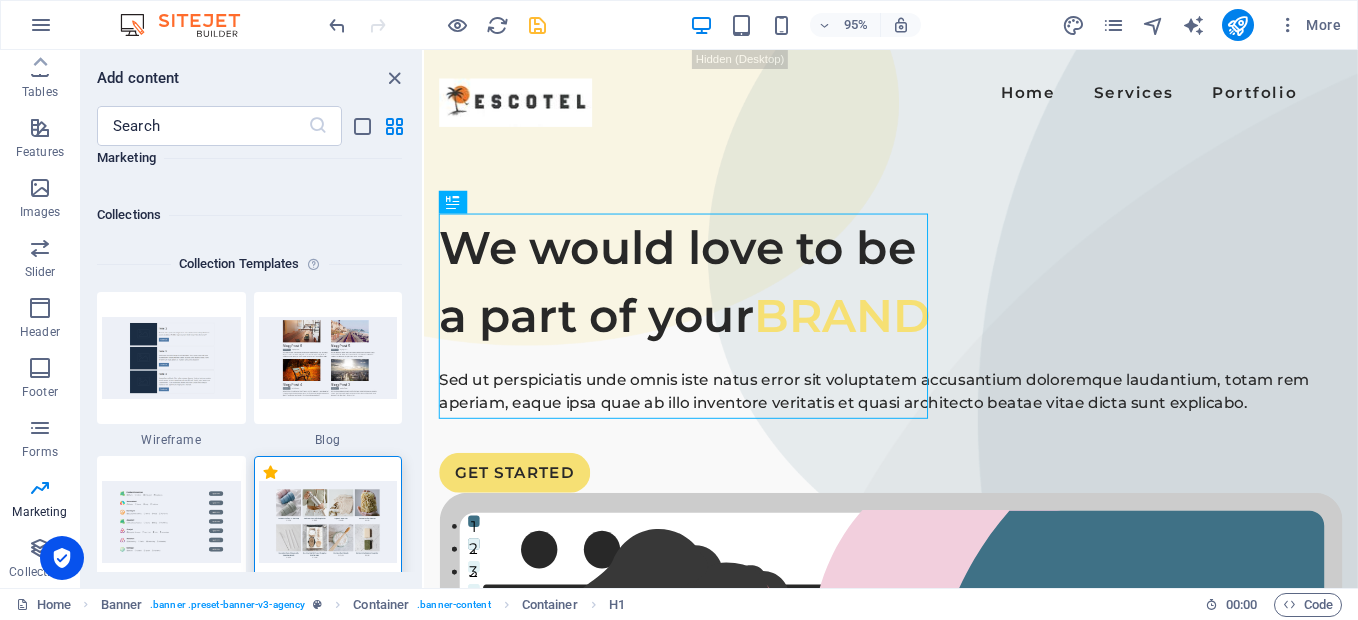 drag, startPoint x: 329, startPoint y: 335, endPoint x: 271, endPoint y: 274, distance: 84.17244 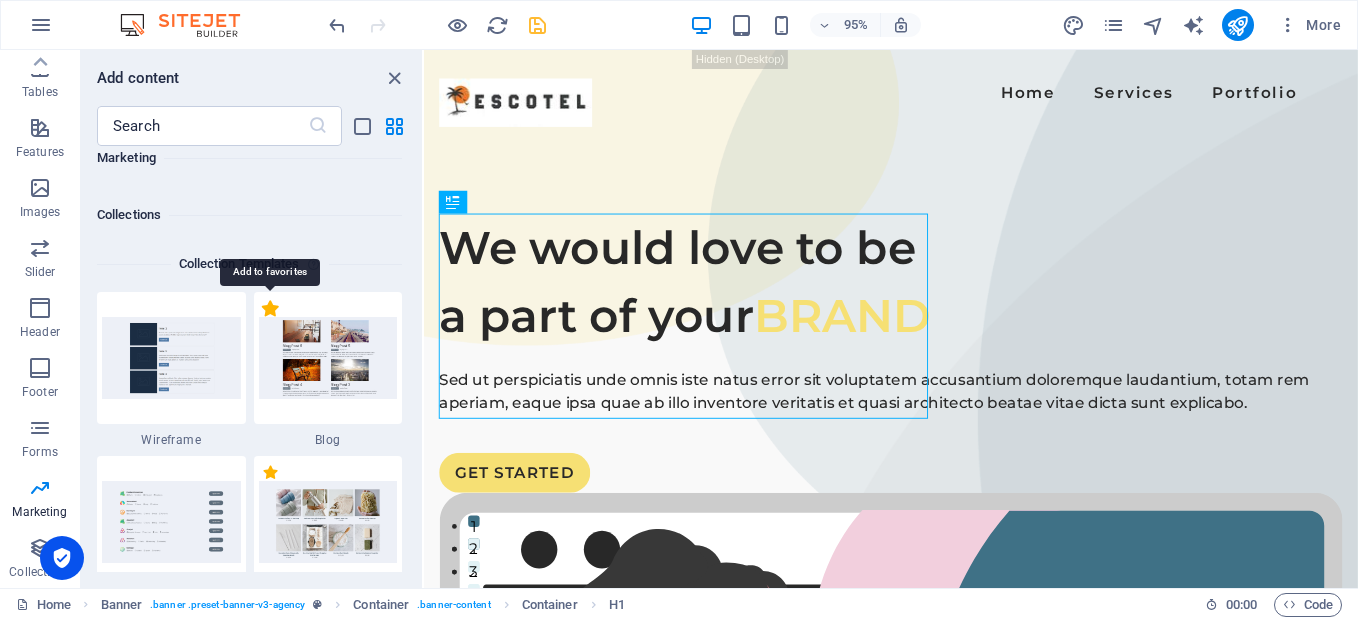 drag, startPoint x: 270, startPoint y: 309, endPoint x: 104, endPoint y: 224, distance: 186.49664 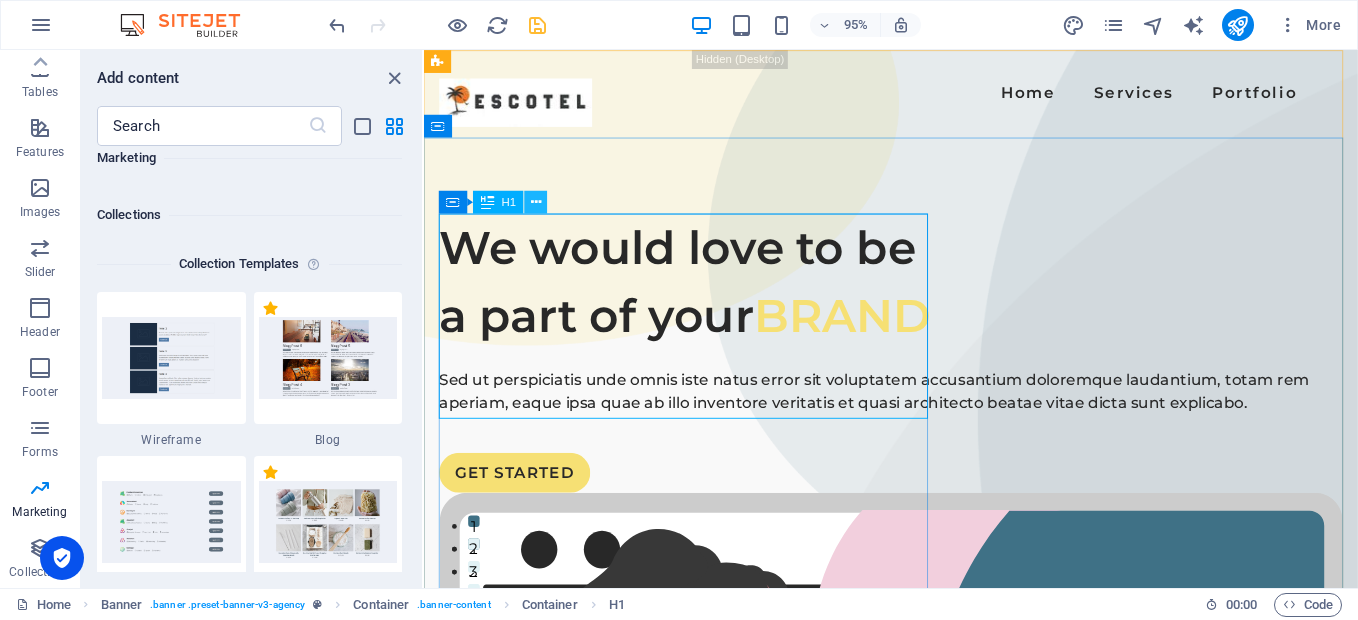 click at bounding box center [536, 202] 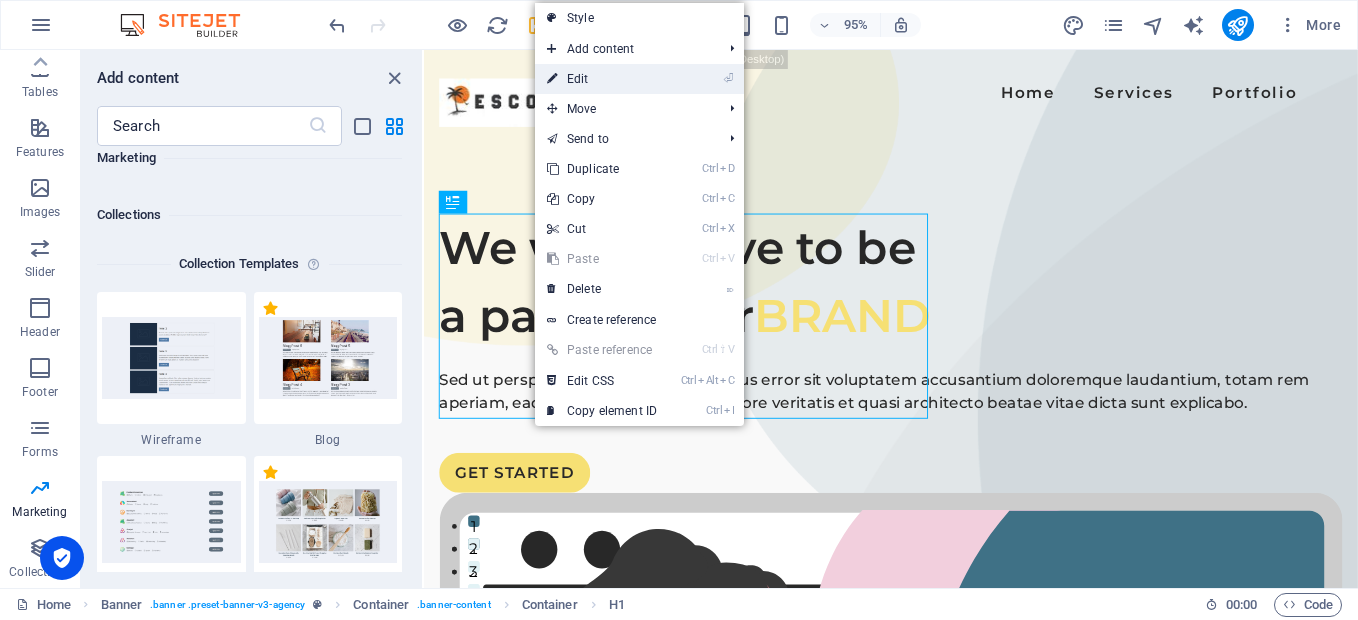 click on "⏎  Edit" at bounding box center [602, 79] 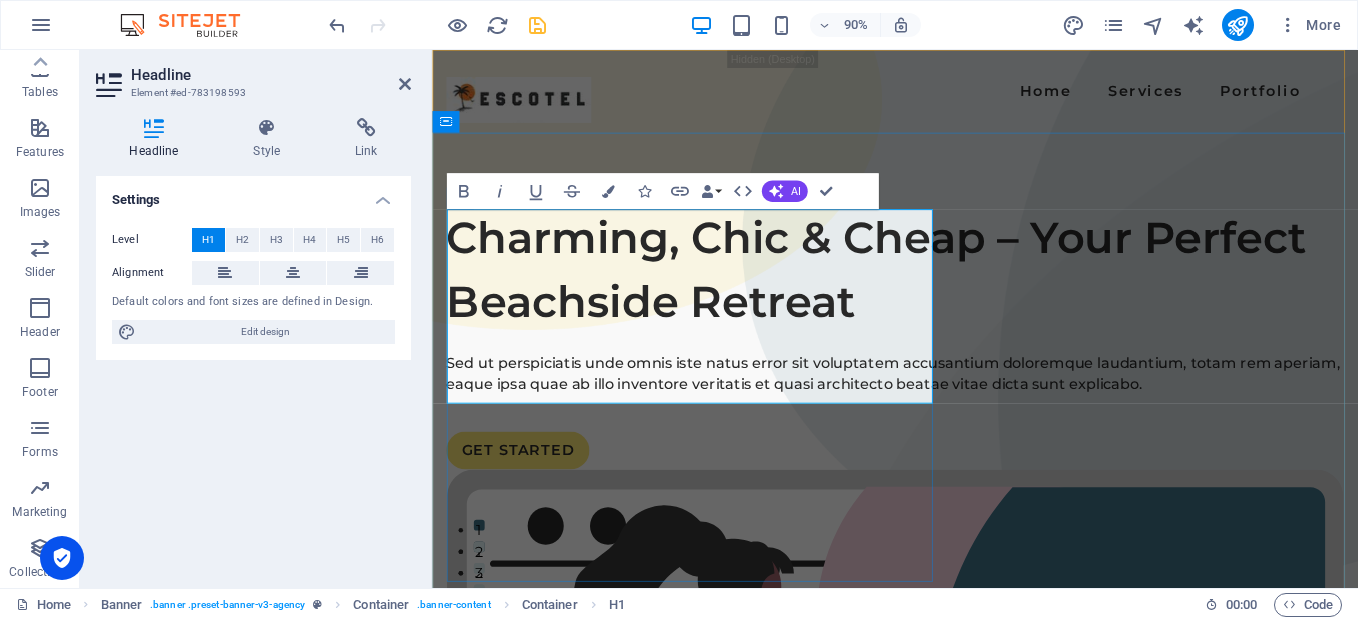 scroll, scrollTop: 453, scrollLeft: 5, axis: both 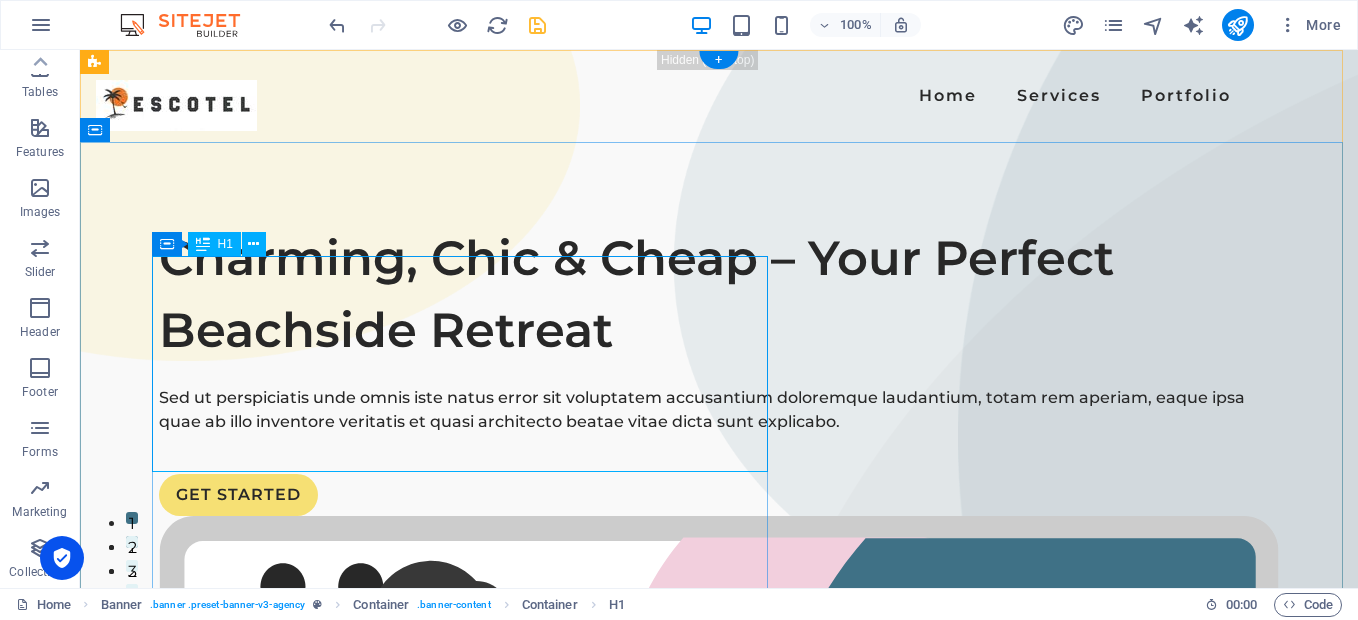 click on "Charming, Chic & Cheap – Your Perfect Beachside Retreat" at bounding box center [719, 294] 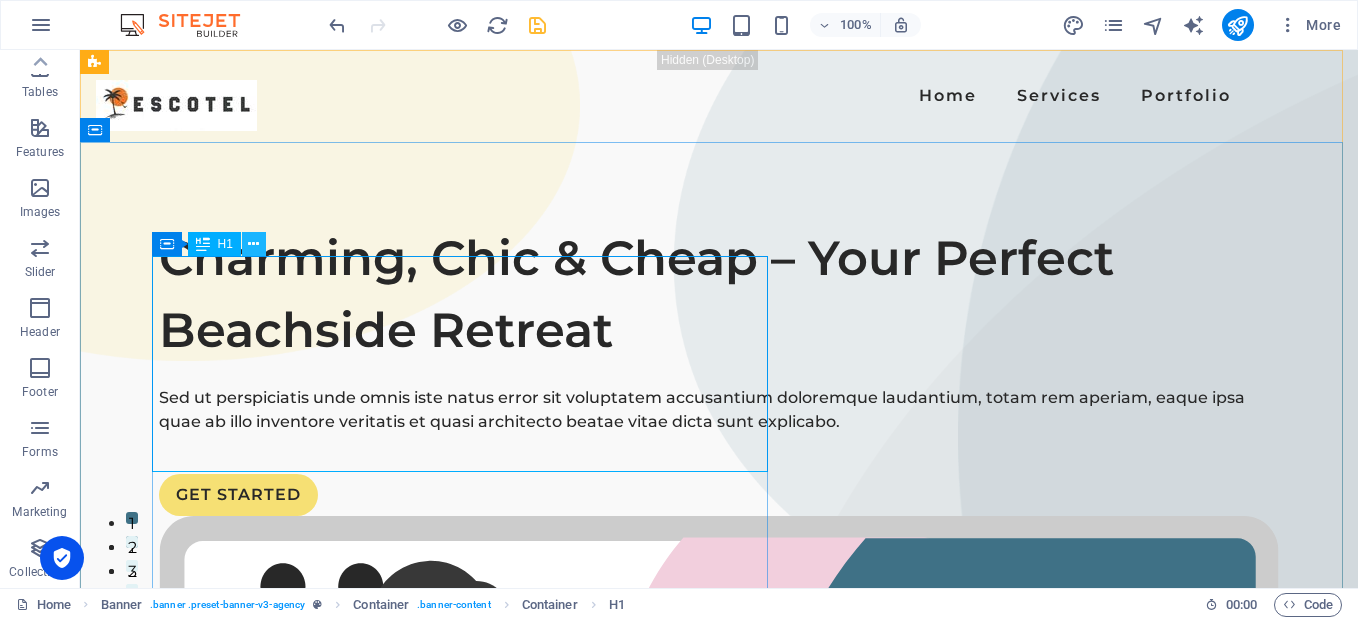 click at bounding box center [254, 244] 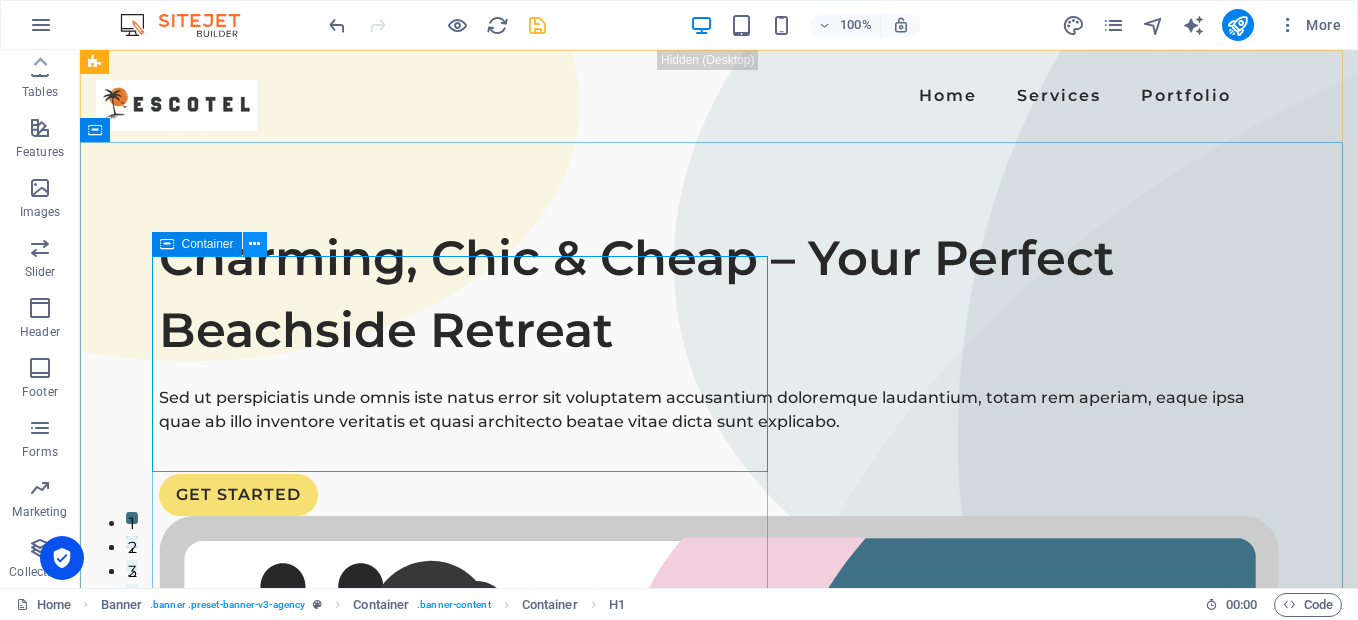 click at bounding box center [254, 244] 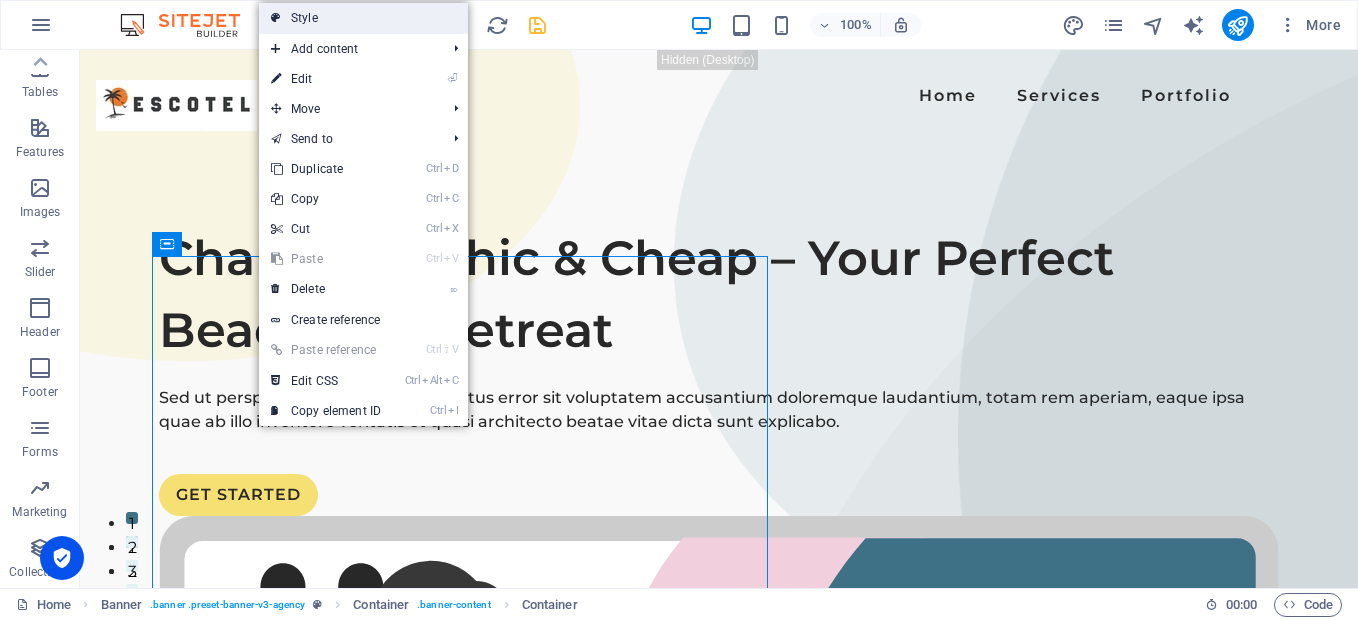 drag, startPoint x: 391, startPoint y: 27, endPoint x: 289, endPoint y: 299, distance: 290.49612 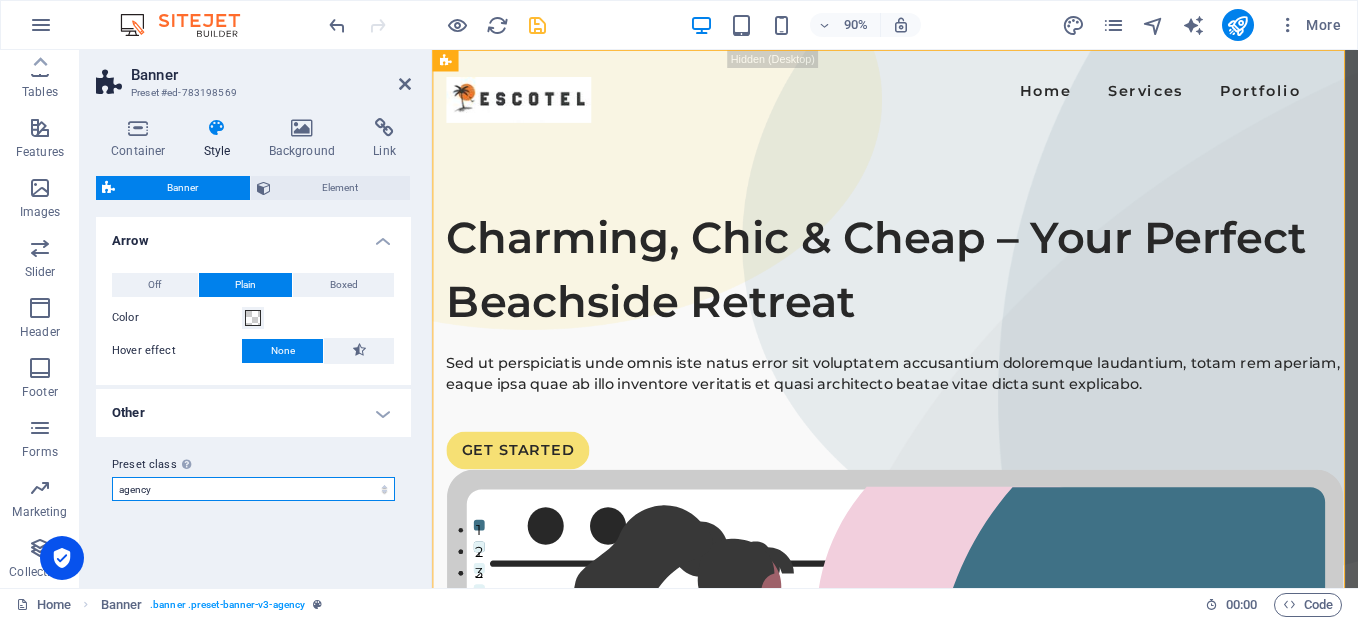 click on "agency Add preset class" at bounding box center [253, 489] 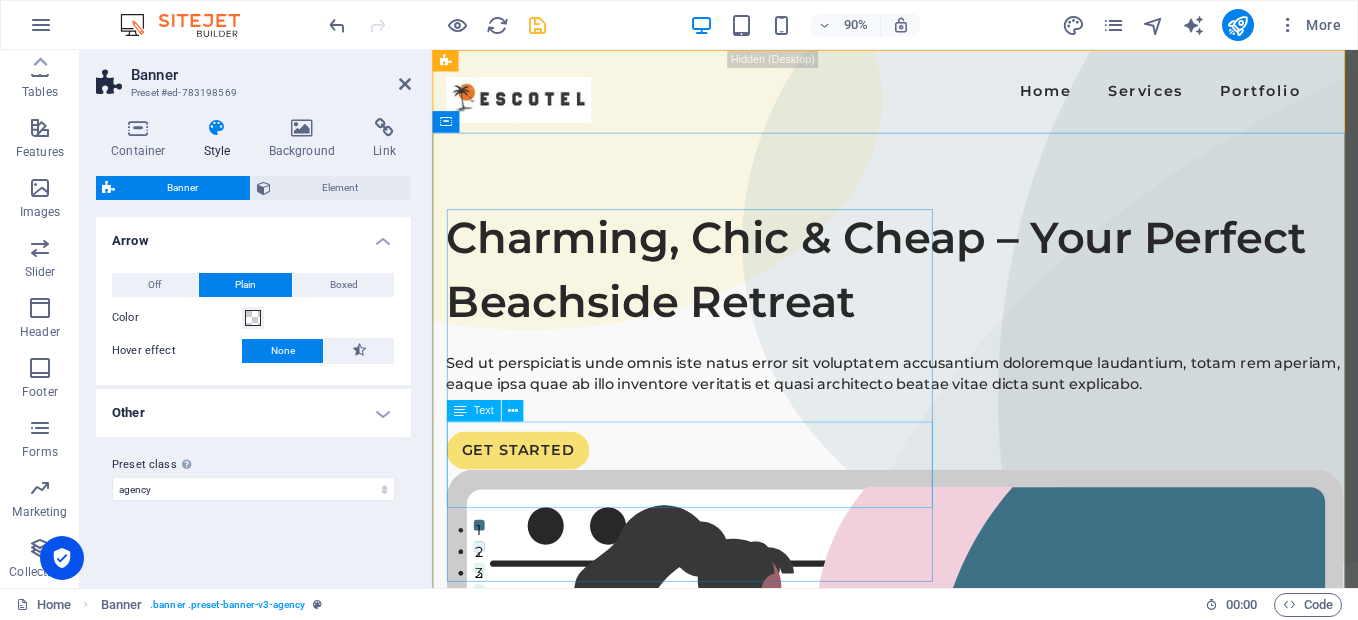 click on "Sed ut perspiciatis unde omnis iste natus error sit voluptatem accusantium doloremque laudantium, totam rem aperiam, eaque ipsa quae ab illo inventore veritatis et quasi architecto beatae vitae dicta sunt explicabo." at bounding box center [946, 410] 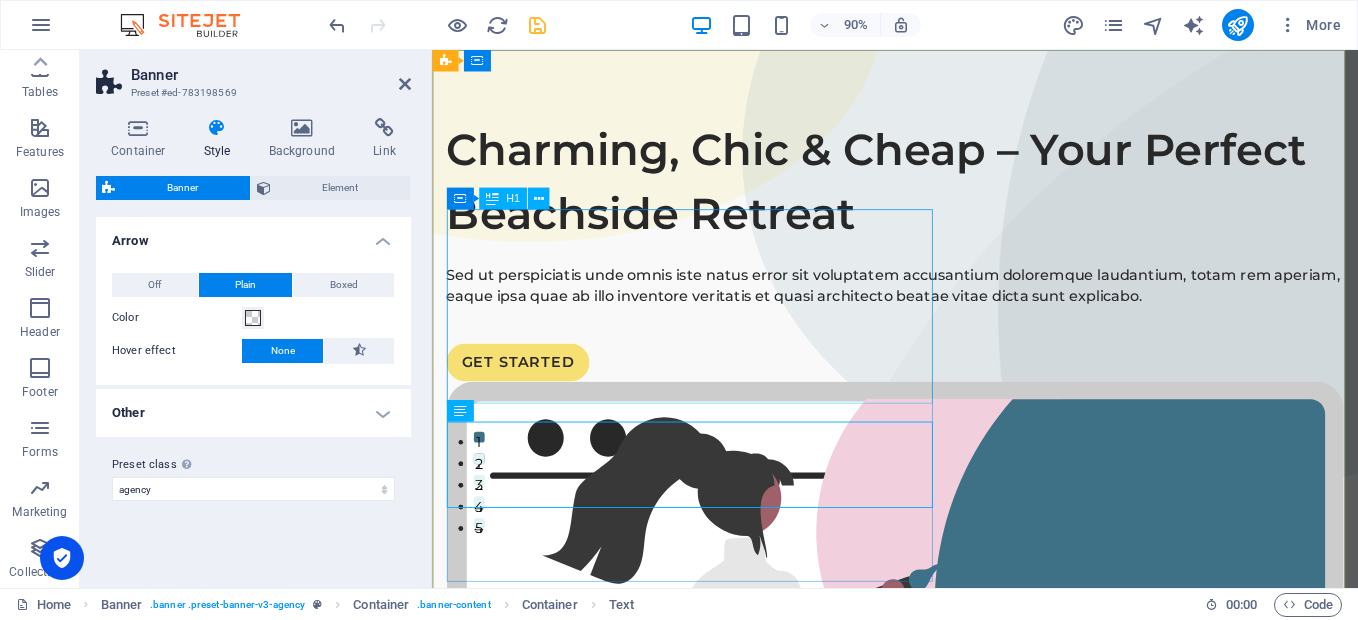 scroll, scrollTop: 0, scrollLeft: 0, axis: both 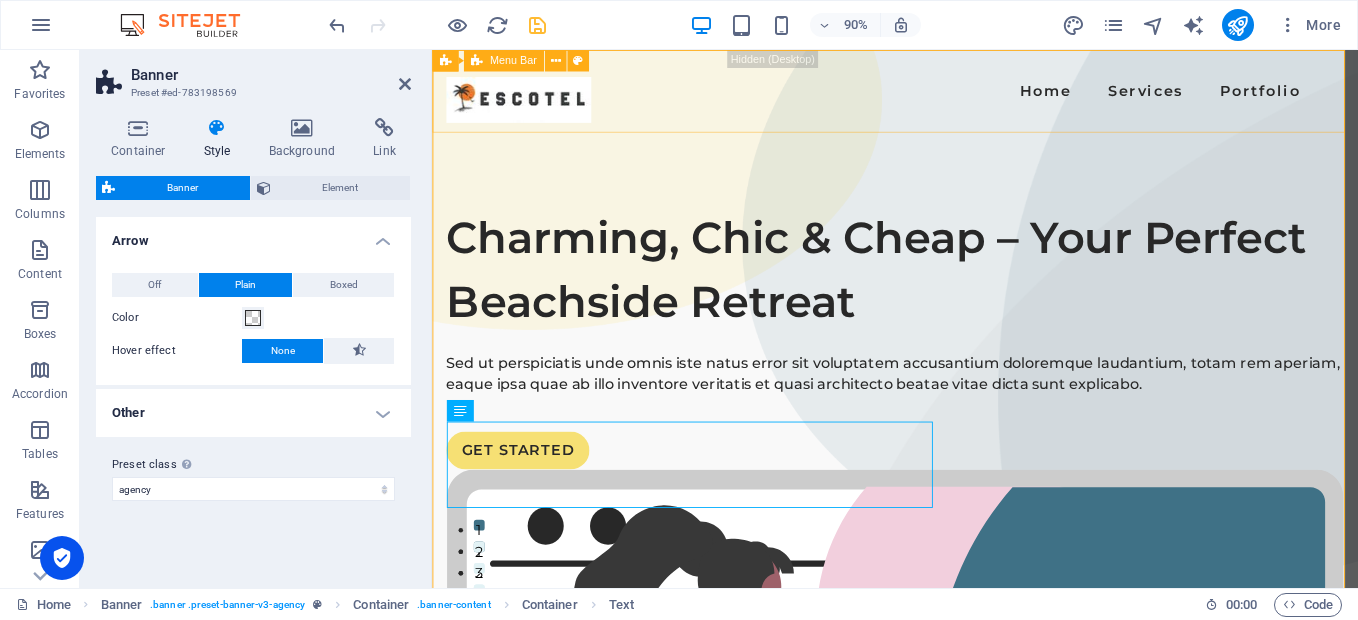 click on "Home Services Portfolio" at bounding box center [946, 96] 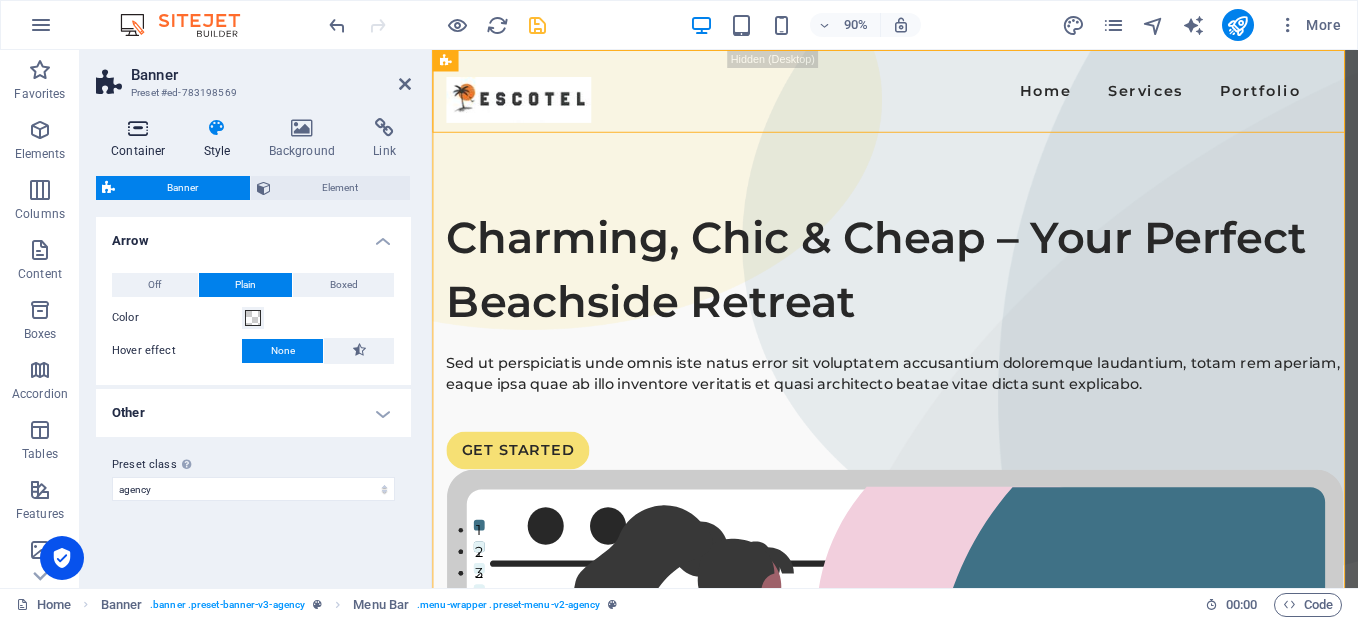click on "Container" at bounding box center (142, 139) 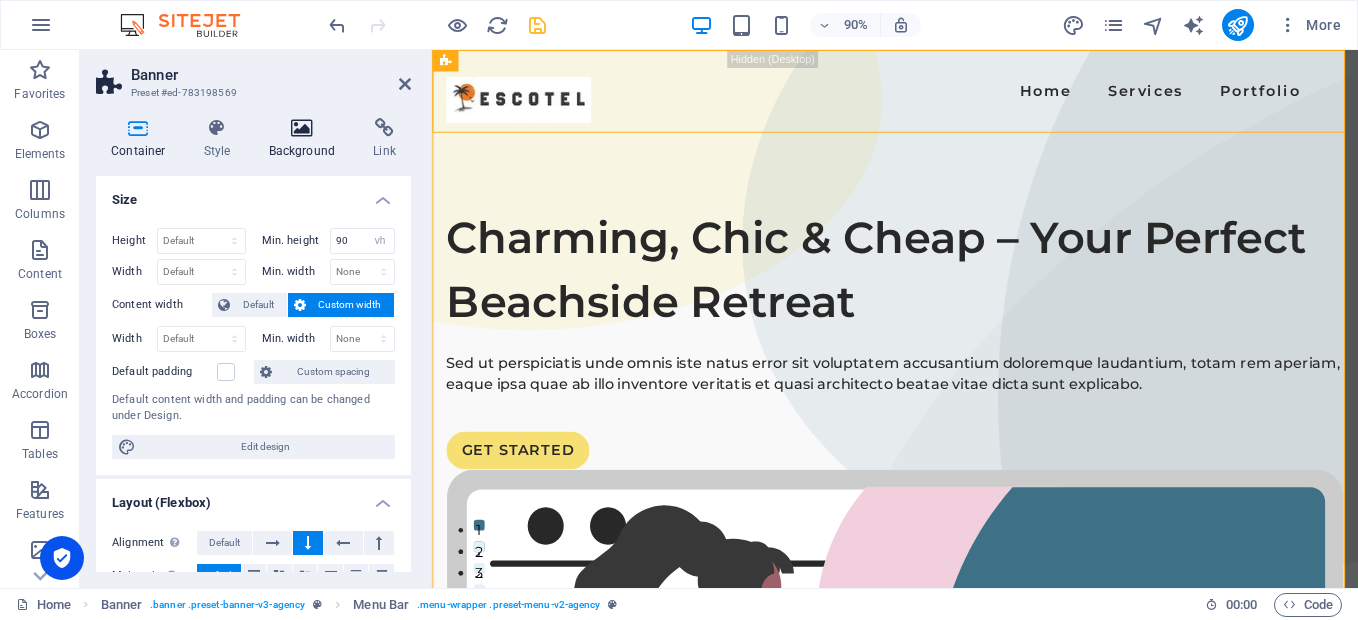 click at bounding box center [302, 128] 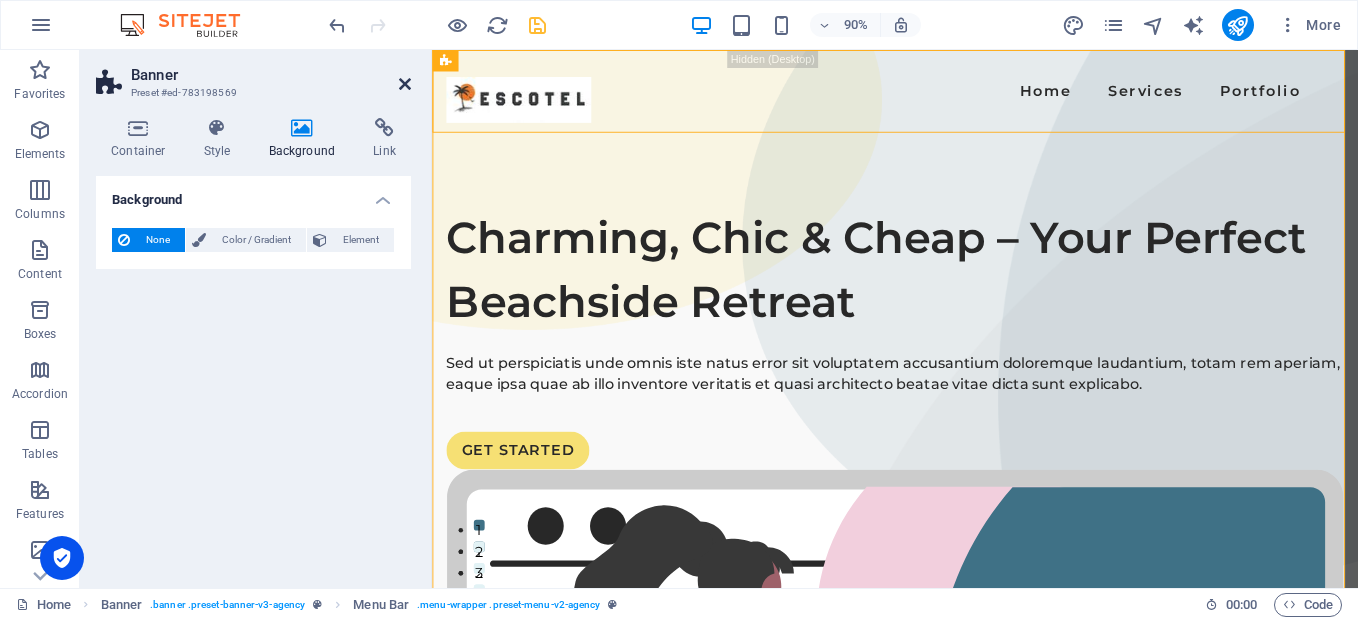 click at bounding box center [405, 84] 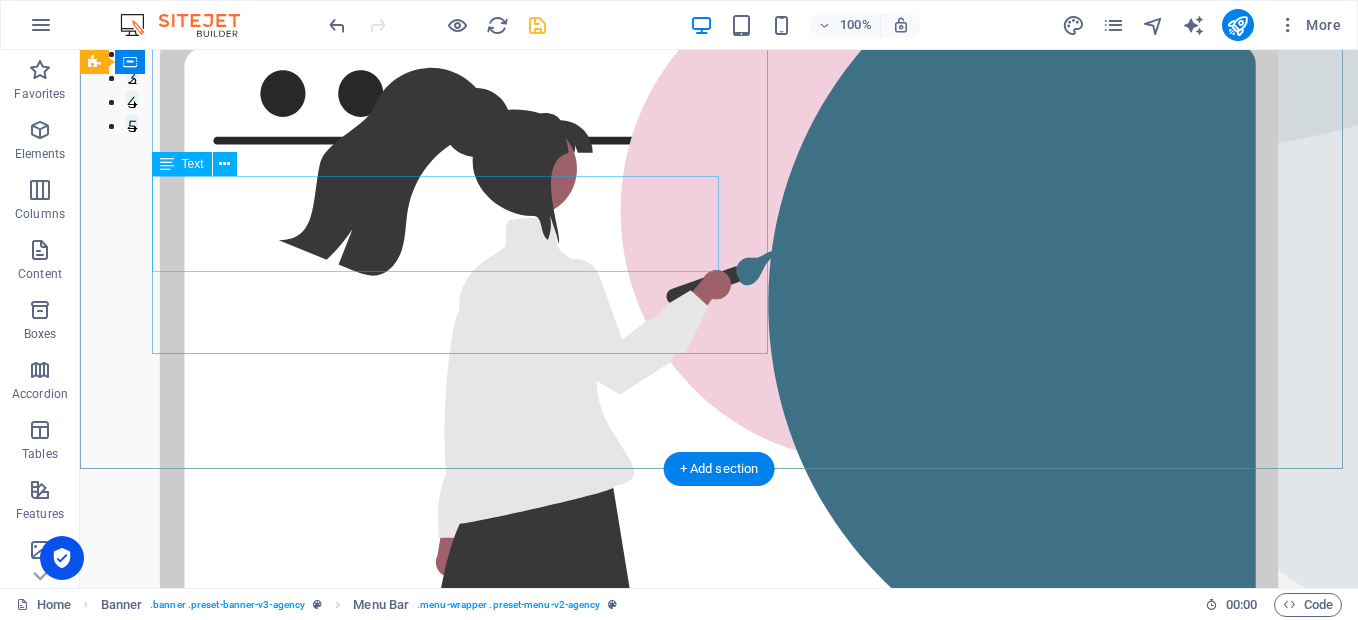 scroll, scrollTop: 0, scrollLeft: 0, axis: both 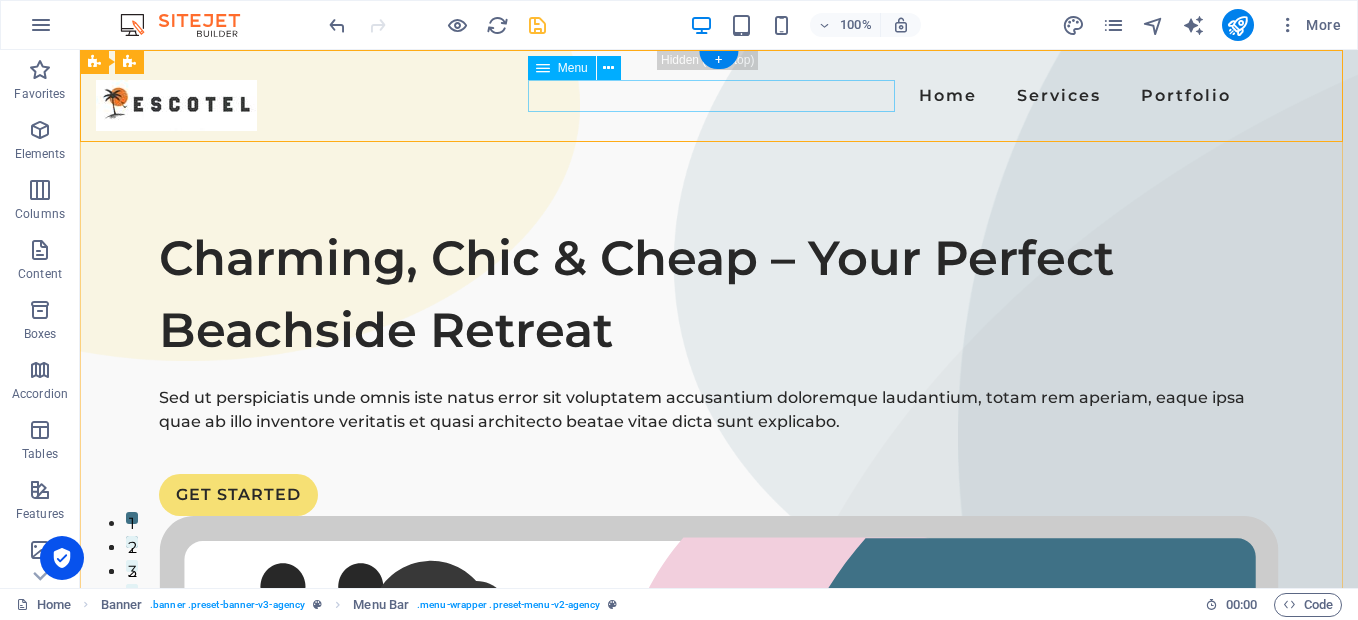 click on "Home Services Portfolio" at bounding box center [719, 96] 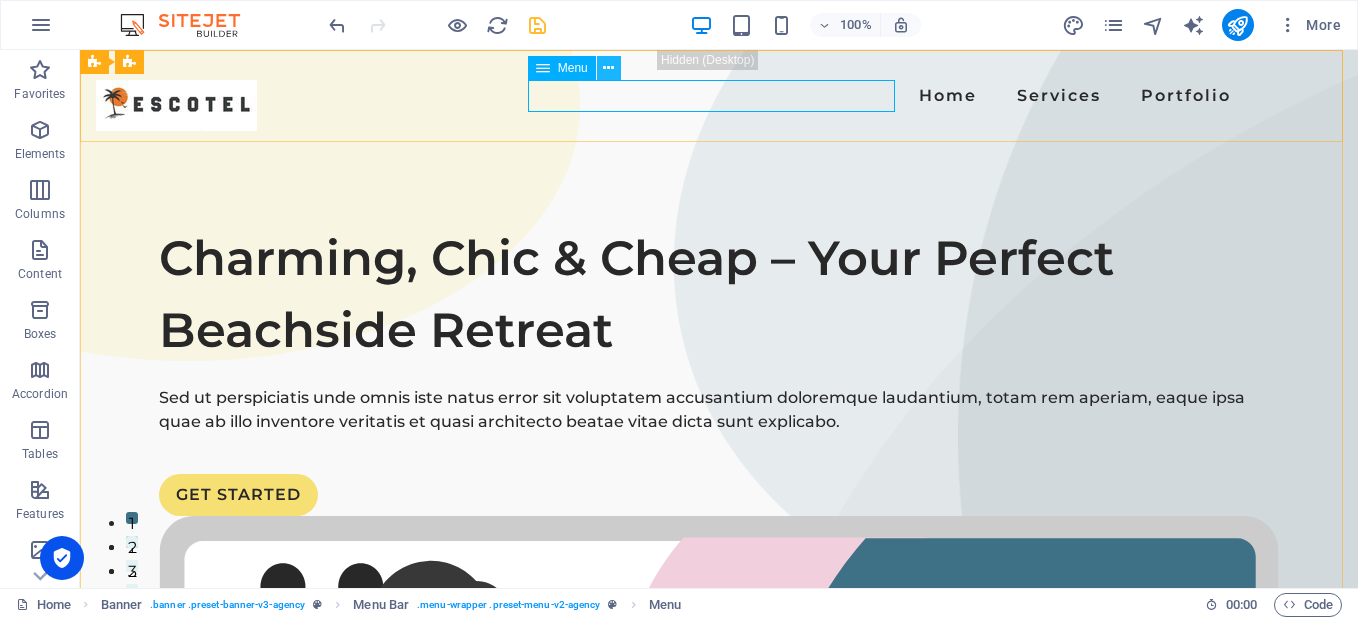 click at bounding box center (608, 68) 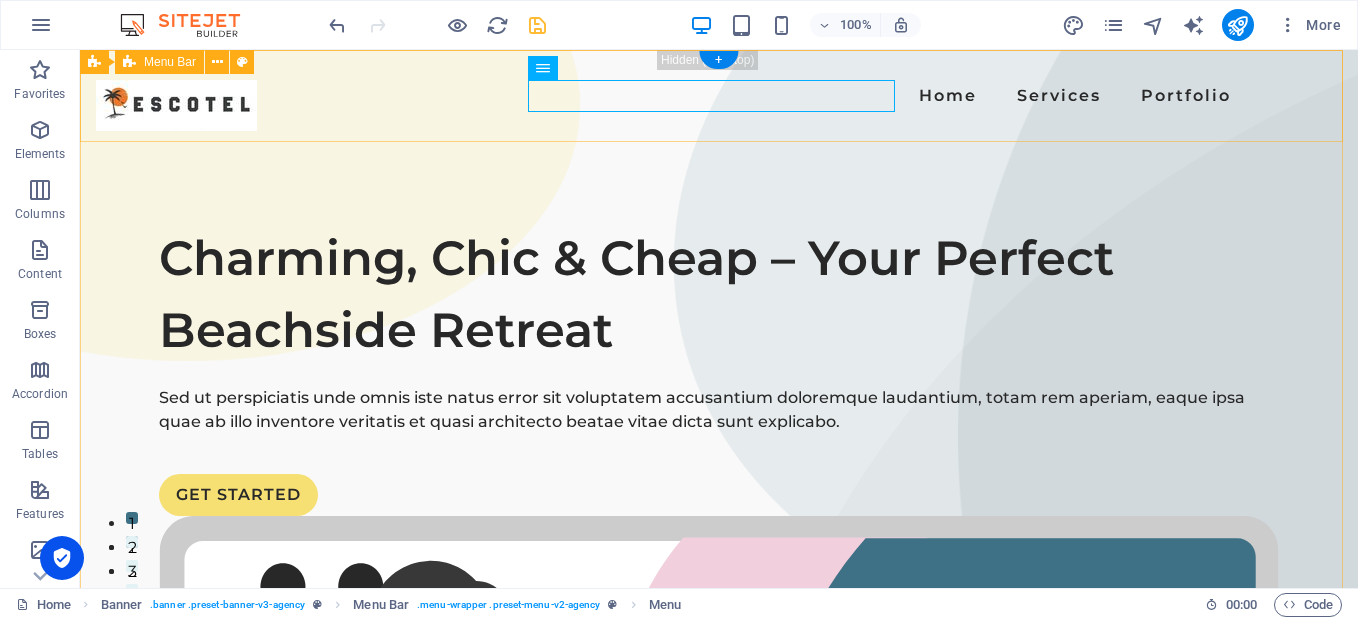 click on "Home Services Portfolio" at bounding box center [719, 96] 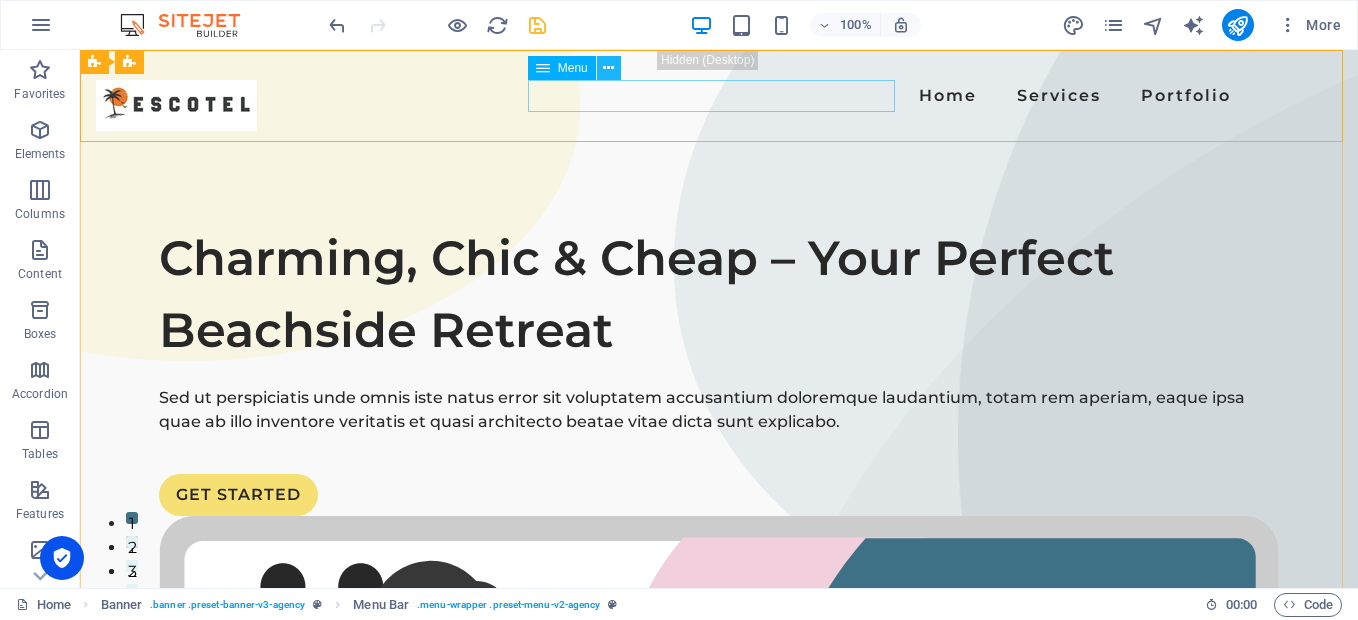 click at bounding box center [608, 68] 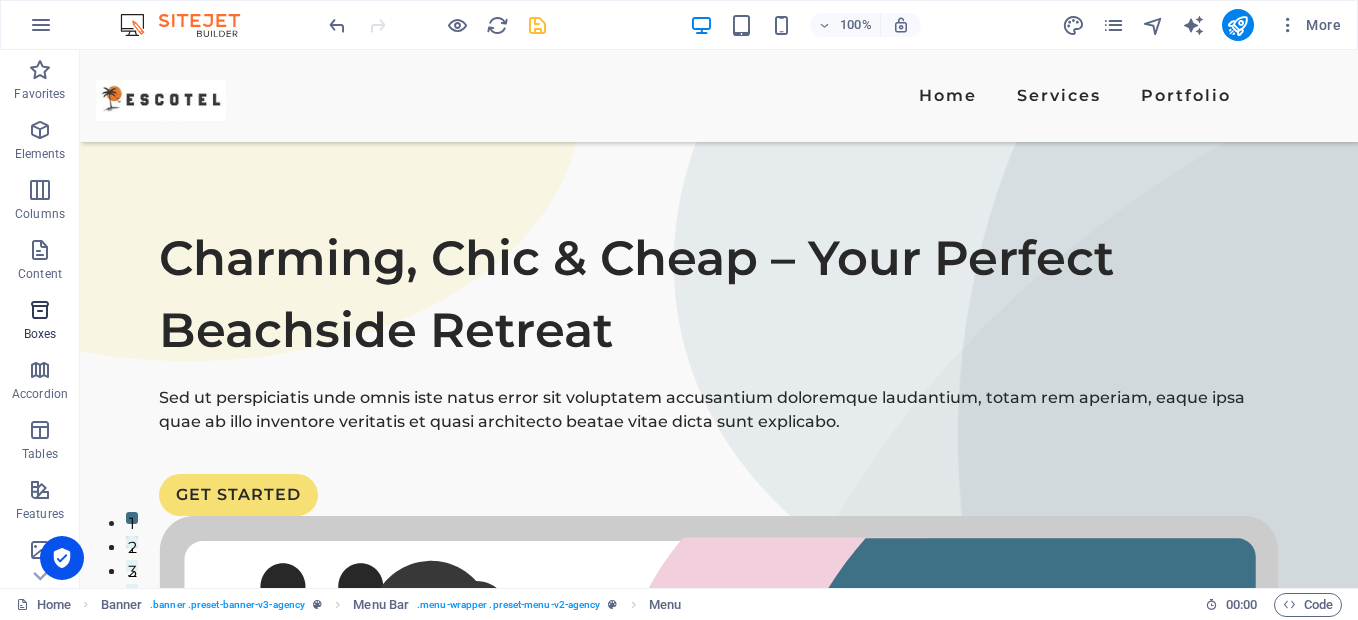 scroll, scrollTop: 300, scrollLeft: 0, axis: vertical 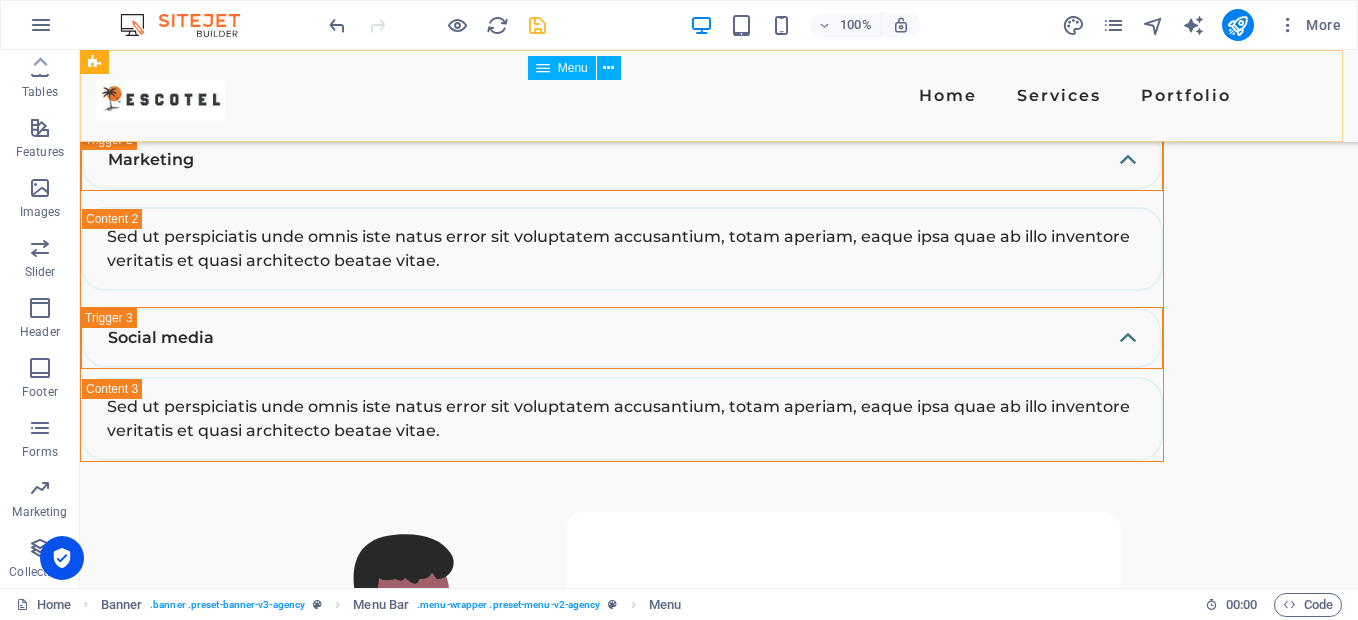 click on "Home Services Portfolio" at bounding box center (719, 96) 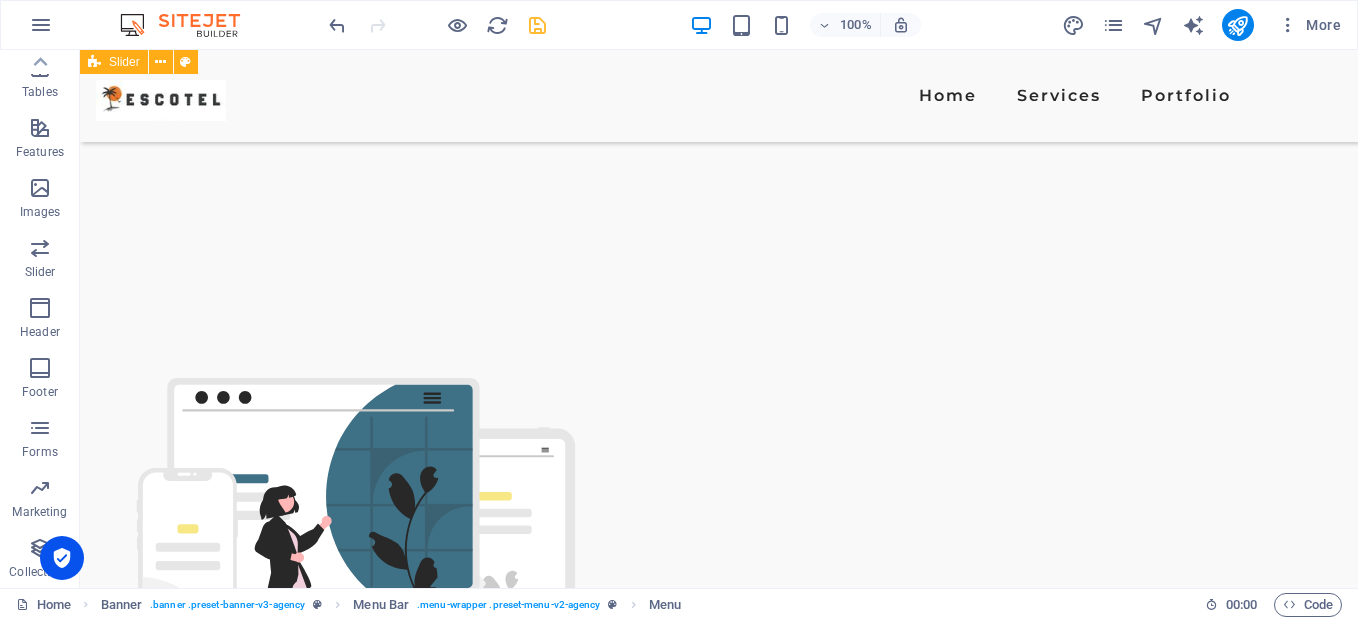 scroll, scrollTop: 1700, scrollLeft: 0, axis: vertical 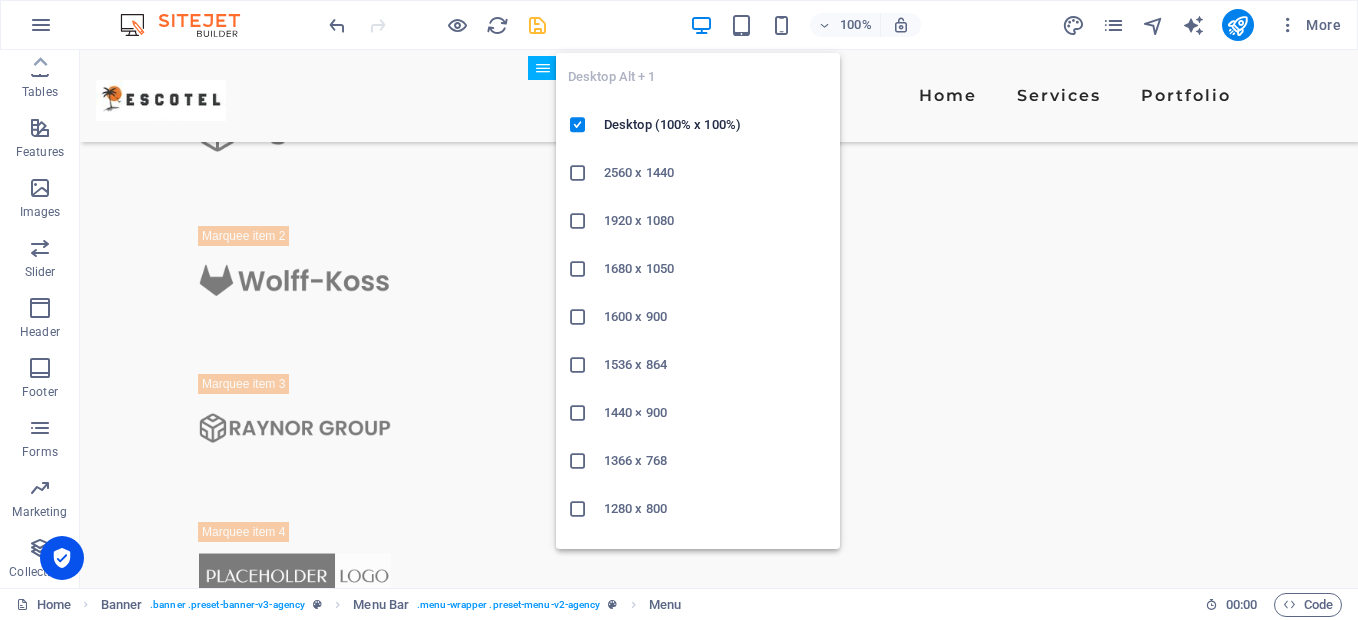 click at bounding box center [701, 25] 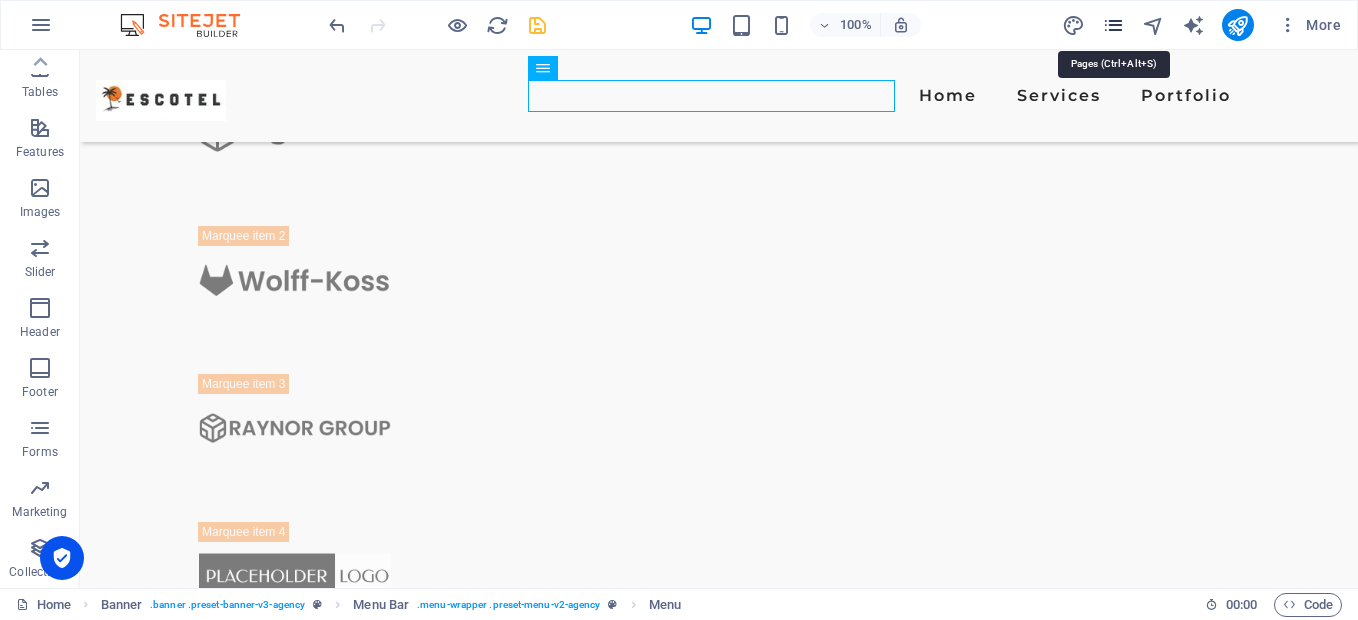 click at bounding box center (1113, 25) 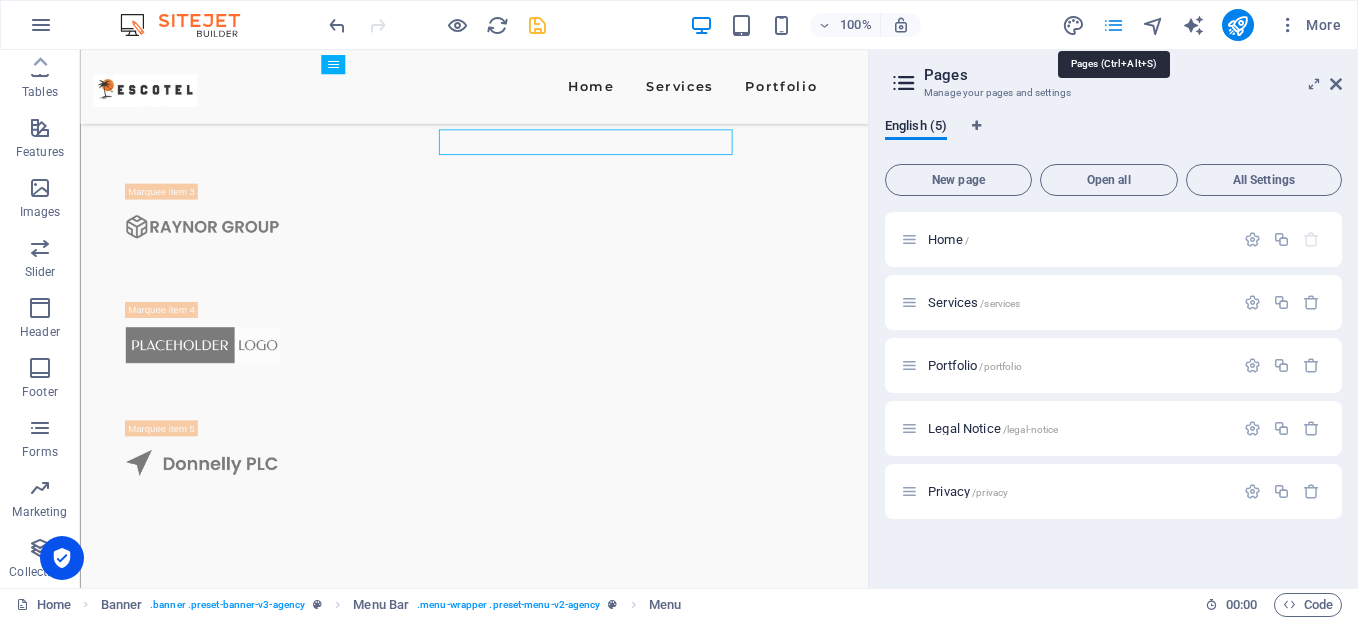 scroll, scrollTop: 1631, scrollLeft: 0, axis: vertical 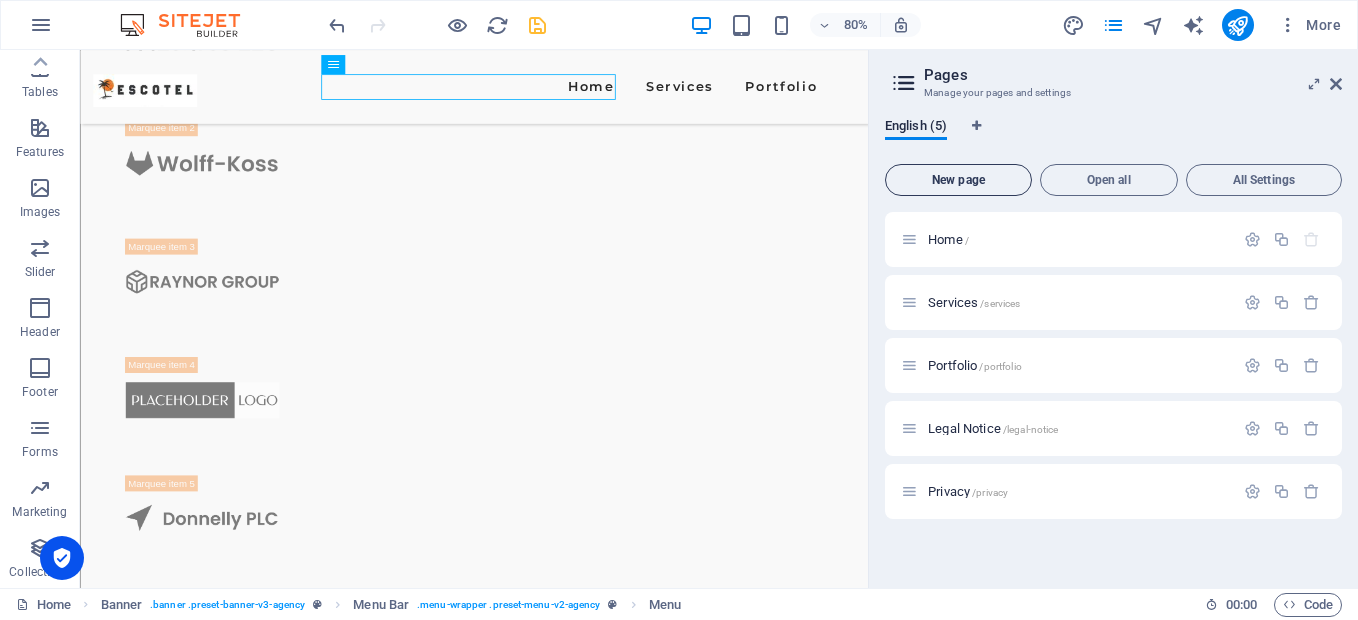 click on "New page" at bounding box center (958, 180) 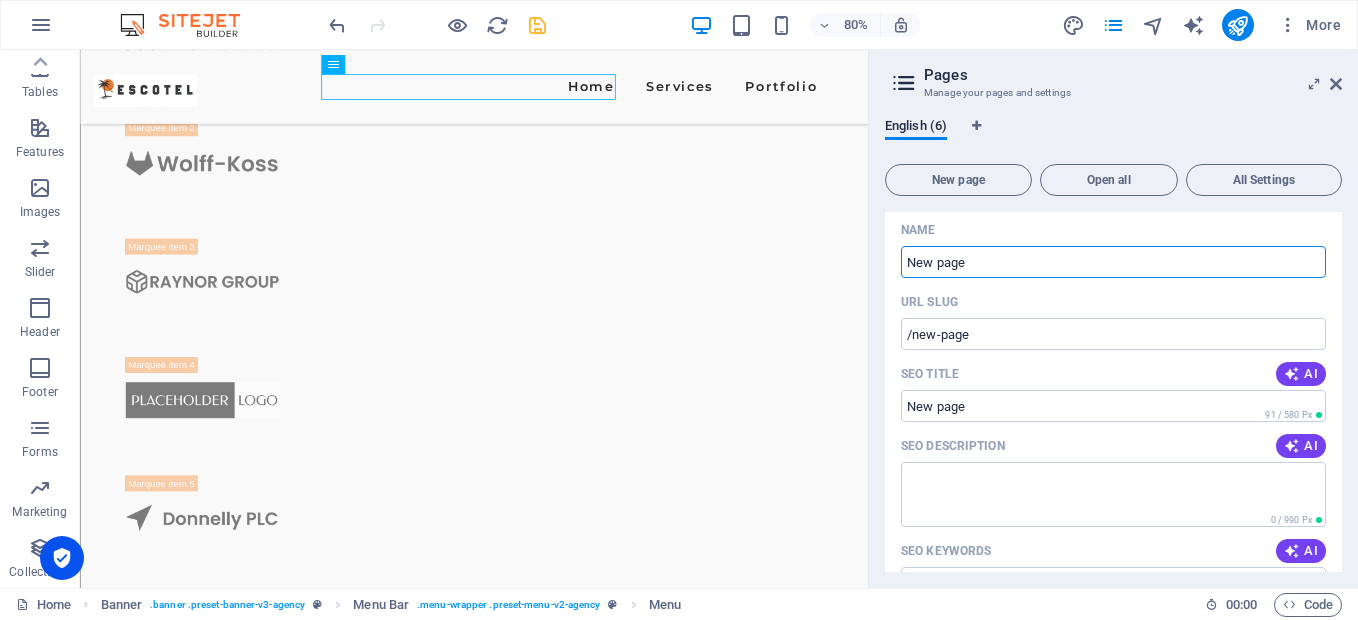 scroll, scrollTop: 338, scrollLeft: 0, axis: vertical 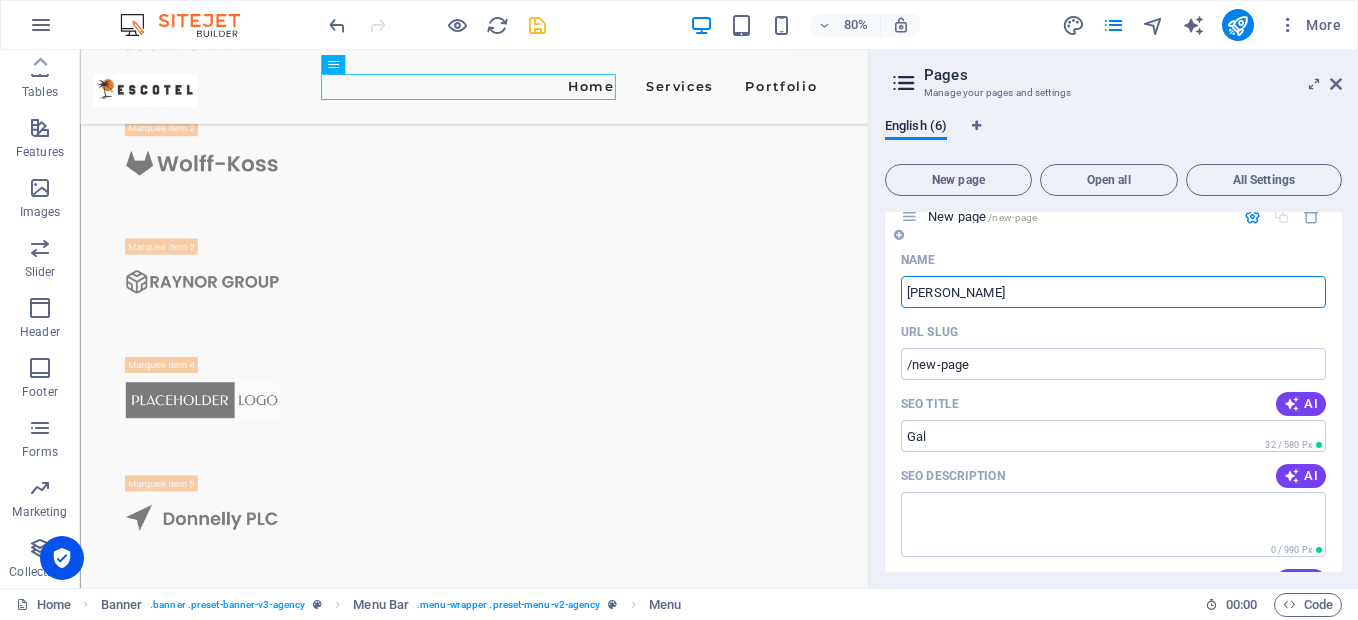 type on "Galery" 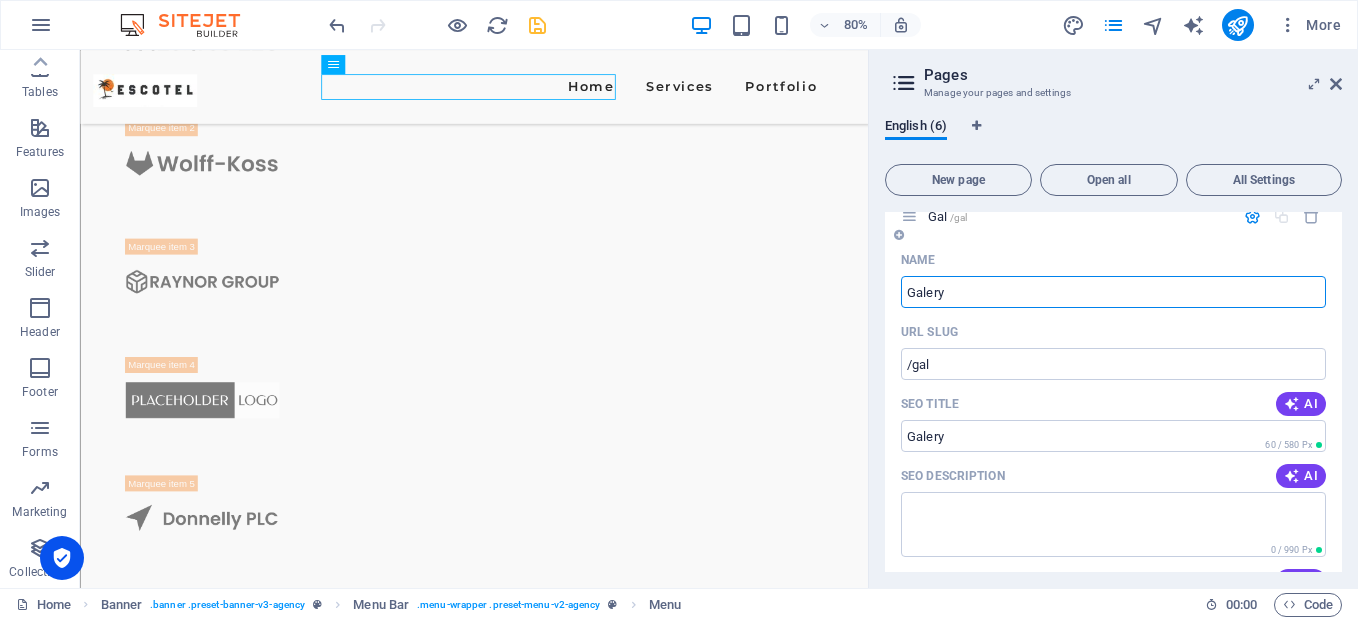 type on "/gal" 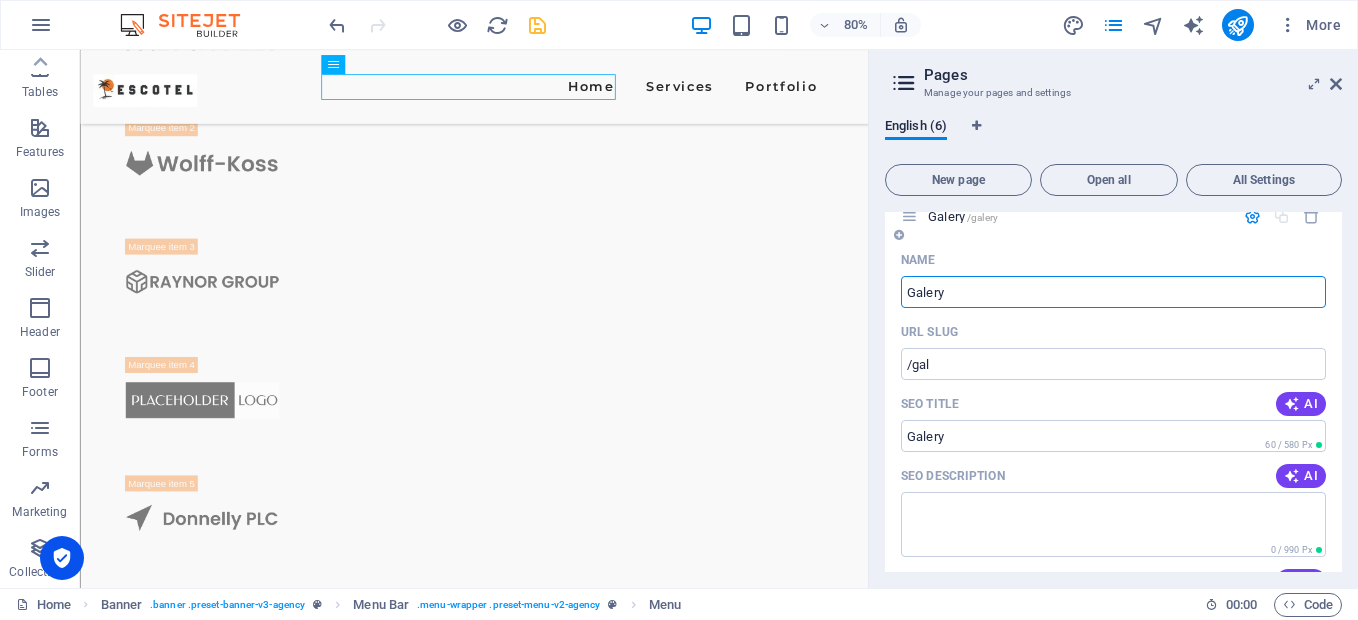 type on "Galery" 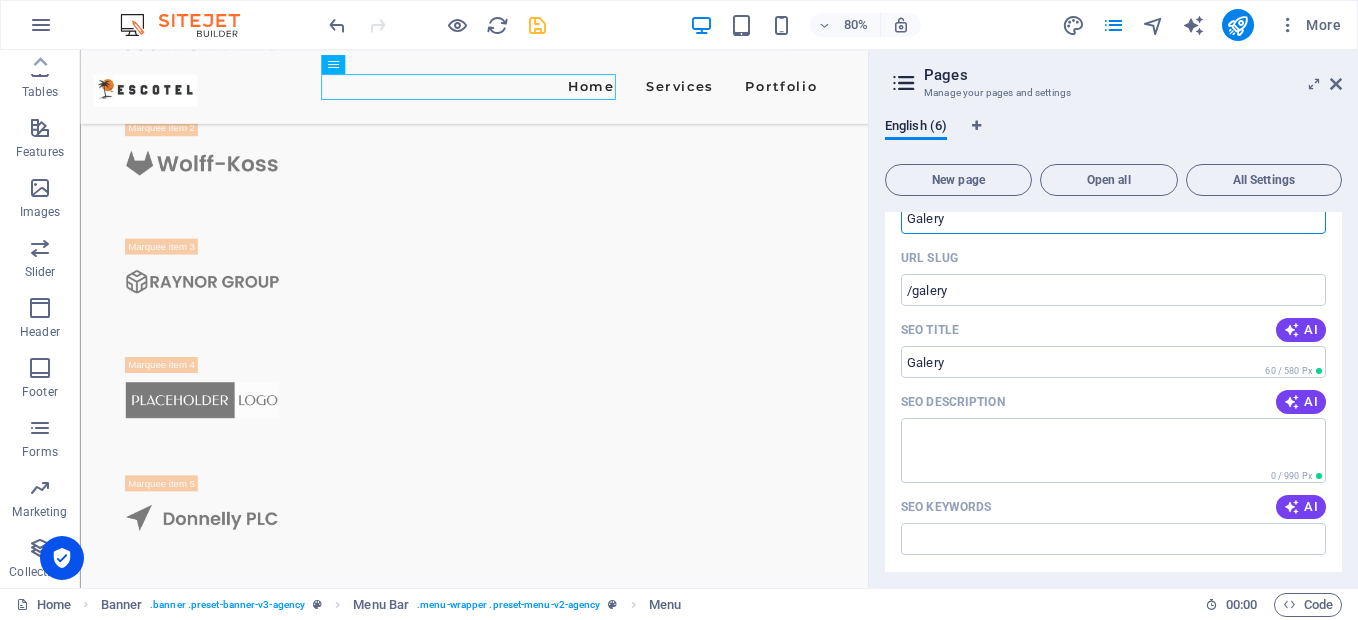 scroll, scrollTop: 438, scrollLeft: 0, axis: vertical 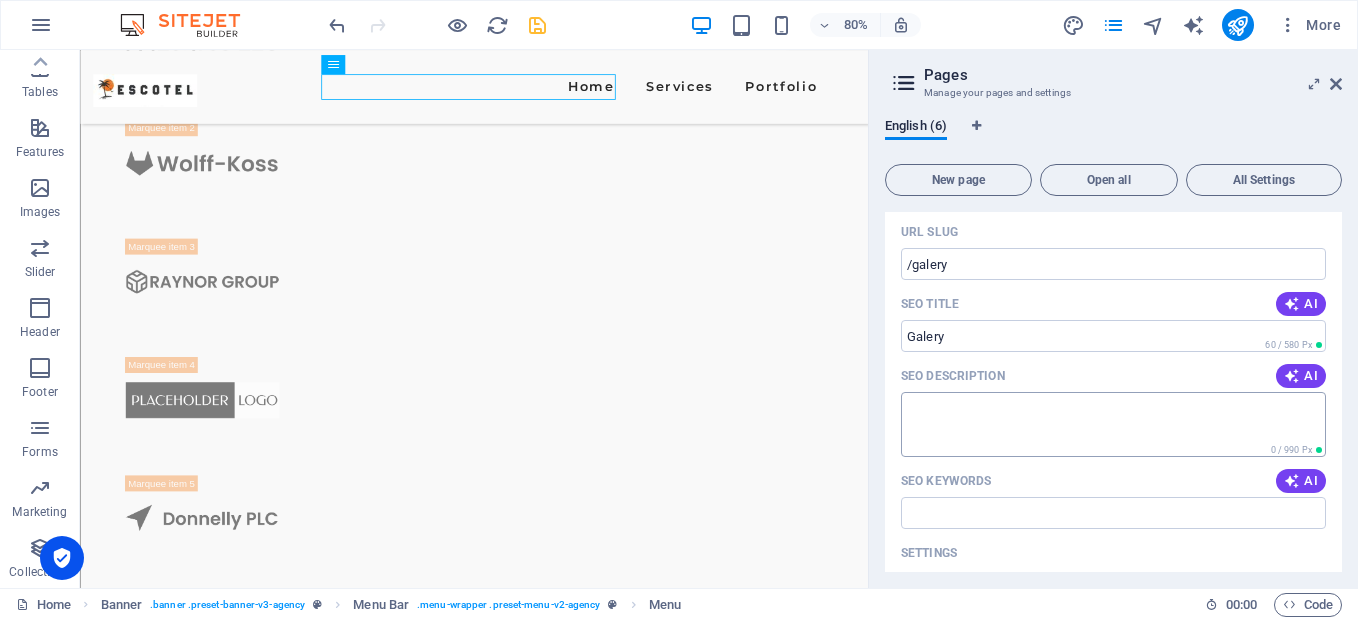 type on "Galery" 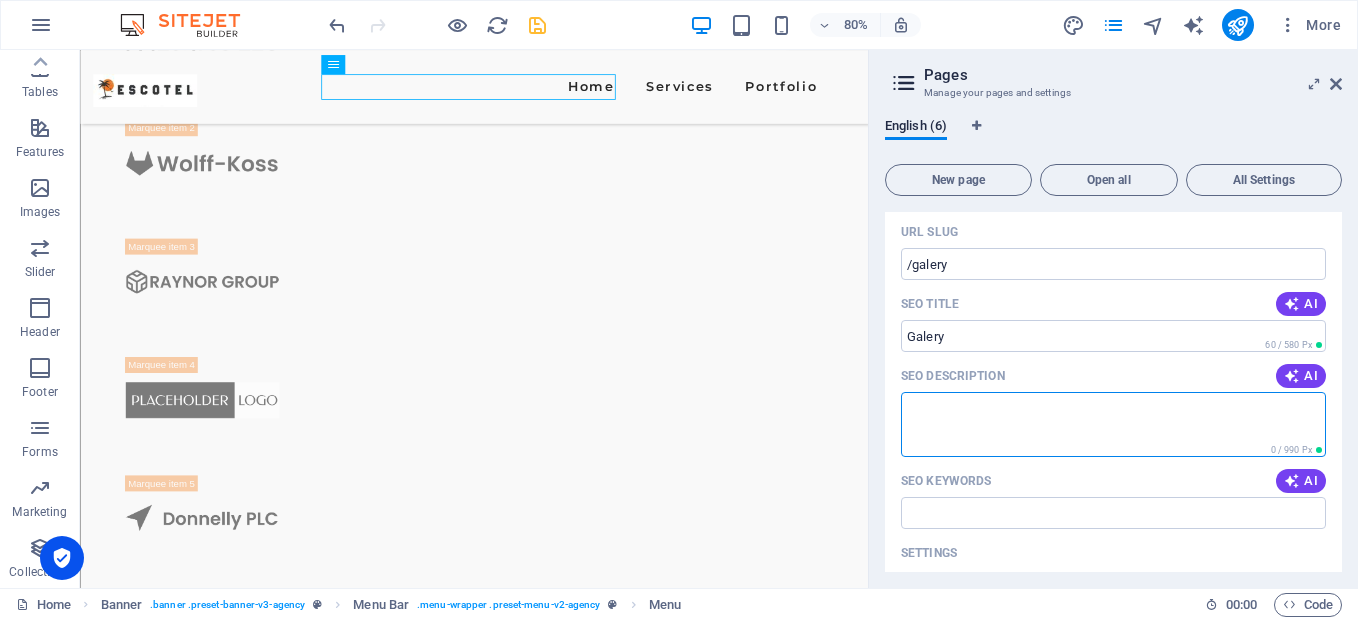 click on "SEO Description" at bounding box center [1113, 424] 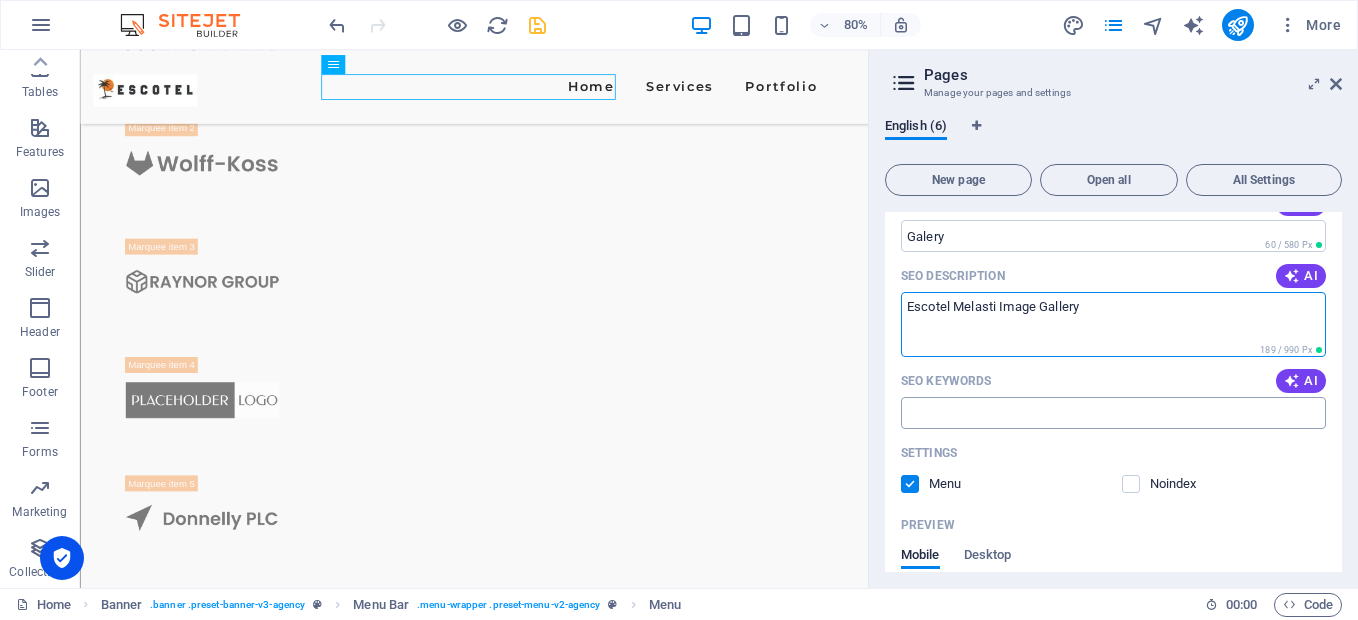 type on "Escotel Melasti Image Gallery" 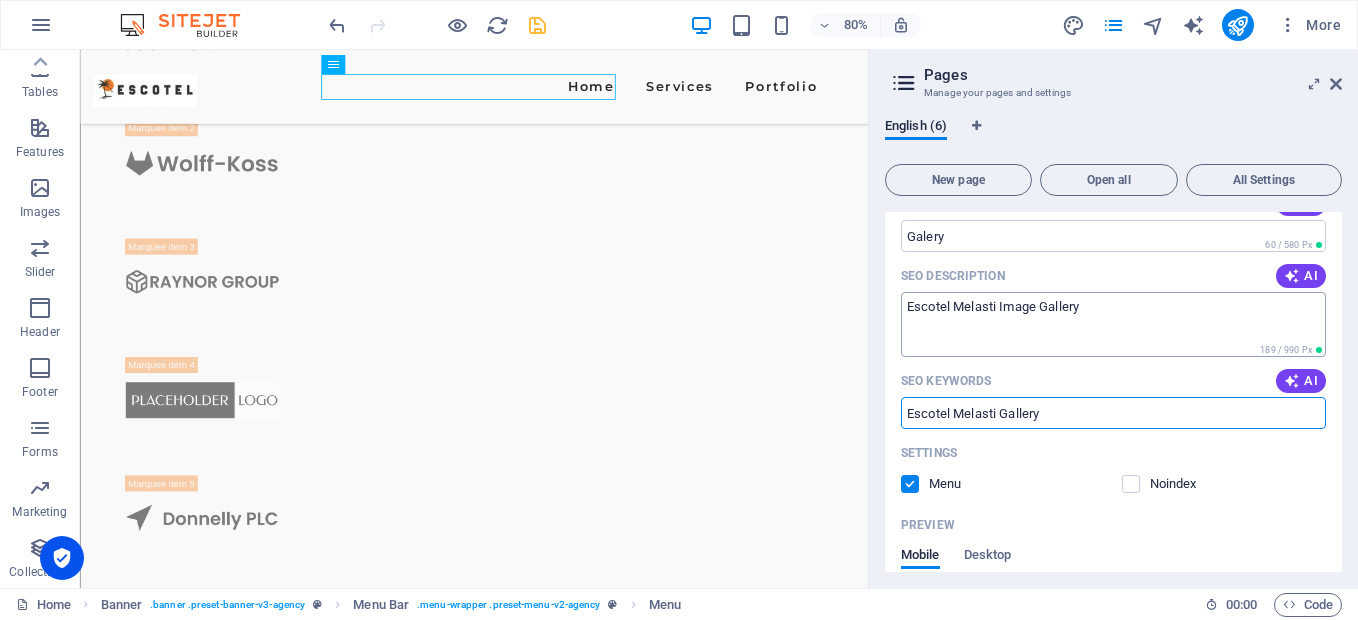 type on "Escotel Melasti Gallery" 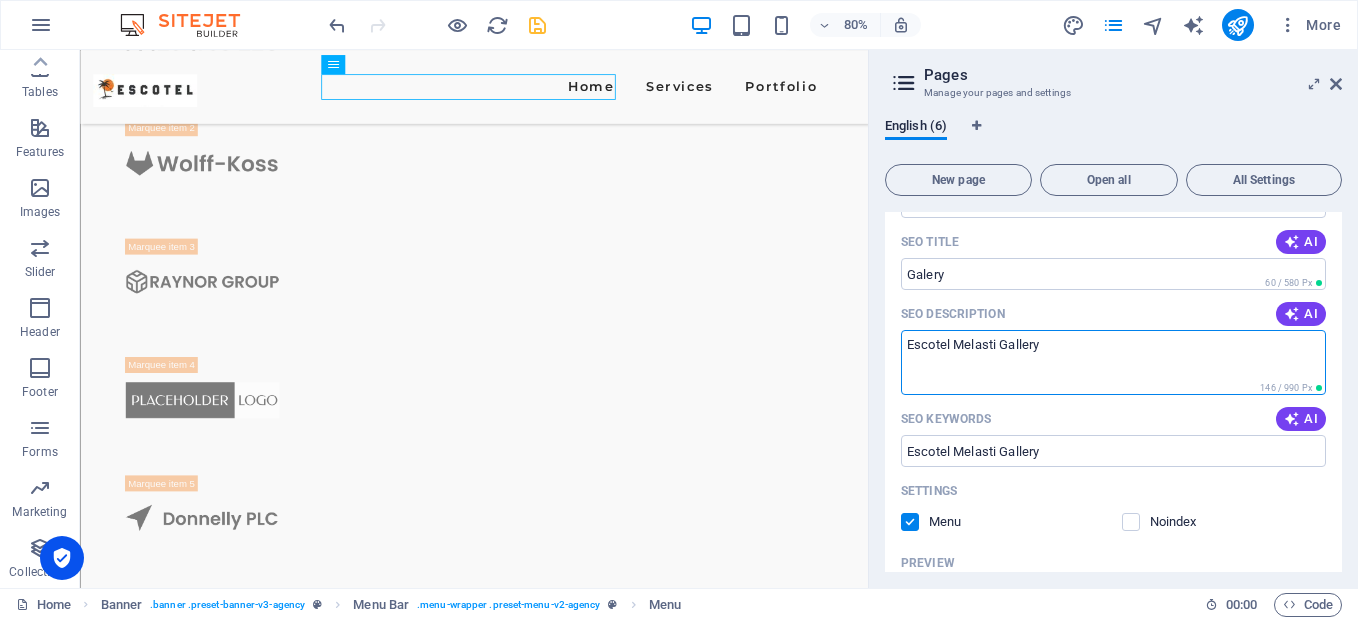 scroll, scrollTop: 735, scrollLeft: 0, axis: vertical 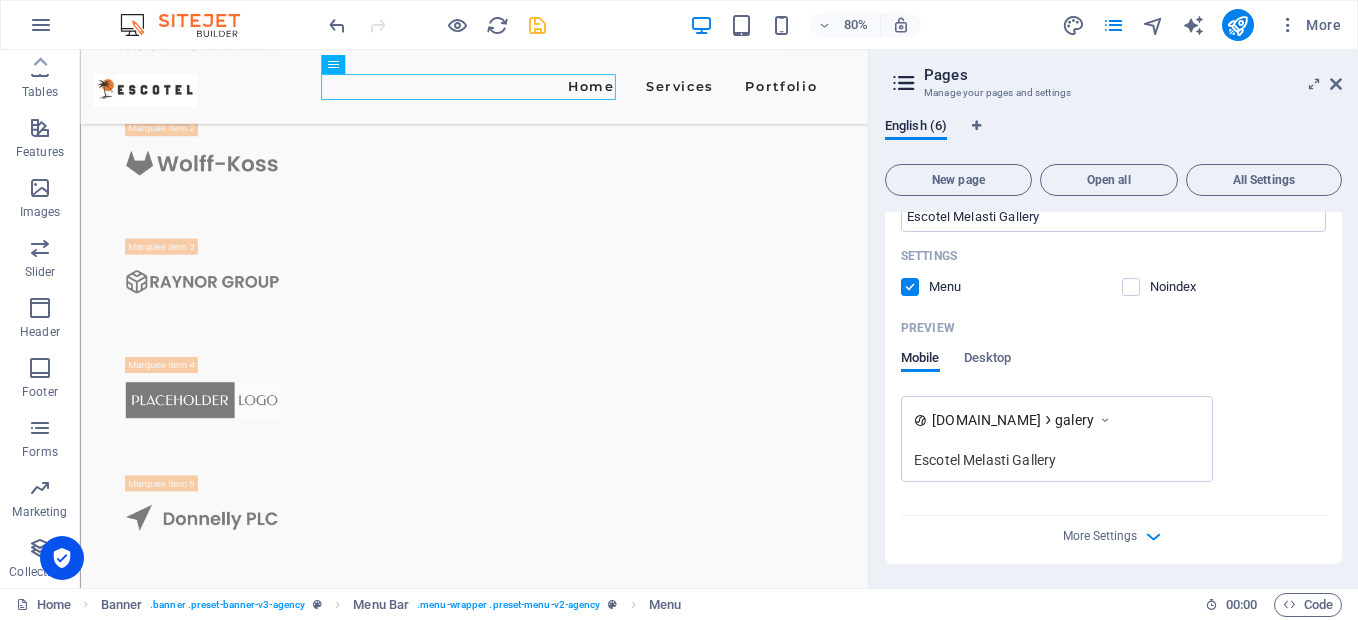 type on "Escotel Melasti Gallery" 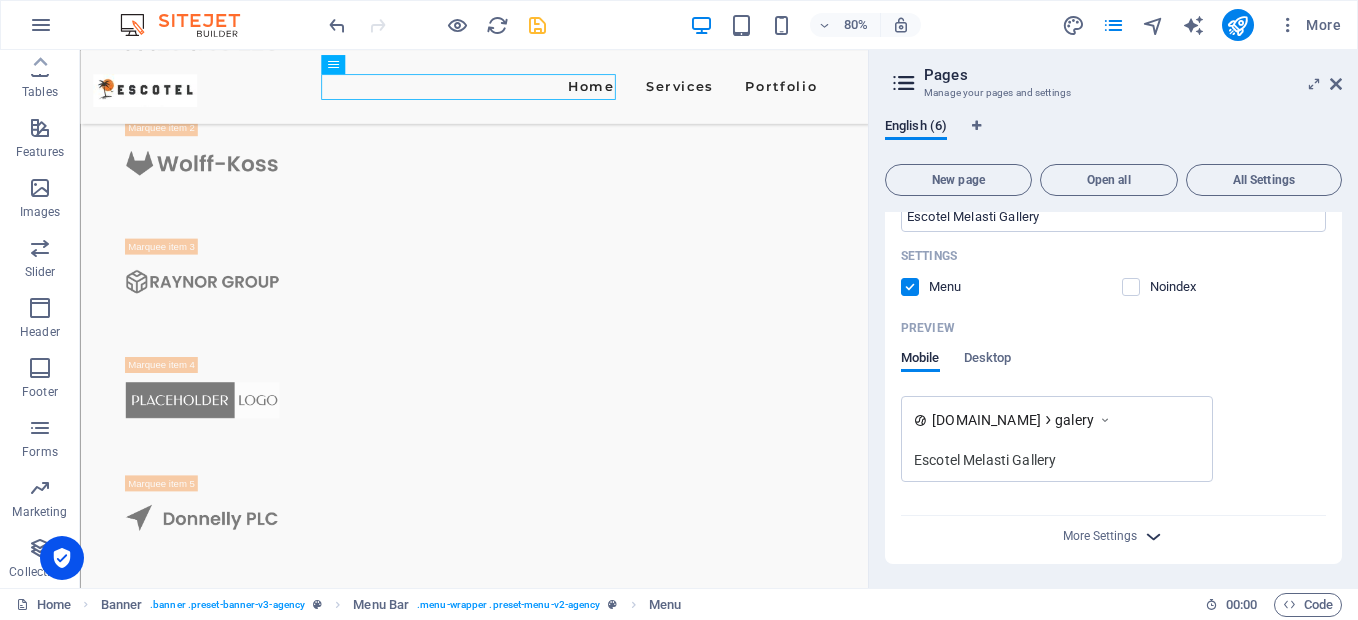 click at bounding box center (1153, 536) 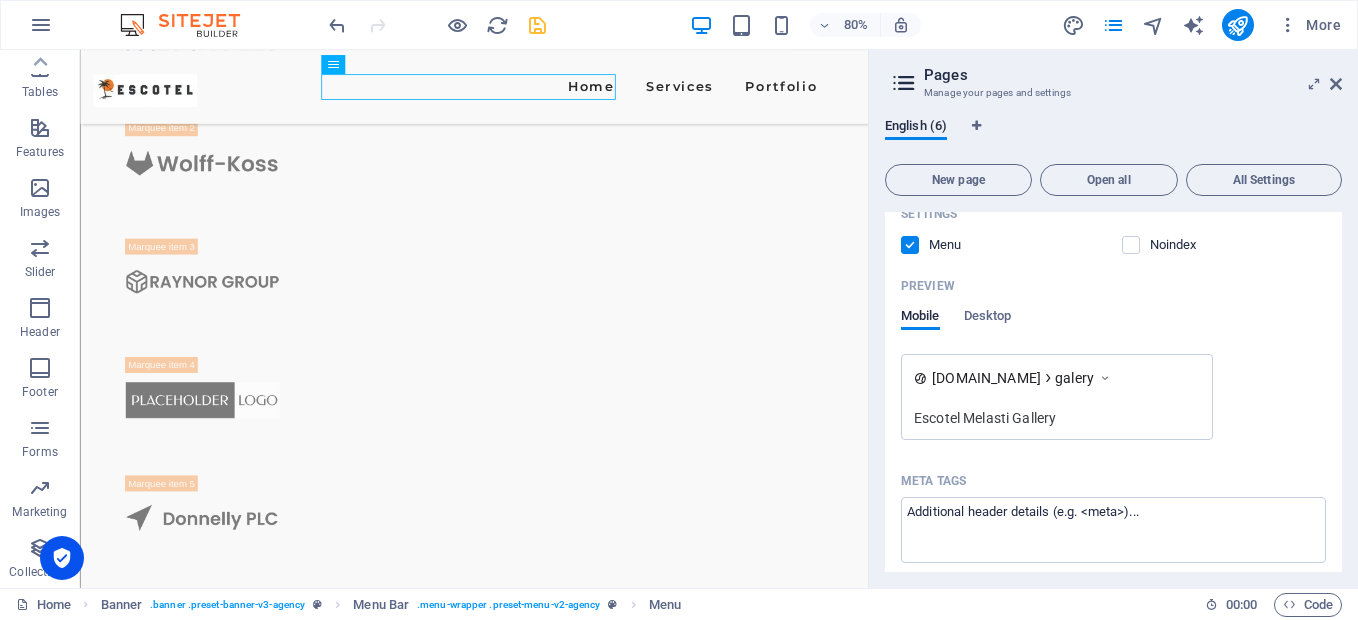 scroll, scrollTop: 935, scrollLeft: 0, axis: vertical 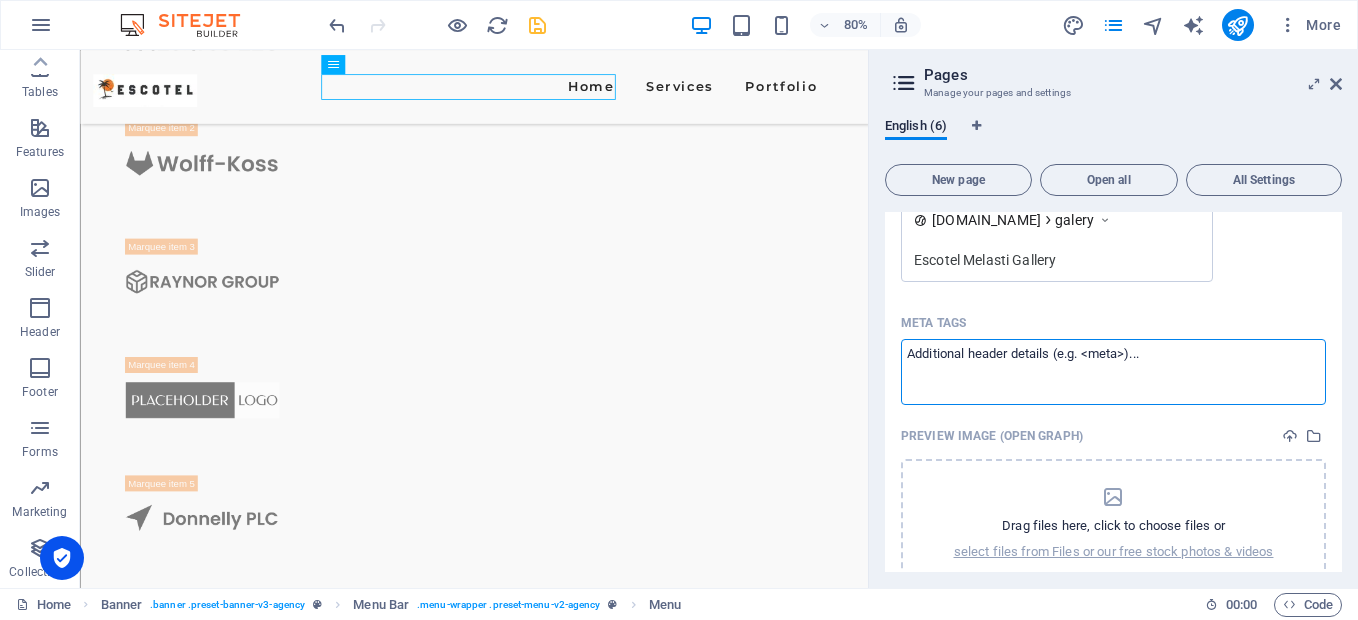 click on "Meta tags ​" at bounding box center (1113, 371) 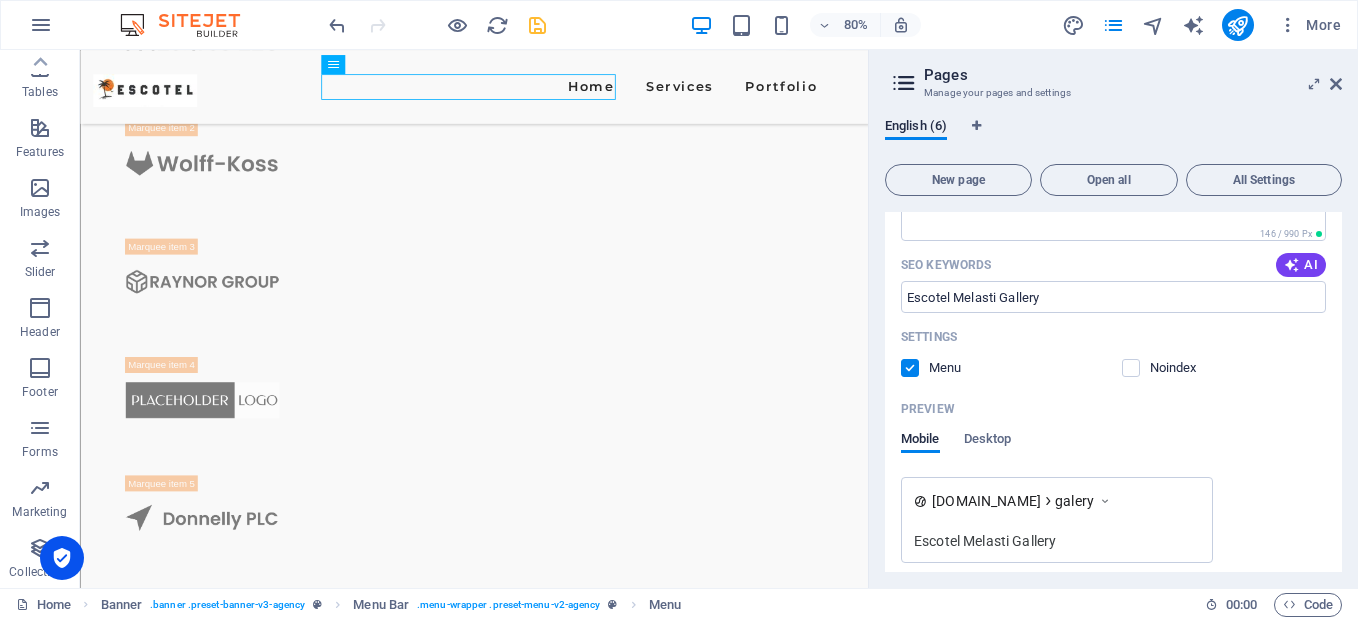 scroll, scrollTop: 635, scrollLeft: 0, axis: vertical 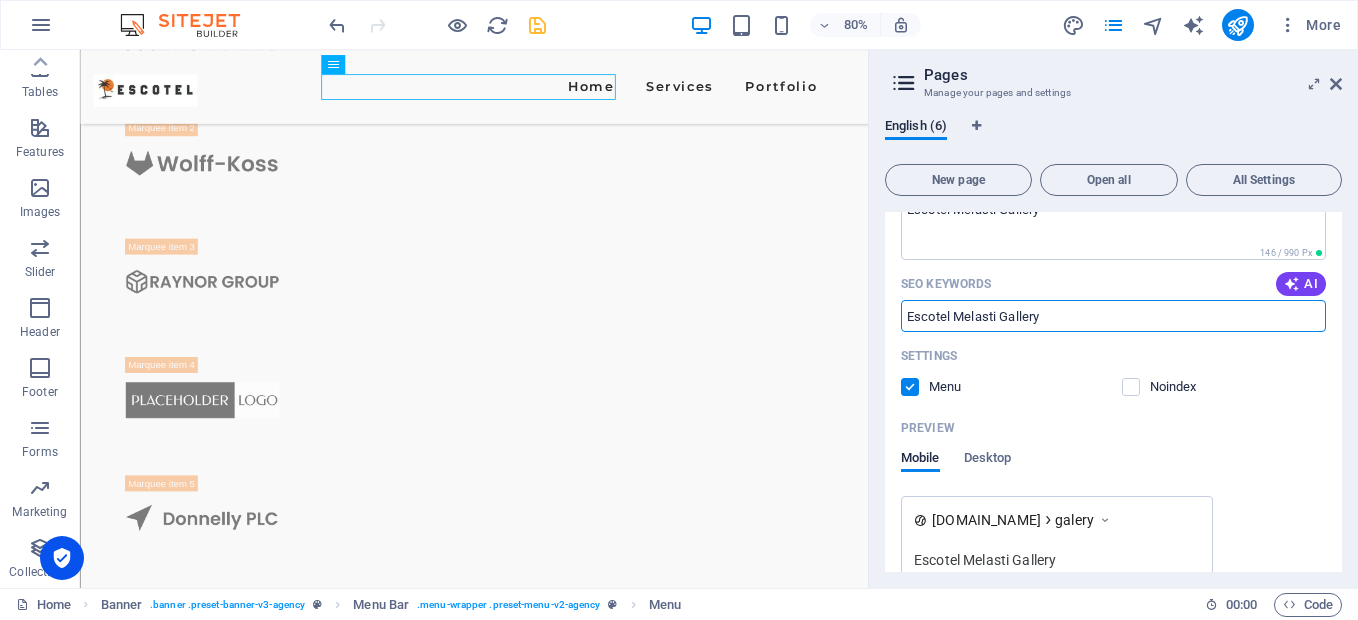 drag, startPoint x: 1068, startPoint y: 325, endPoint x: 892, endPoint y: 315, distance: 176.28386 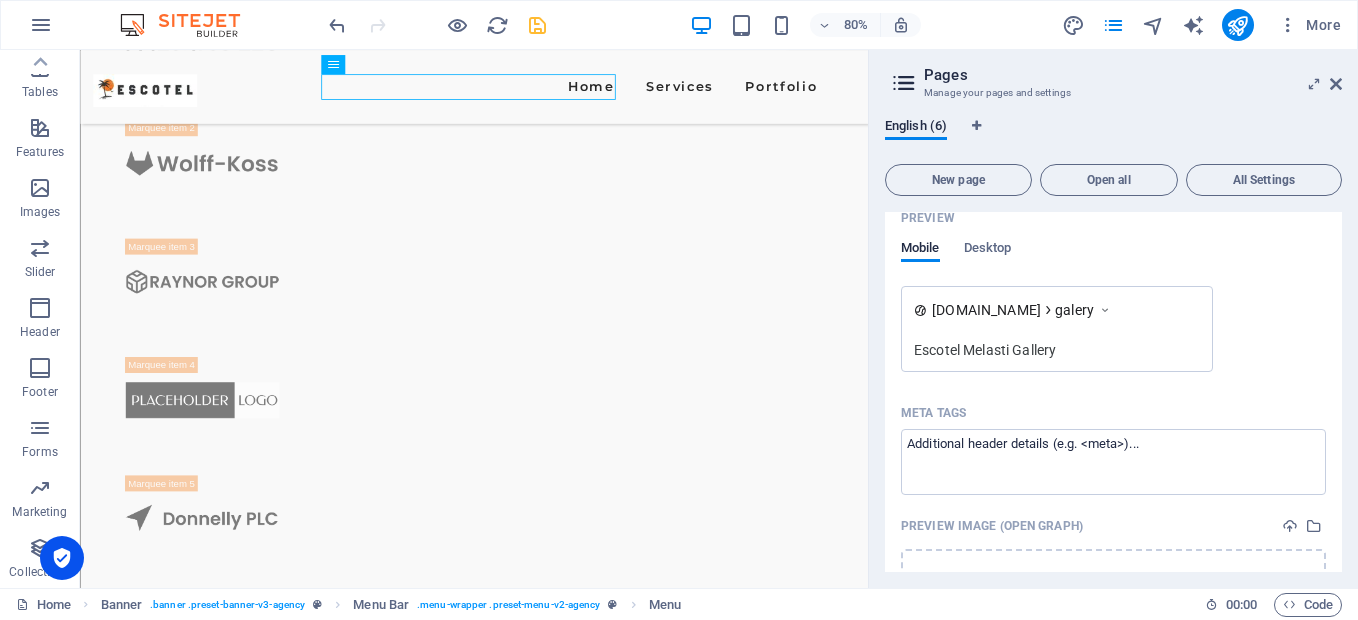 scroll, scrollTop: 935, scrollLeft: 0, axis: vertical 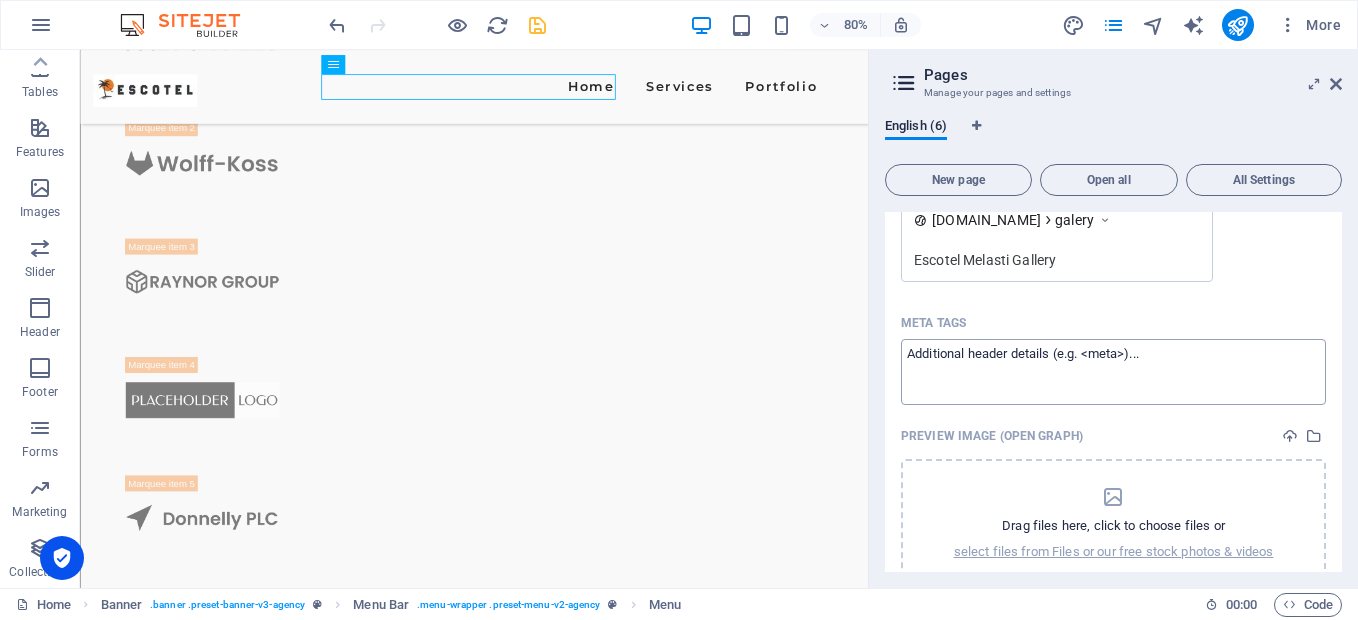click on "Meta tags ​" at bounding box center [1113, 371] 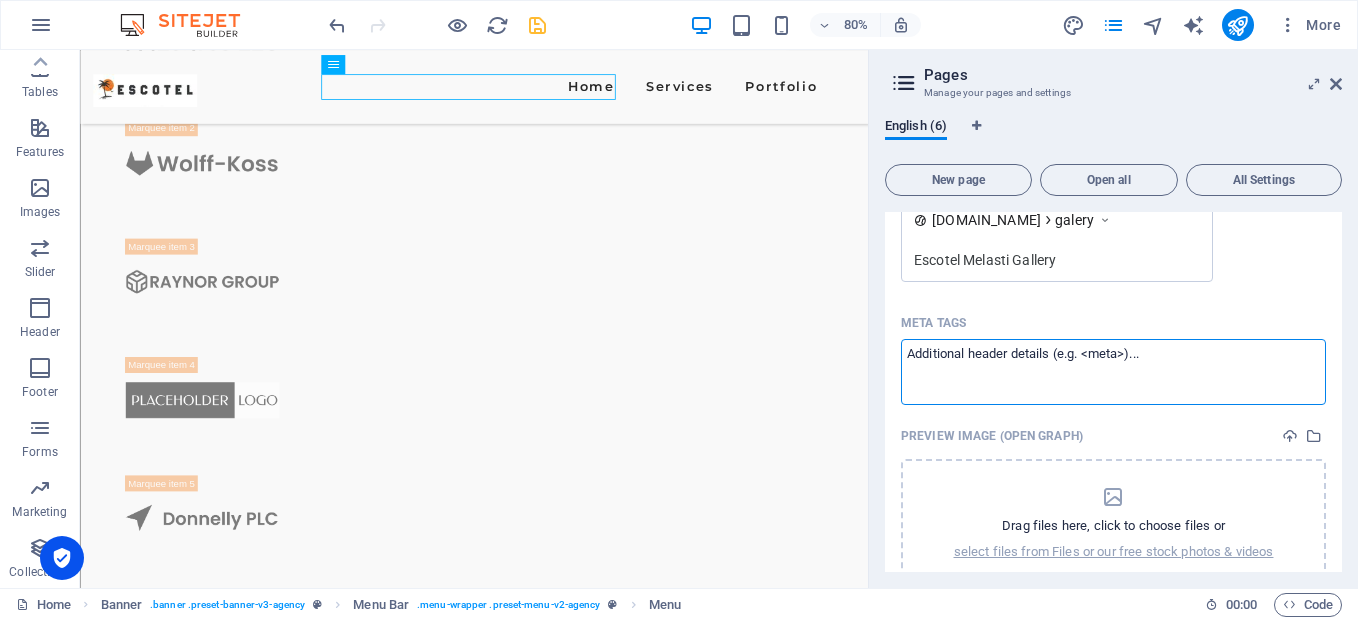 paste on "Escotel Melasti Gallery" 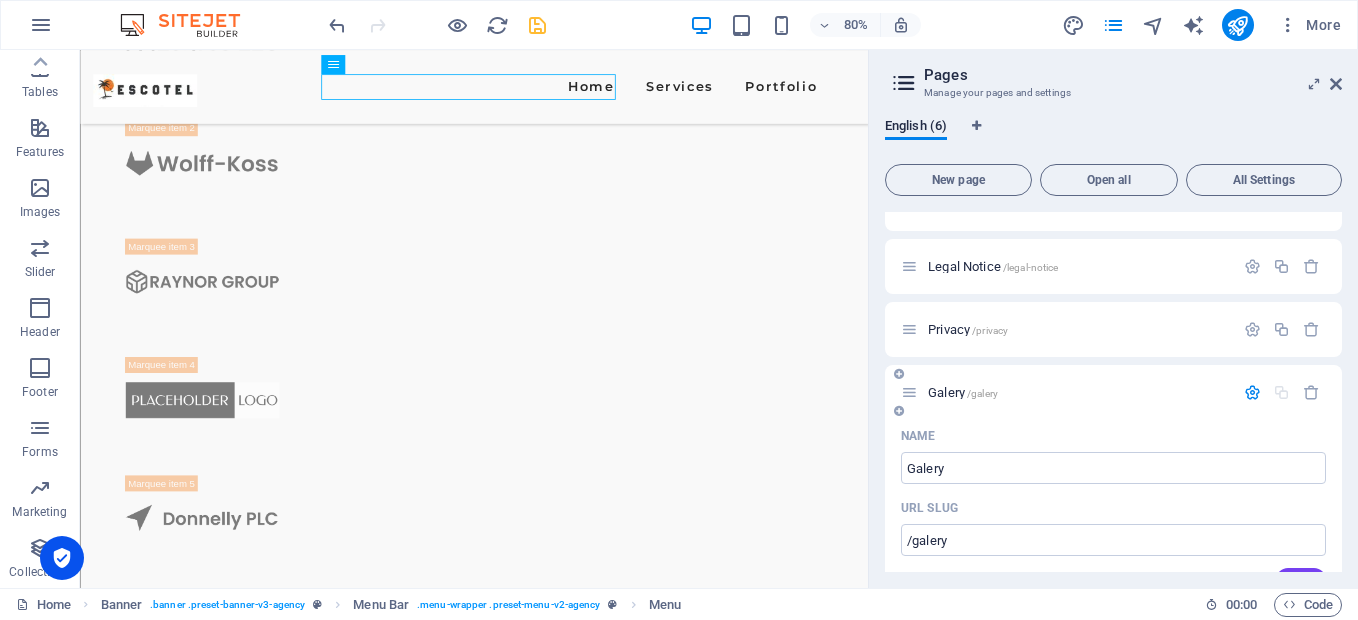 scroll, scrollTop: 300, scrollLeft: 0, axis: vertical 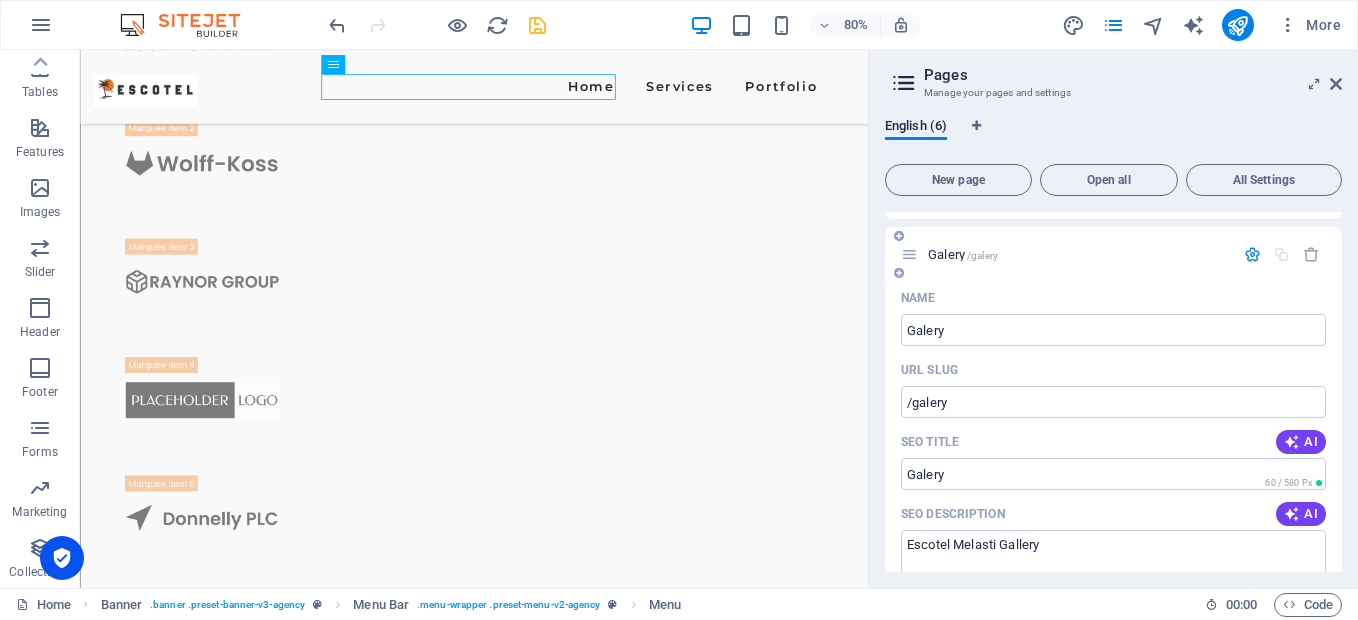 type on "Escotel Melasti Gallery" 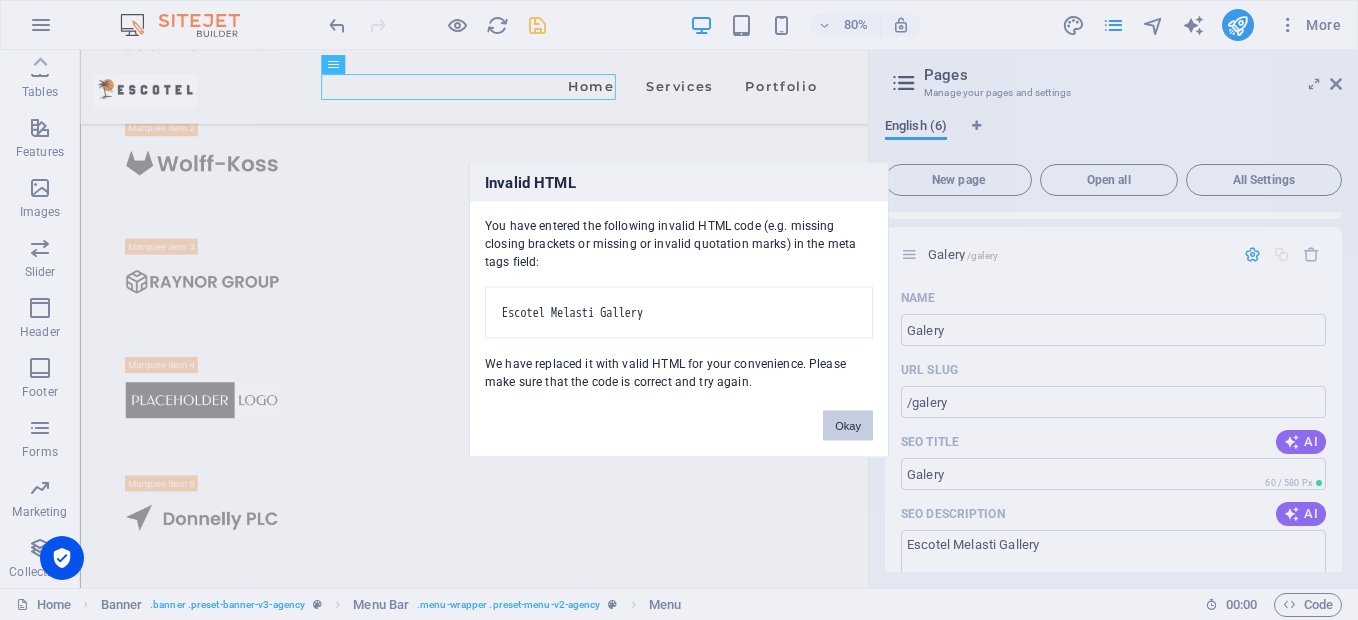 click on "Okay" at bounding box center (848, 426) 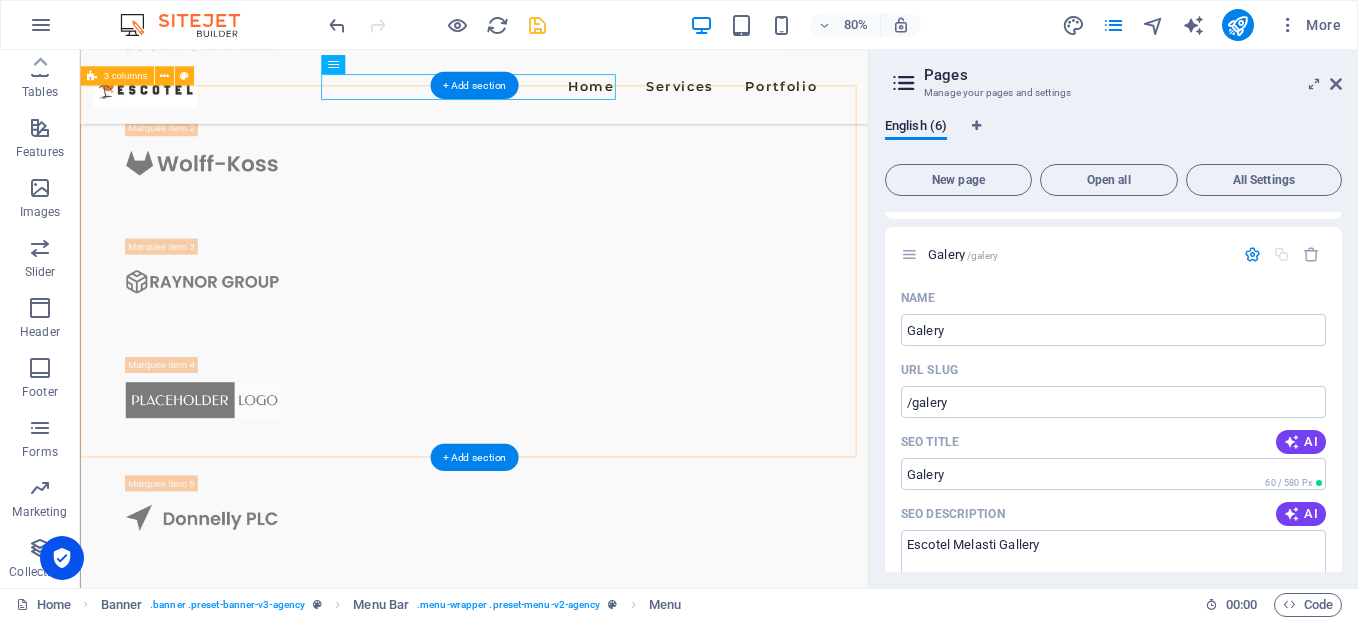 scroll, scrollTop: 897, scrollLeft: 0, axis: vertical 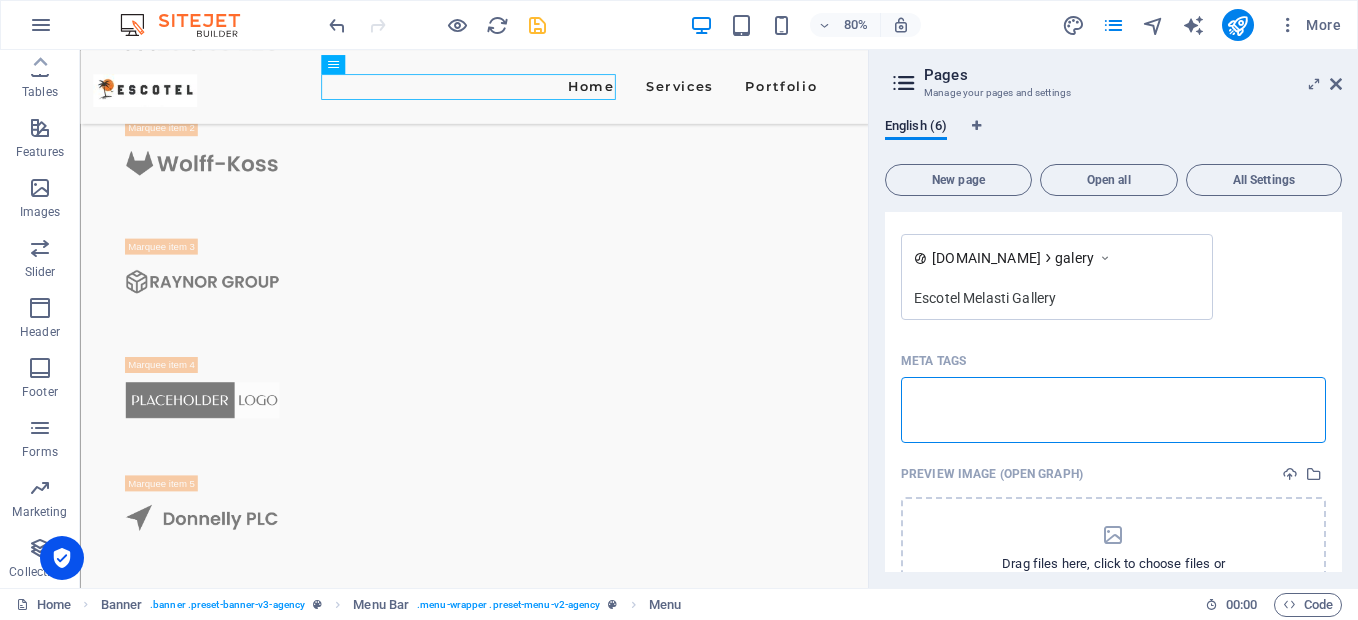 click on "Meta tags    ​" at bounding box center [1113, 409] 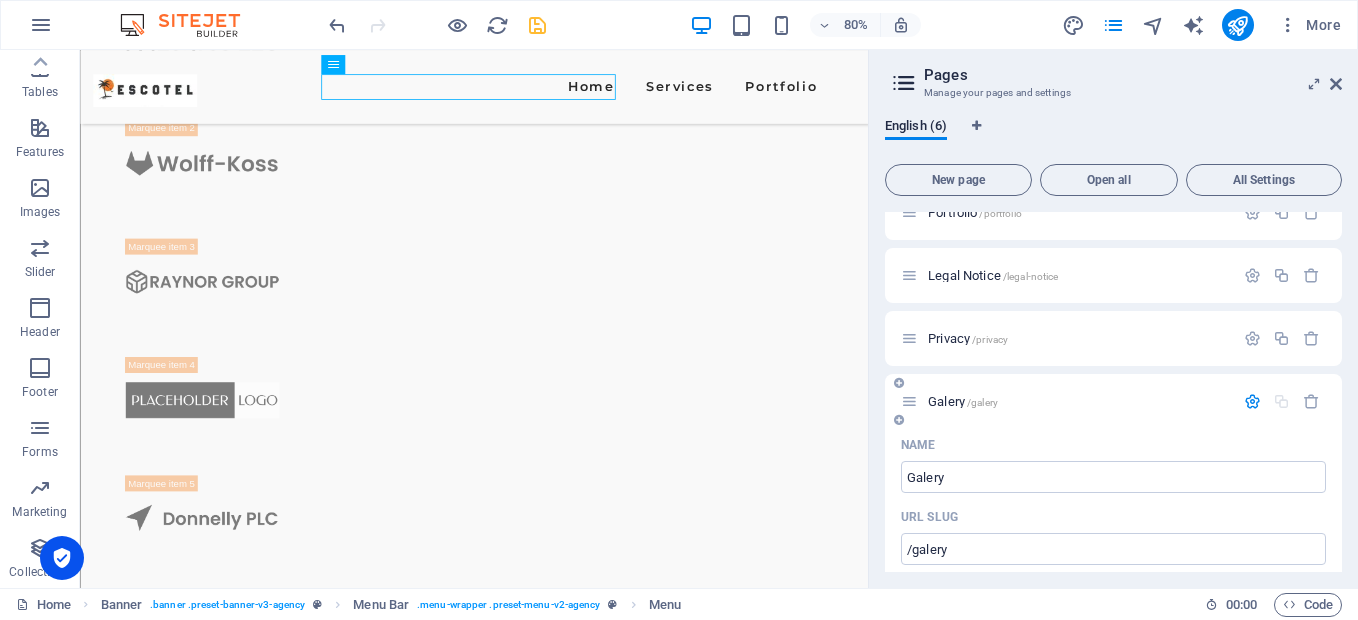 scroll, scrollTop: 200, scrollLeft: 0, axis: vertical 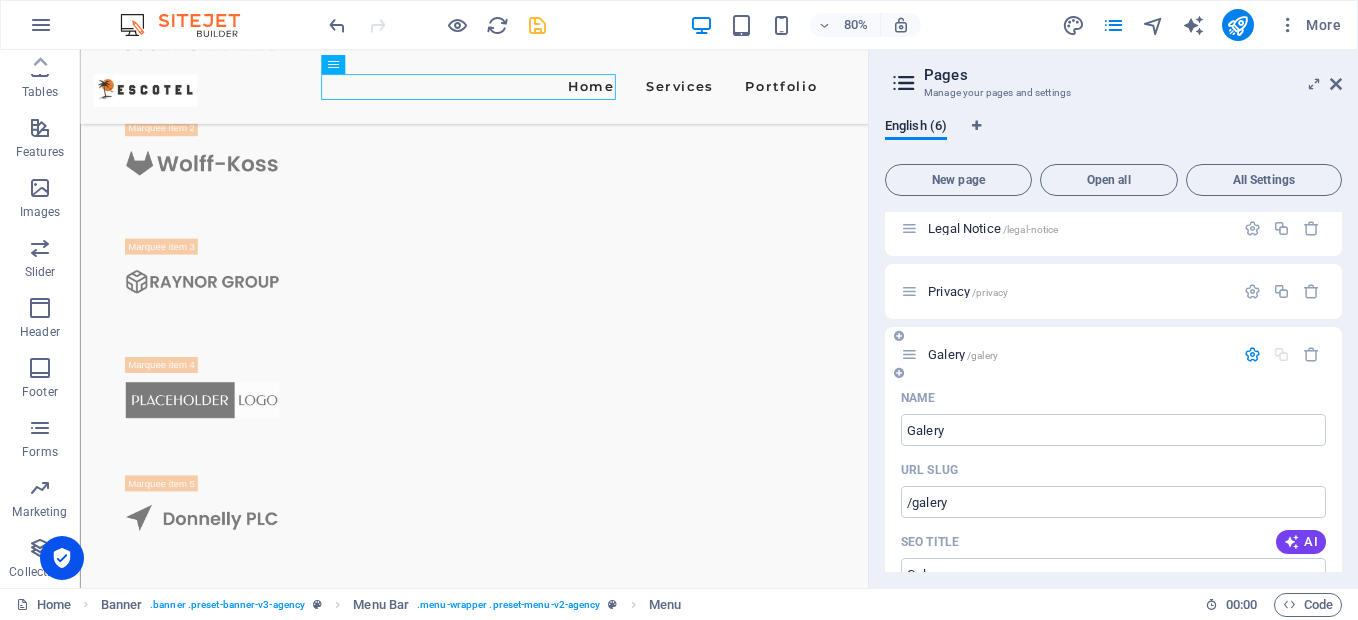 click on "[DOMAIN_NAME] Home Favorites Elements Columns Content Boxes Accordion Tables Features Images Slider Header Footer Forms Marketing Collections
Drag here to replace the existing content. Press “Ctrl” if you want to create a new element.
Container   H1   Banner   Banner   Container   Container   Menu Bar   Menu   Logo   Spacer   SVG   Button series   Text   Spacer   Container   Marquee   Container   2 columns   Container   SVG   2 columns   2 columns   Container   Container   Separator   Container   H2   Spacer   Spacer   3 columns   Spacer   Container   H2   Image   Image   Image   Text   Text   Container   Container   Container   Container   Unequal Columns   SVG   Text   Slider   Slider   Spacer   H2   Container   Slider   Unequal Columns   Input   Container   Contact Form   Form   Form button   Text   Footer Saga   Container   Spacer   Container   Menu   Container   Spacer   Container   Text" at bounding box center [679, 310] 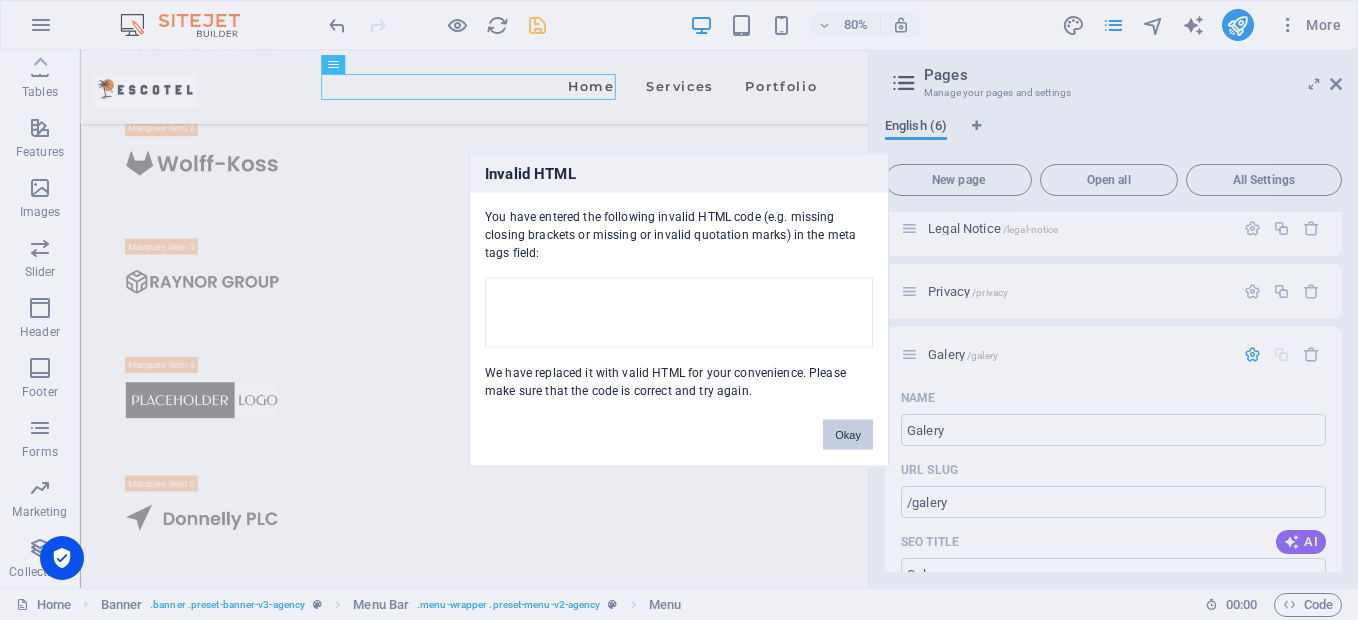 click on "Okay" at bounding box center [848, 435] 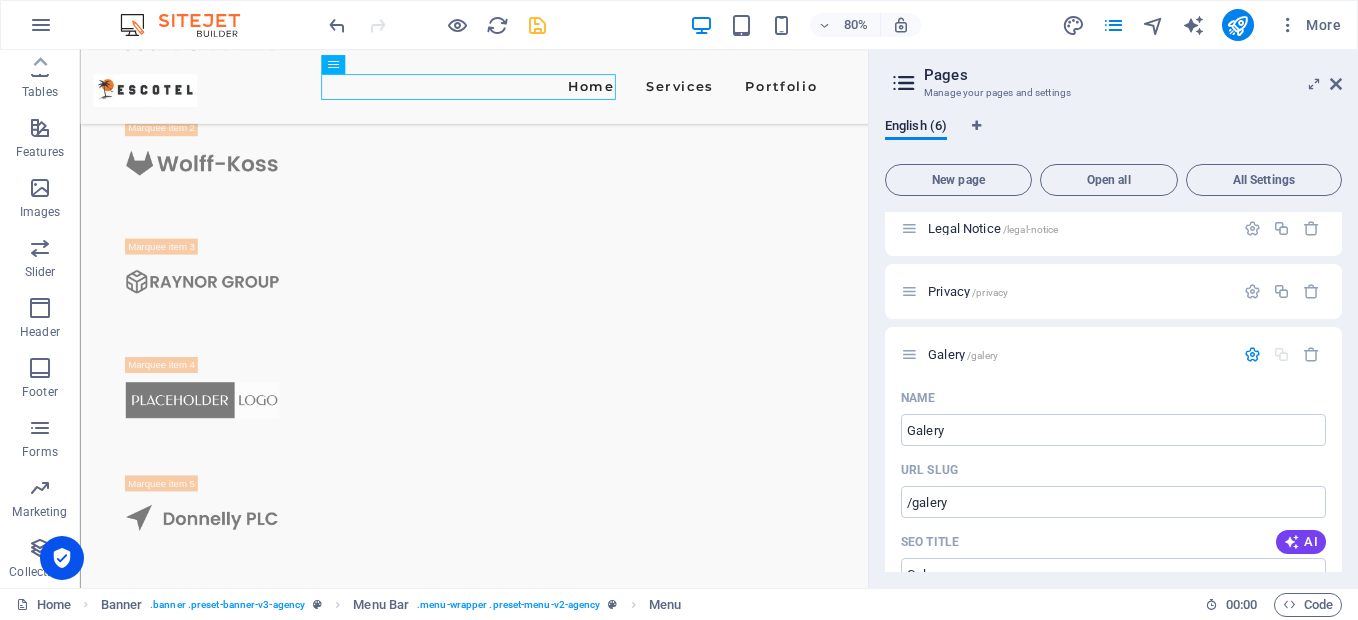 scroll, scrollTop: 897, scrollLeft: 0, axis: vertical 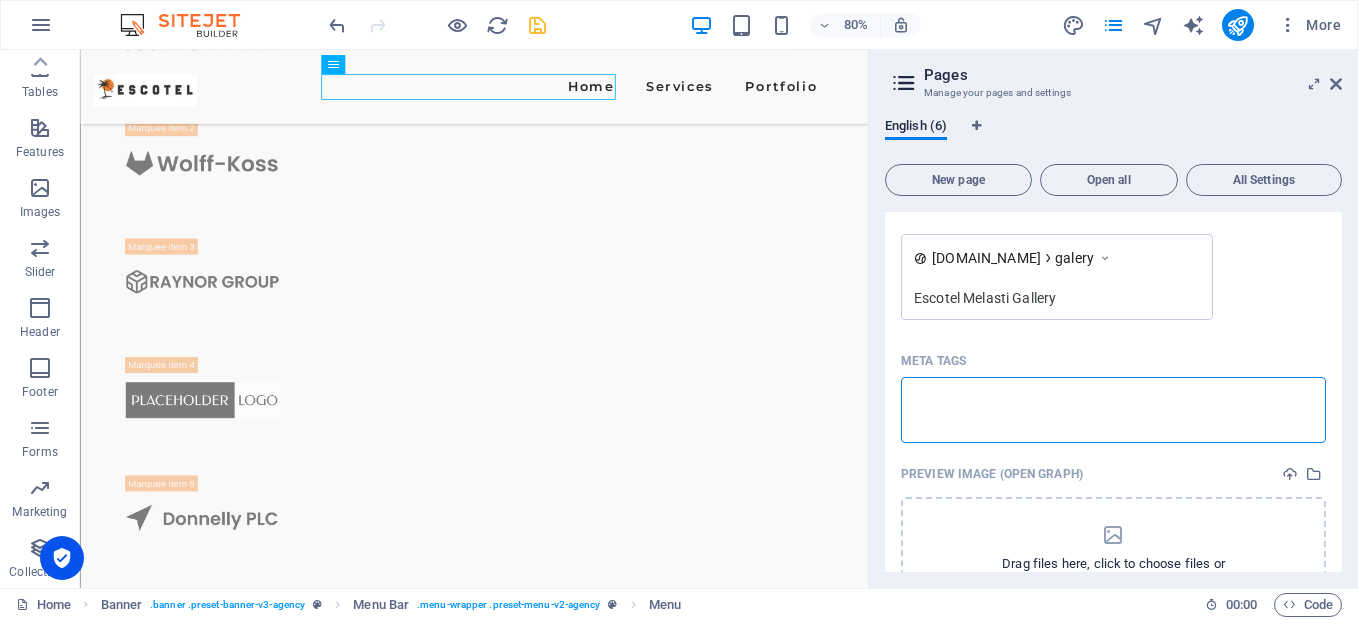click on "Meta tags   ​" at bounding box center [1113, 409] 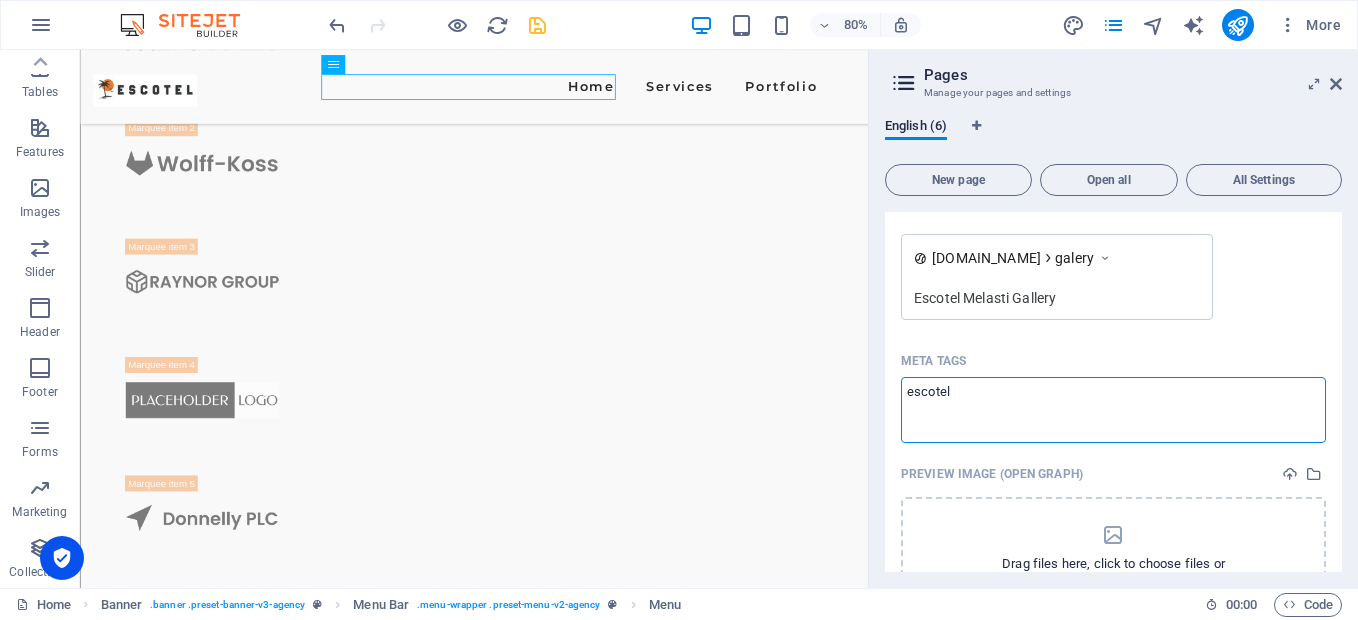 type on "escotel" 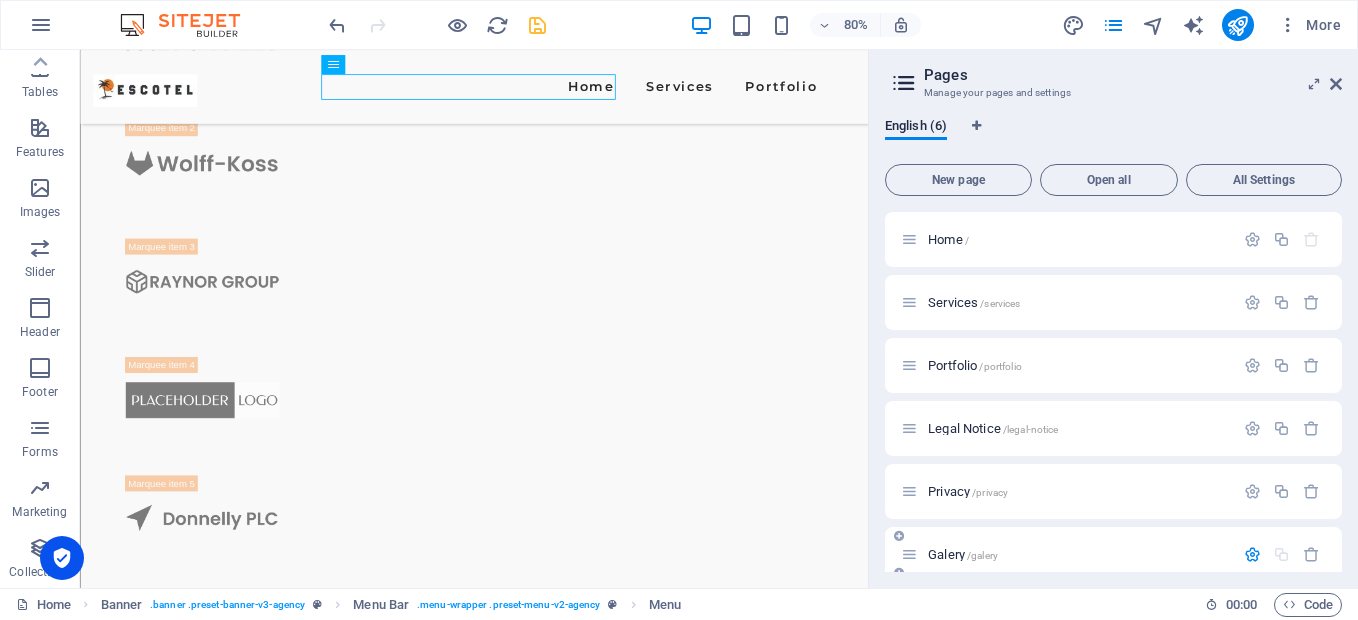 scroll, scrollTop: 100, scrollLeft: 0, axis: vertical 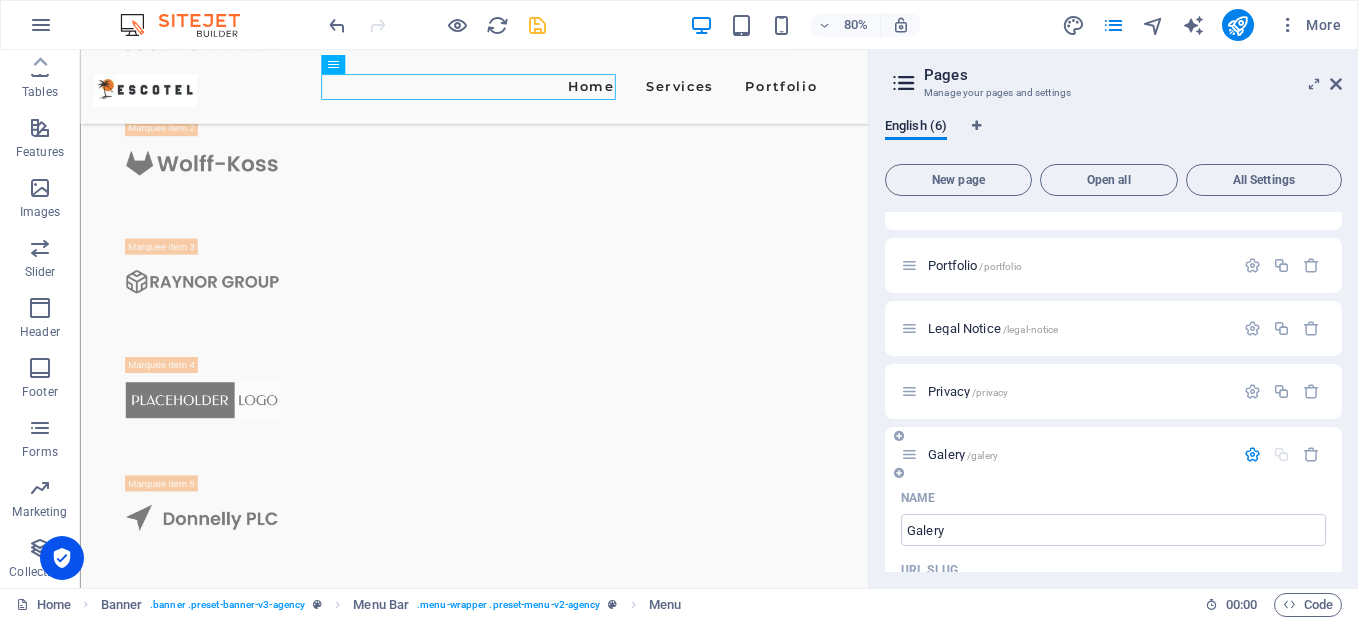 type 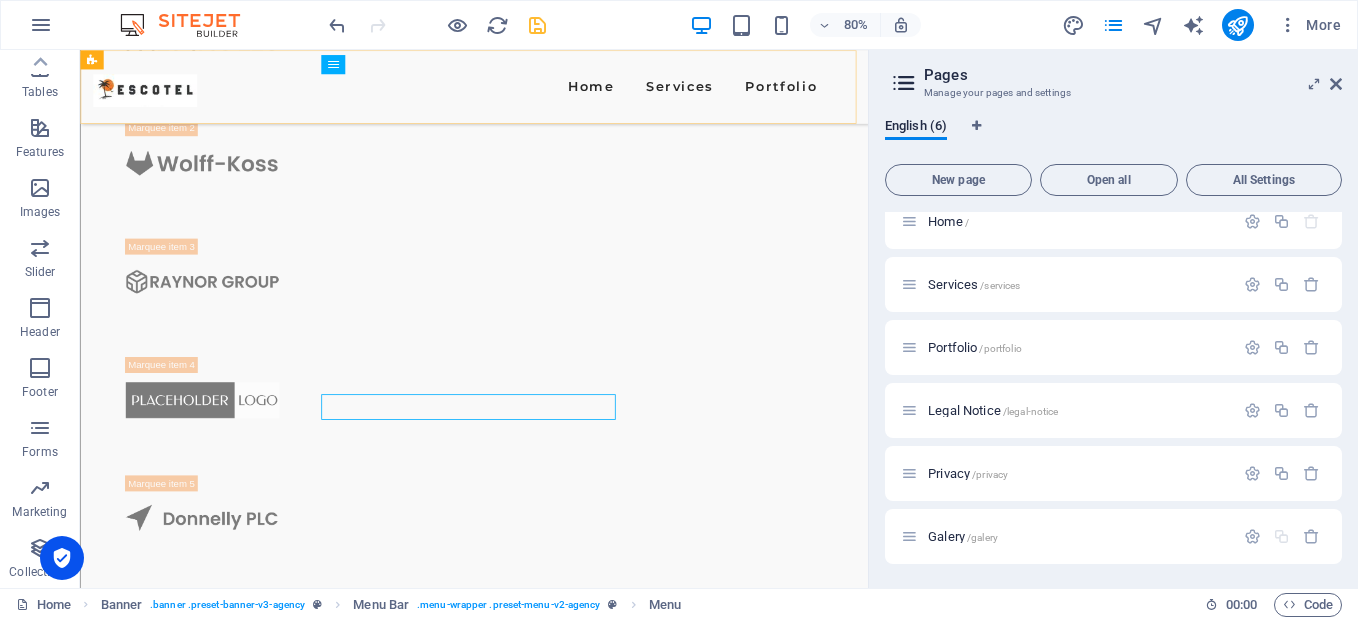 scroll, scrollTop: 1231, scrollLeft: 0, axis: vertical 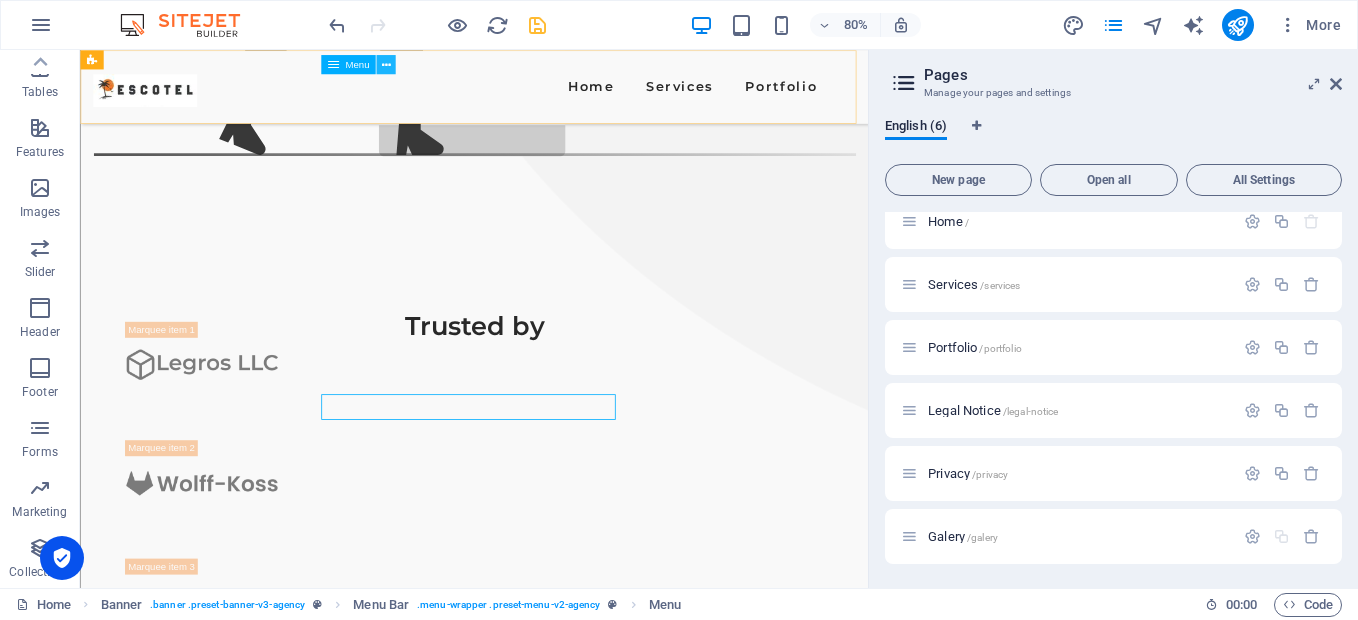 click at bounding box center [385, 64] 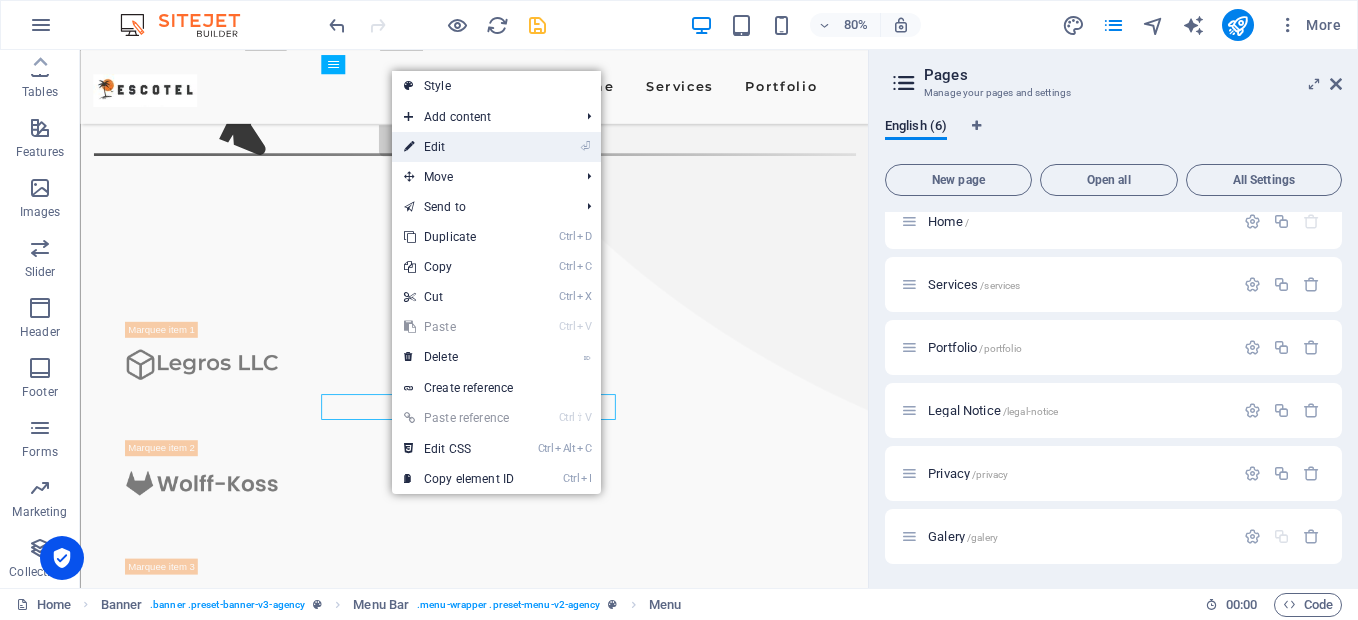 click on "⏎  Edit" at bounding box center (496, 147) 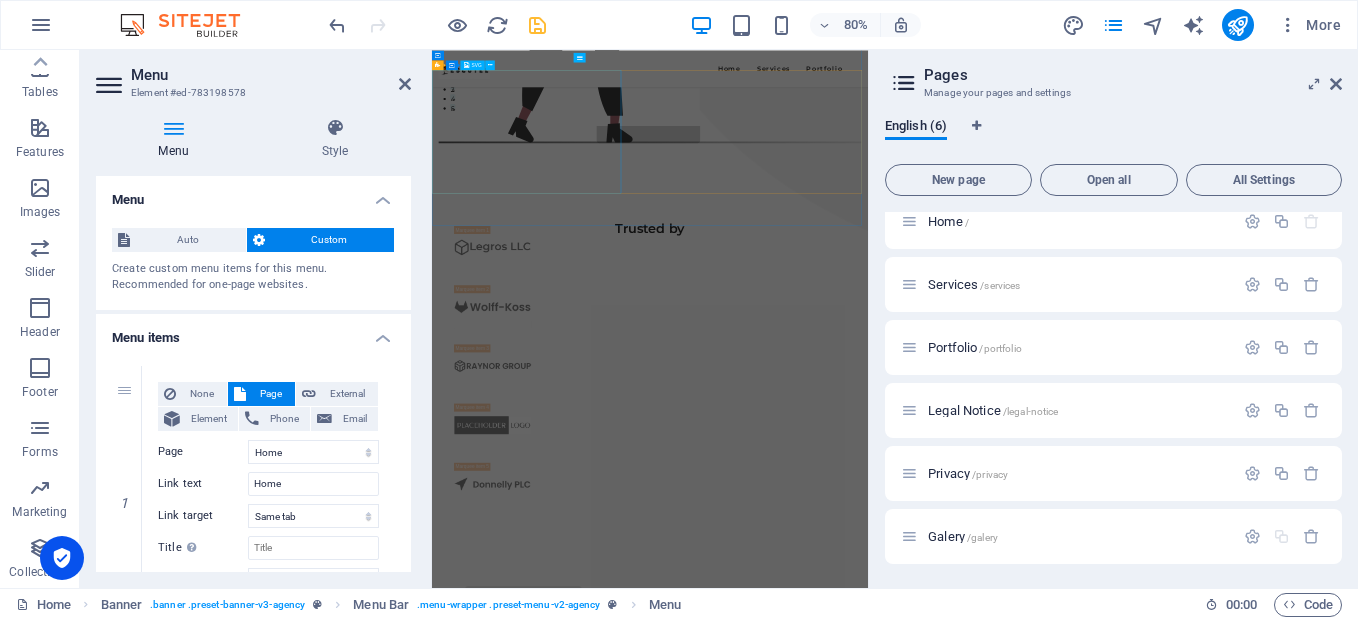 scroll, scrollTop: 1776, scrollLeft: 0, axis: vertical 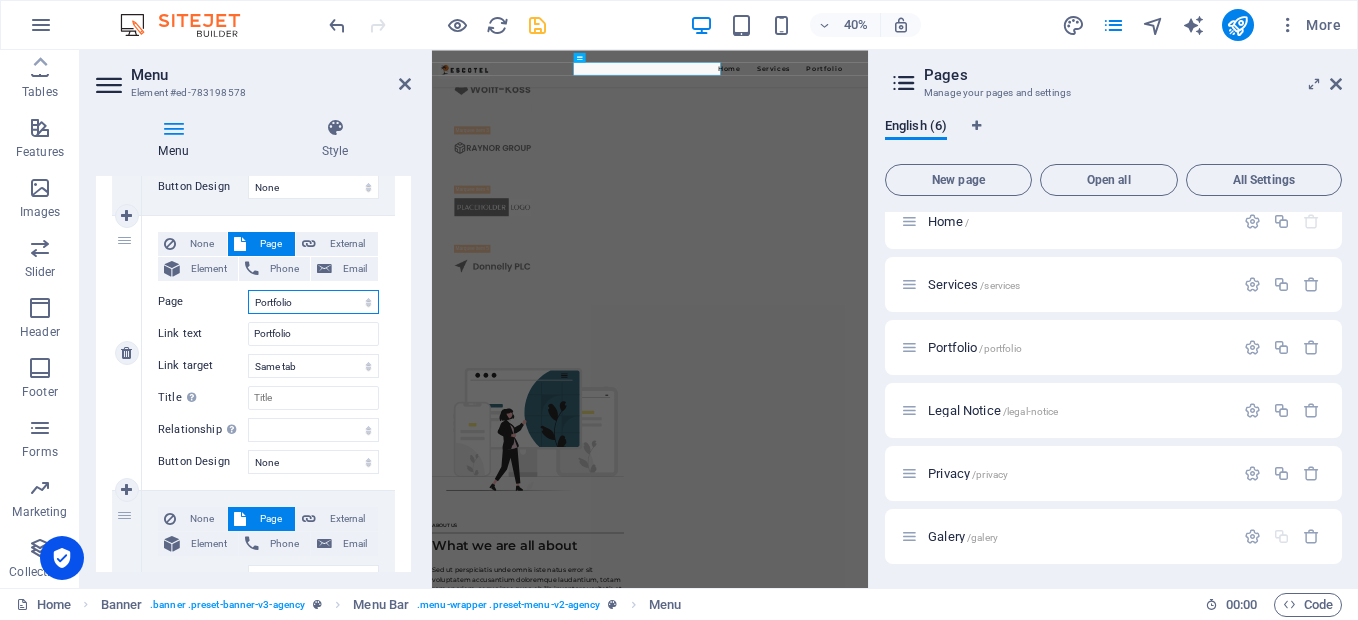 click on "Home Services Portfolio Legal Notice Privacy Galery" at bounding box center [313, 302] 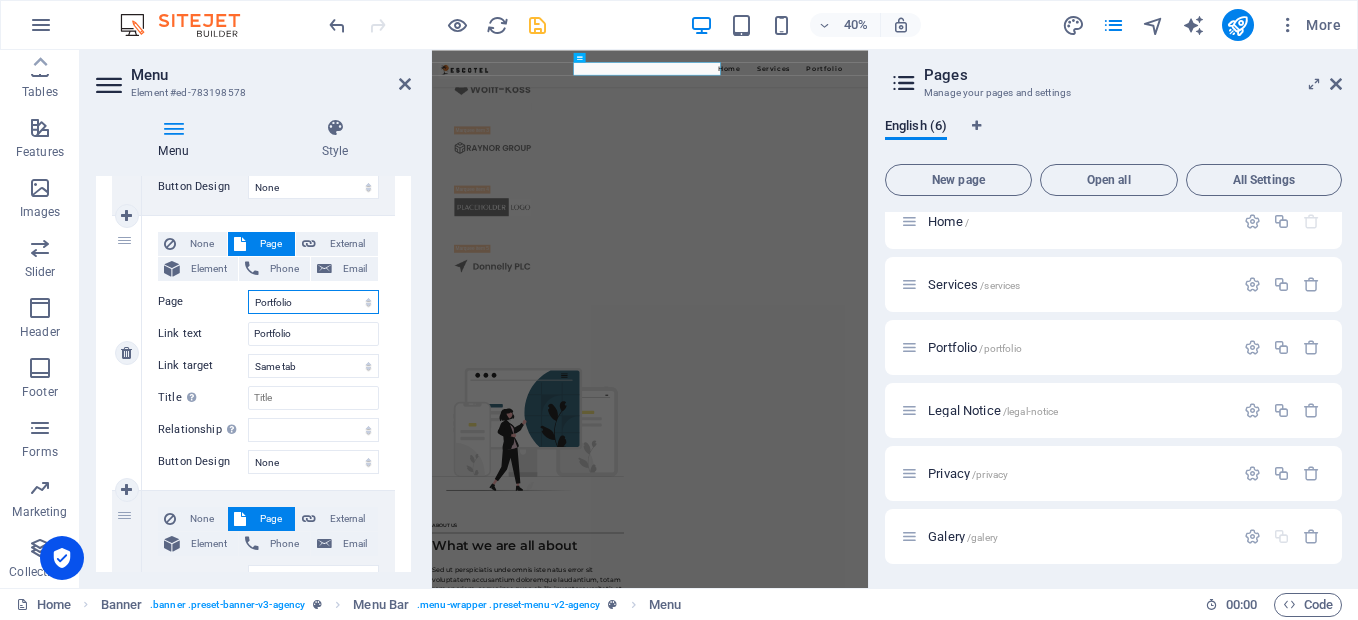 select on "5" 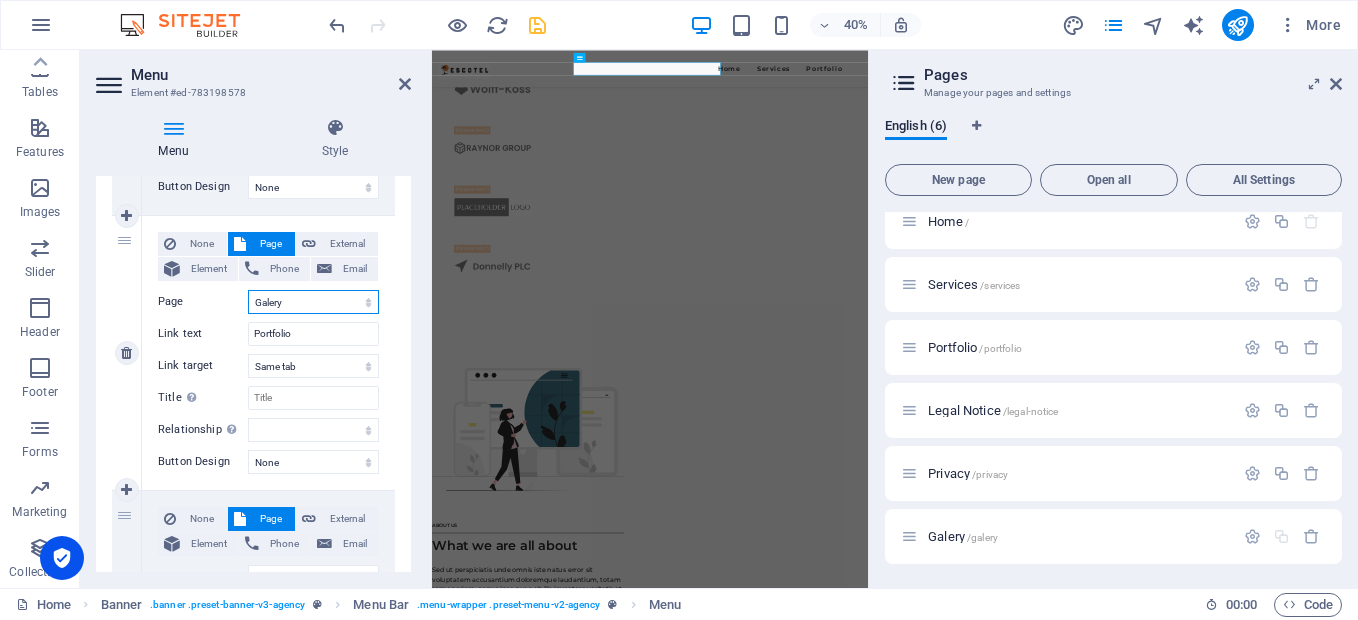 click on "Home Services Portfolio Legal Notice Privacy Galery" at bounding box center [313, 302] 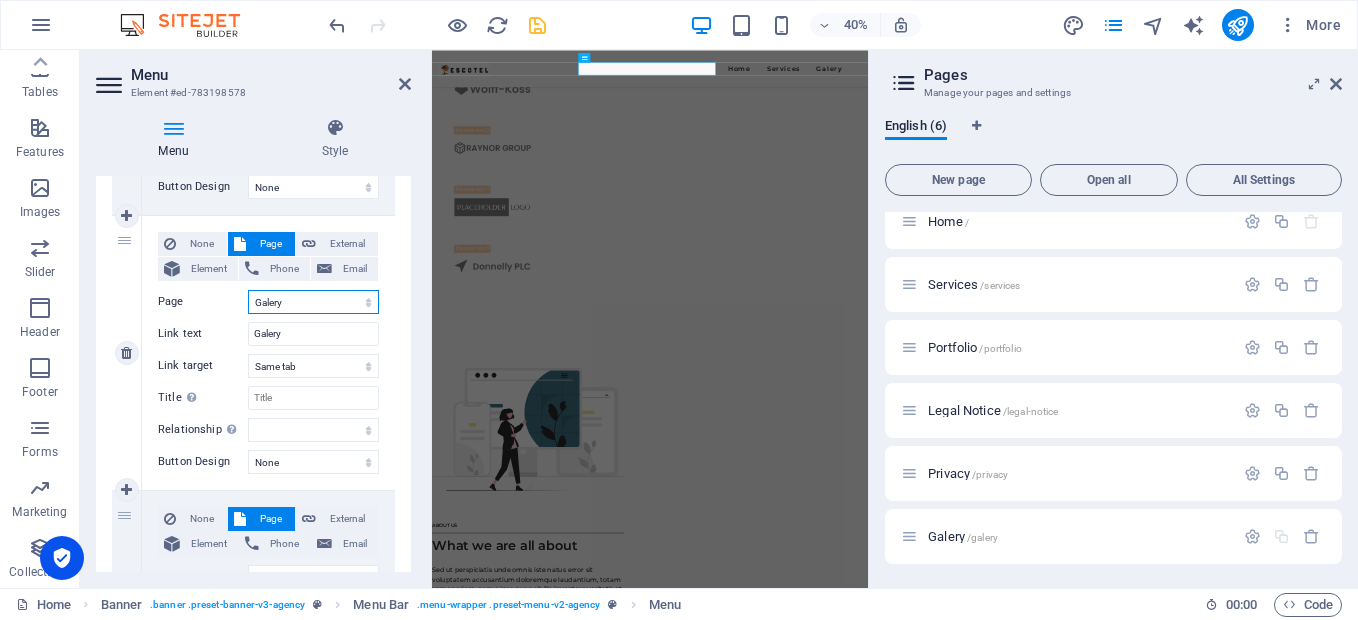 scroll, scrollTop: 800, scrollLeft: 0, axis: vertical 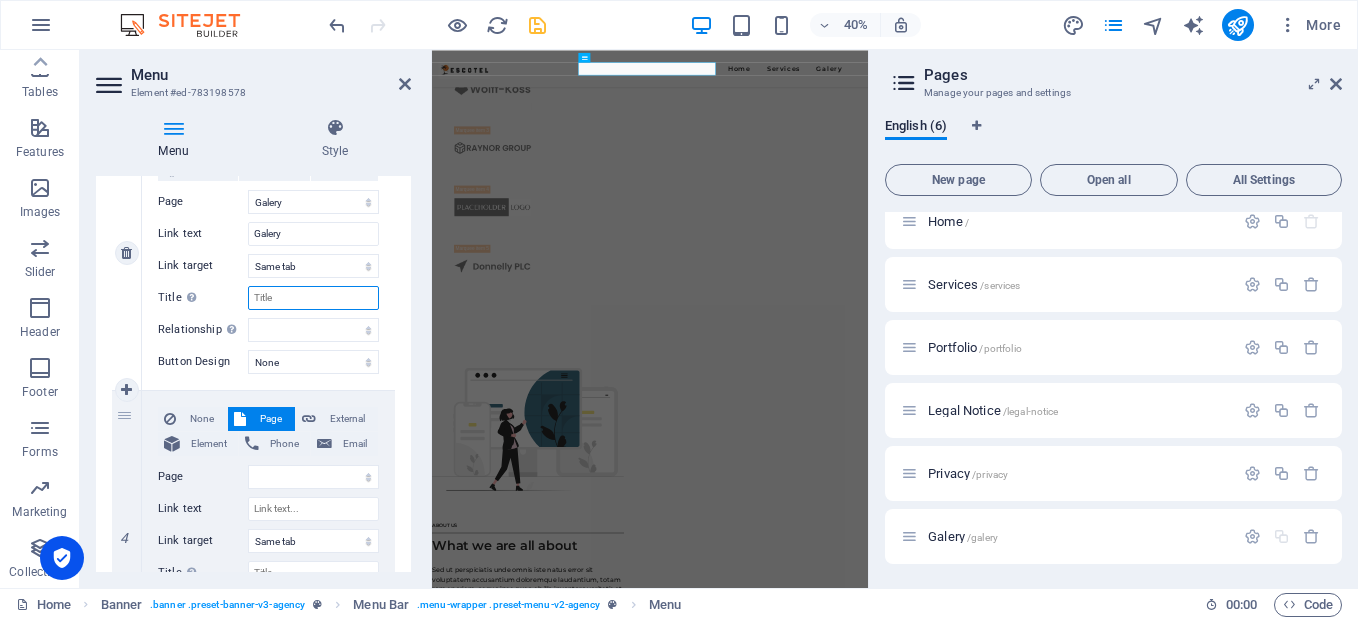 click on "Title Additional link description, should not be the same as the link text. The title is most often shown as a tooltip text when the mouse moves over the element. Leave empty if uncertain." at bounding box center [313, 298] 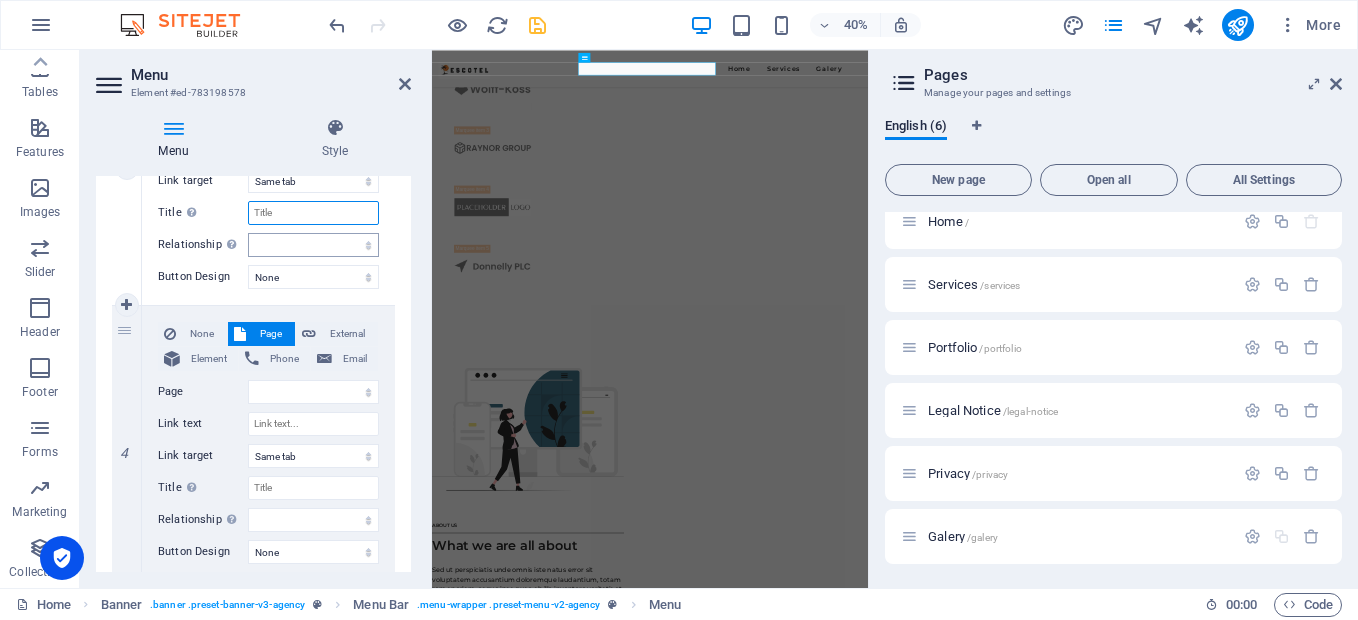 scroll, scrollTop: 900, scrollLeft: 0, axis: vertical 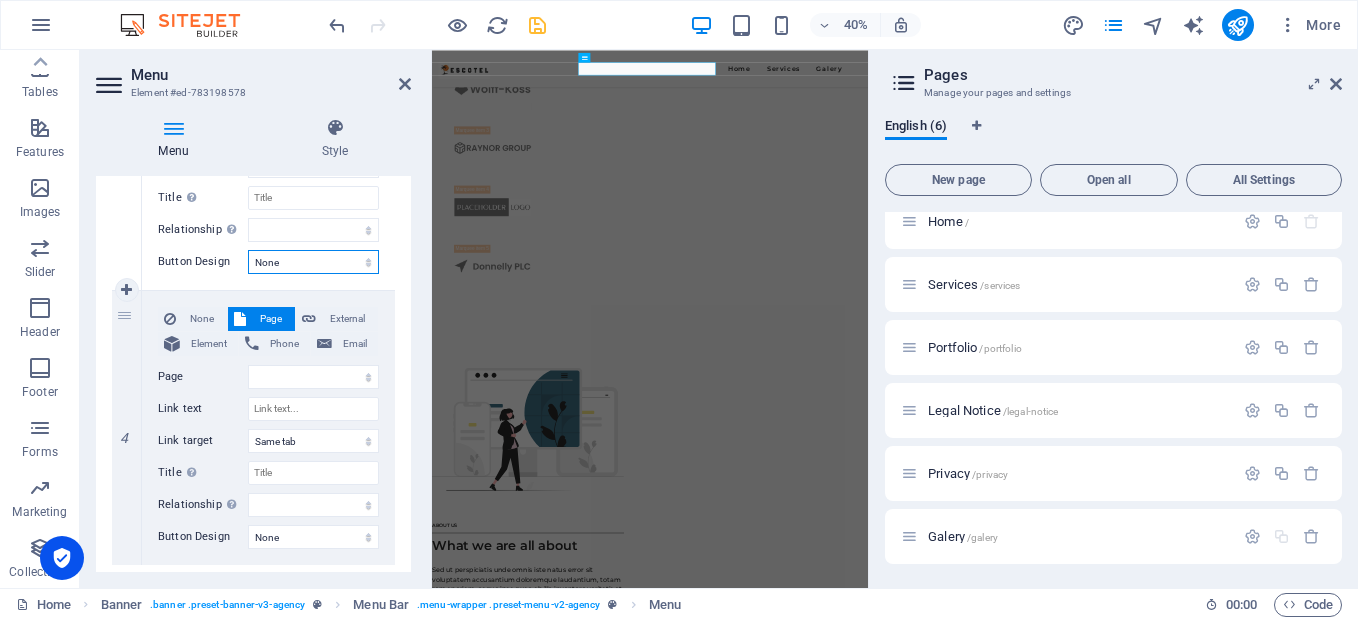 click on "None Default Primary Secondary" at bounding box center [313, 262] 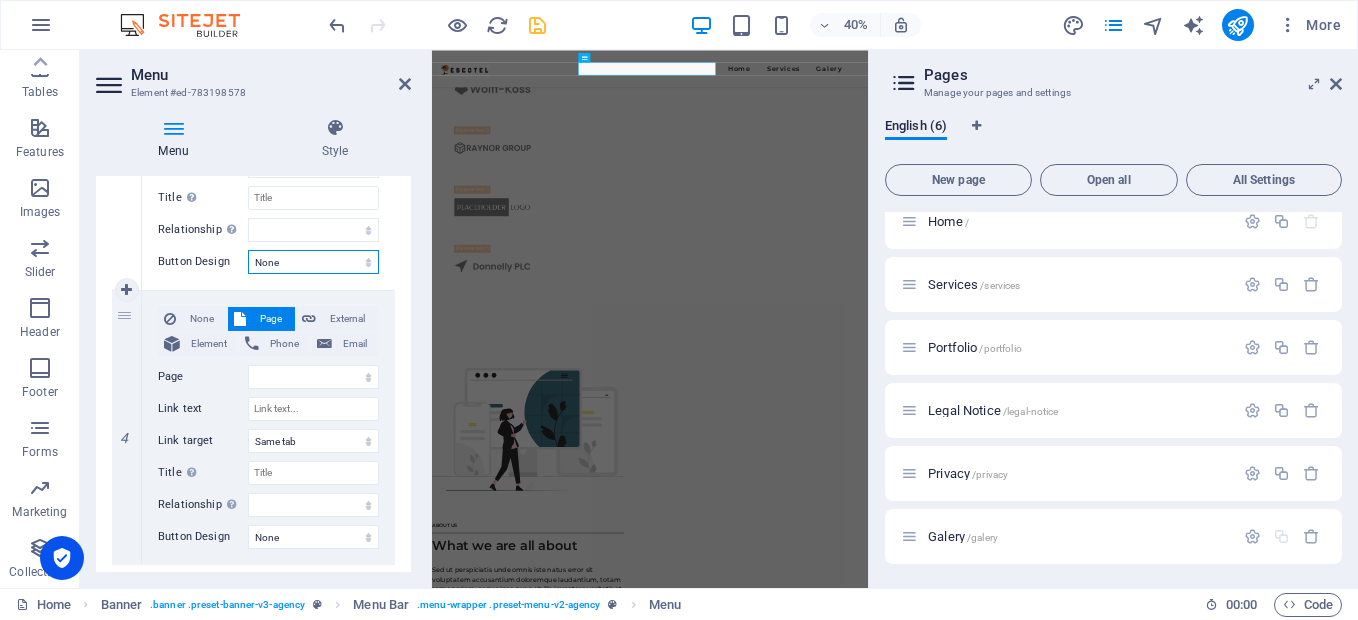 click on "None Default Primary Secondary" at bounding box center [313, 262] 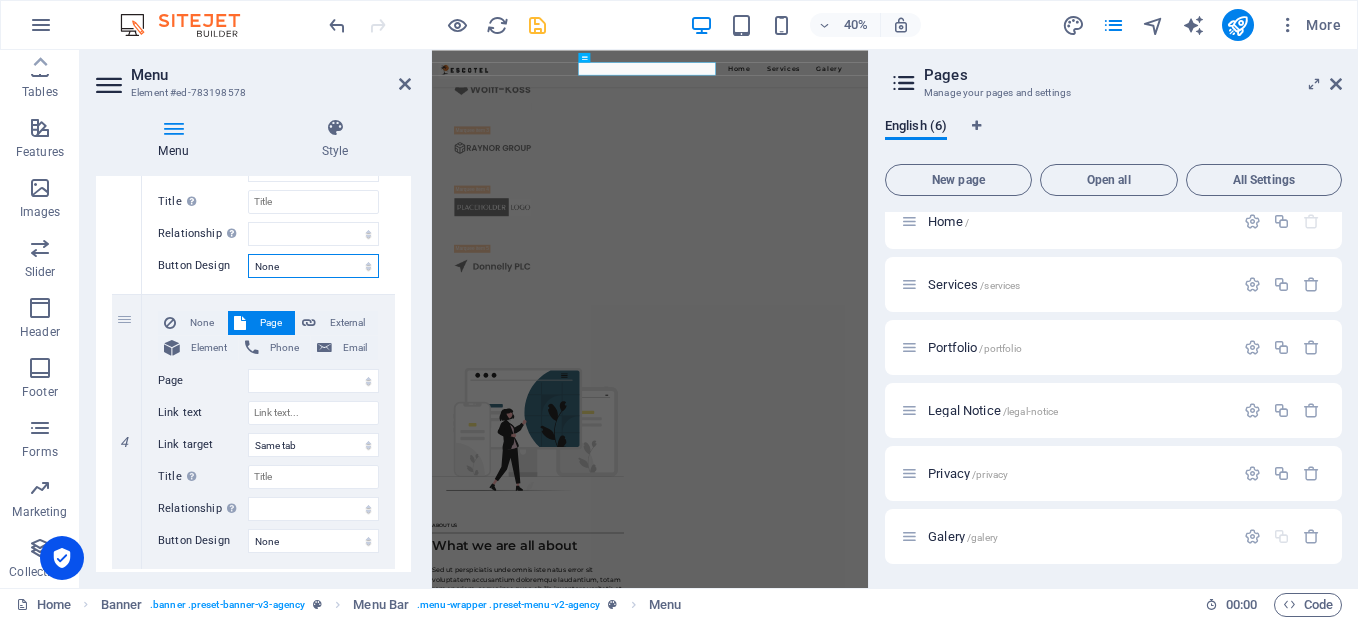 scroll, scrollTop: 949, scrollLeft: 0, axis: vertical 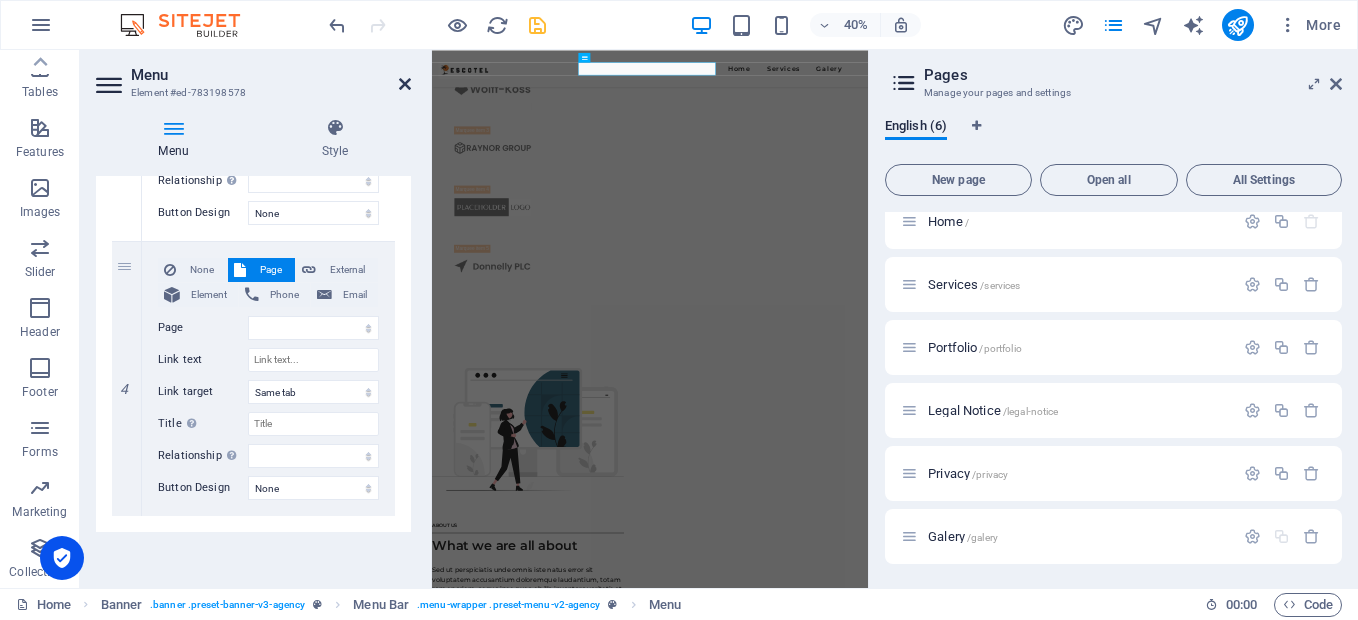 drag, startPoint x: 404, startPoint y: 88, endPoint x: 492, endPoint y: 193, distance: 137 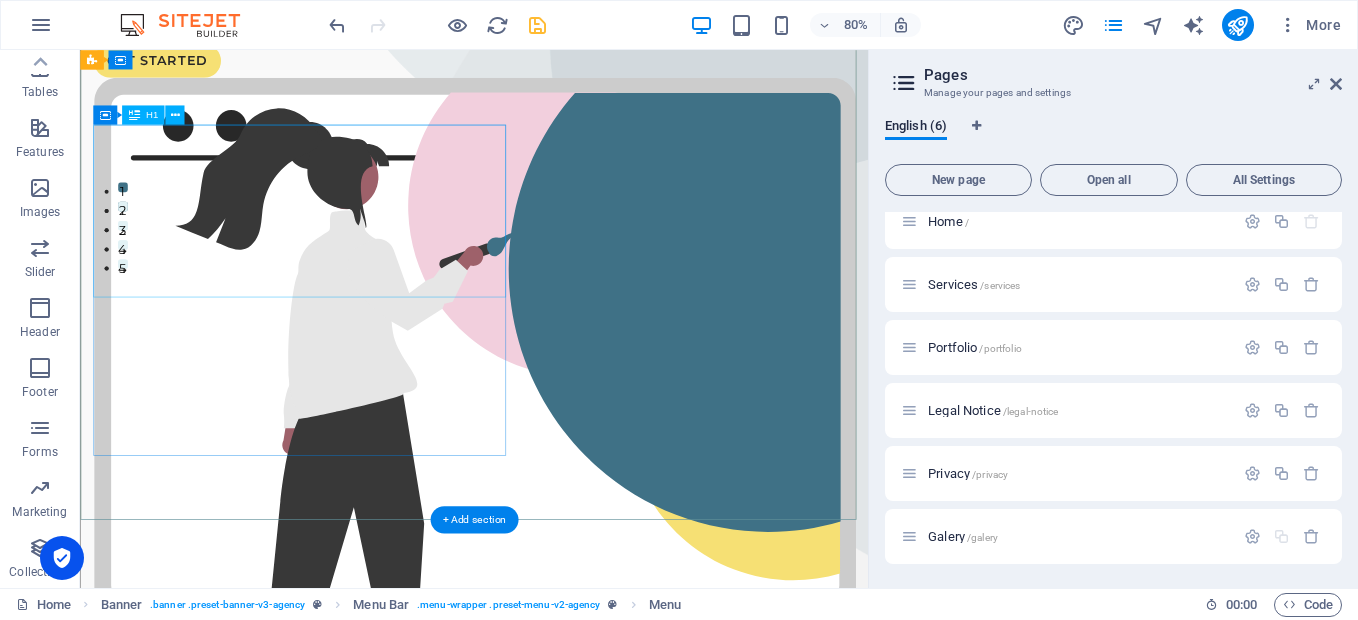 scroll, scrollTop: 0, scrollLeft: 0, axis: both 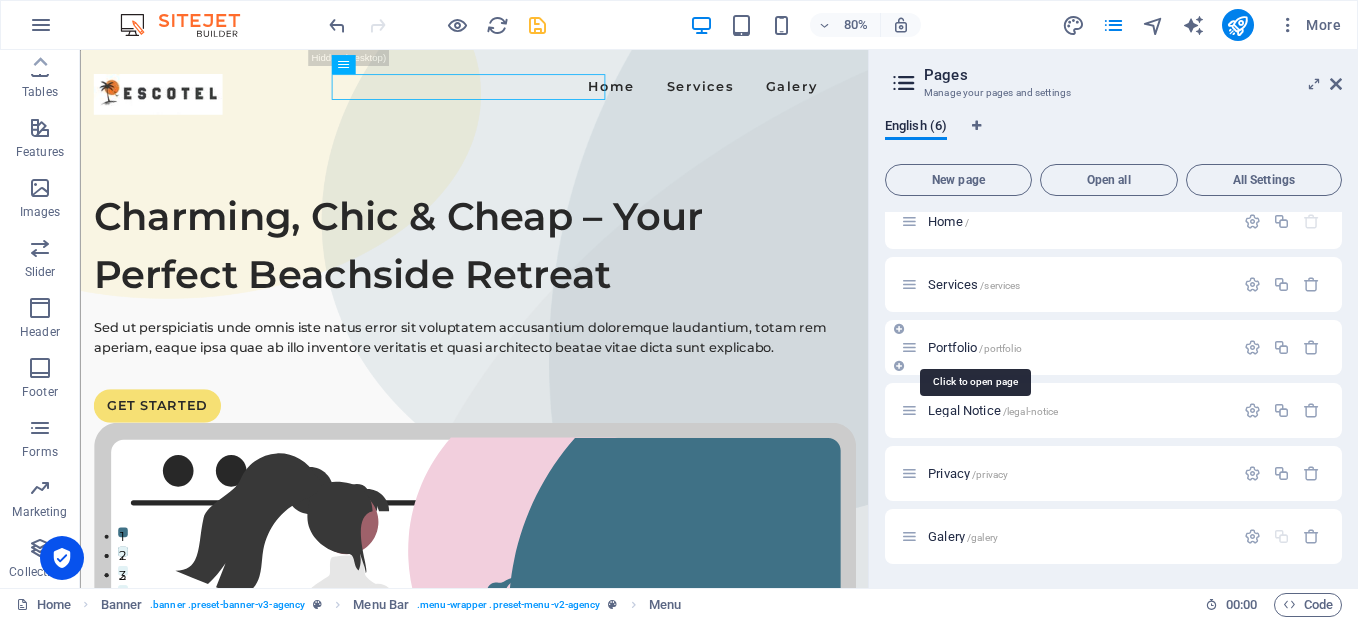 click on "Portfolio /portfolio" at bounding box center (975, 347) 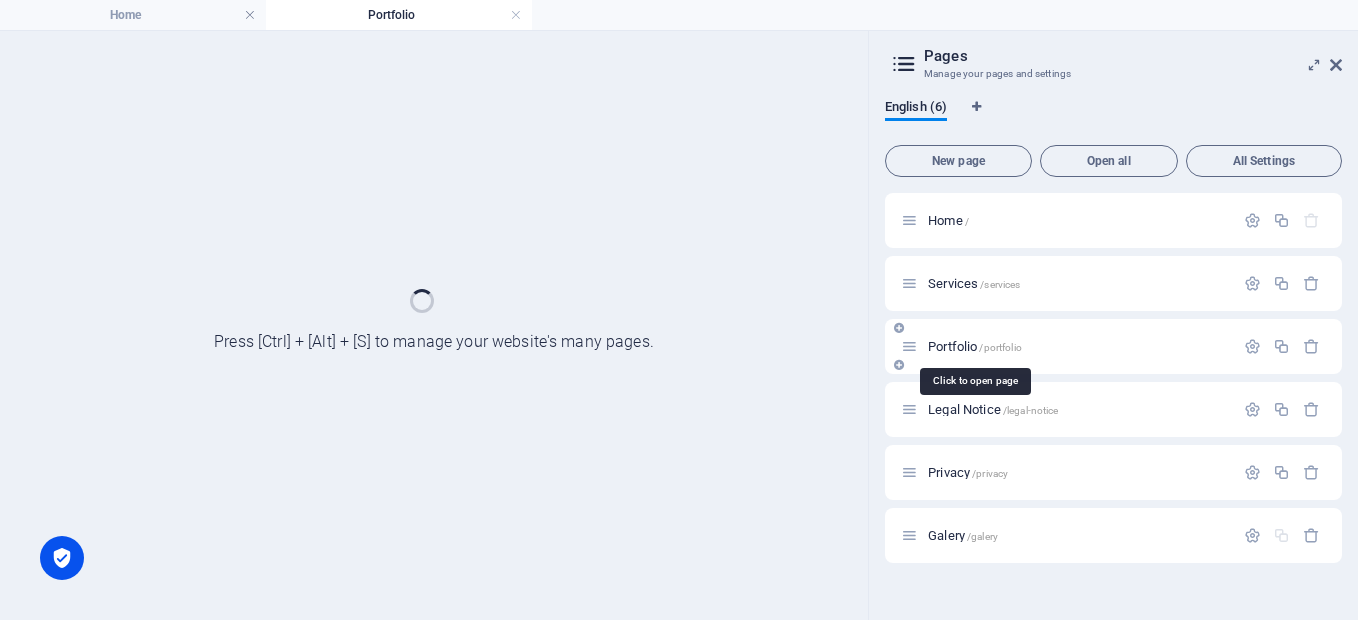 scroll, scrollTop: 0, scrollLeft: 0, axis: both 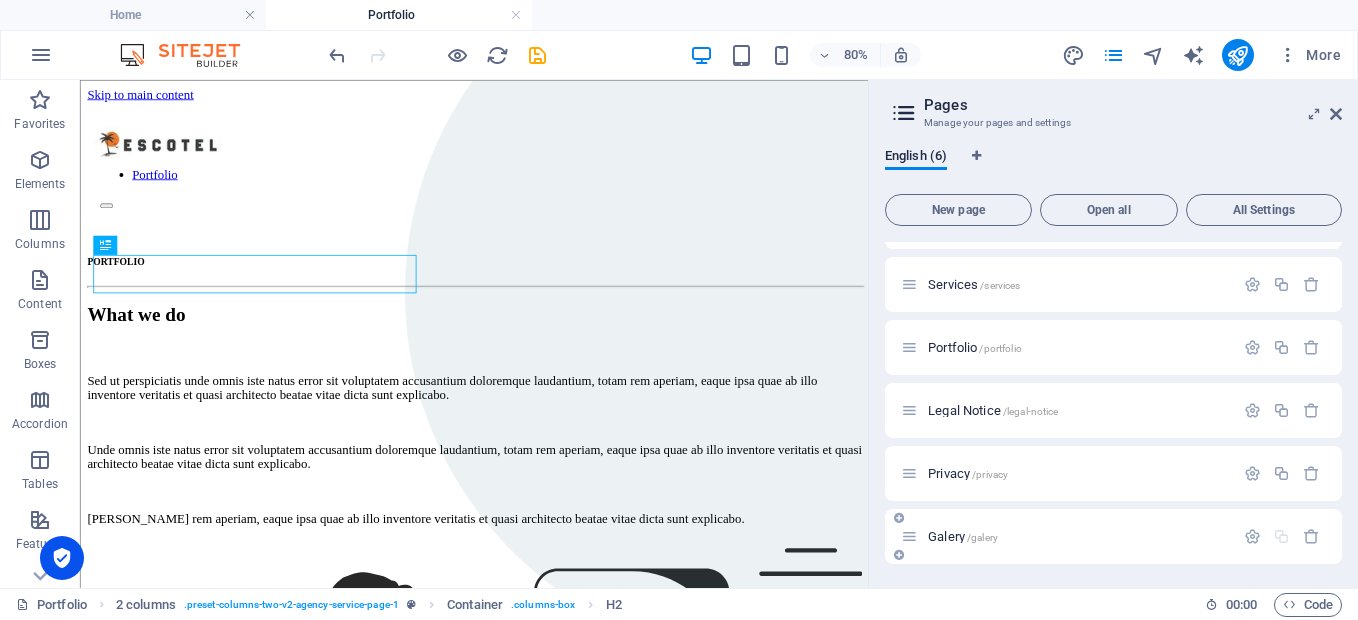 click on "Galery /galery" at bounding box center (963, 536) 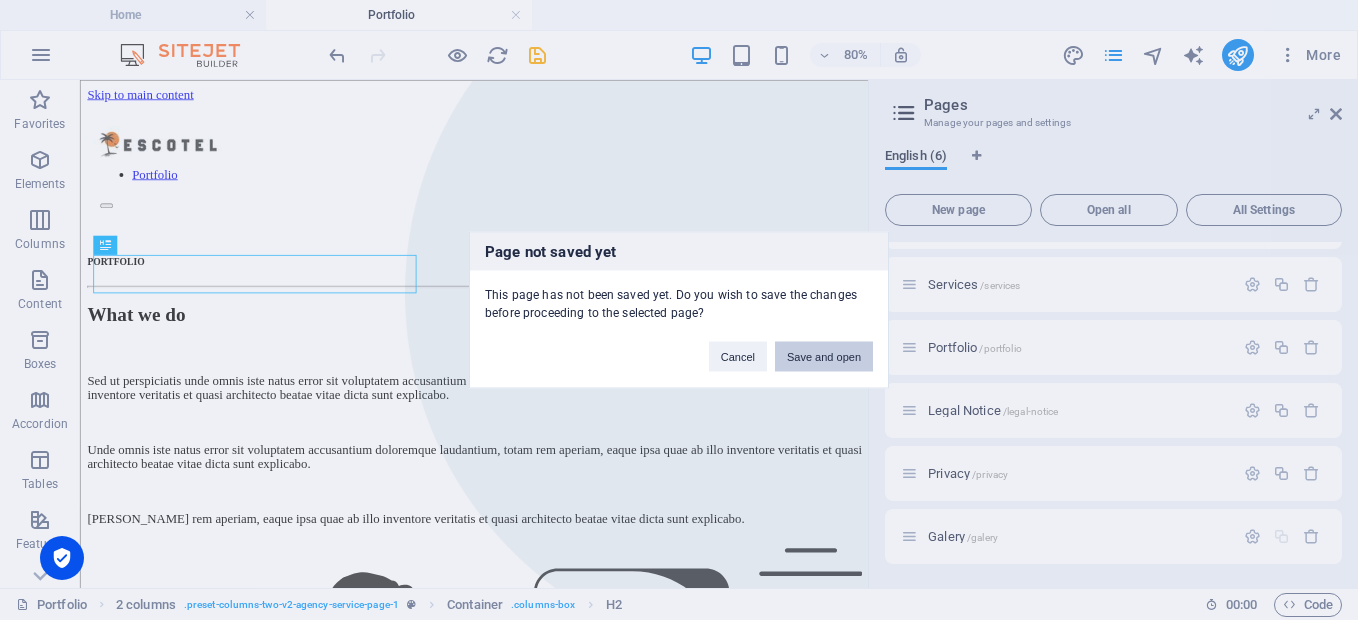 click on "Save and open" at bounding box center (824, 357) 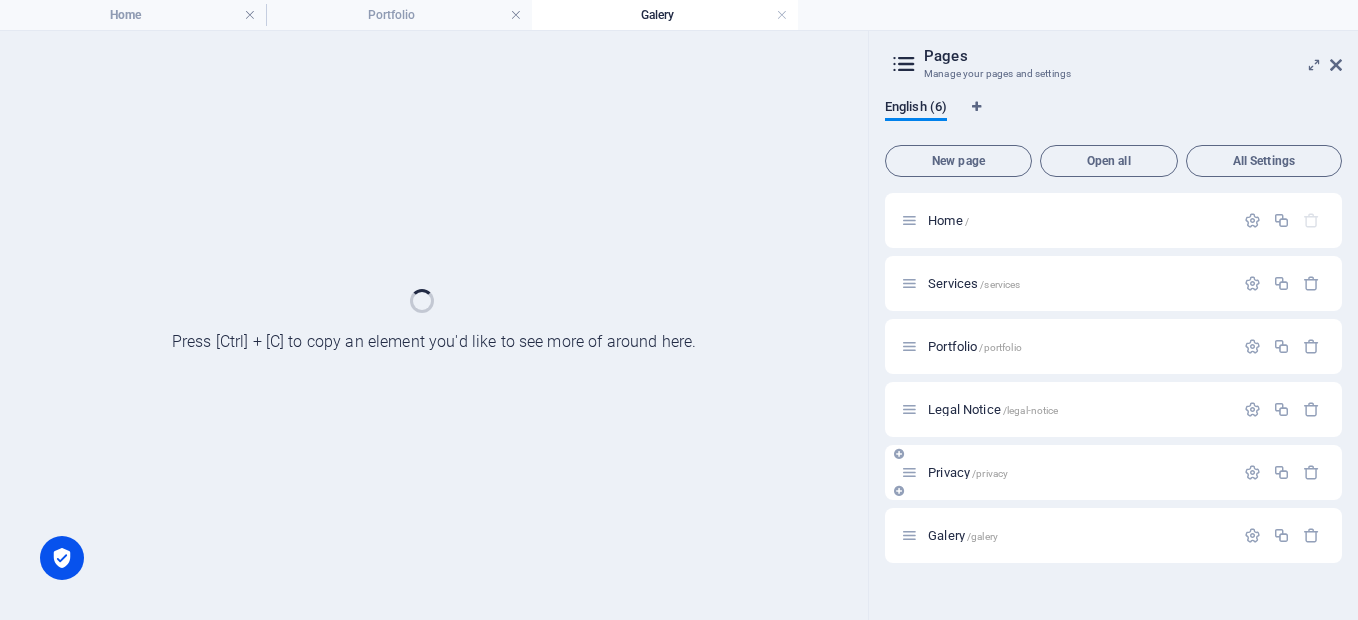 scroll, scrollTop: 0, scrollLeft: 0, axis: both 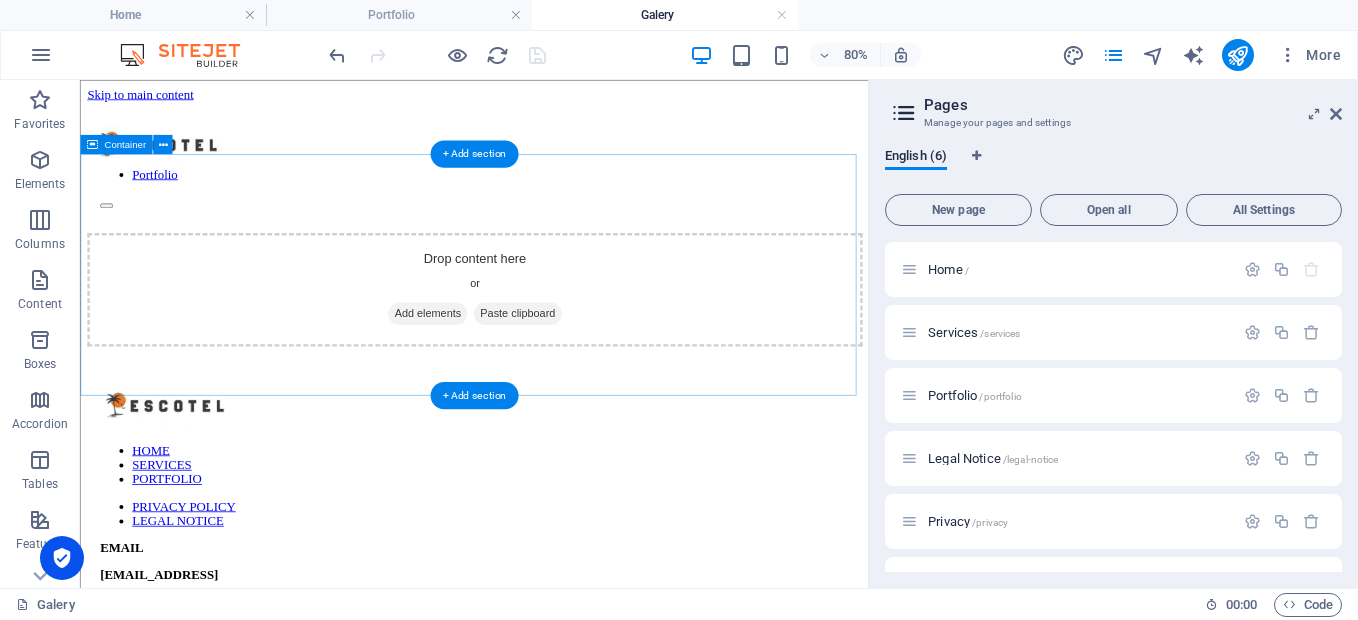 click on "Add elements" at bounding box center [513, 371] 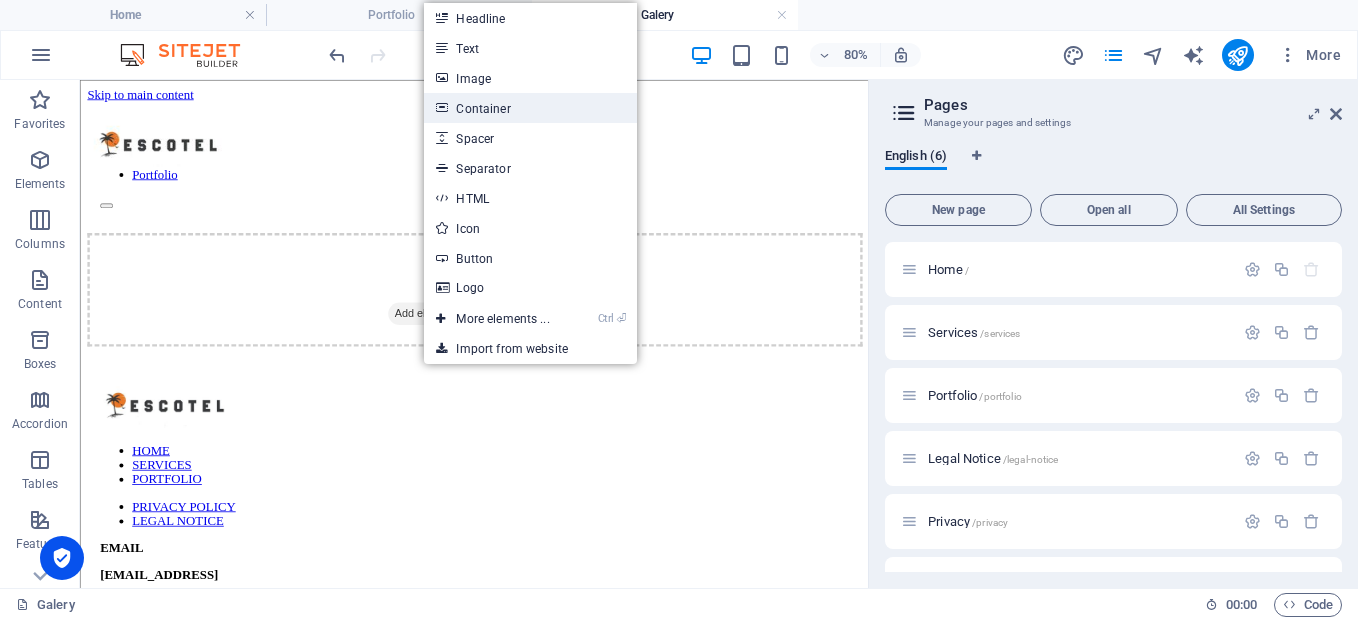 click on "Container" at bounding box center [530, 108] 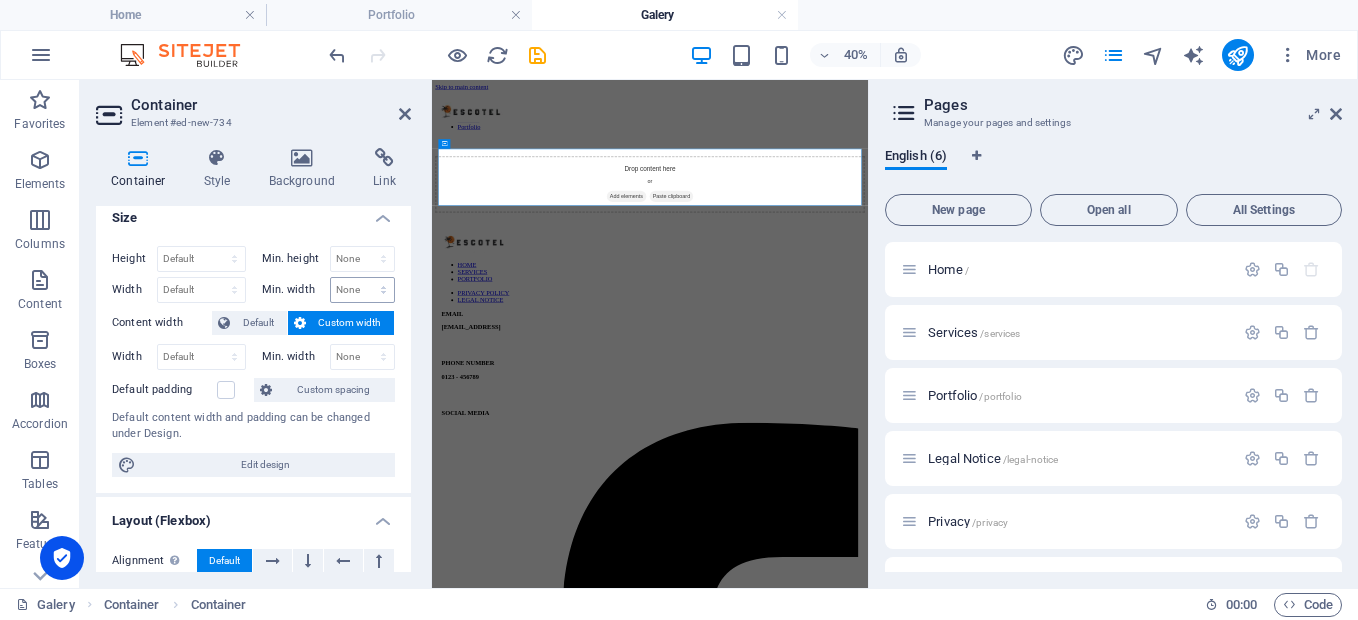 scroll, scrollTop: 0, scrollLeft: 0, axis: both 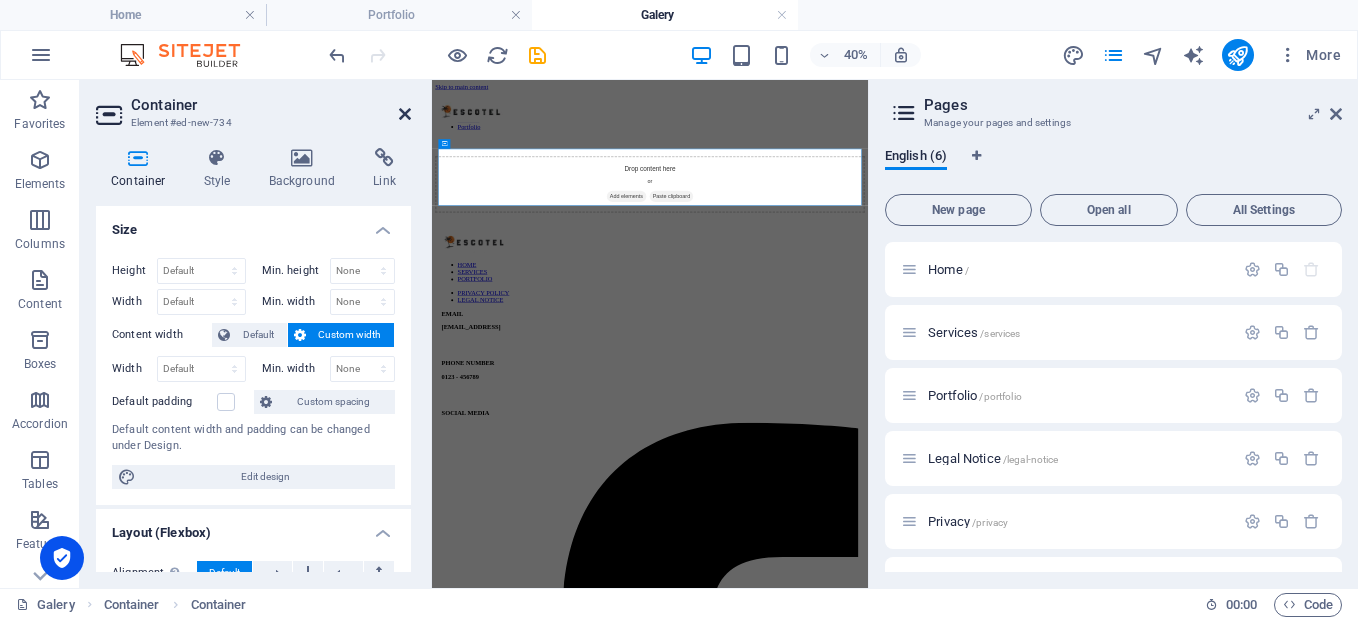 click at bounding box center (405, 114) 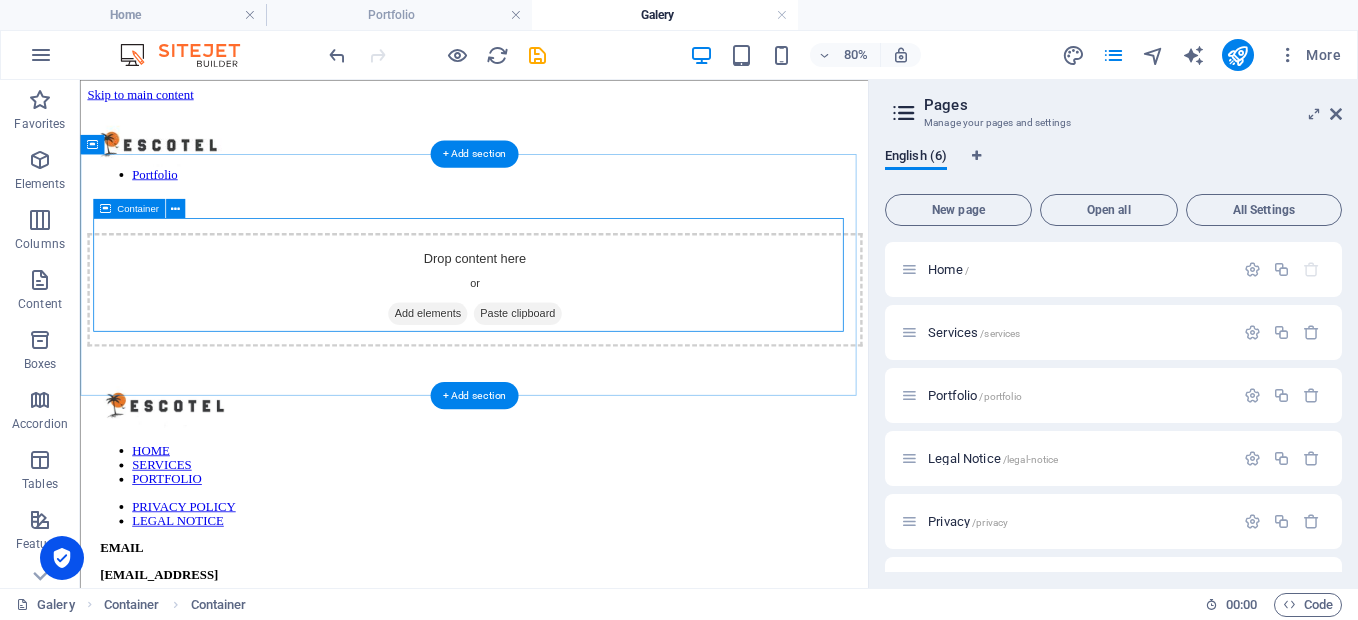 click on "Add elements" at bounding box center [513, 371] 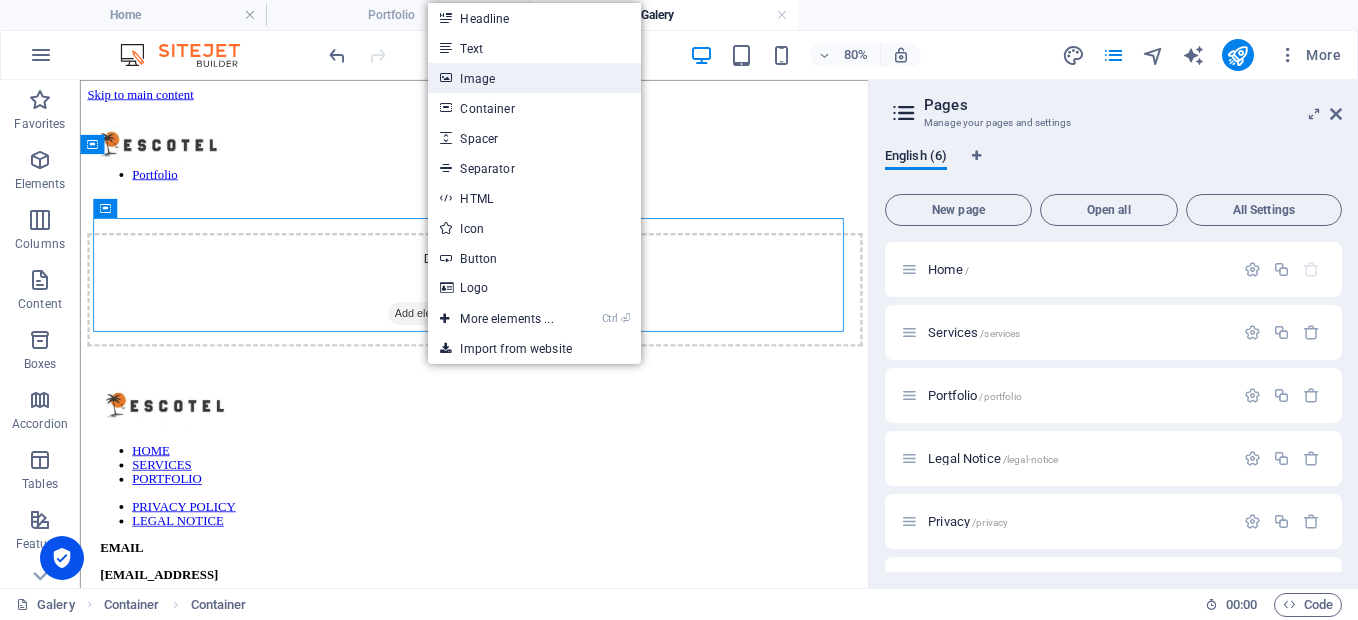 click on "Image" at bounding box center [534, 78] 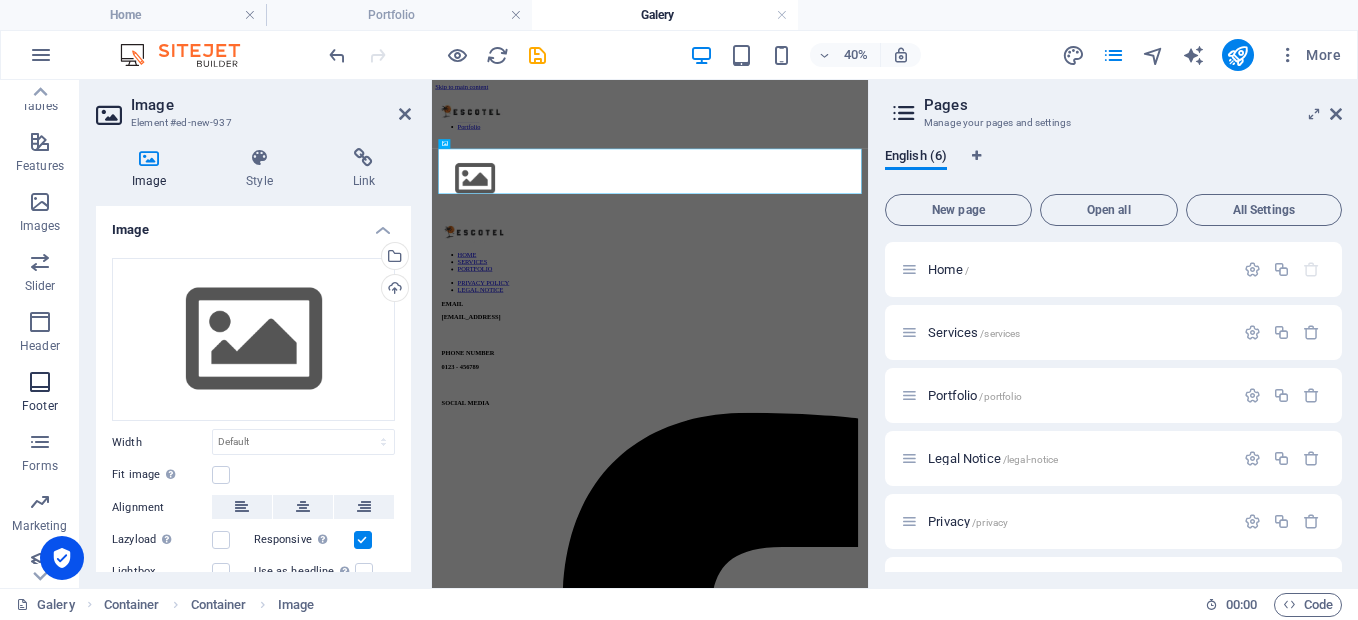 scroll, scrollTop: 392, scrollLeft: 0, axis: vertical 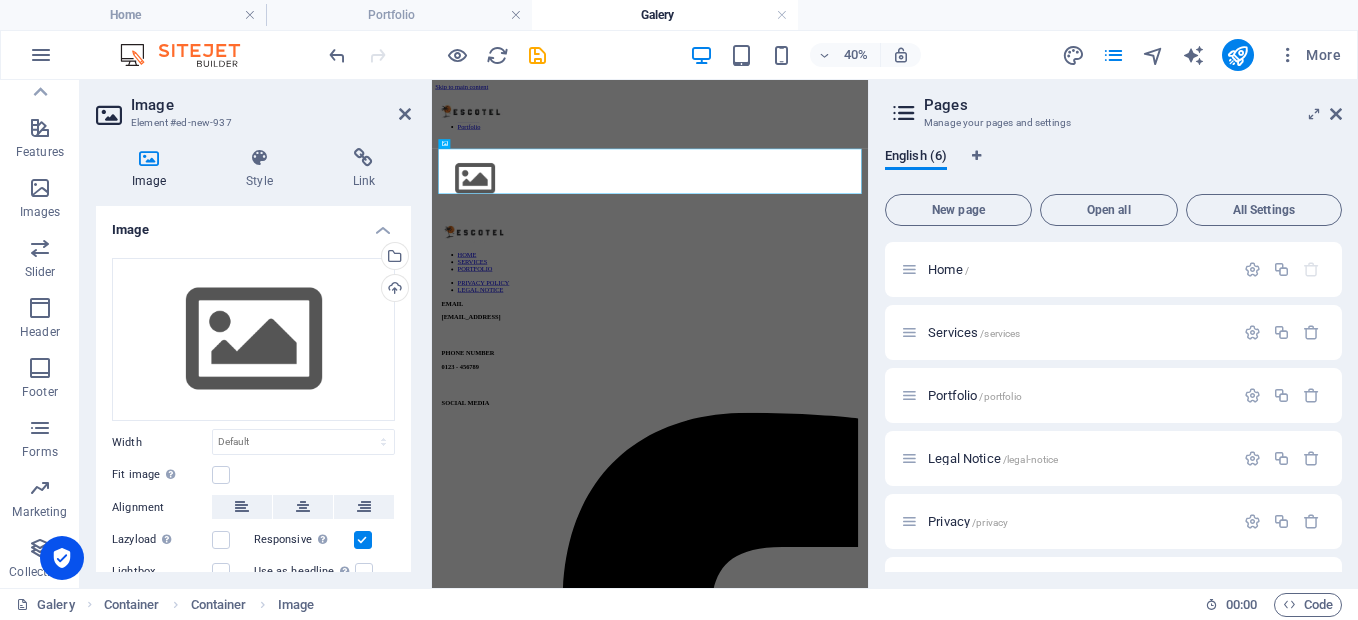 click on "Image" at bounding box center [271, 105] 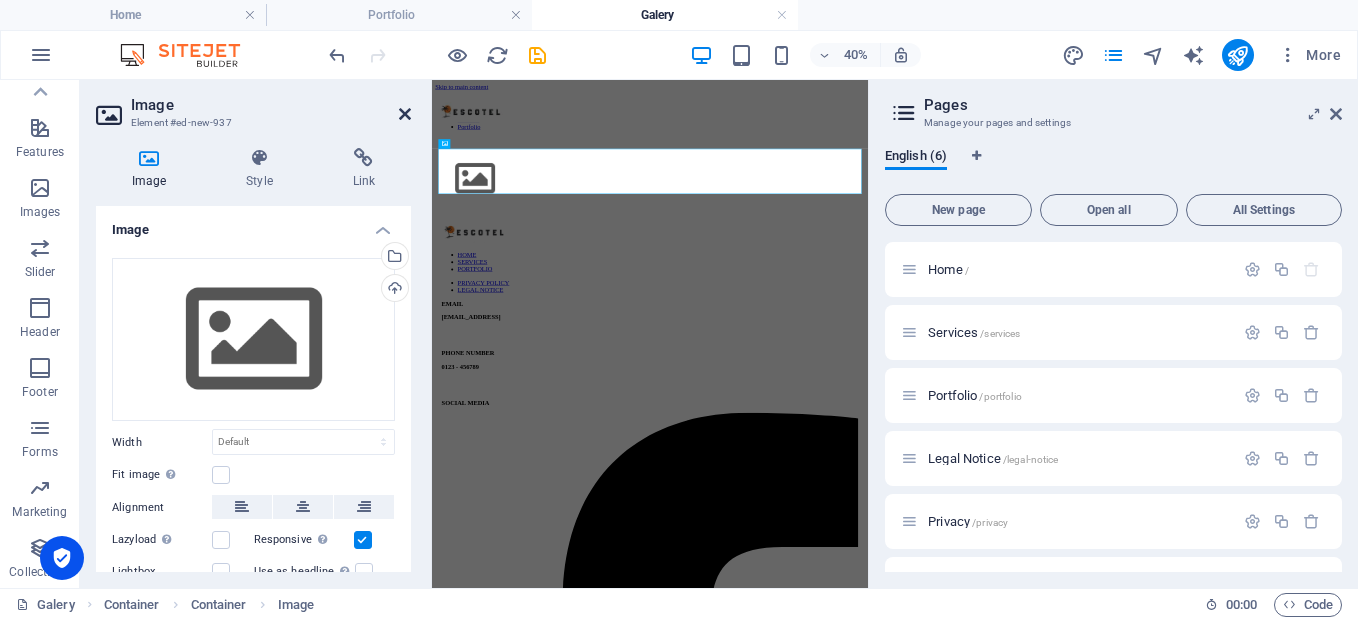 click at bounding box center (405, 114) 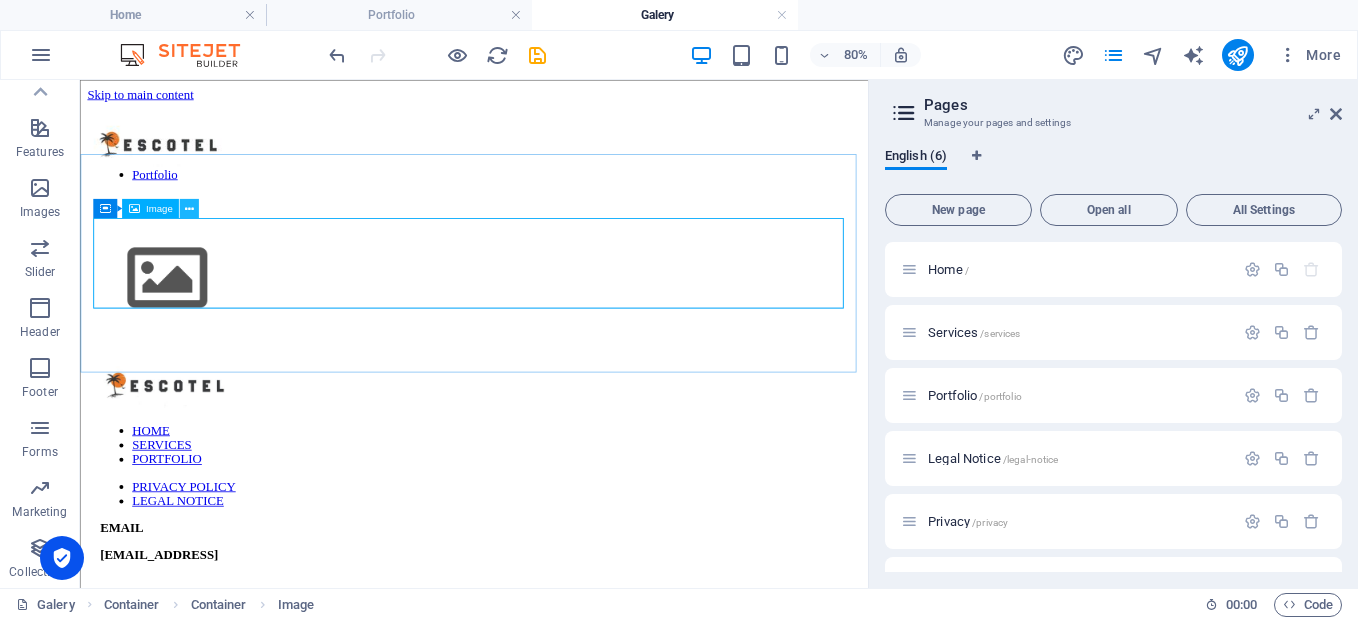 click at bounding box center [189, 208] 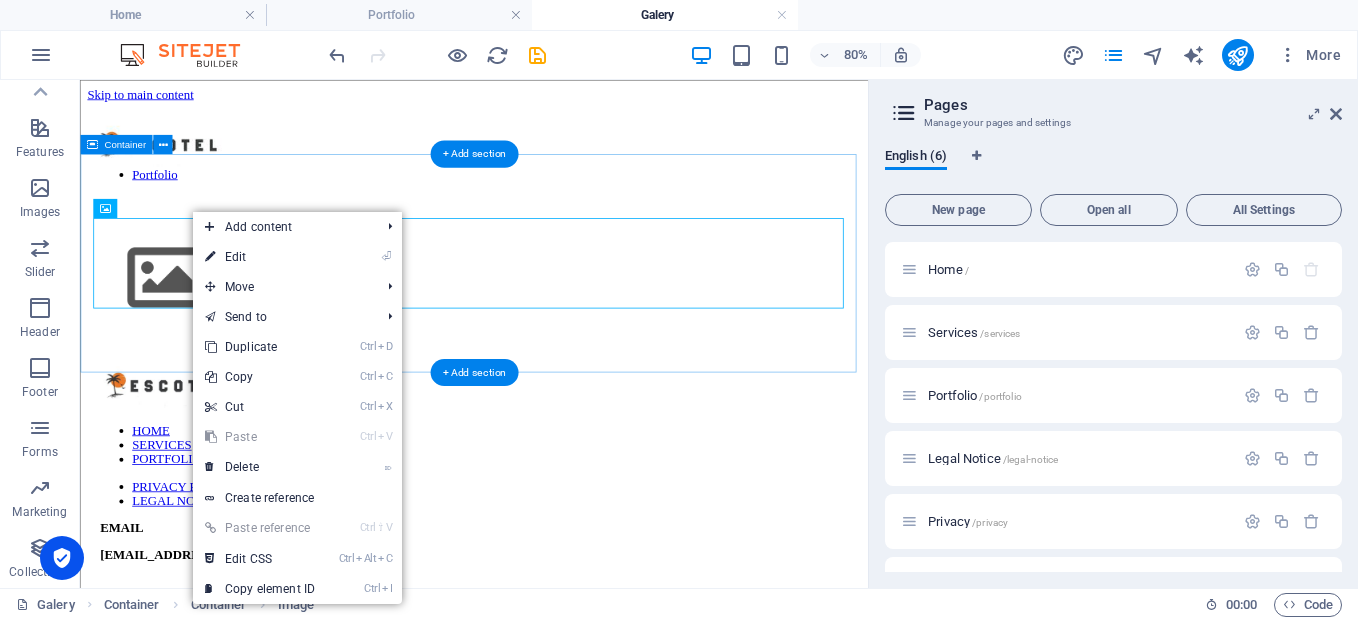 click at bounding box center [572, 328] 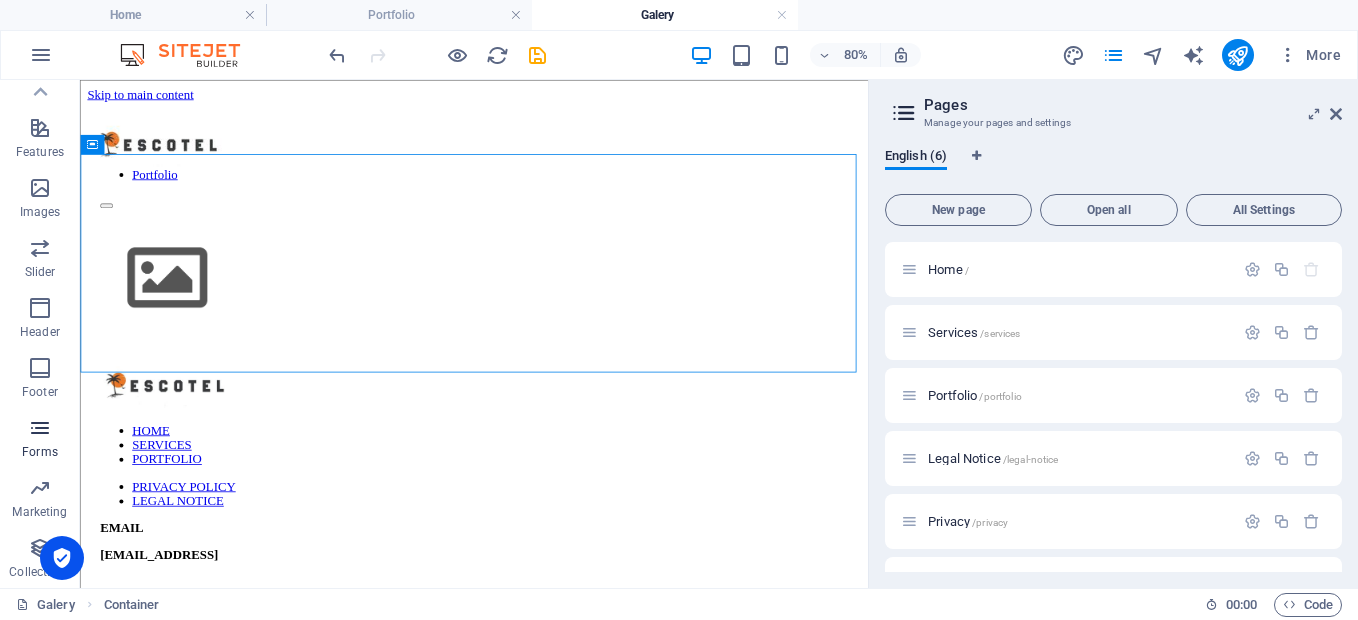 click at bounding box center (40, 428) 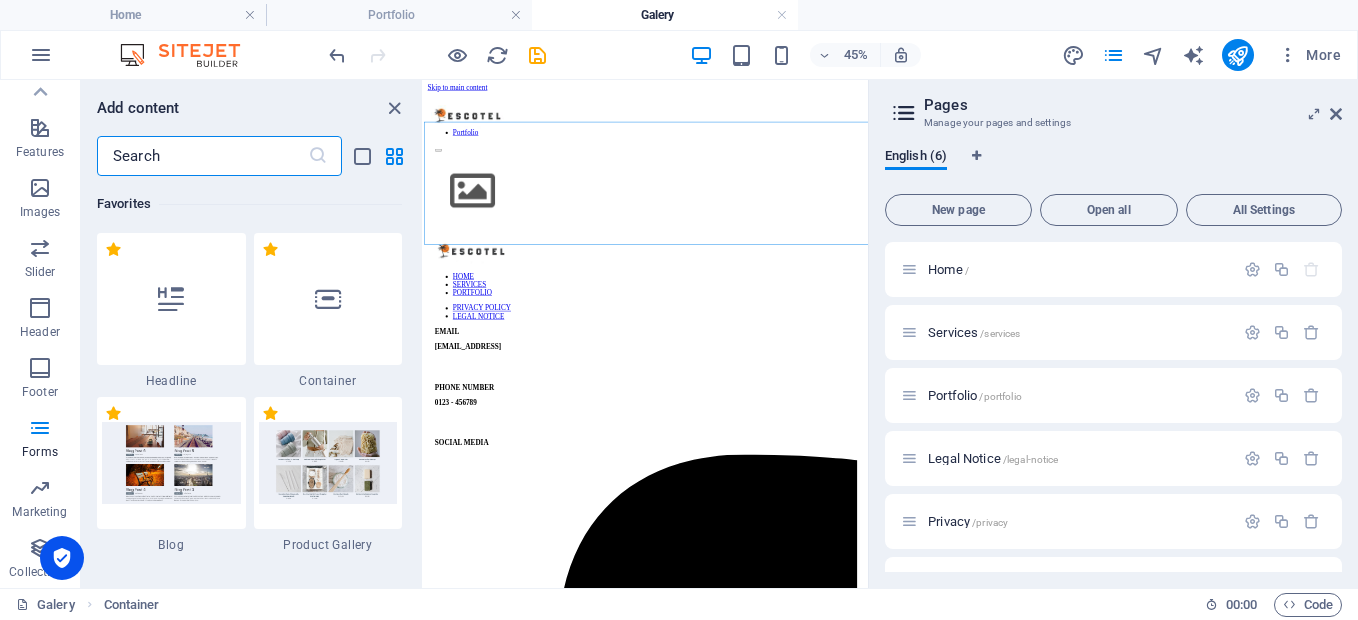 scroll, scrollTop: 14600, scrollLeft: 0, axis: vertical 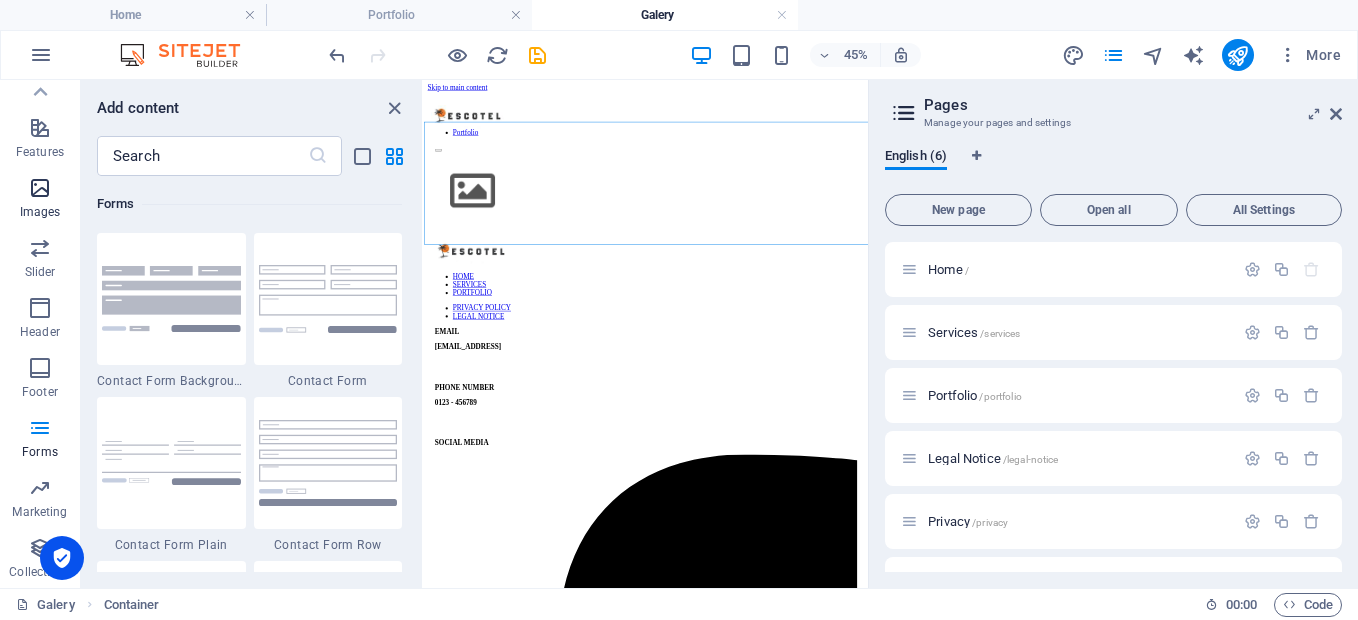 click on "Images" at bounding box center [40, 212] 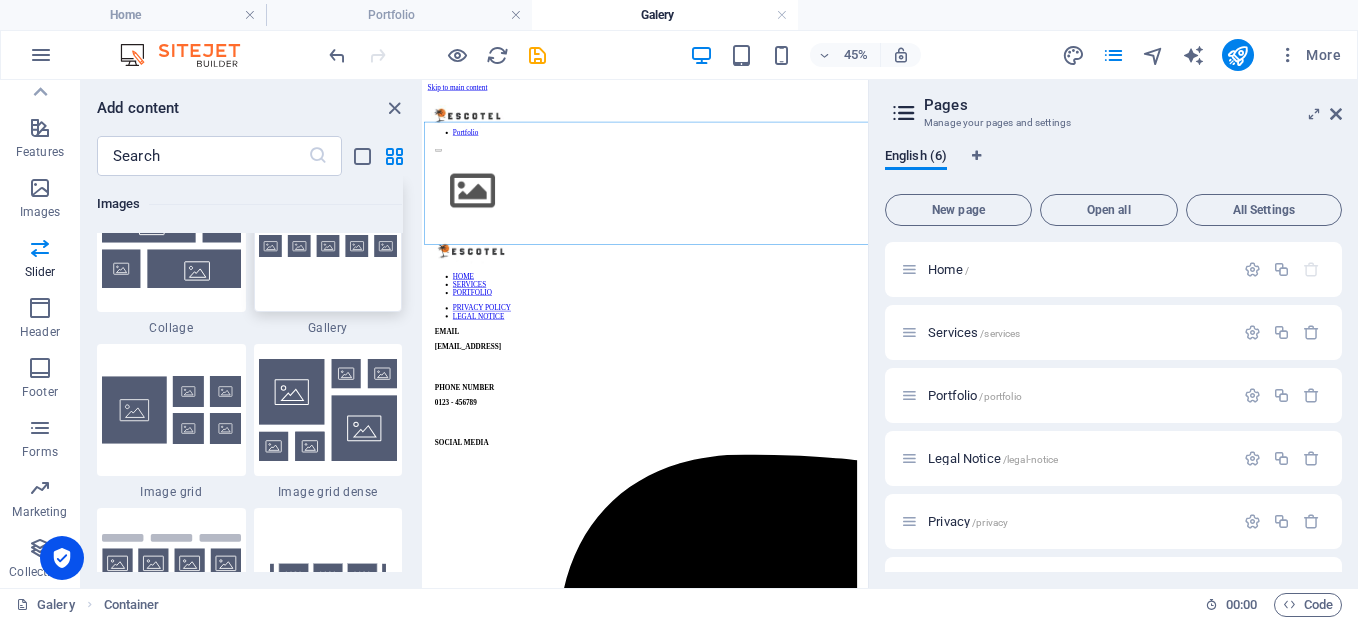 scroll, scrollTop: 10340, scrollLeft: 0, axis: vertical 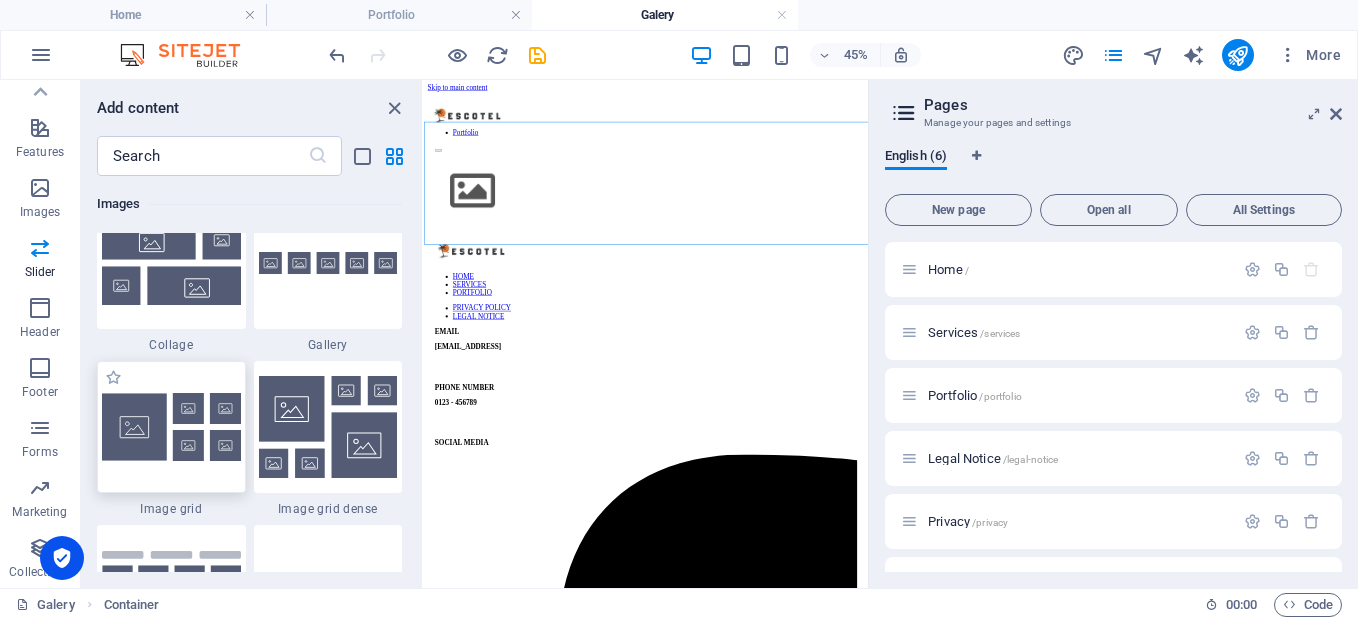 click at bounding box center [171, 427] 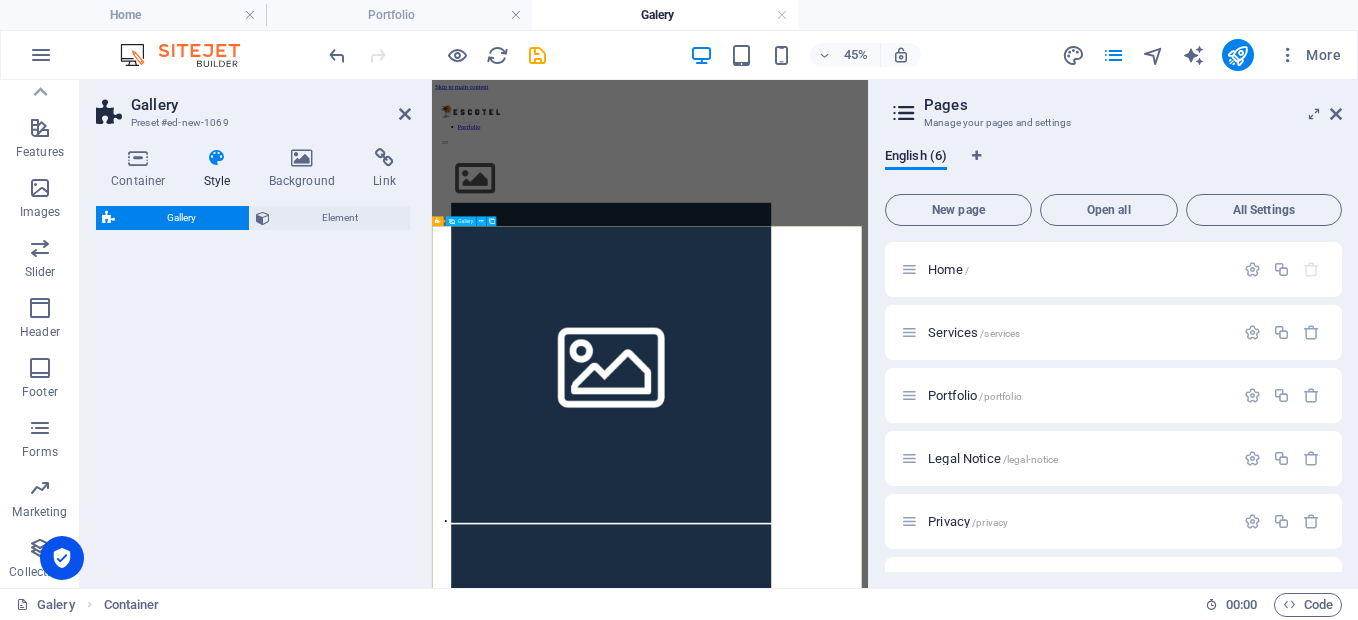 select on "rem" 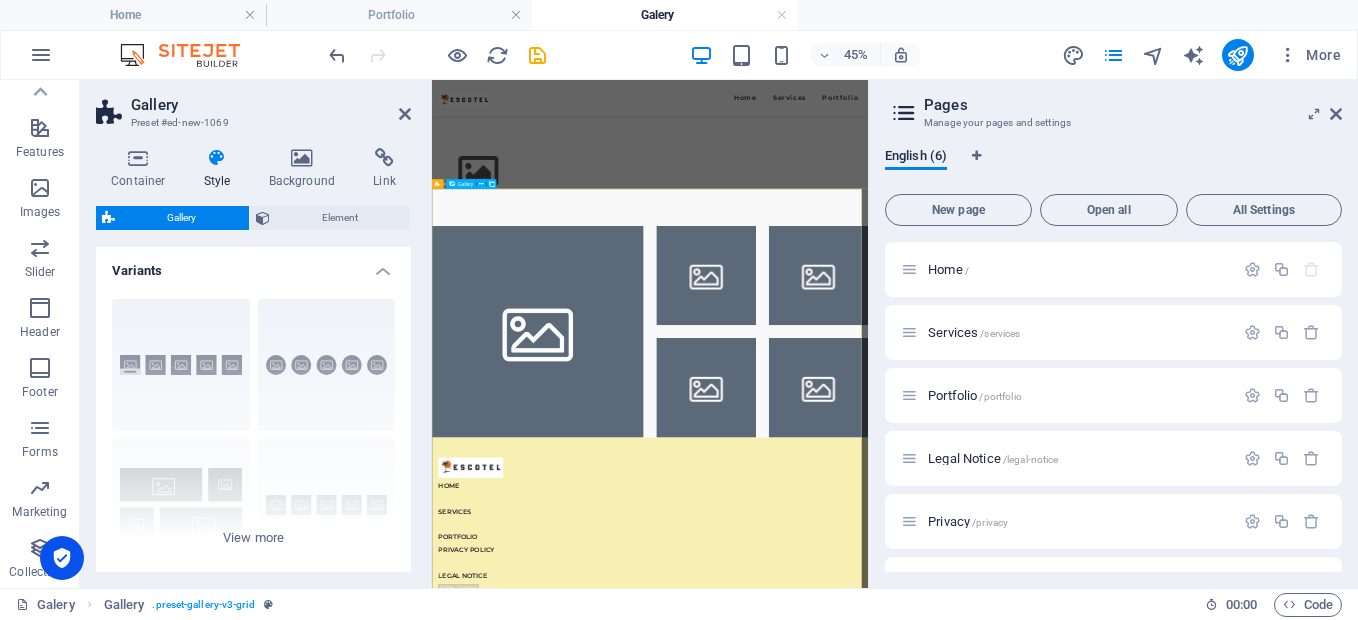 scroll, scrollTop: 93, scrollLeft: 0, axis: vertical 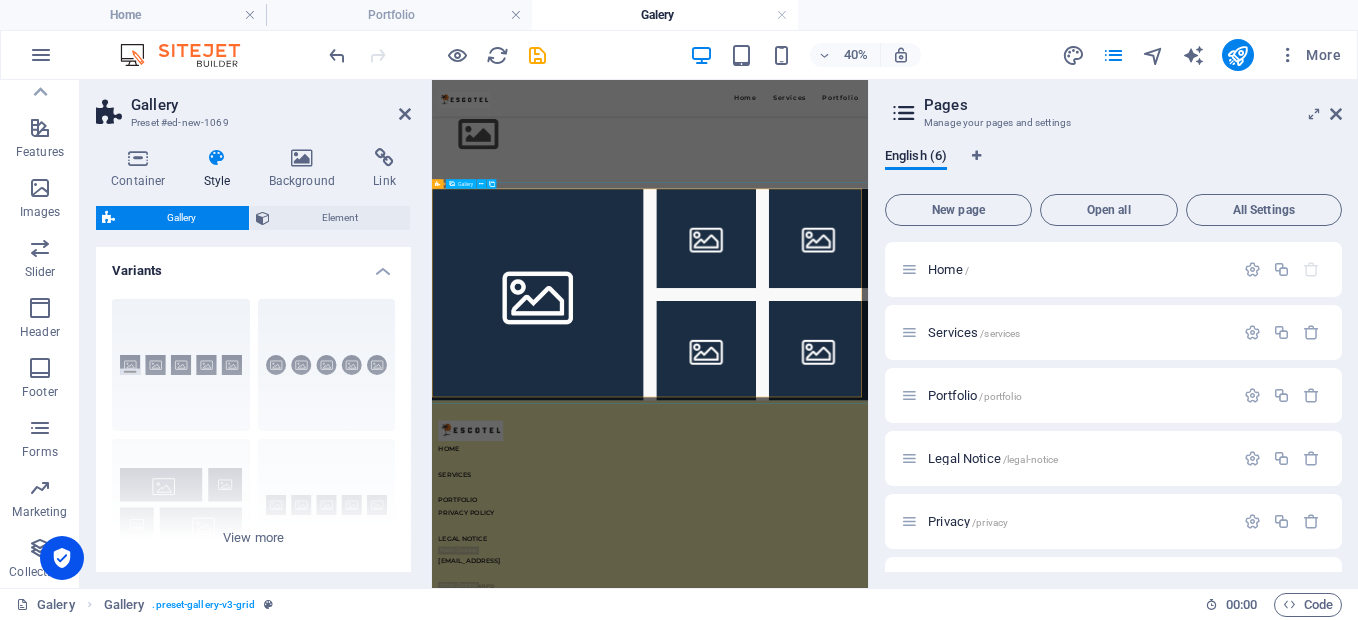 drag, startPoint x: 814, startPoint y: 587, endPoint x: 1059, endPoint y: 333, distance: 352.90366 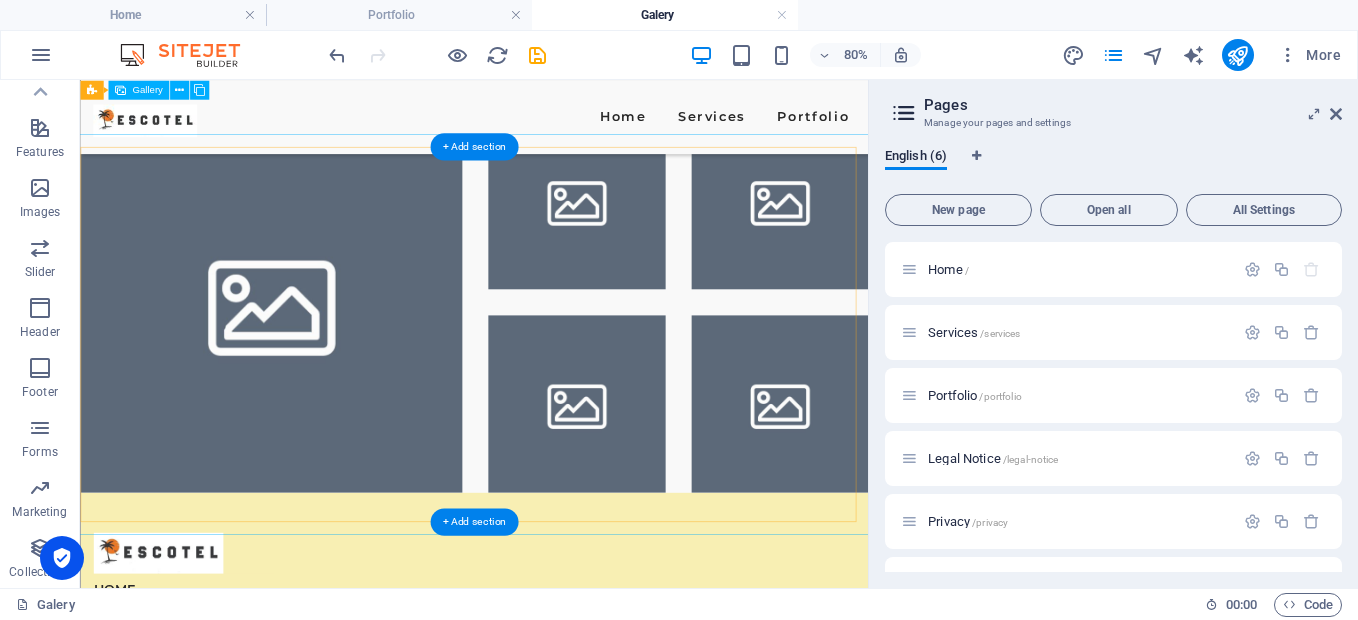 scroll, scrollTop: 276, scrollLeft: 0, axis: vertical 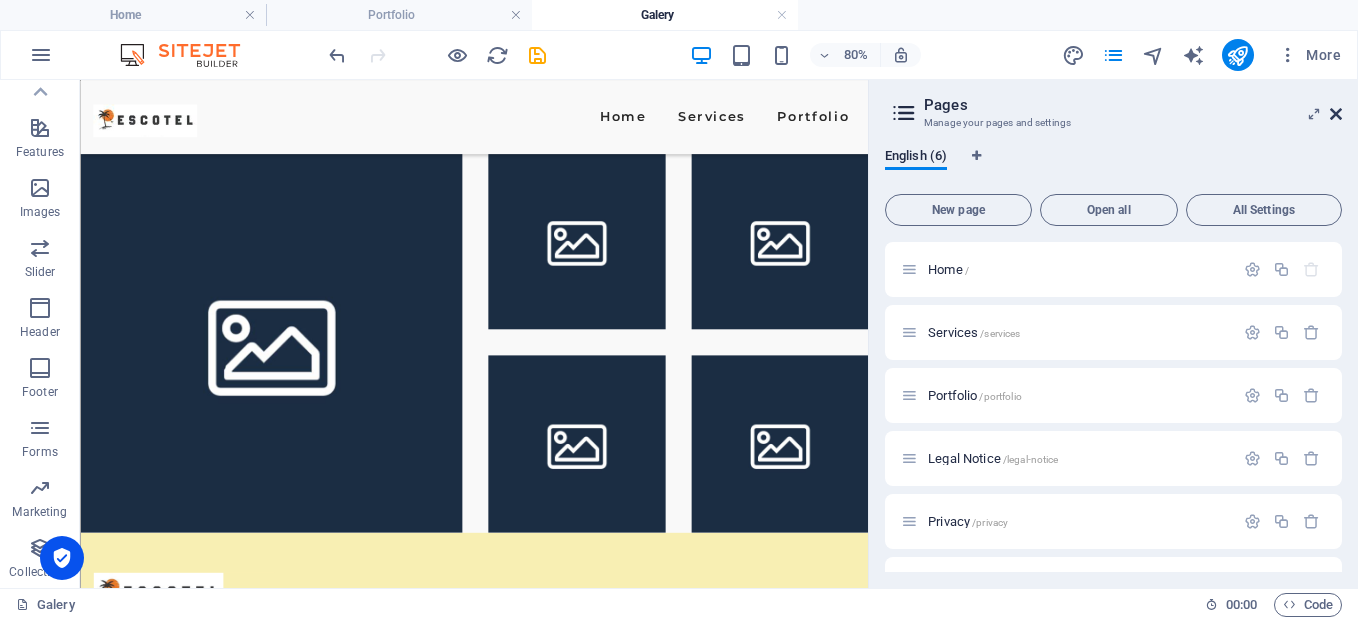click at bounding box center [1336, 114] 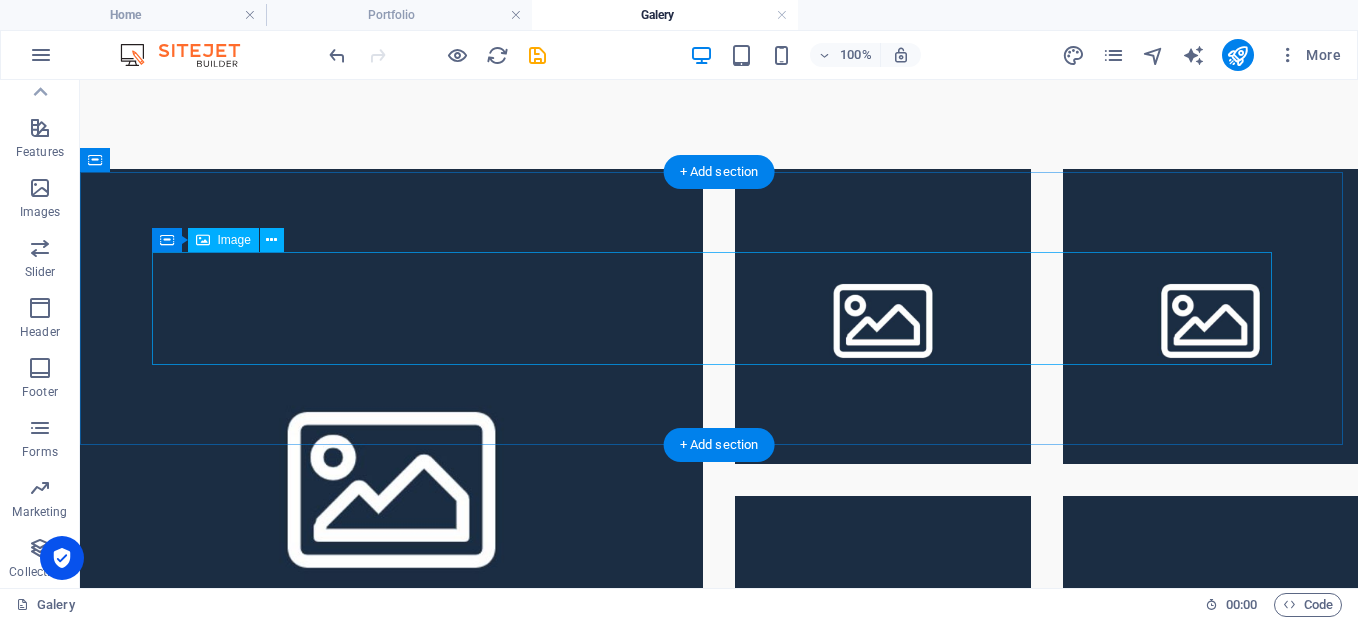 scroll, scrollTop: 0, scrollLeft: 0, axis: both 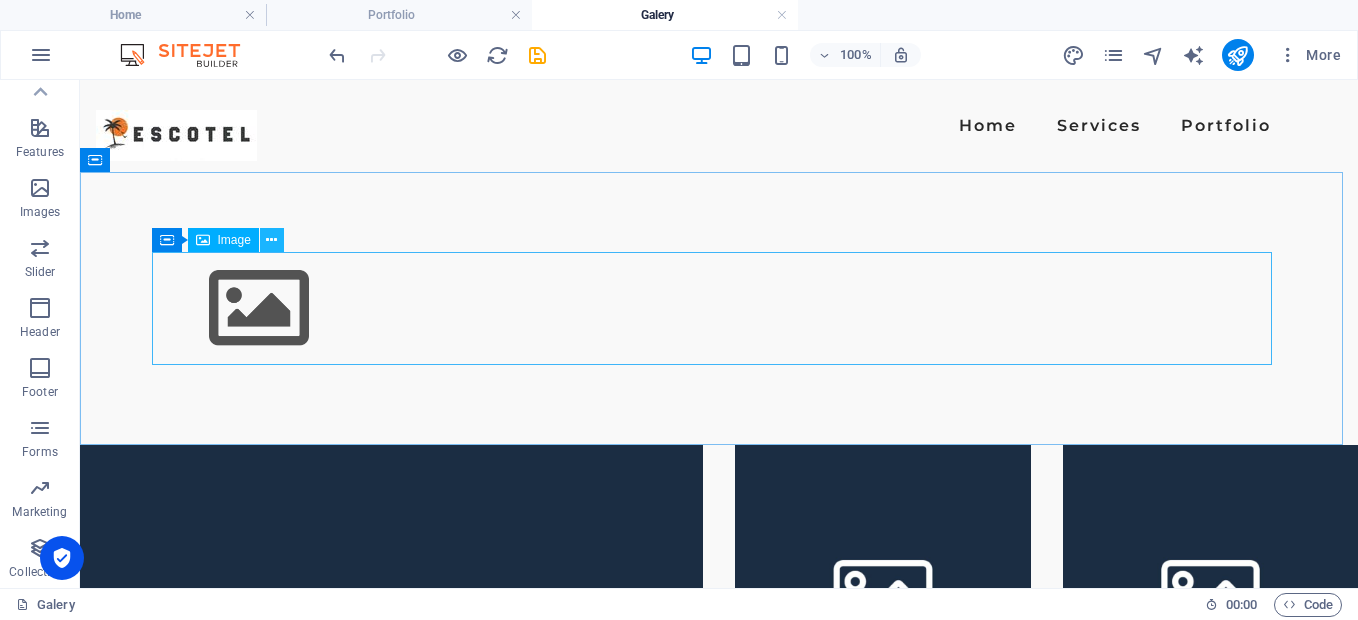 click at bounding box center (272, 240) 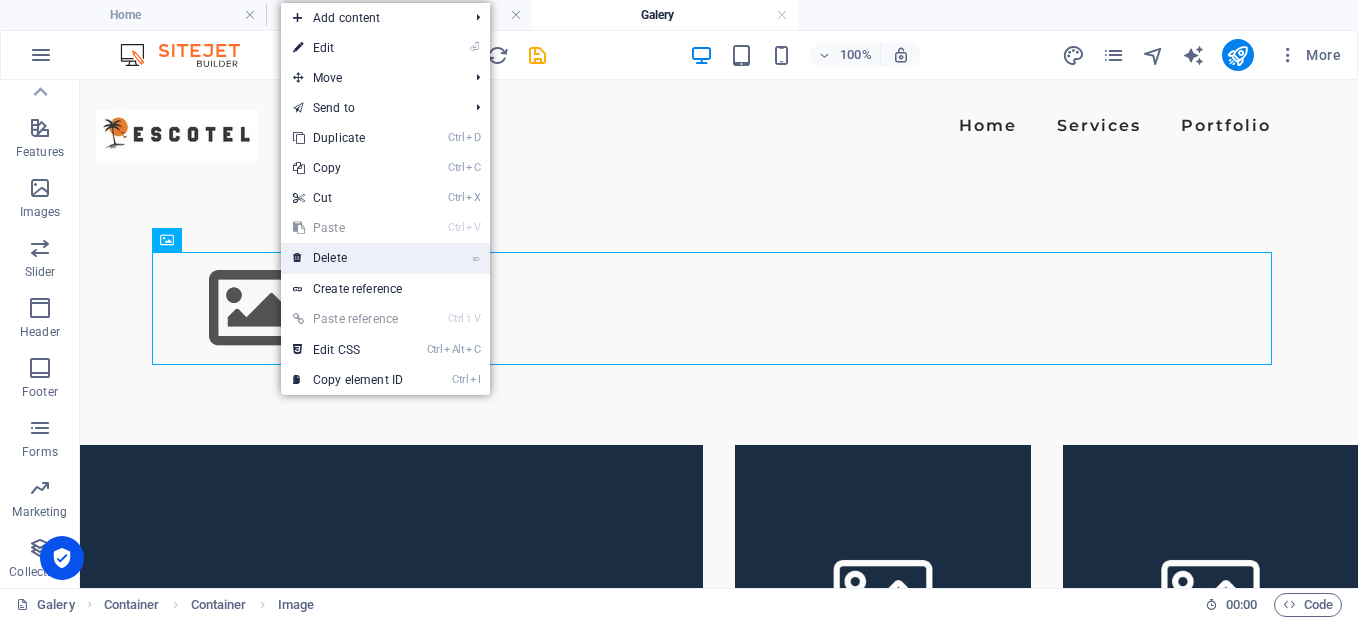 click on "⌦  Delete" at bounding box center [348, 258] 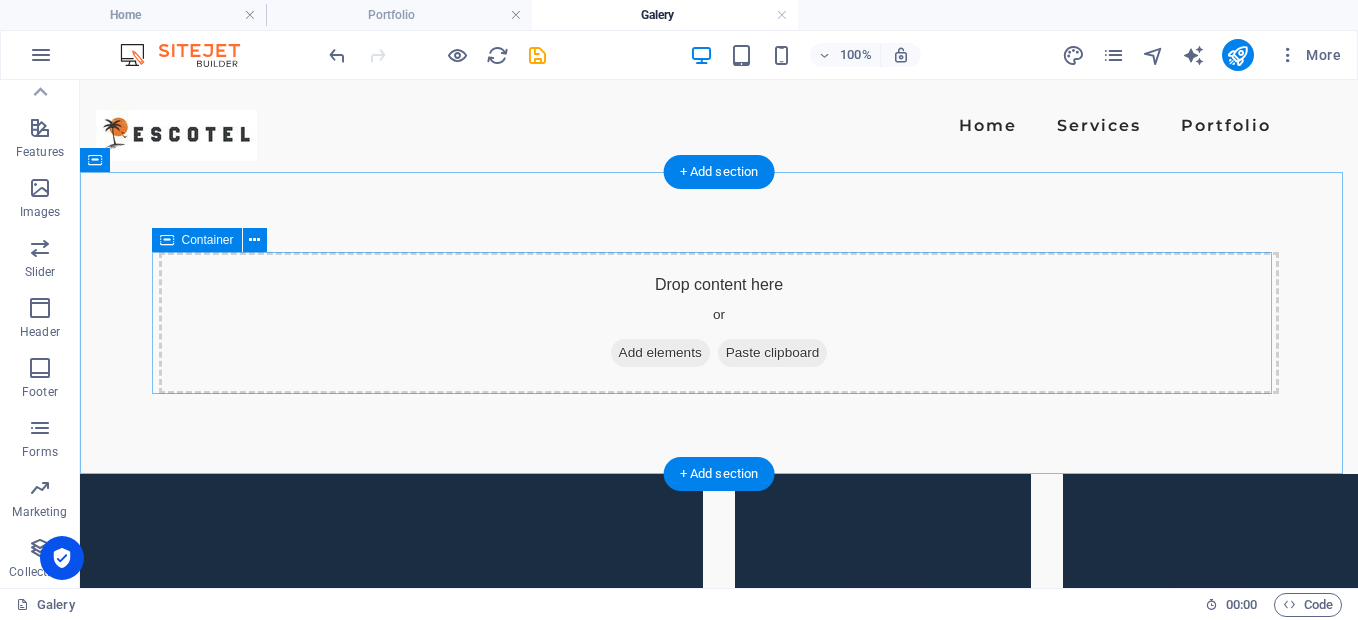 click on "Add elements" at bounding box center (660, 353) 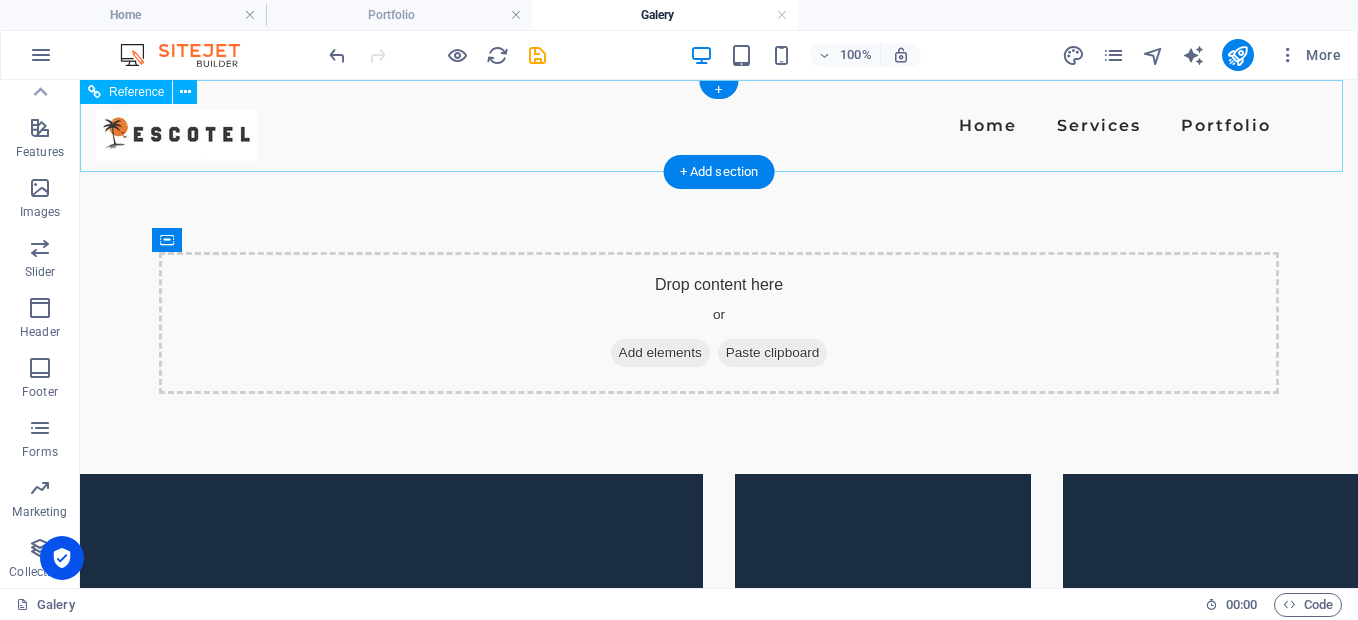 click on "Home Services Portfolio" at bounding box center [719, 126] 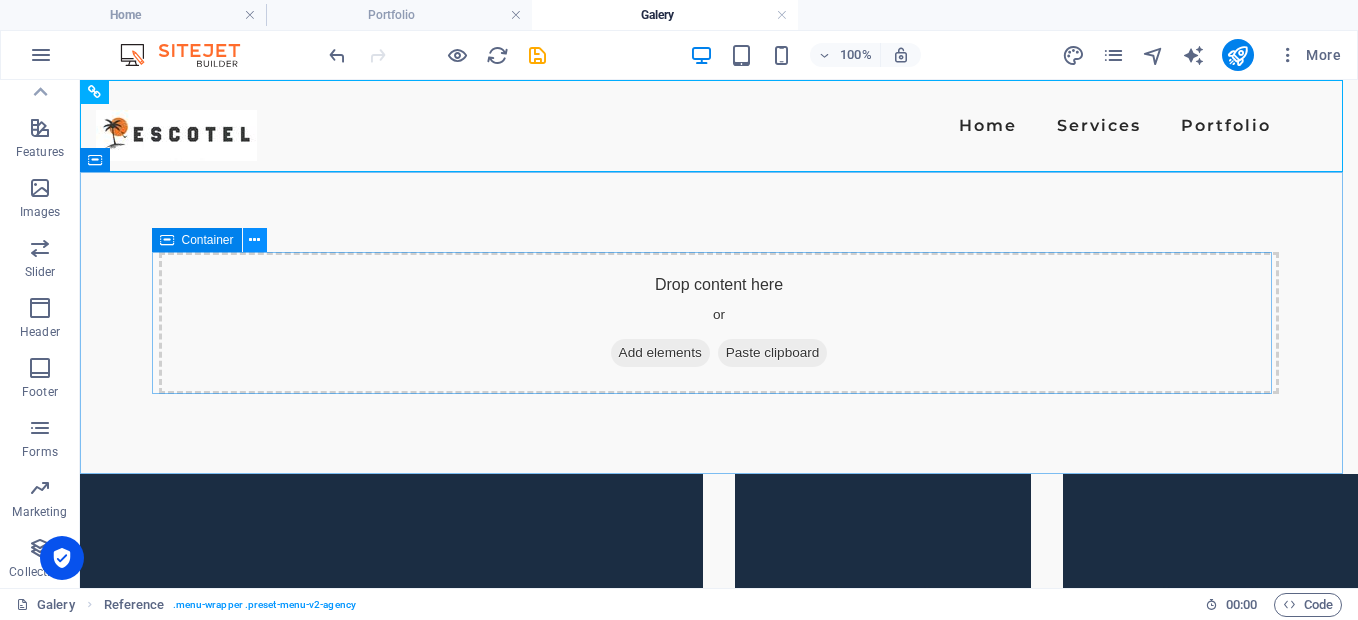 click at bounding box center [254, 240] 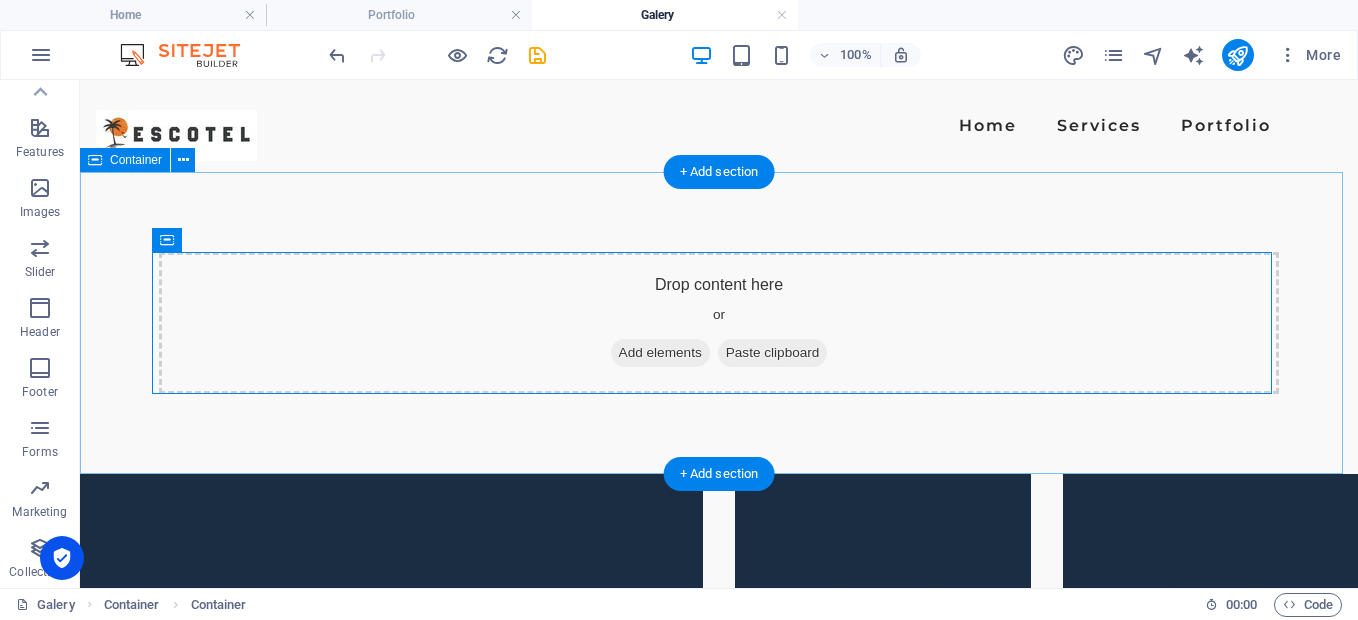 click on "Drop content here or  Add elements  Paste clipboard" at bounding box center (719, 323) 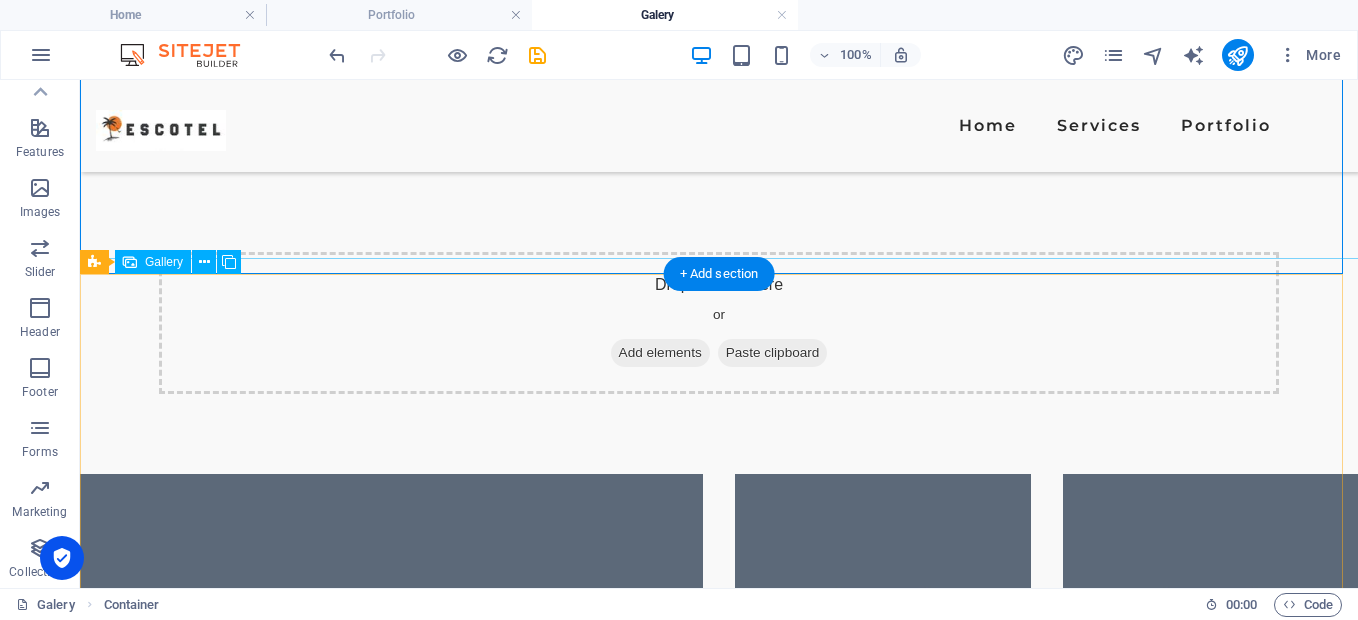scroll, scrollTop: 200, scrollLeft: 0, axis: vertical 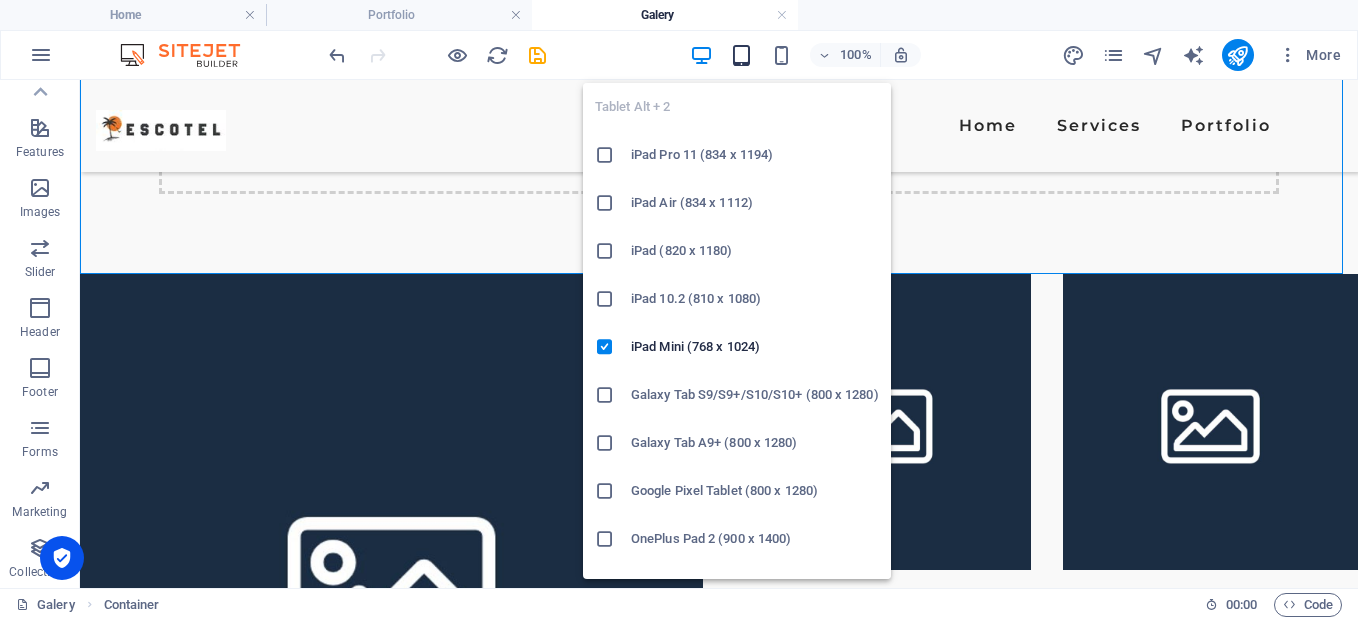 click at bounding box center (741, 55) 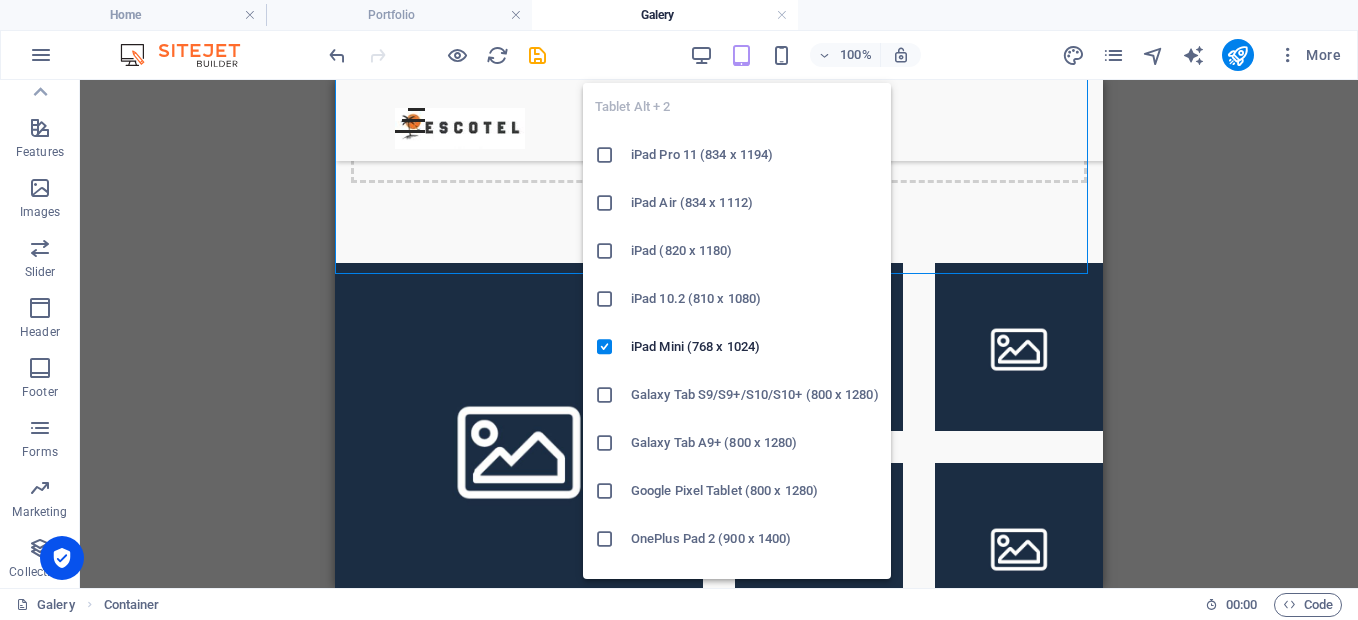scroll, scrollTop: 189, scrollLeft: 0, axis: vertical 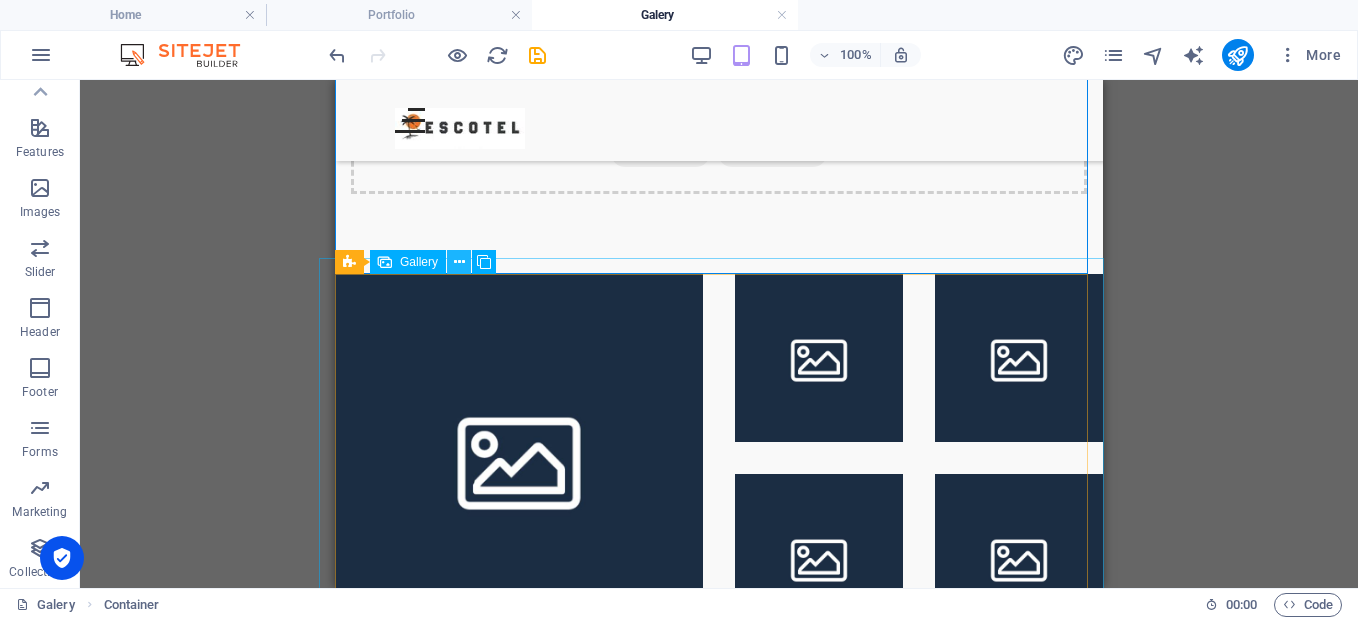 click at bounding box center [459, 262] 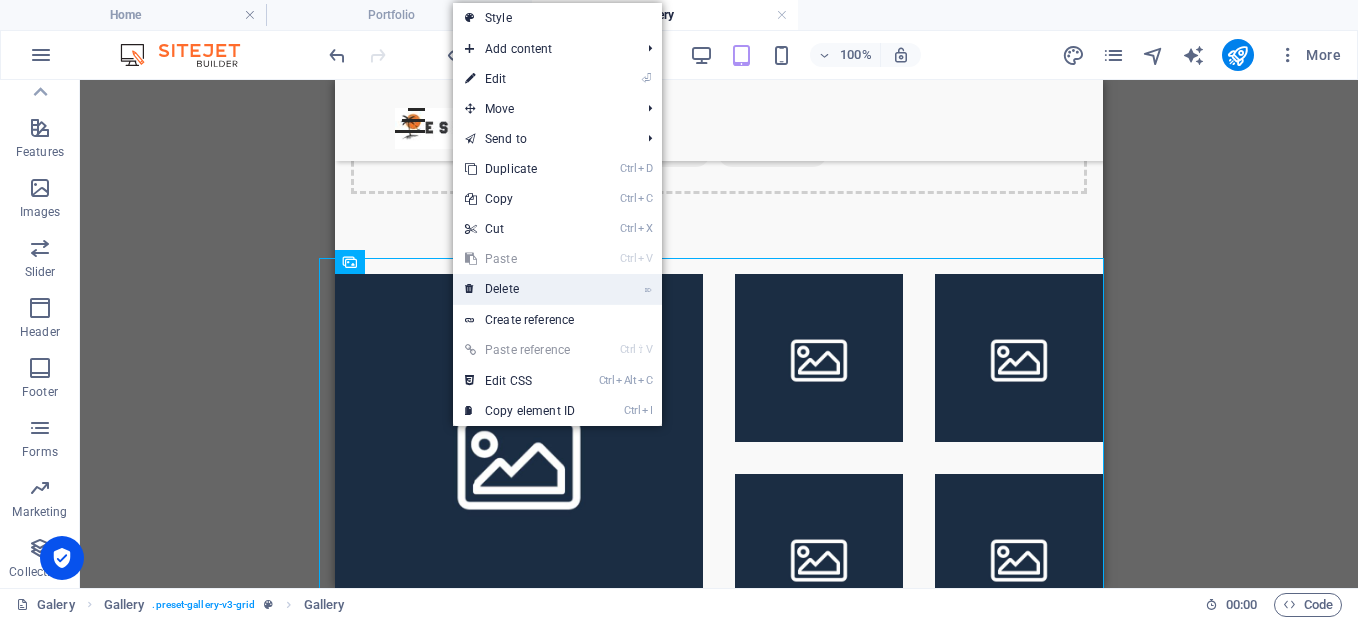 click on "⌦  Delete" at bounding box center [520, 289] 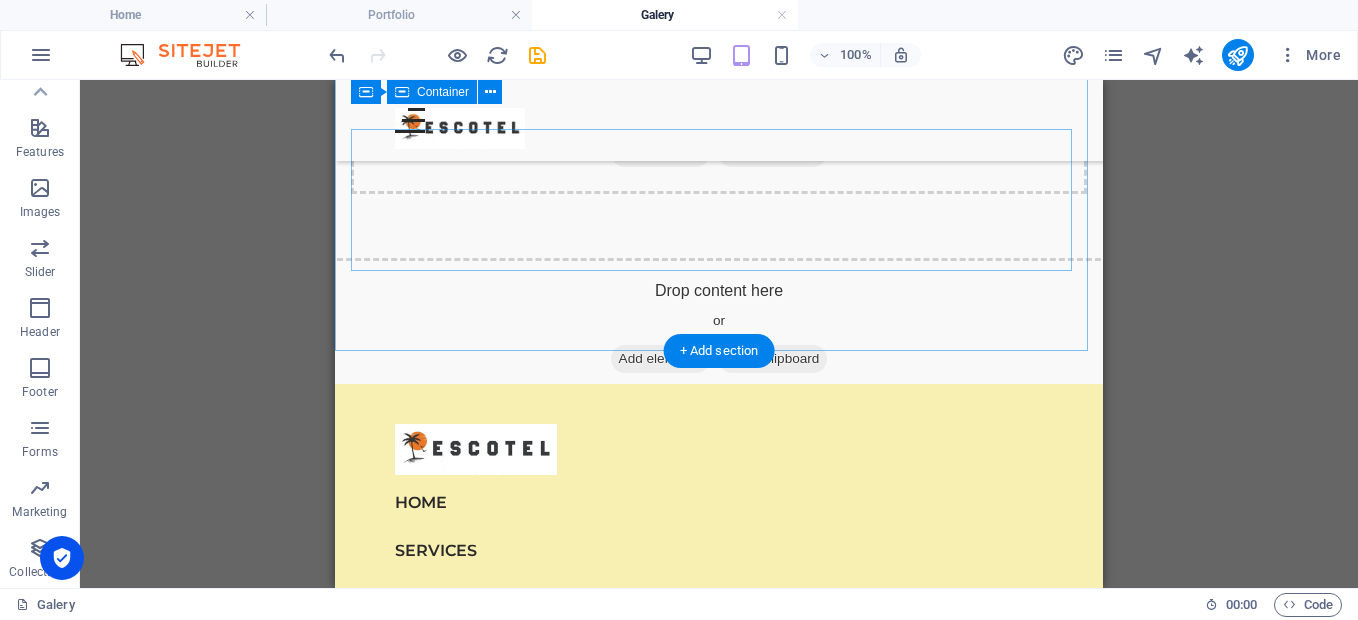 scroll, scrollTop: 89, scrollLeft: 0, axis: vertical 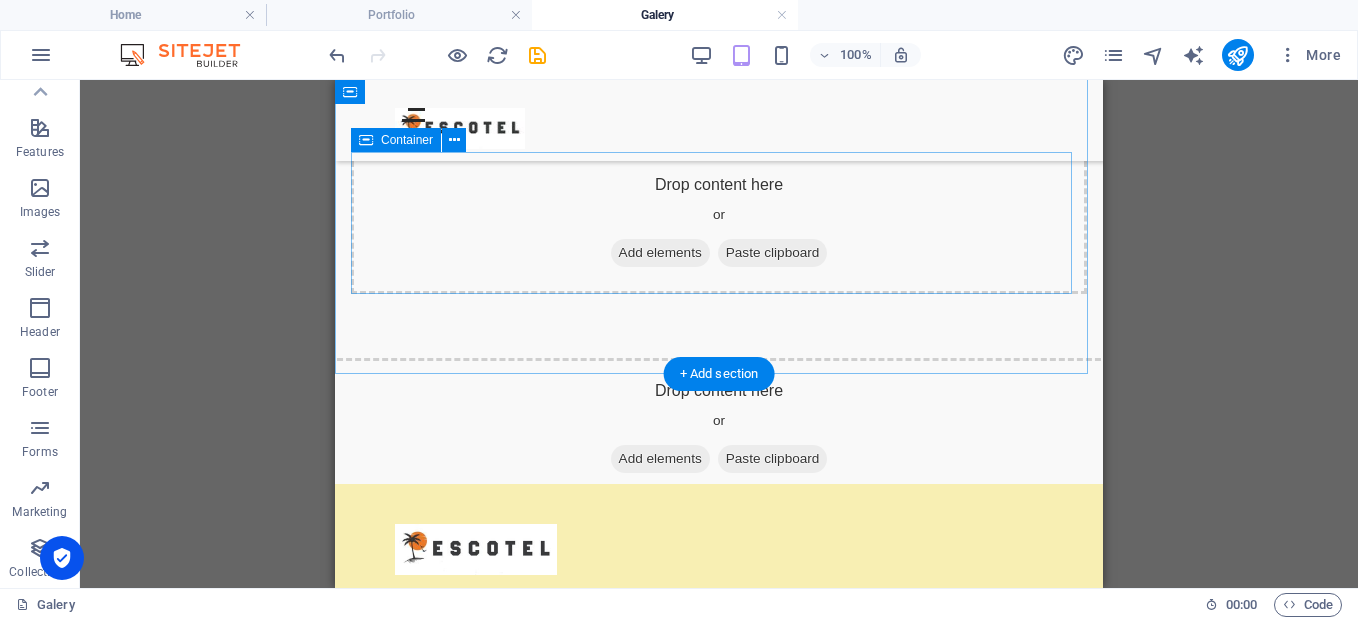 click on "Add elements" at bounding box center (660, 253) 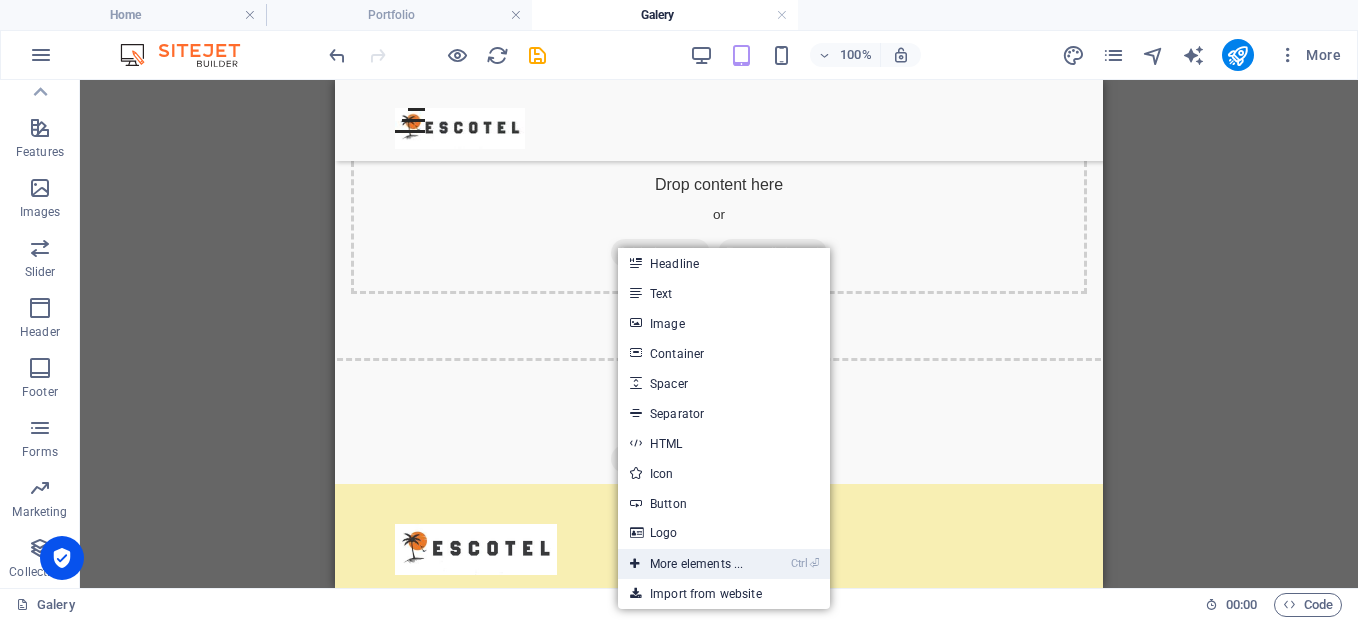 click on "Ctrl ⏎  More elements ..." at bounding box center [686, 564] 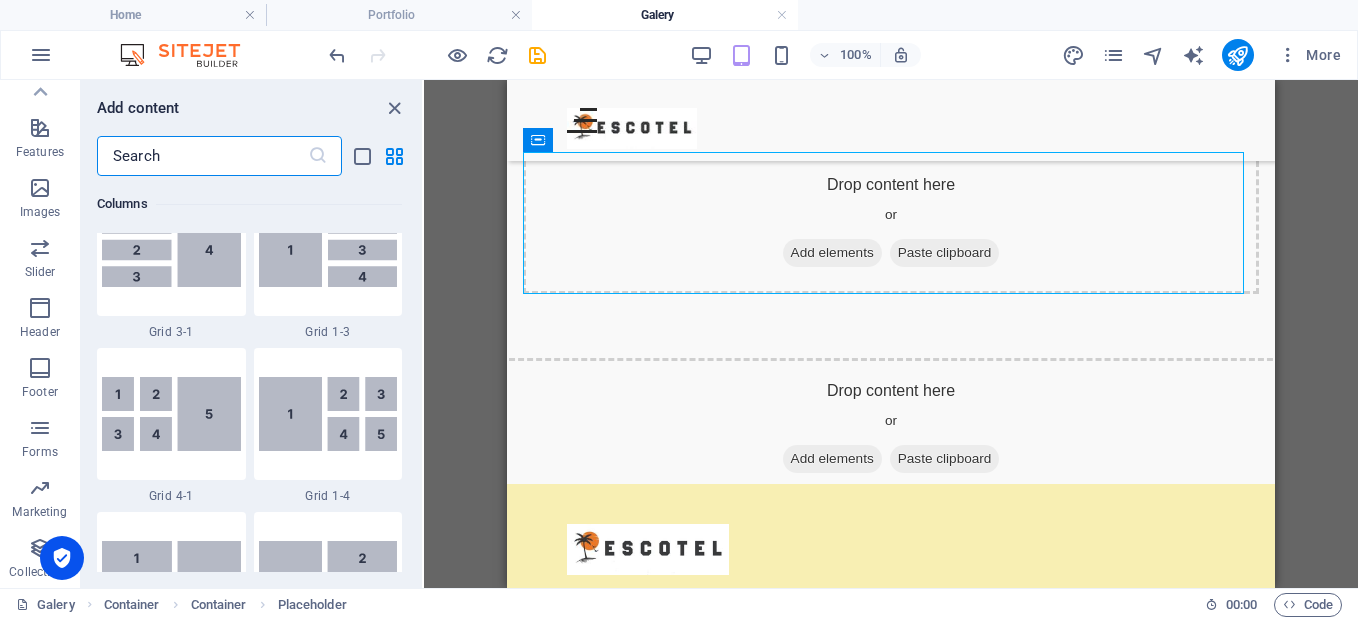 scroll, scrollTop: 2900, scrollLeft: 0, axis: vertical 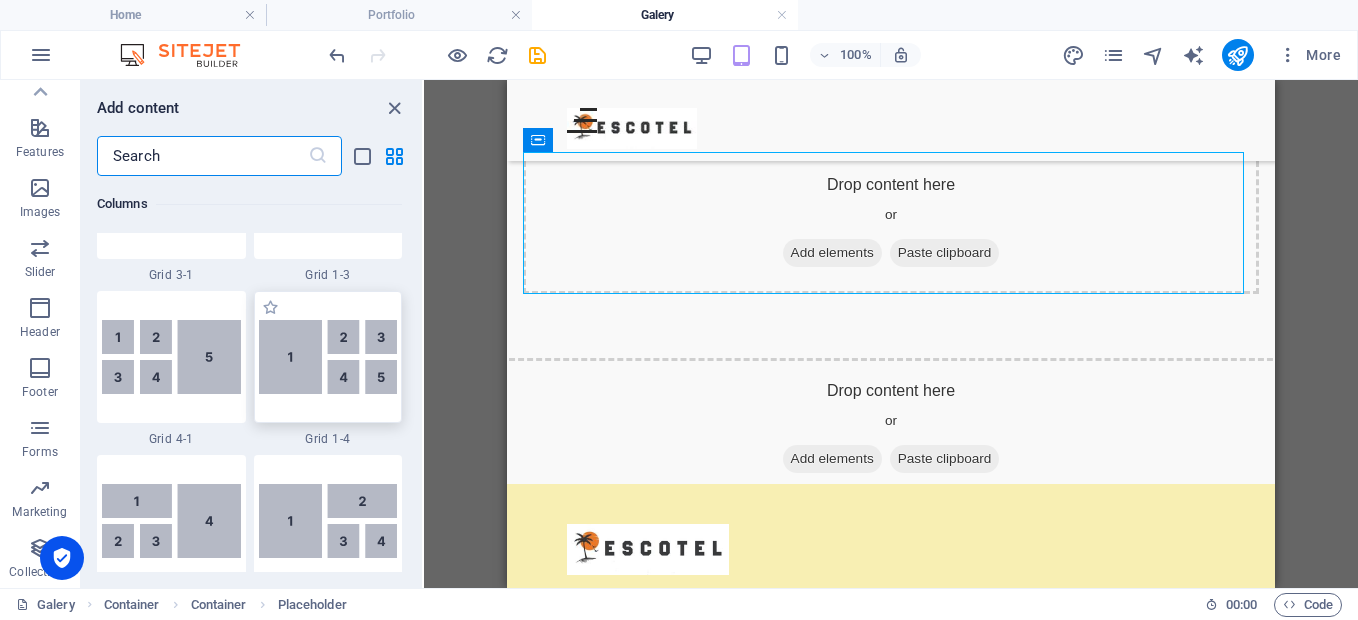 click at bounding box center (328, 357) 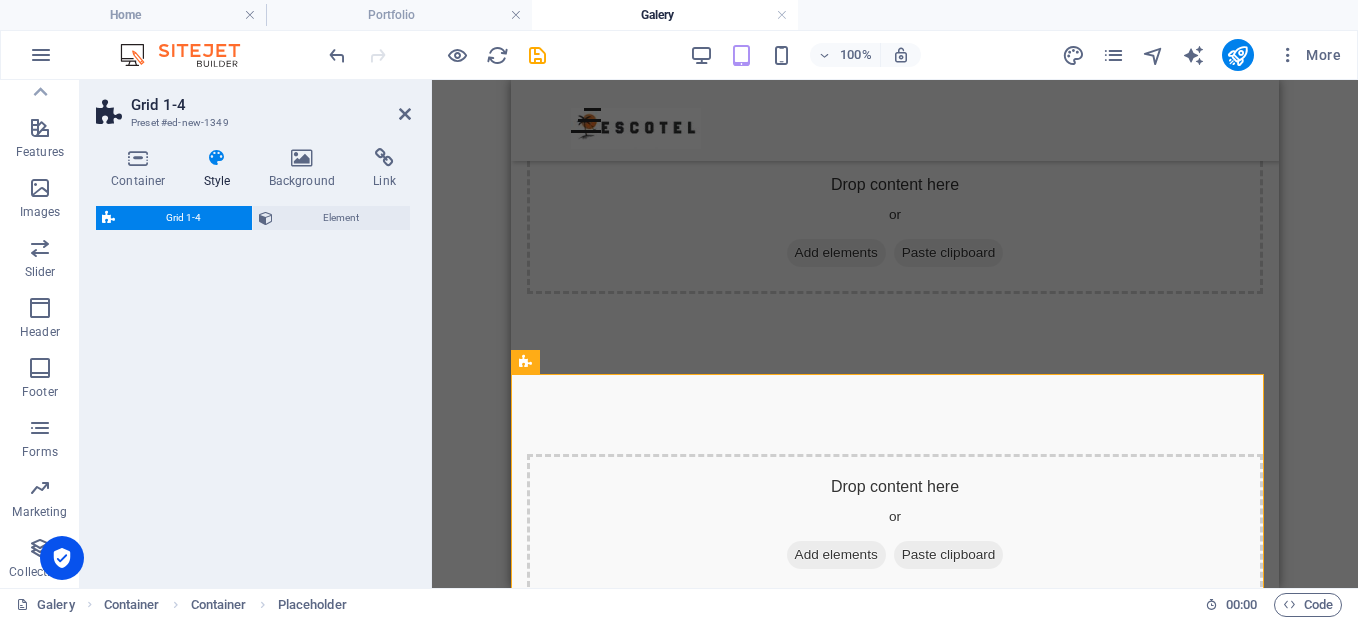 select on "rem" 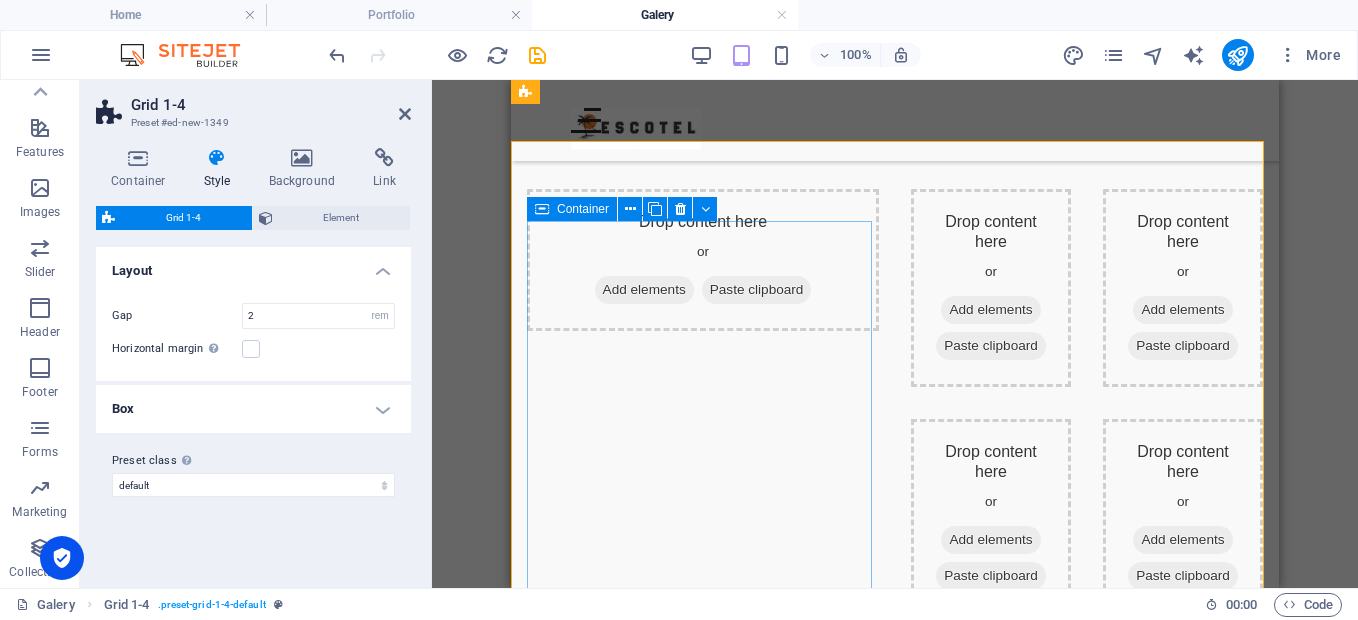 scroll, scrollTop: 289, scrollLeft: 0, axis: vertical 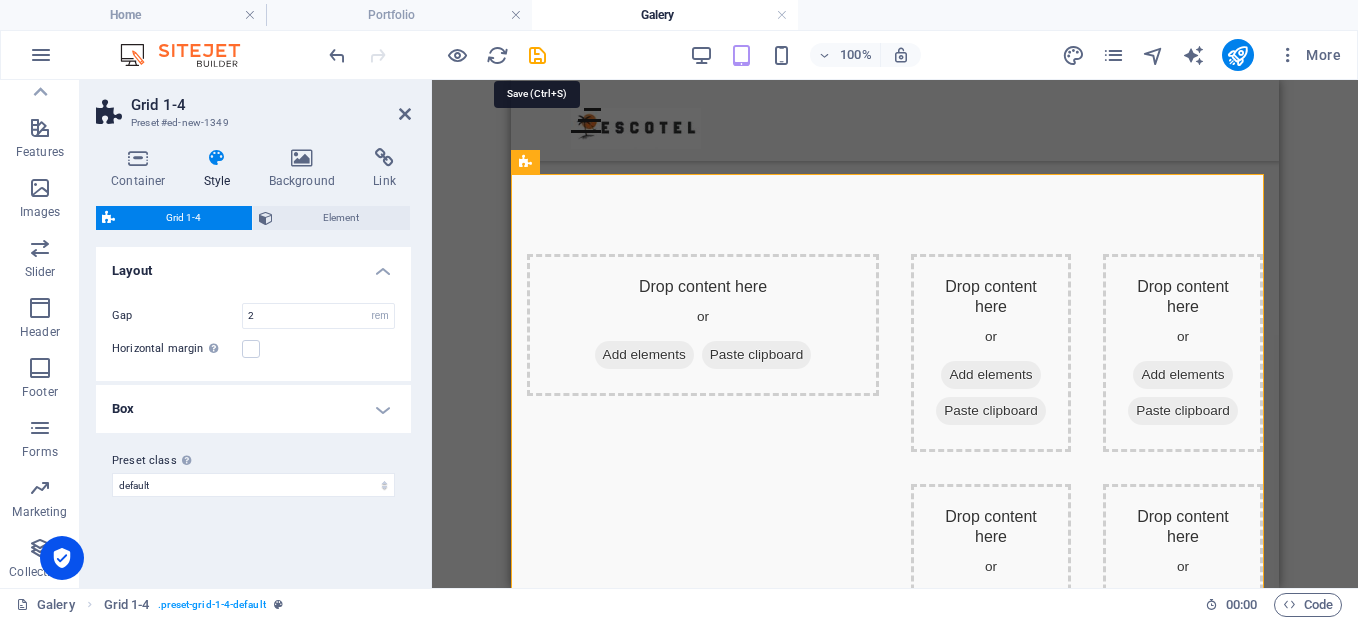 click at bounding box center (537, 55) 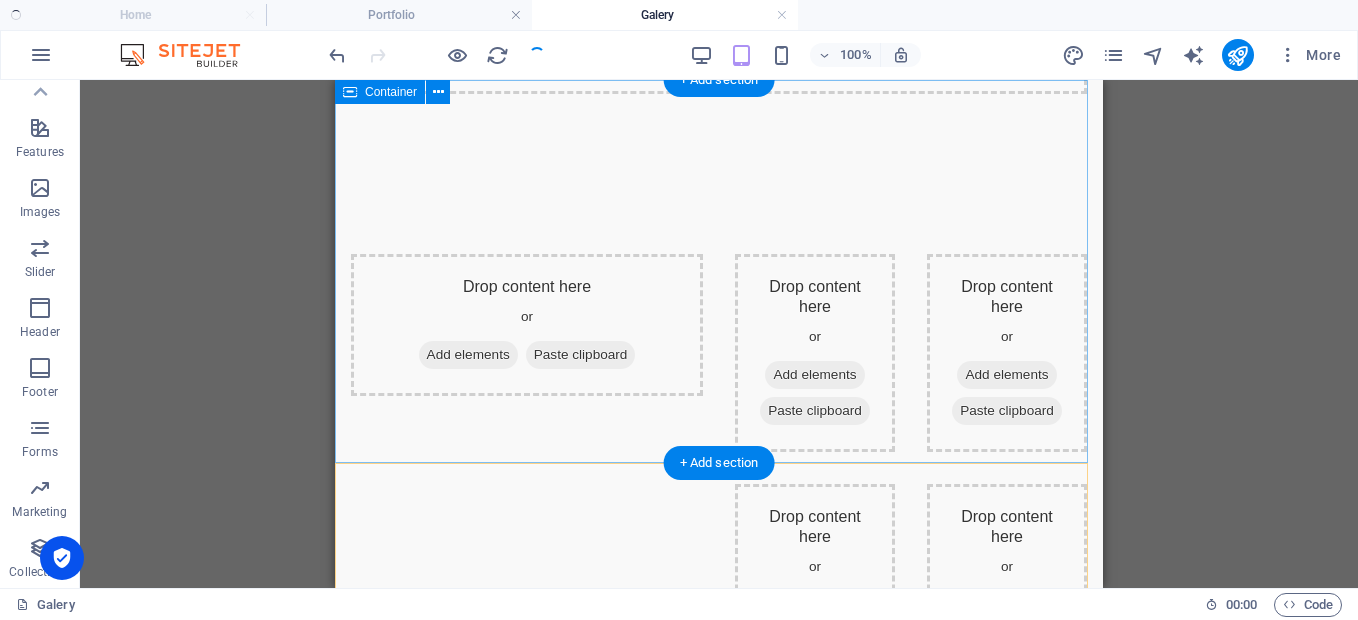 scroll, scrollTop: 0, scrollLeft: 0, axis: both 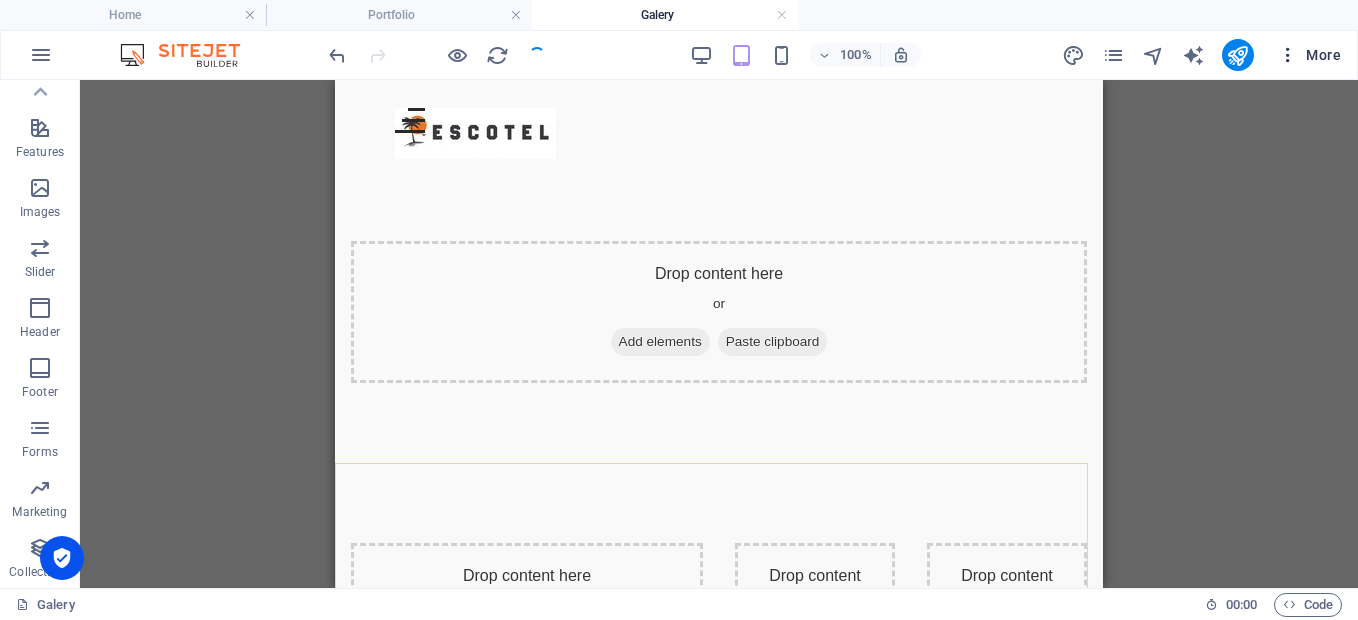 click at bounding box center (1288, 55) 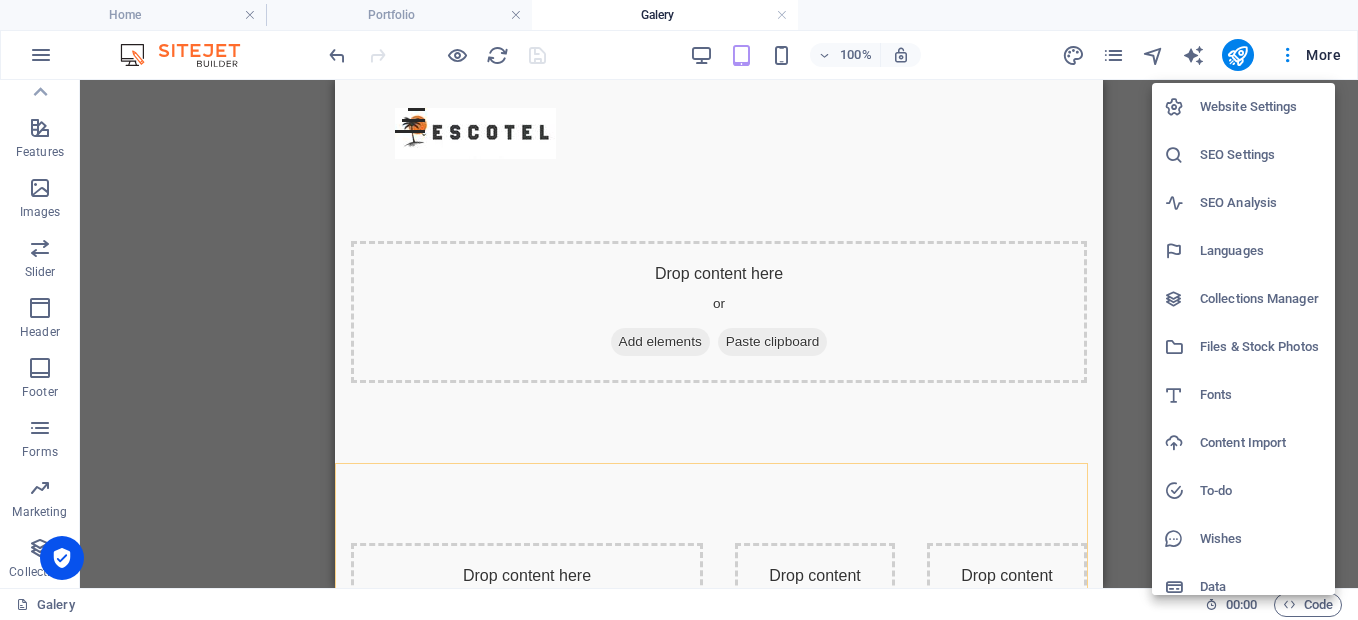click at bounding box center [679, 310] 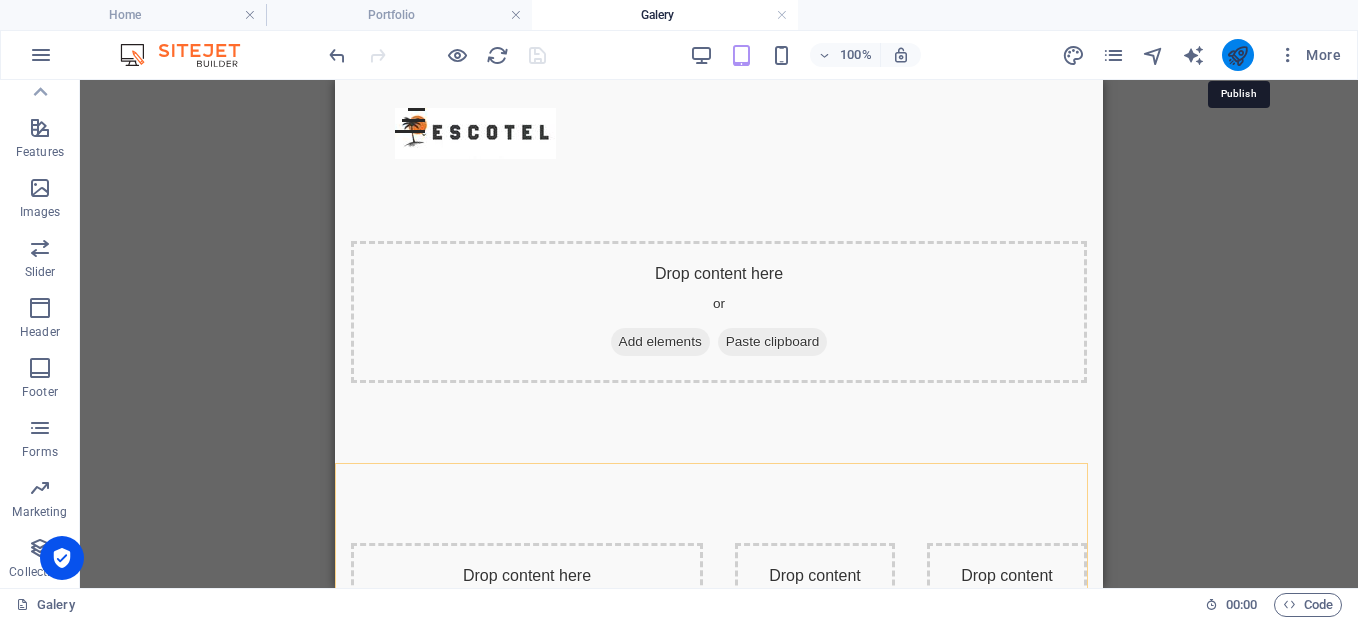 click at bounding box center (1237, 55) 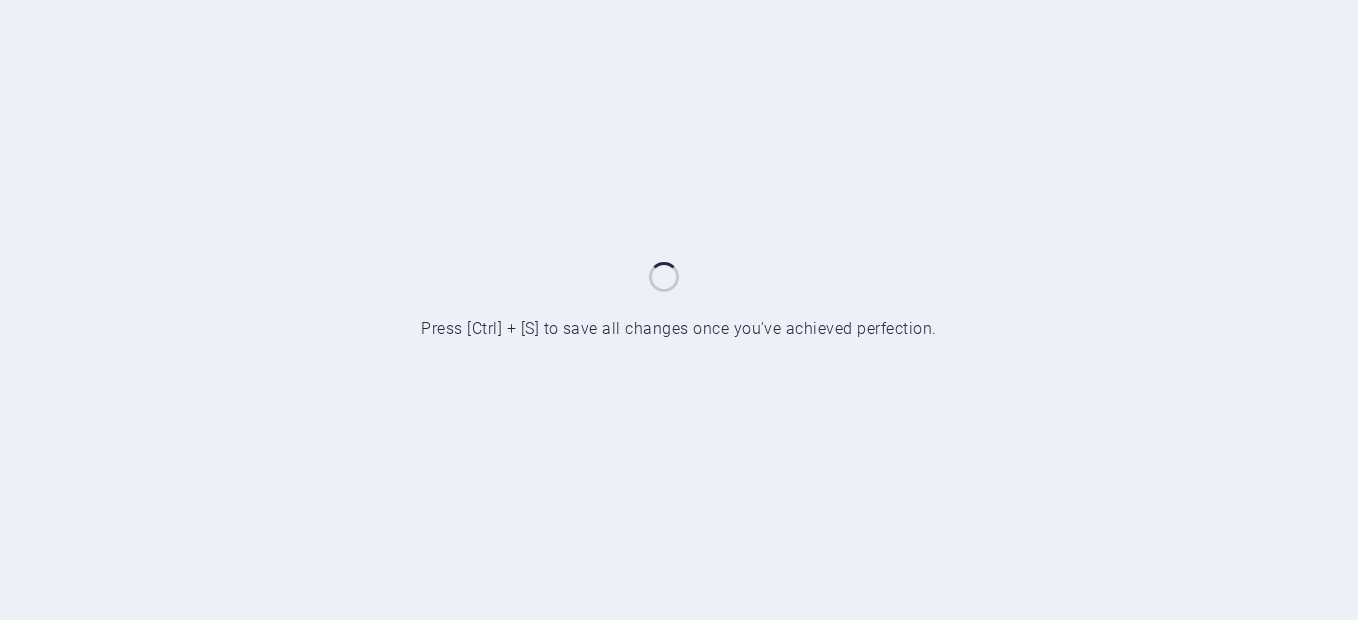 scroll, scrollTop: 0, scrollLeft: 0, axis: both 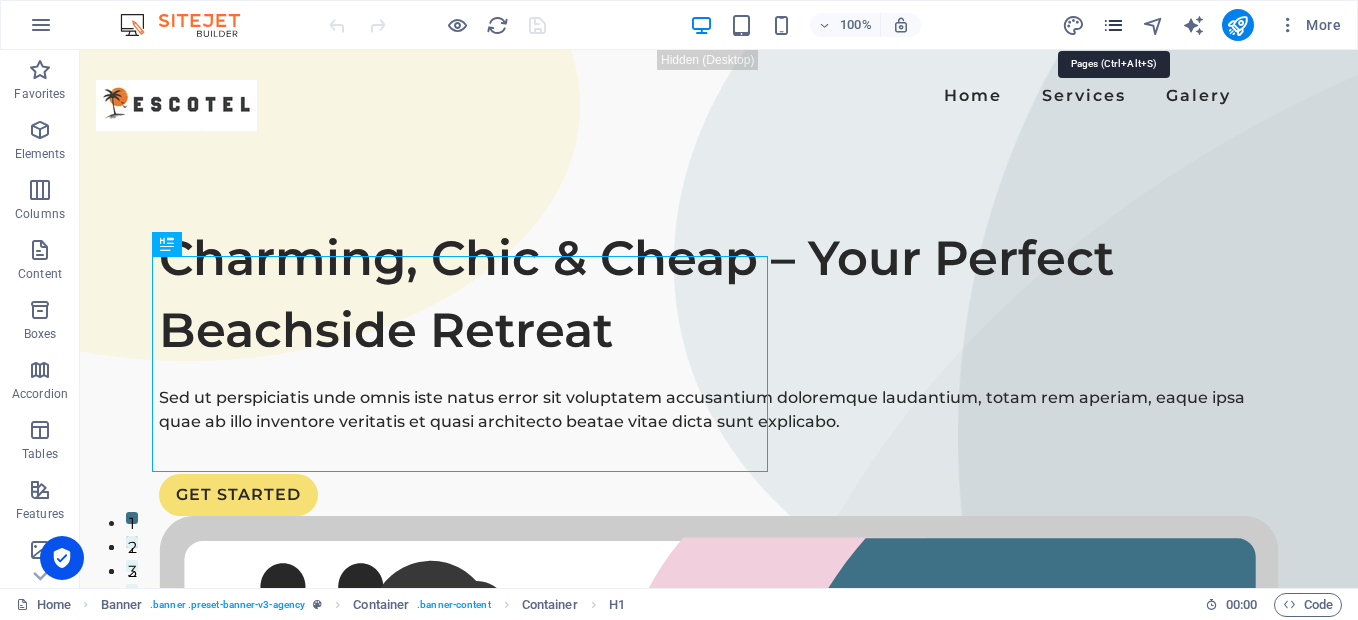 click at bounding box center [1113, 25] 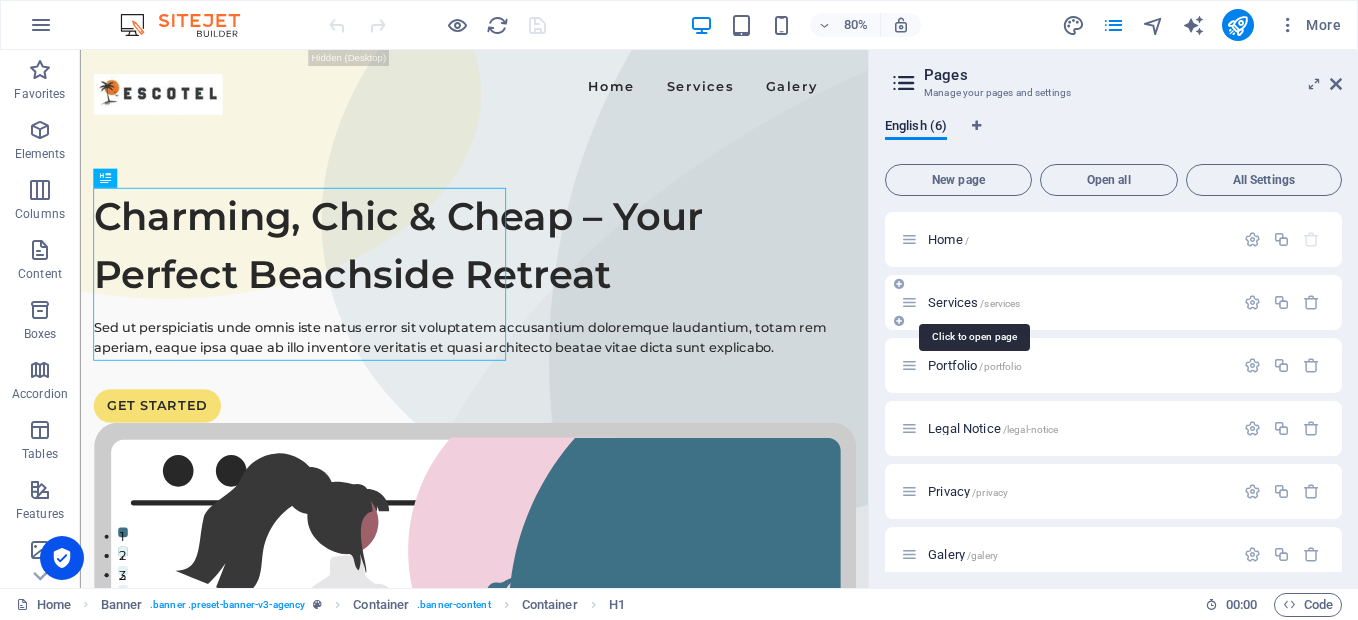 click on "Services /services" at bounding box center (974, 302) 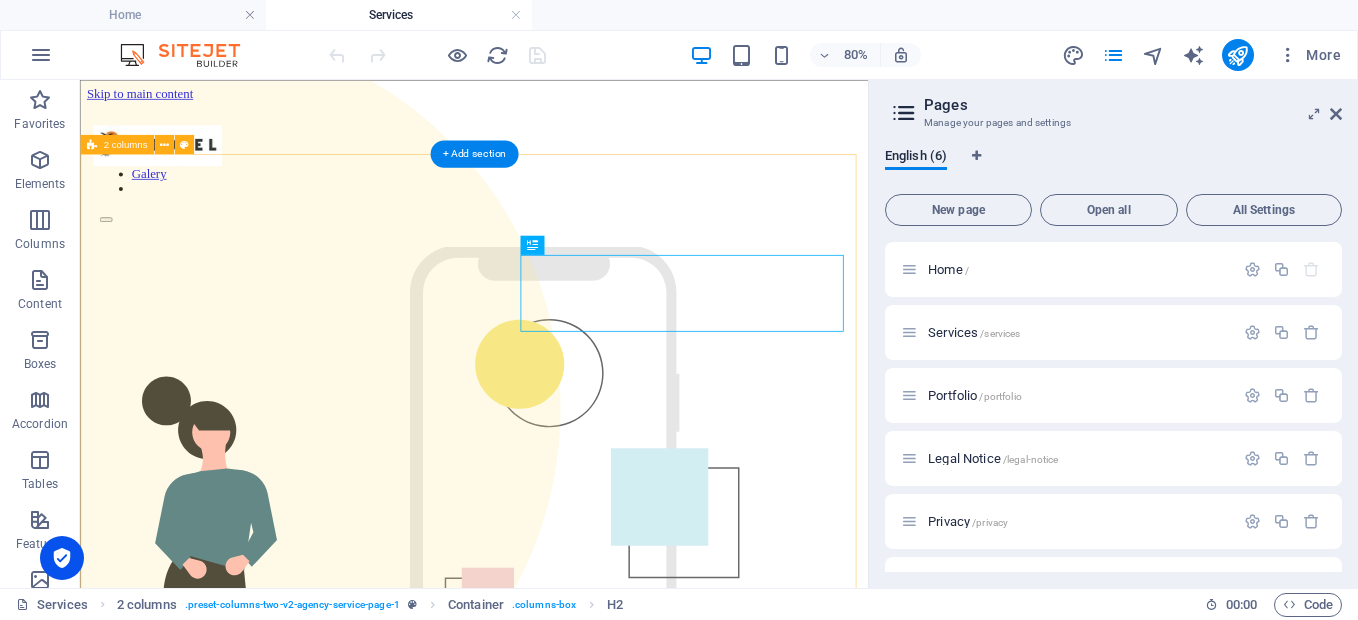 scroll, scrollTop: 0, scrollLeft: 0, axis: both 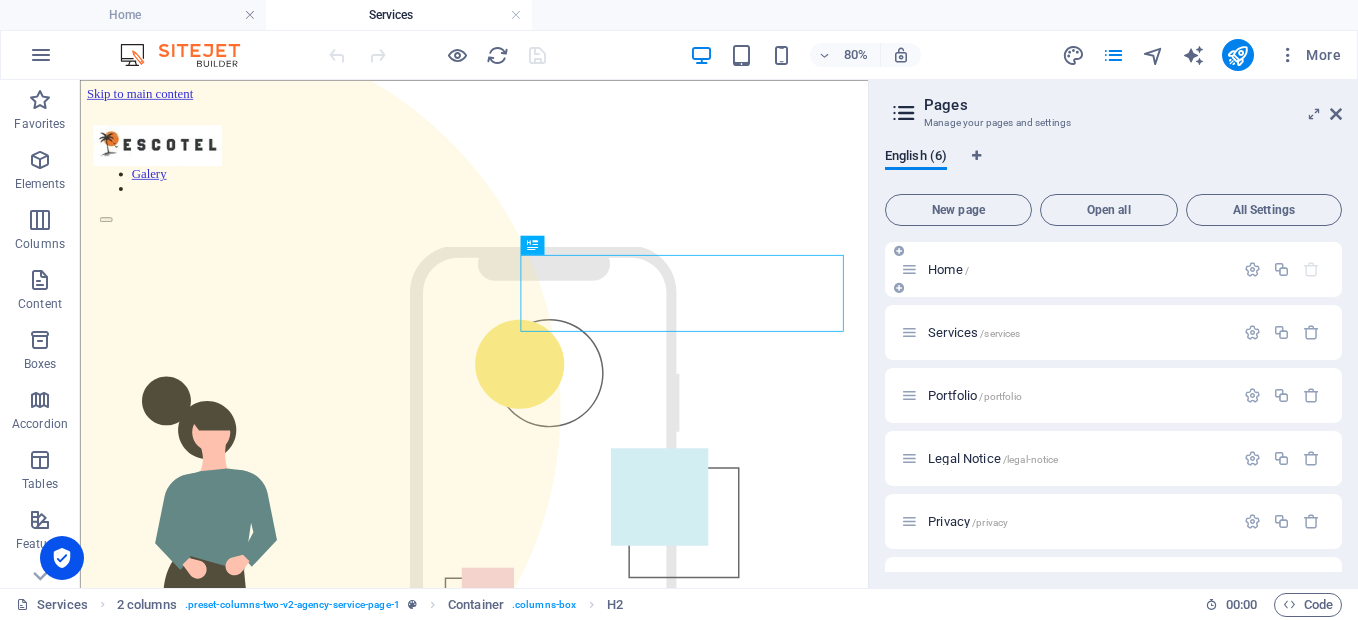 click on "Home /" at bounding box center (948, 269) 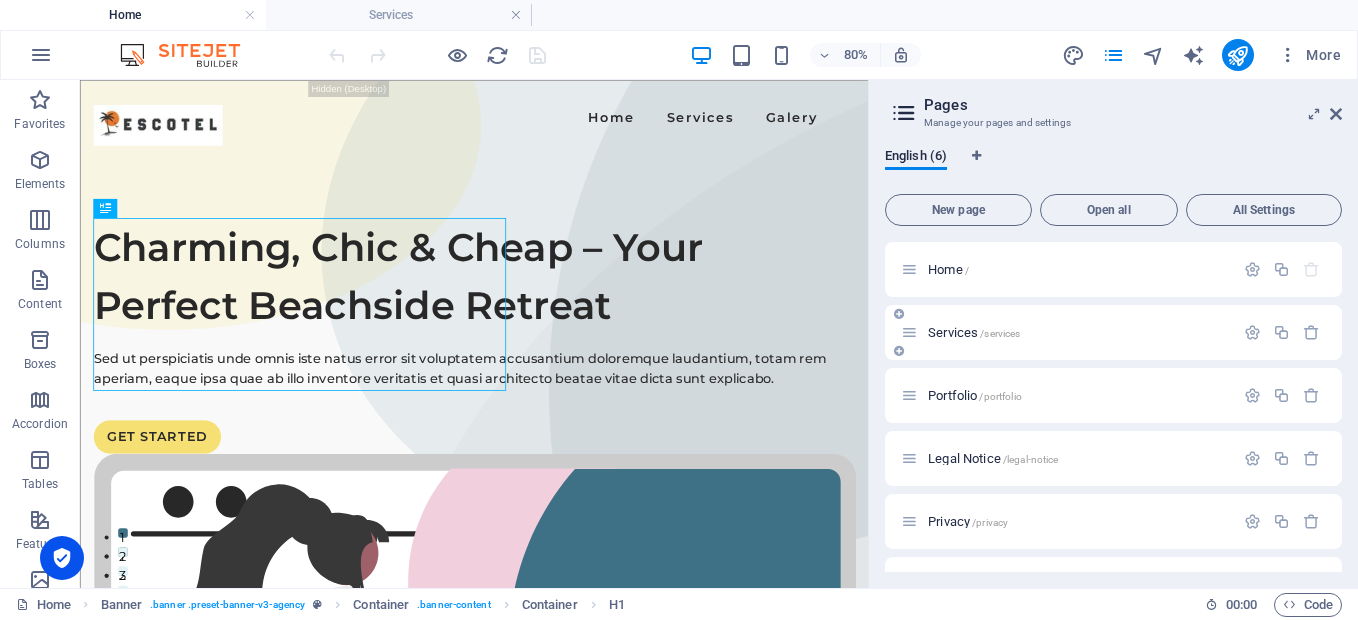 click on "Services /services" at bounding box center [974, 332] 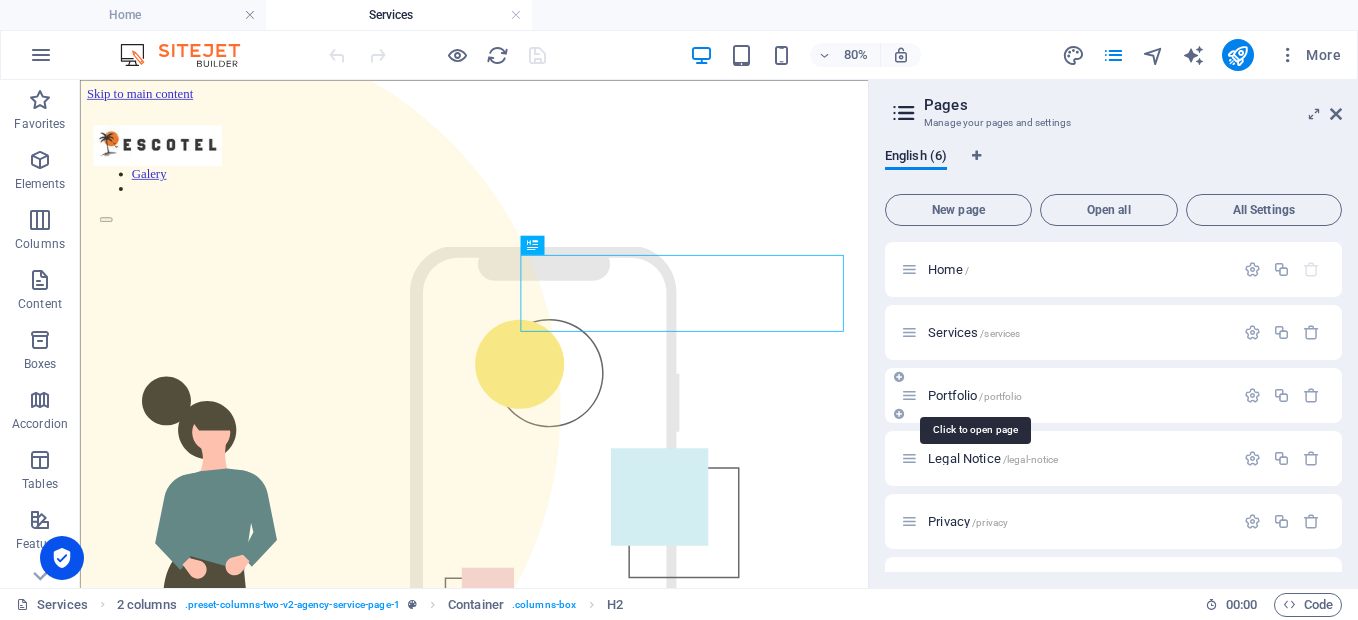 click on "Portfolio /portfolio" at bounding box center (975, 395) 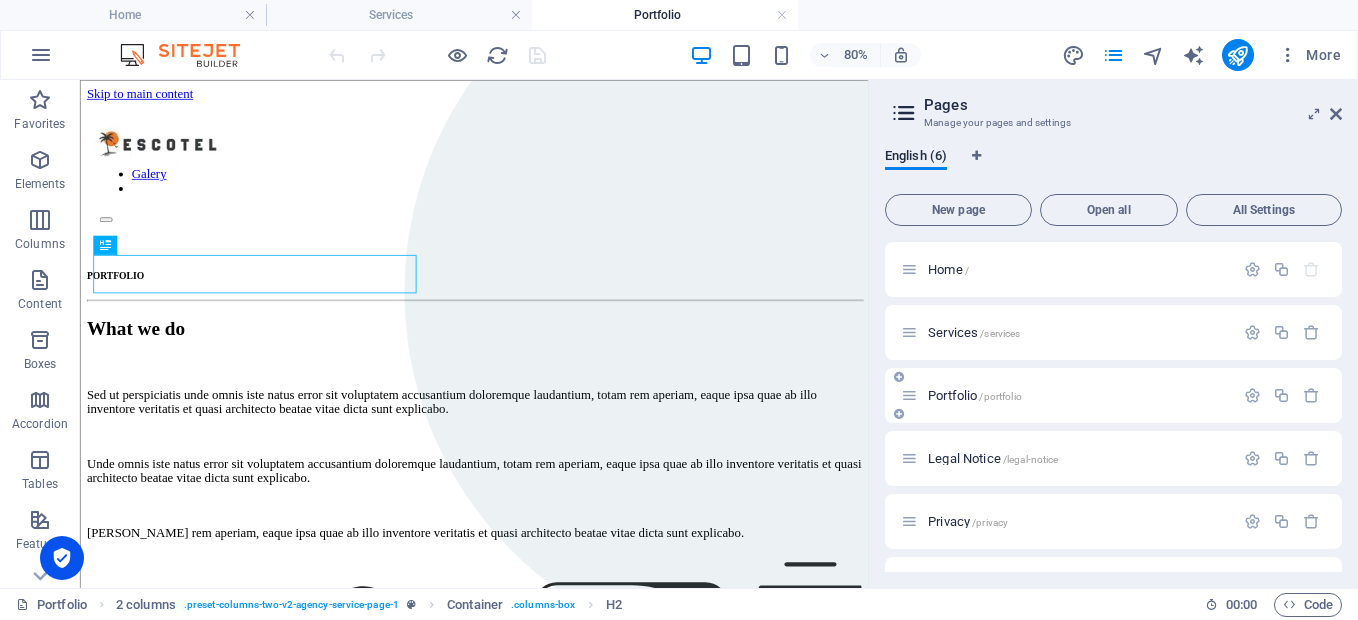 scroll, scrollTop: 0, scrollLeft: 0, axis: both 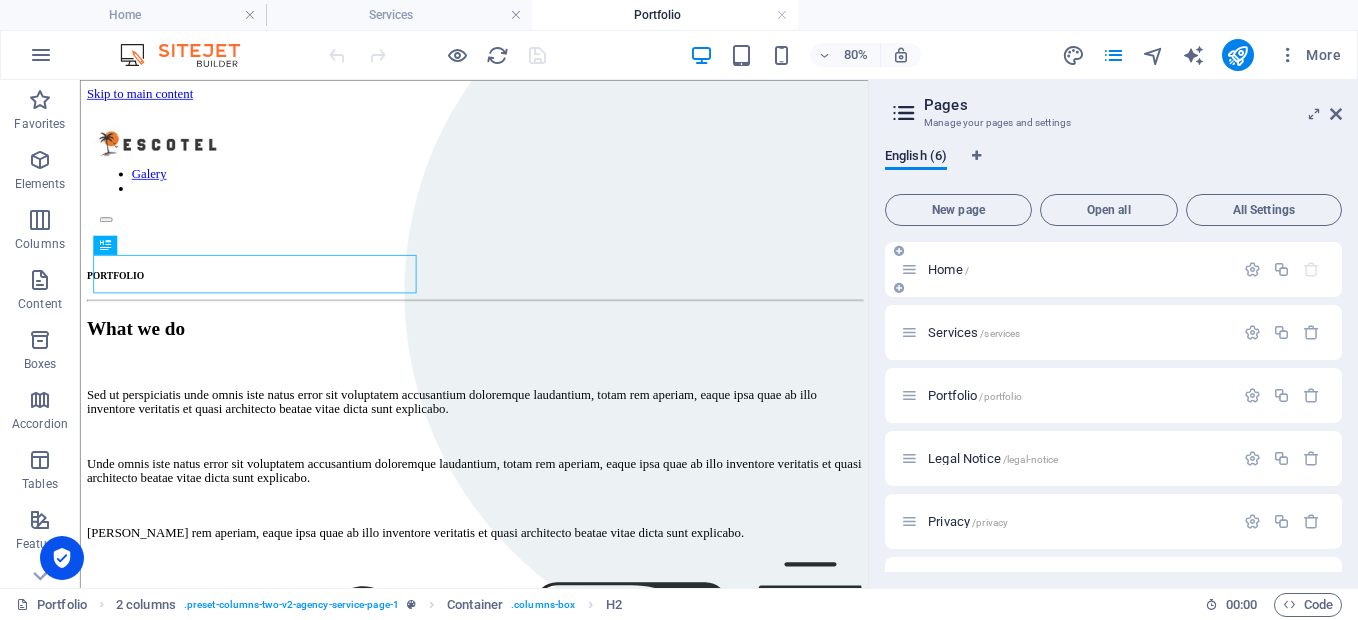 click on "Home /" at bounding box center [948, 269] 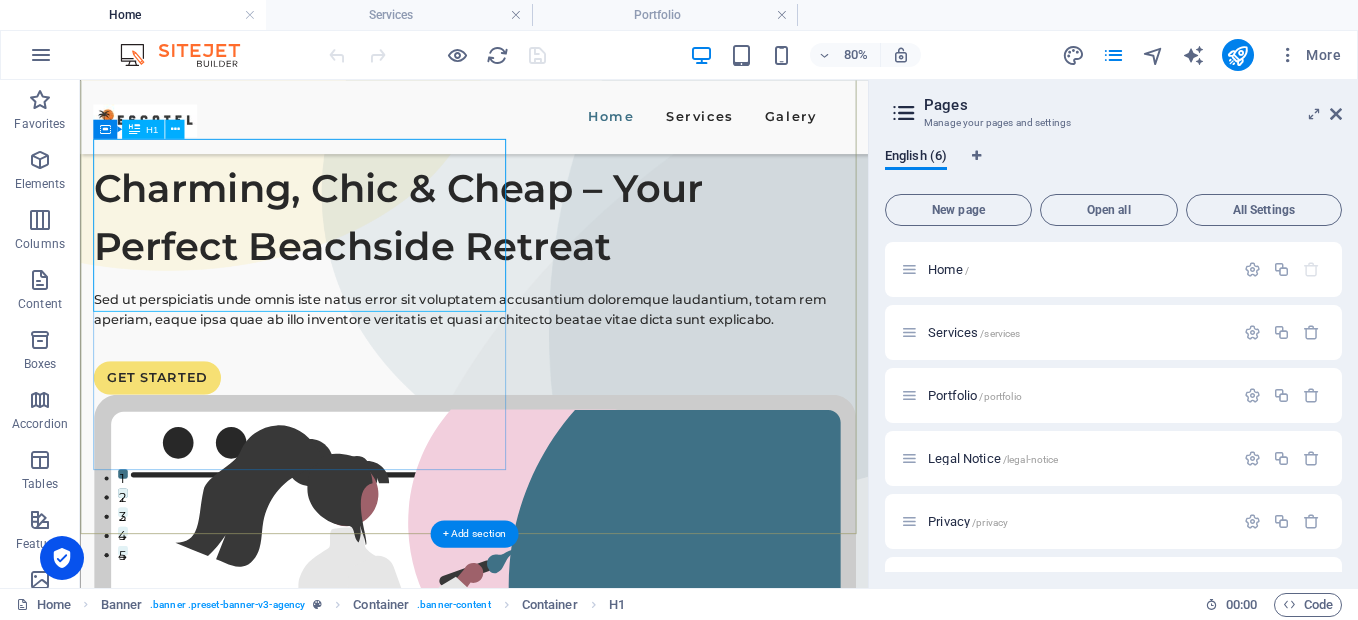 scroll, scrollTop: 100, scrollLeft: 0, axis: vertical 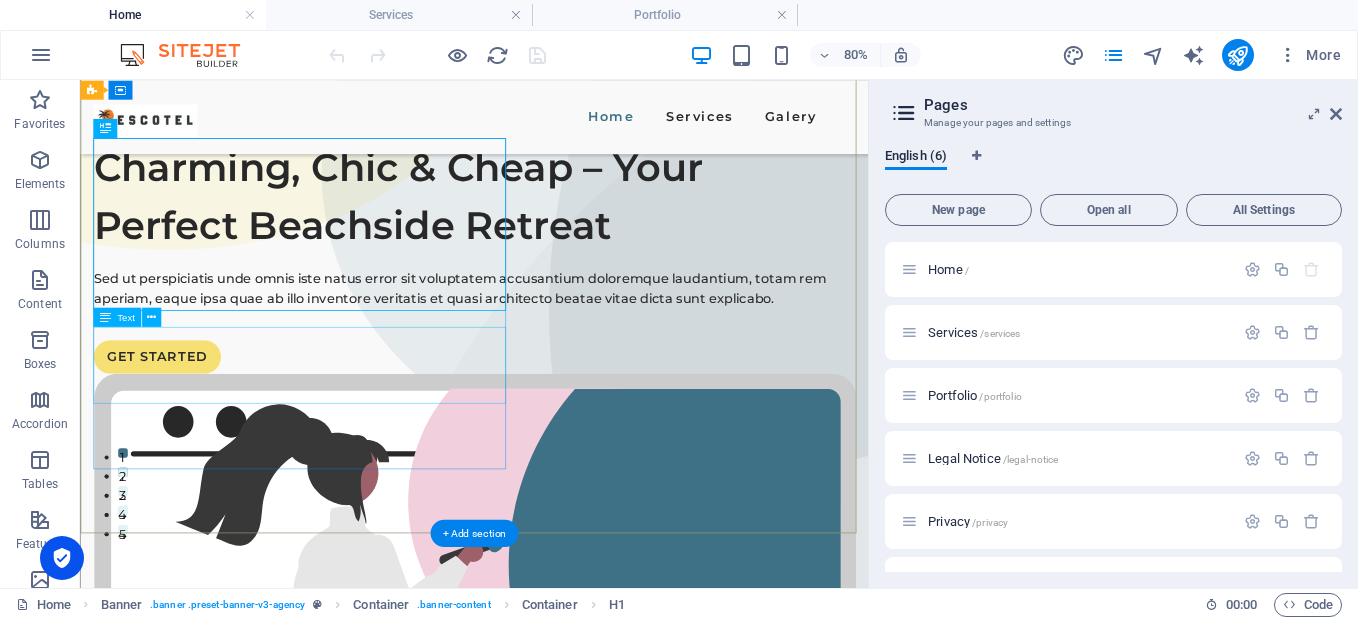 click on "Sed ut perspiciatis unde omnis iste natus error sit voluptatem accusantium doloremque laudantium, totam rem aperiam, eaque ipsa quae ab illo inventore veritatis et quasi architecto beatae vitae dicta sunt explicabo." at bounding box center (572, 340) 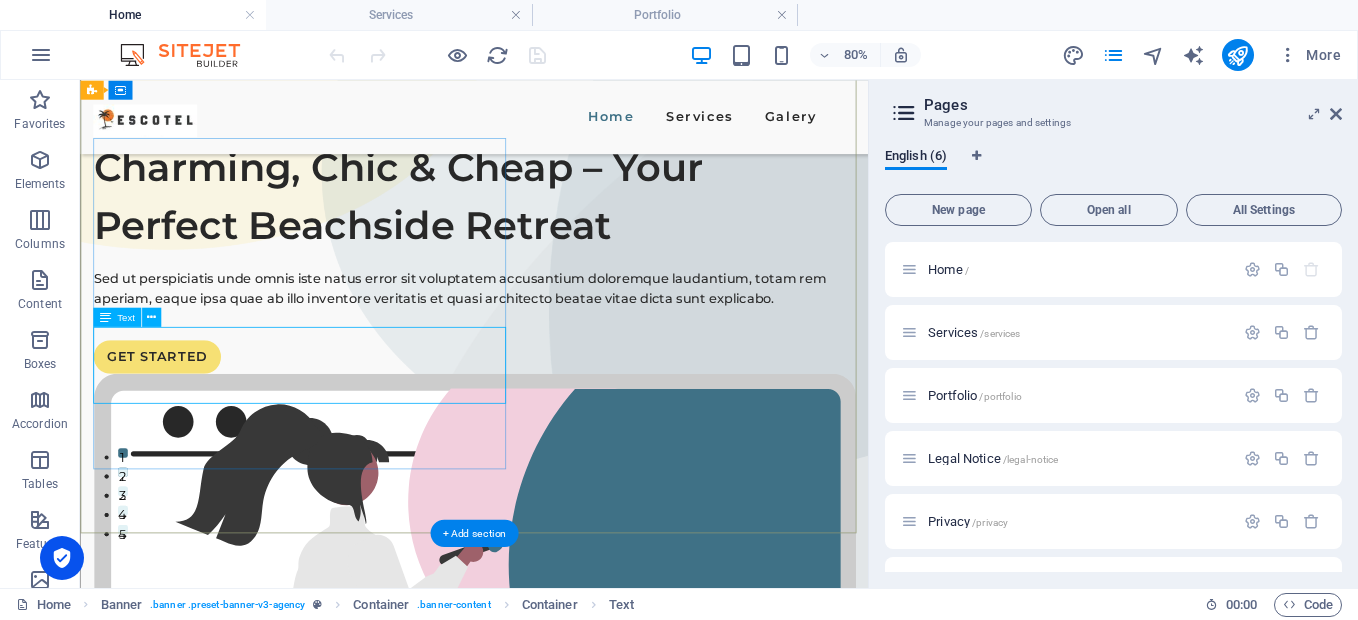 click on "Sed ut perspiciatis unde omnis iste natus error sit voluptatem accusantium doloremque laudantium, totam rem aperiam, eaque ipsa quae ab illo inventore veritatis et quasi architecto beatae vitae dicta sunt explicabo." at bounding box center [572, 340] 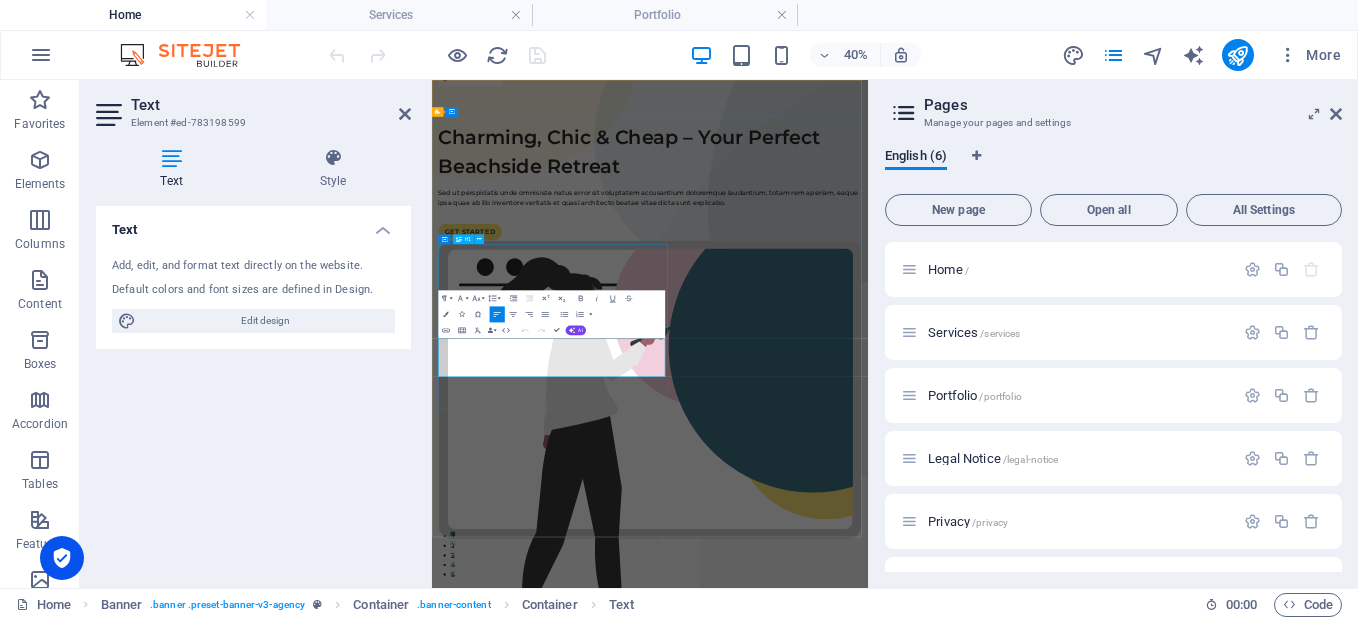 scroll, scrollTop: 0, scrollLeft: 0, axis: both 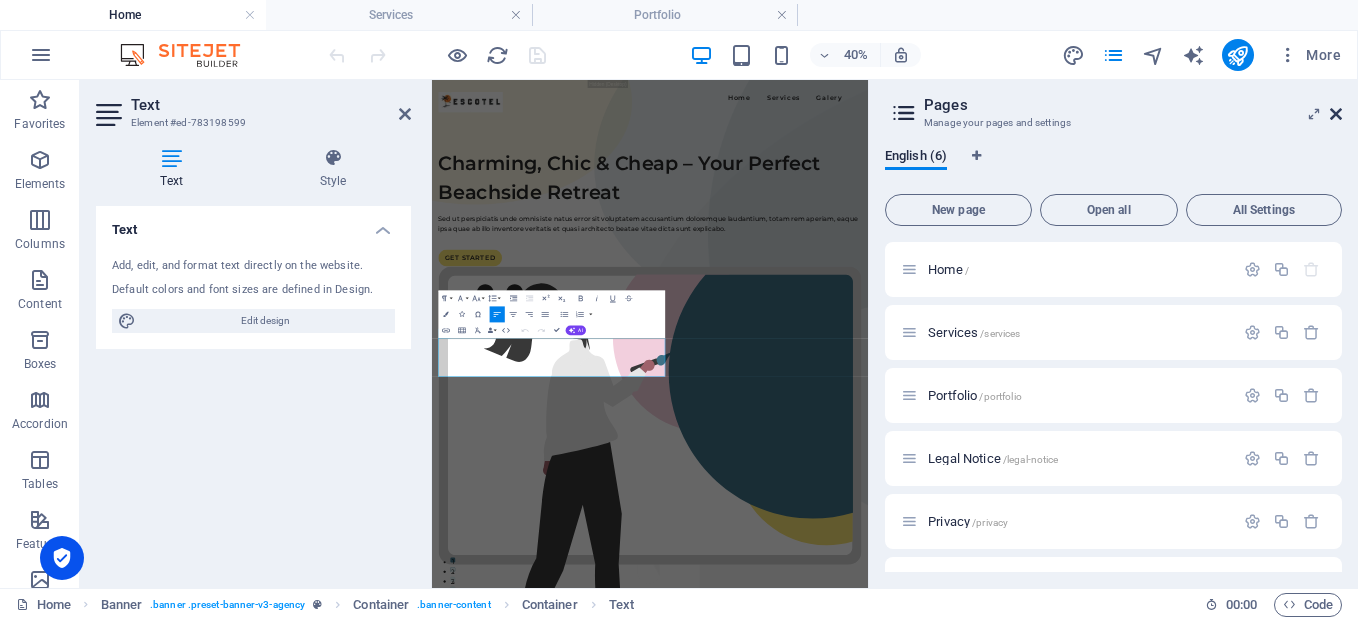 drag, startPoint x: 442, startPoint y: 295, endPoint x: 1331, endPoint y: 111, distance: 907.8419 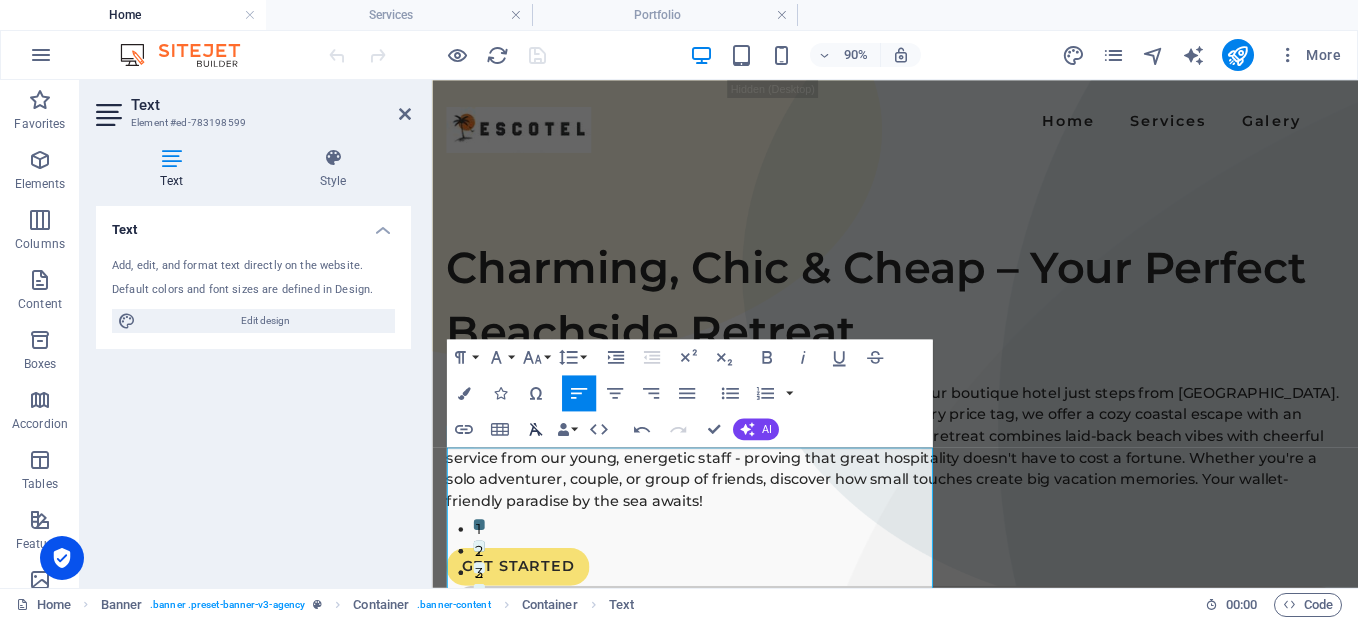 scroll, scrollTop: 11354, scrollLeft: 3, axis: both 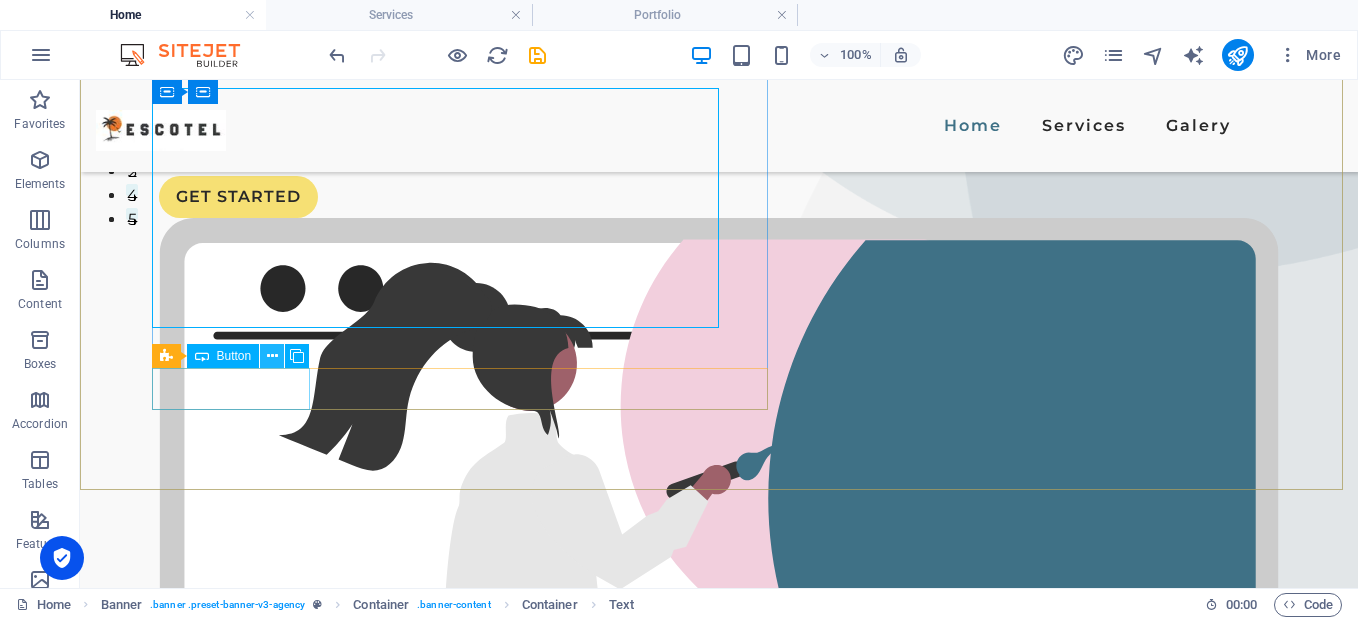 click at bounding box center (272, 356) 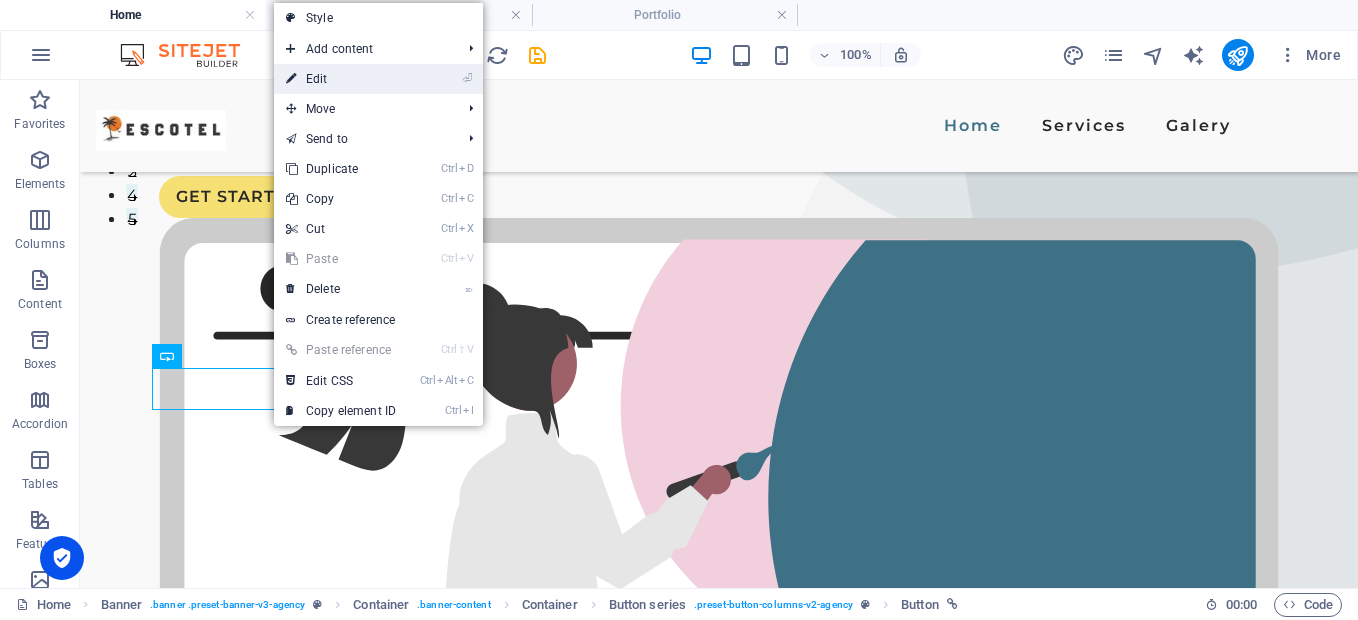 click on "⏎  Edit" at bounding box center [341, 79] 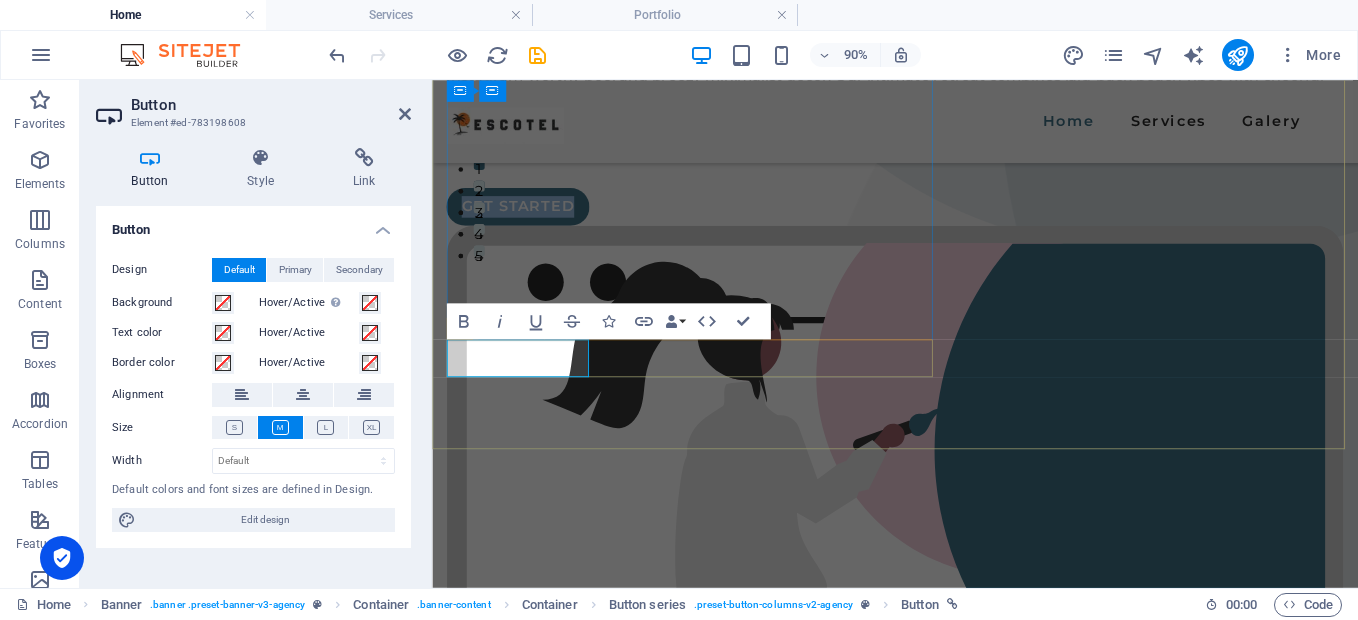 click on "GET STARTED" at bounding box center (527, 221) 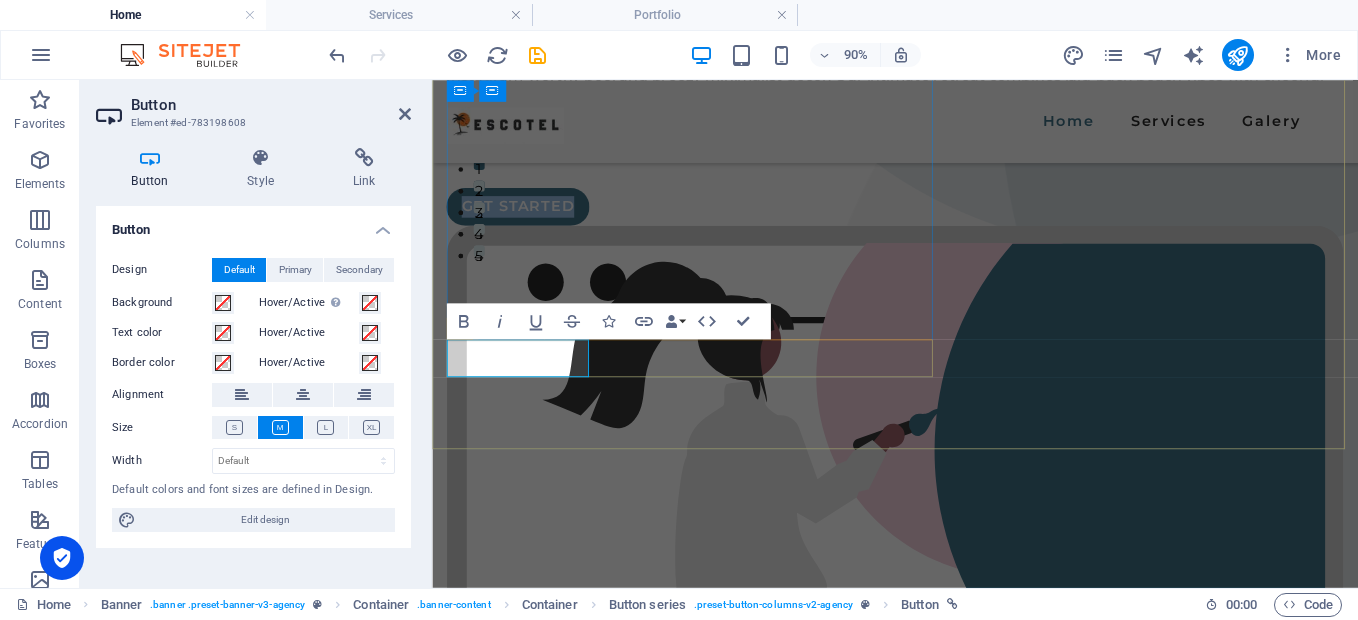 type 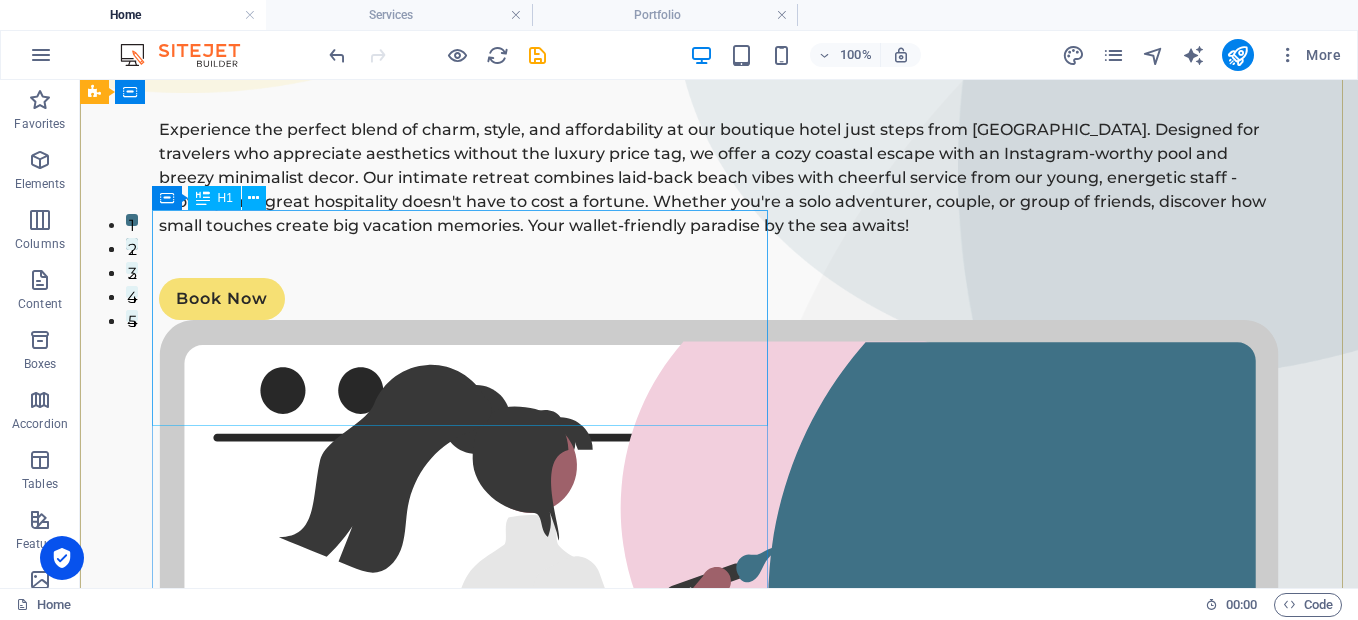 scroll, scrollTop: 0, scrollLeft: 0, axis: both 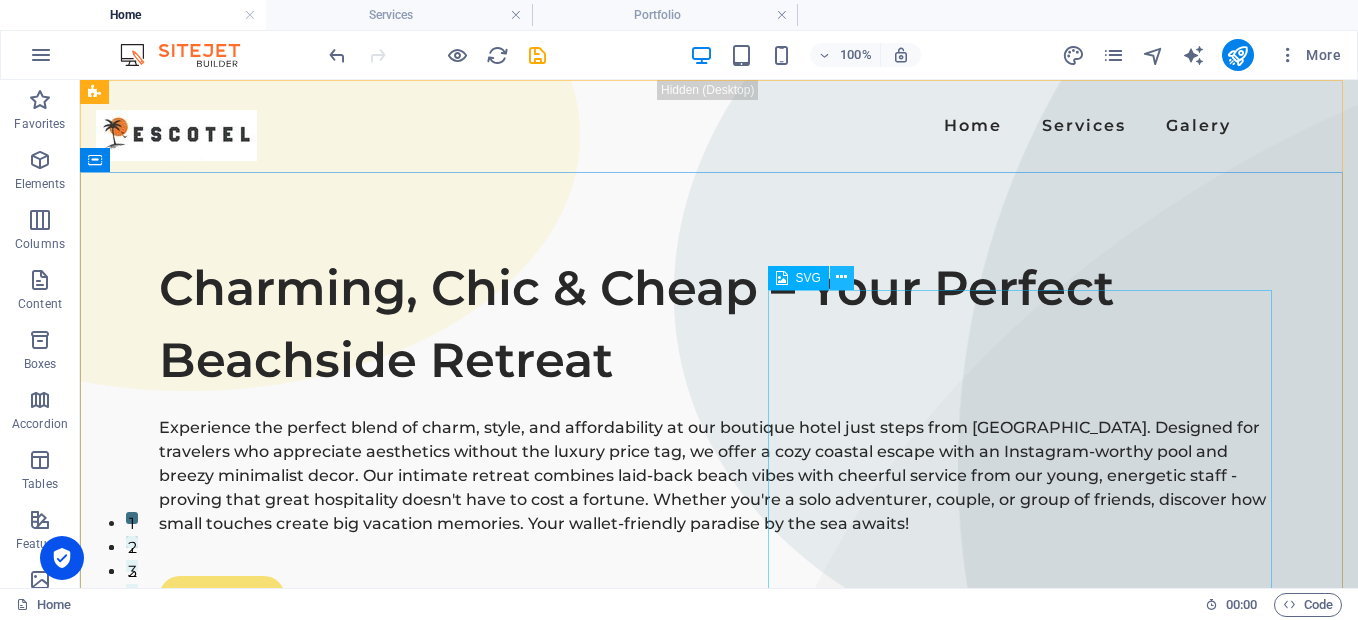 click at bounding box center [841, 277] 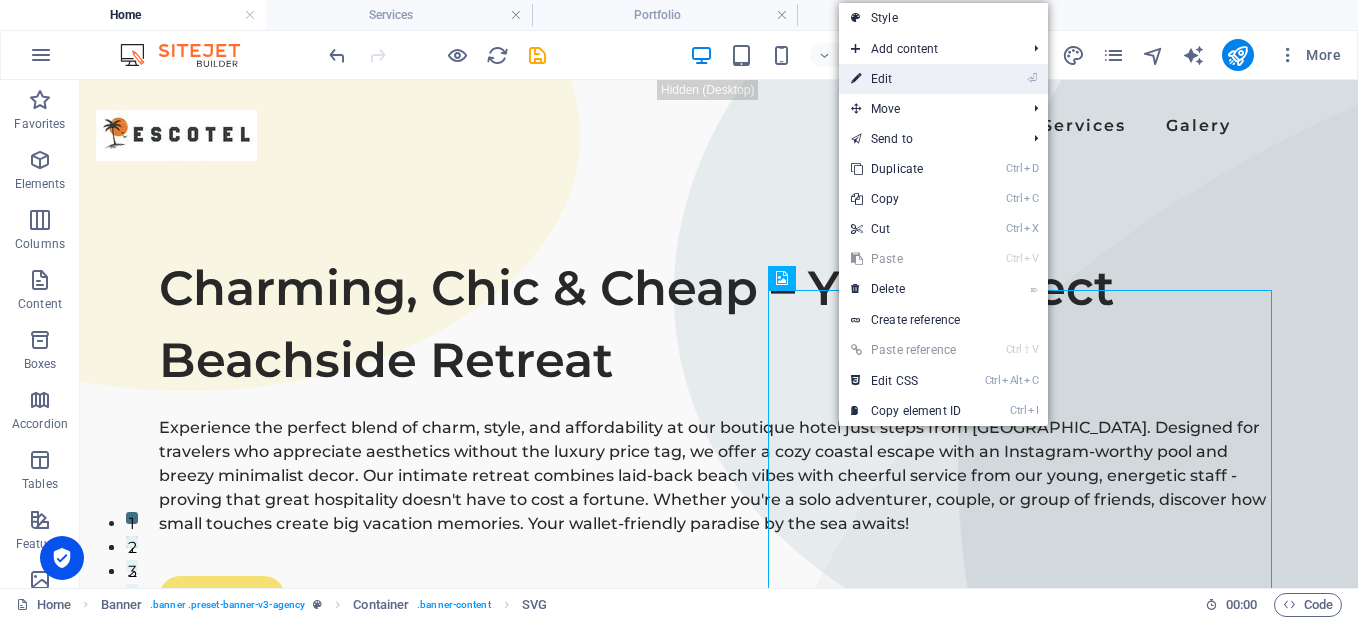 click on "⏎  Edit" at bounding box center [906, 79] 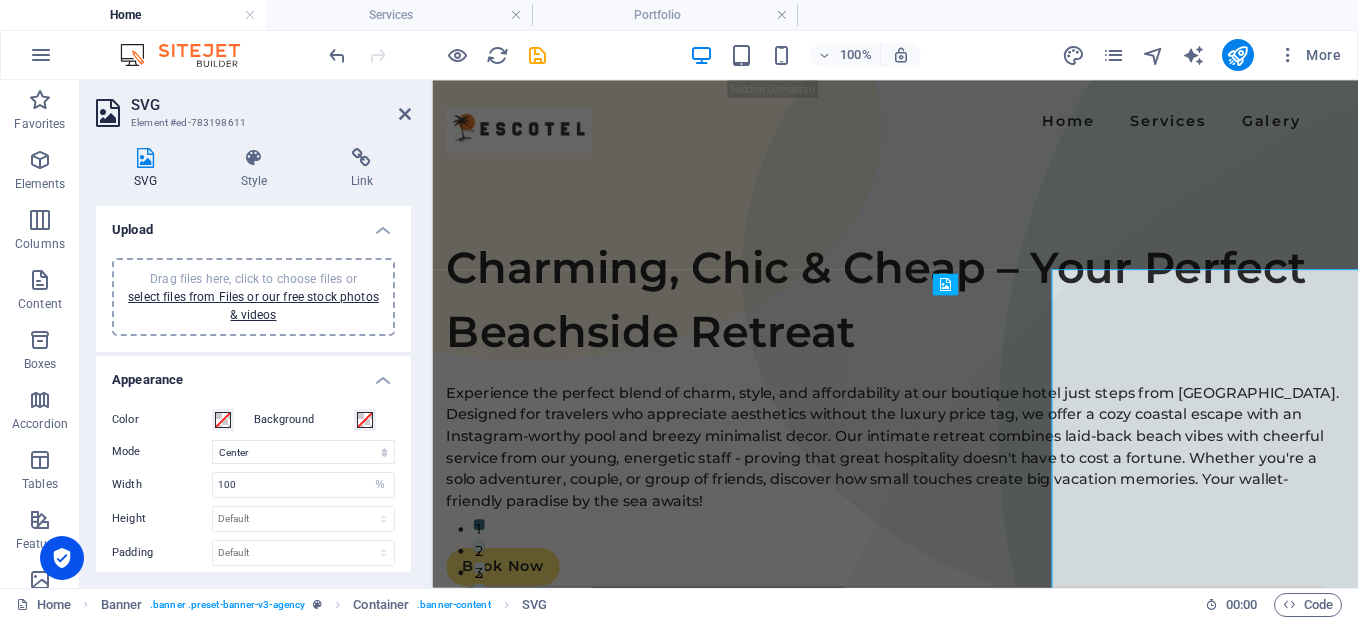 click on "Drag files here, click to choose files or select files from Files or our free stock photos & videos" at bounding box center [253, 297] 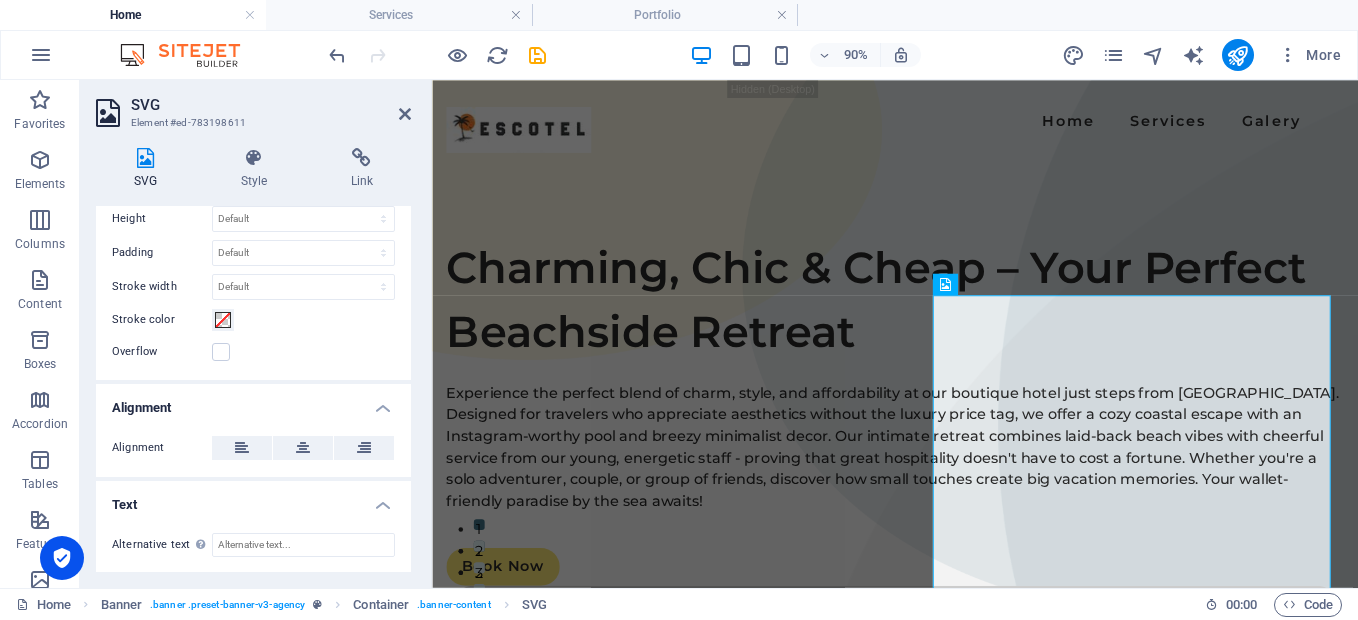 scroll, scrollTop: 301, scrollLeft: 0, axis: vertical 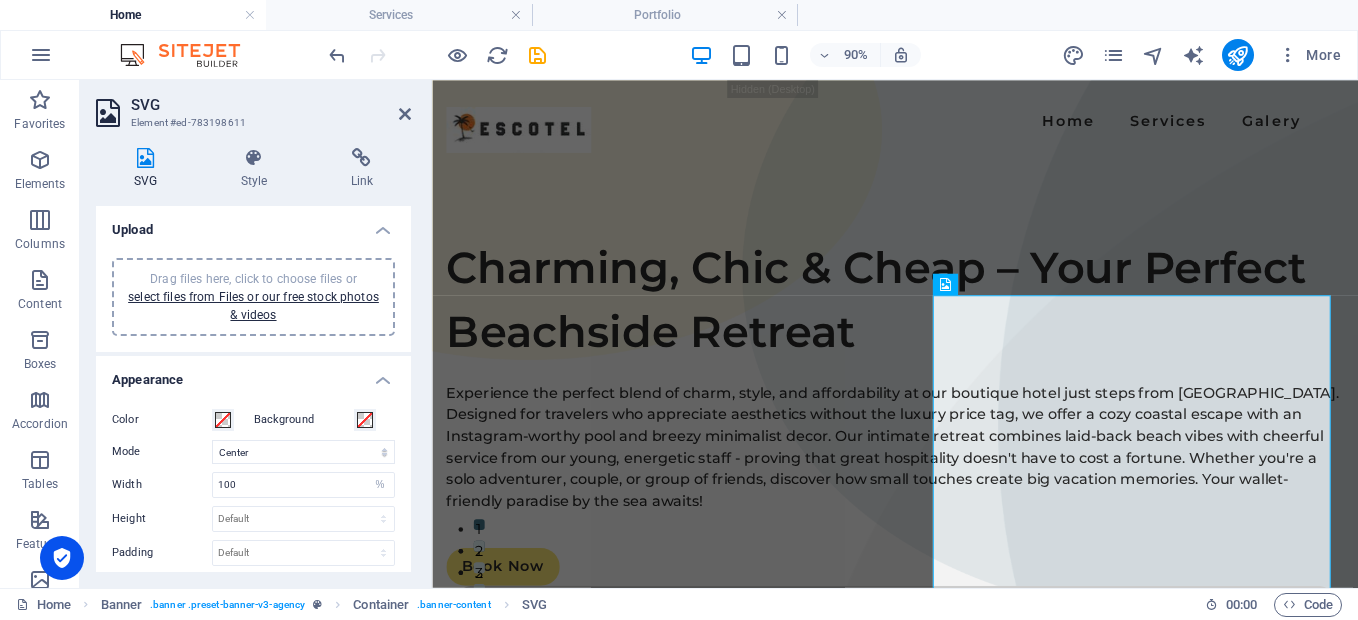 click on "Drag files here, click to choose files or select files from Files or our free stock photos & videos" at bounding box center [253, 297] 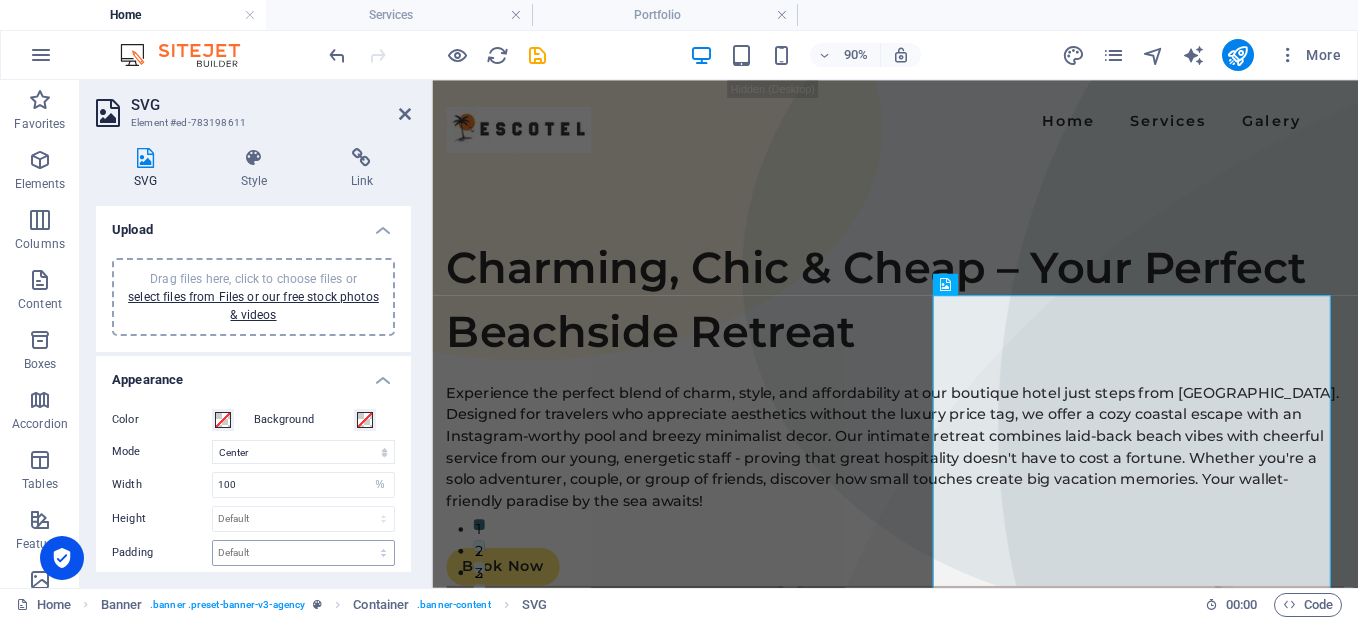scroll, scrollTop: 200, scrollLeft: 0, axis: vertical 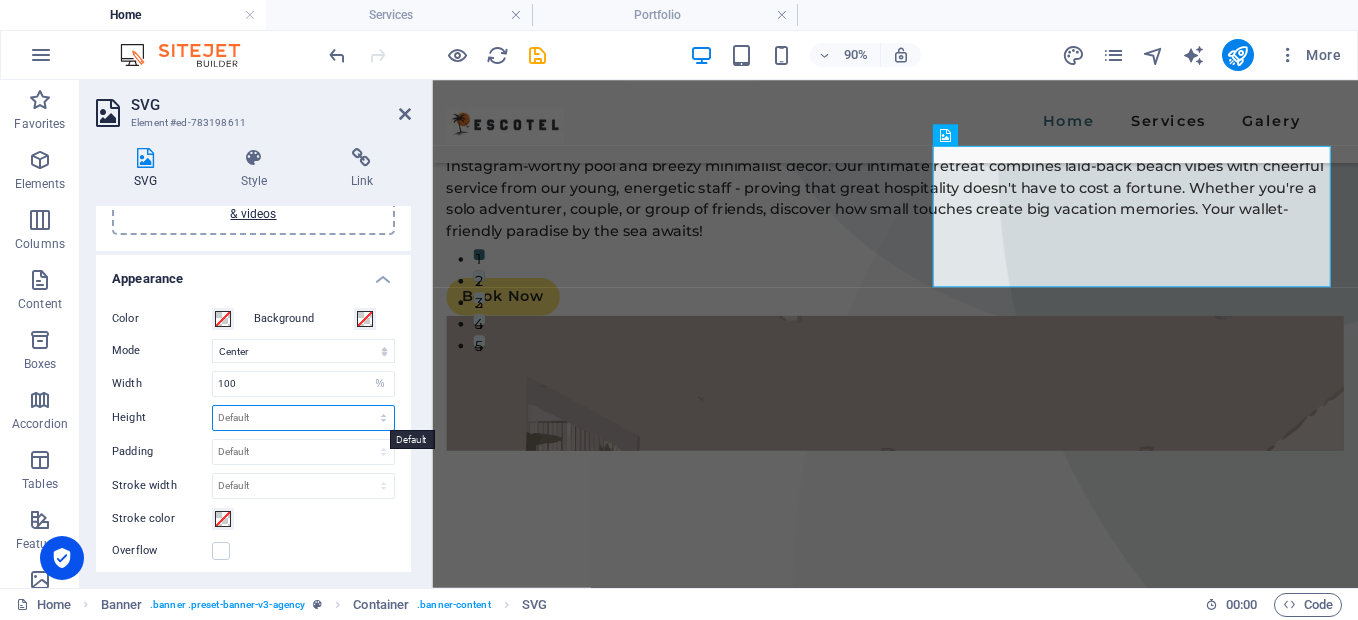 click on "Default auto px rem em vh vw" at bounding box center (303, 418) 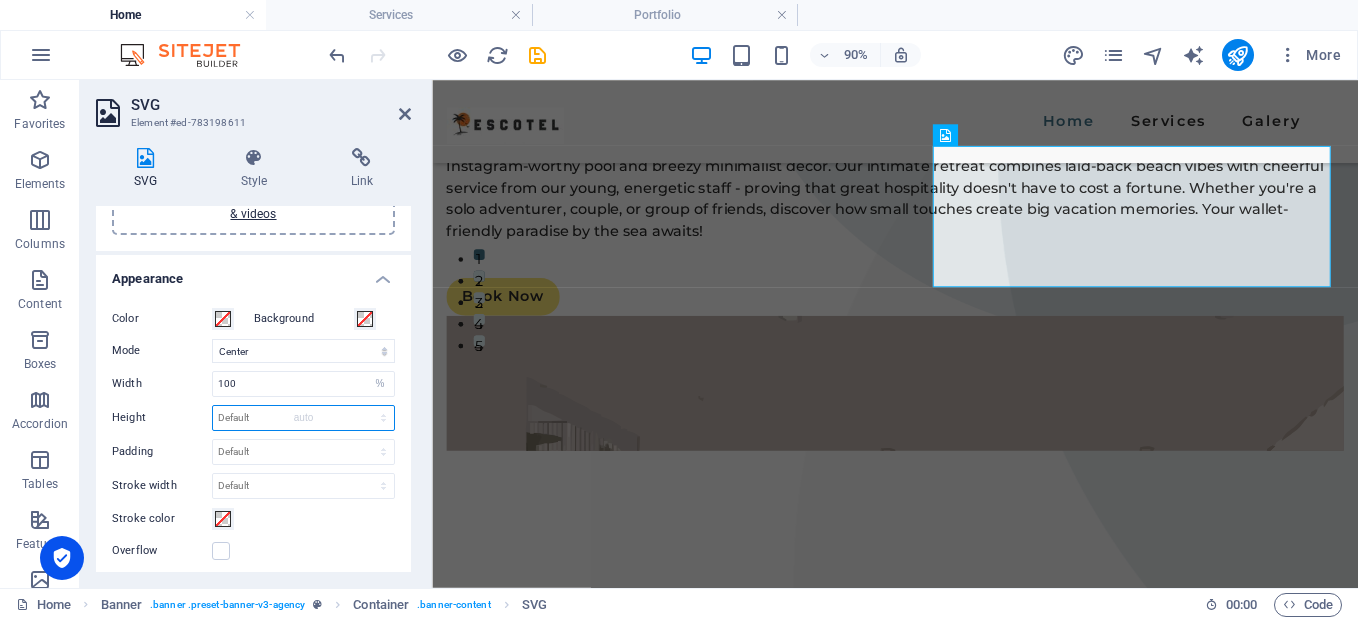 click on "Default auto px rem em vh vw" at bounding box center (303, 418) 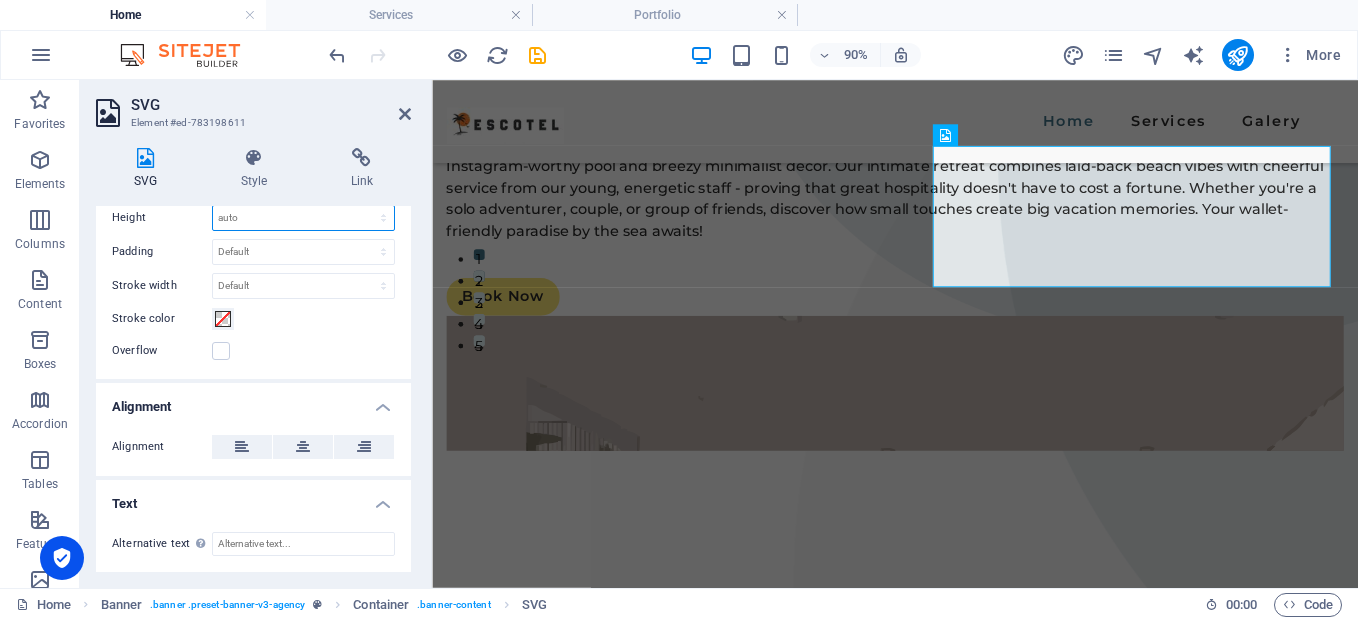 scroll, scrollTop: 201, scrollLeft: 0, axis: vertical 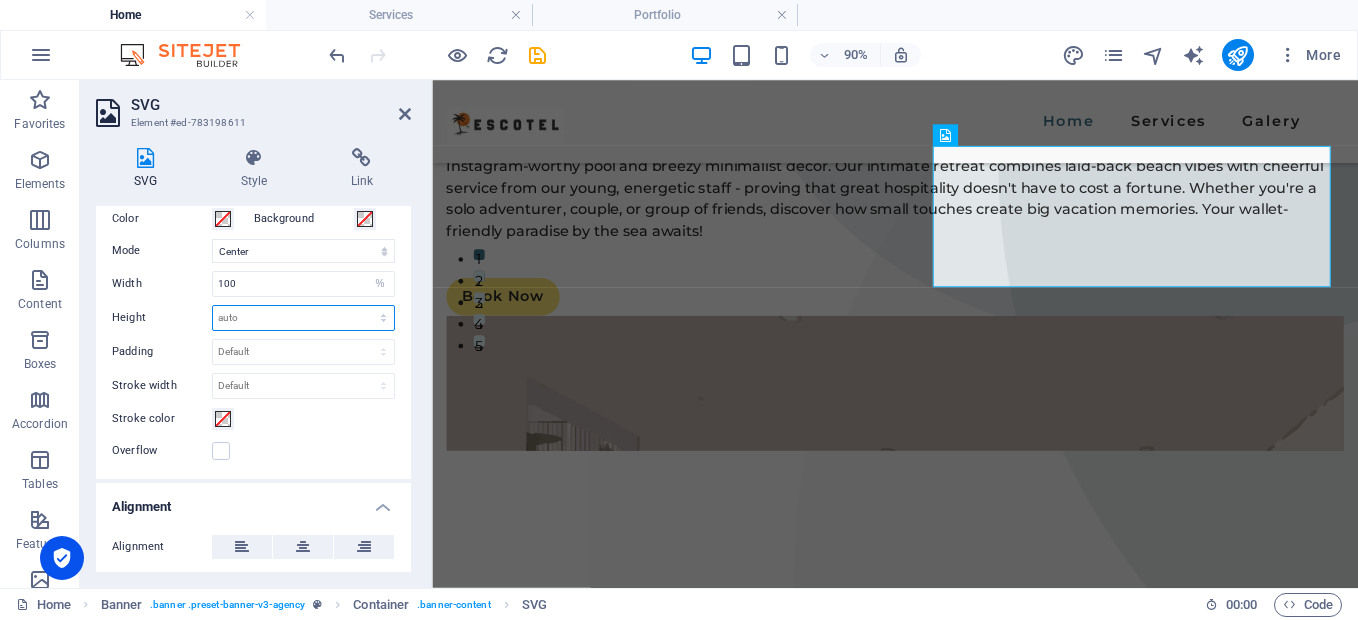 click on "Default auto px rem em vh vw" at bounding box center [303, 318] 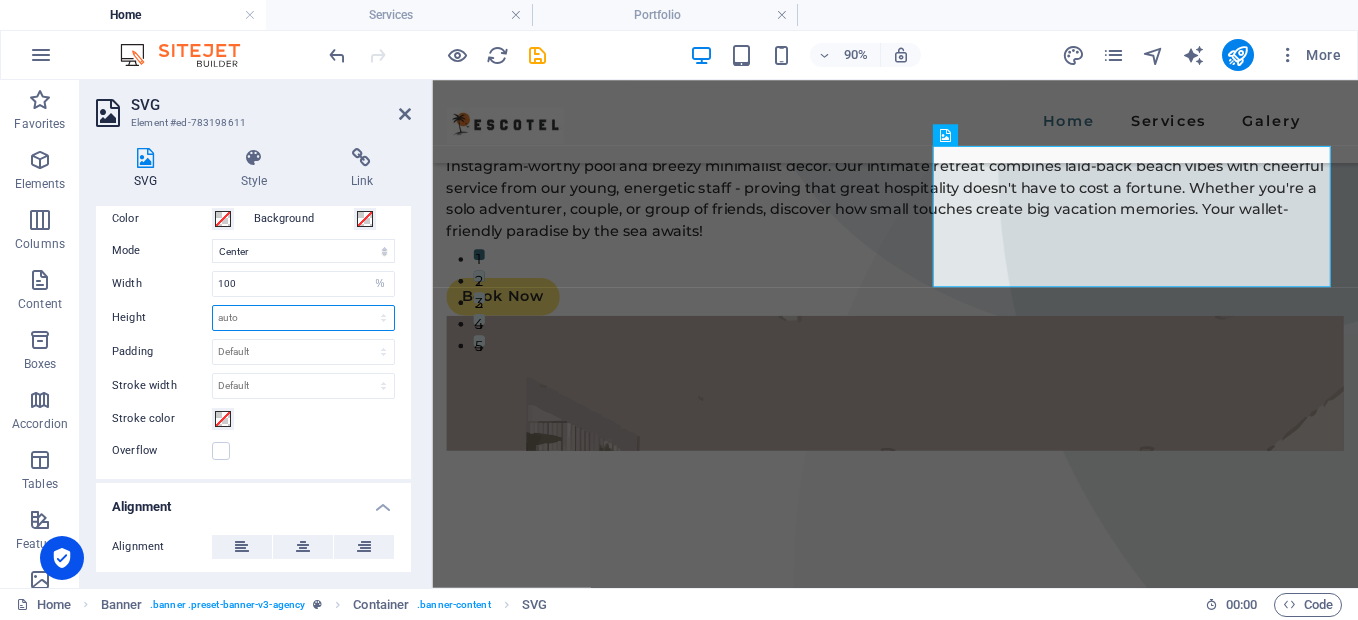 select on "rem" 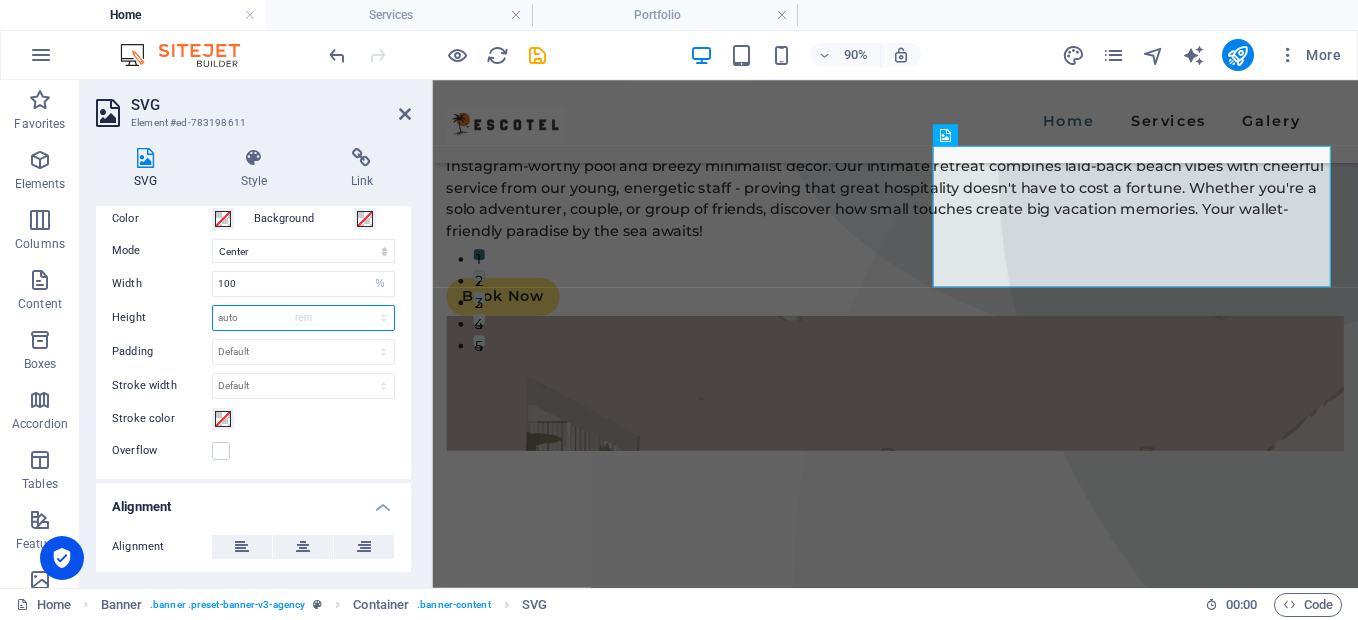 click on "Default auto px rem em vh vw" at bounding box center (303, 318) 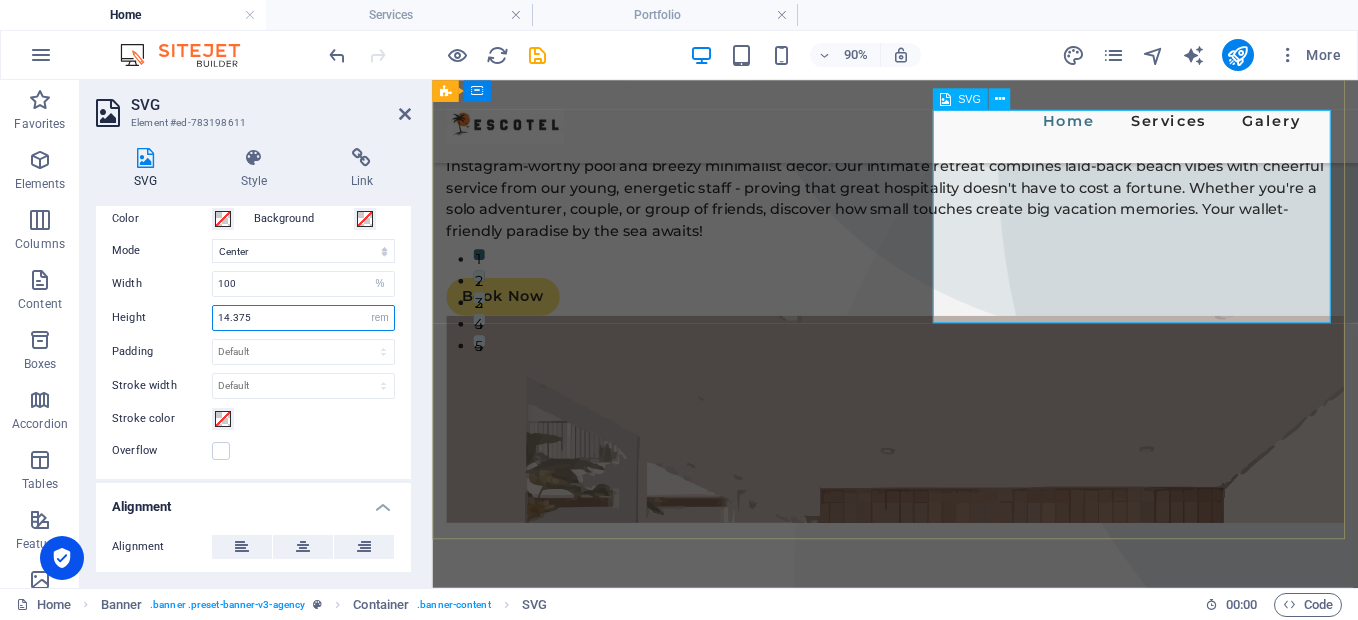 type on "14.375" 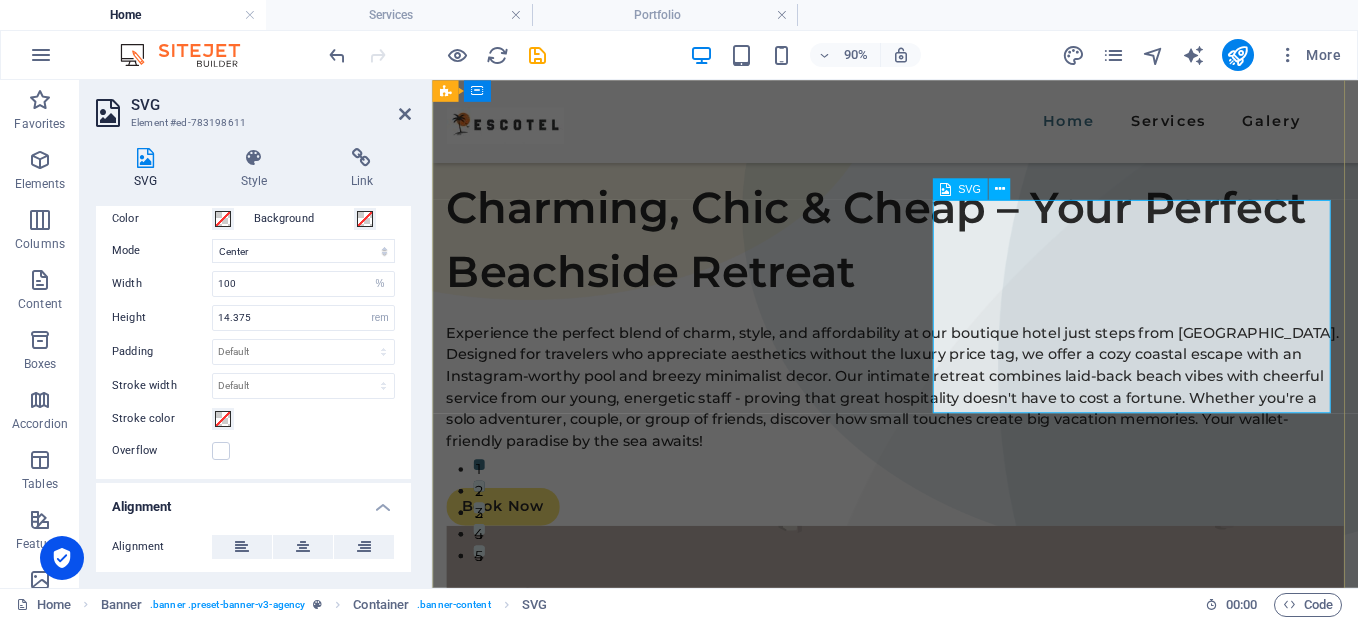 scroll, scrollTop: 200, scrollLeft: 0, axis: vertical 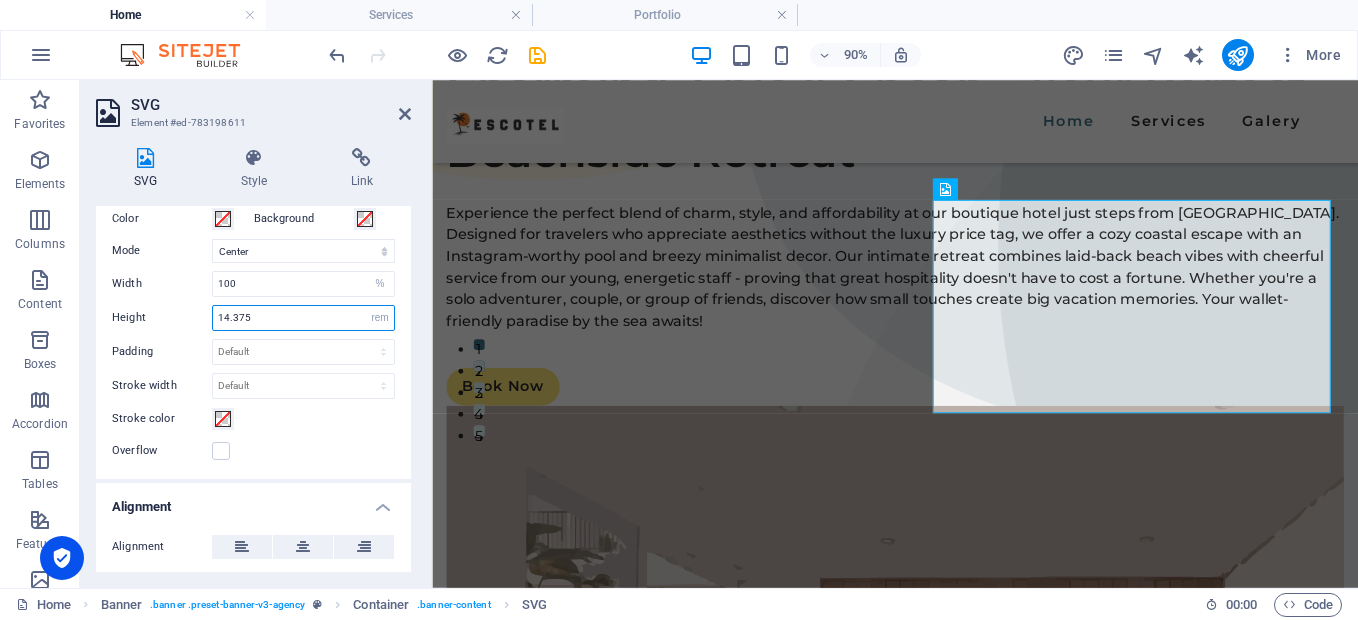 click on "14.375" at bounding box center [303, 318] 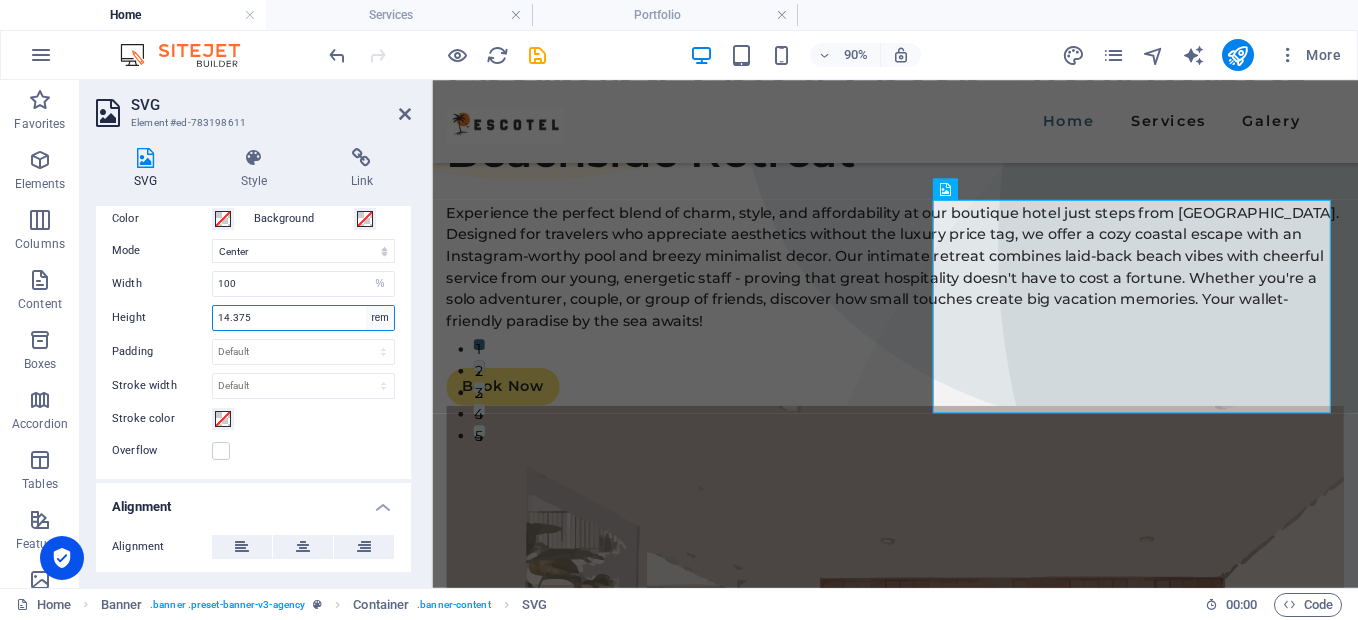 click on "Default auto px rem em vh vw" at bounding box center [380, 318] 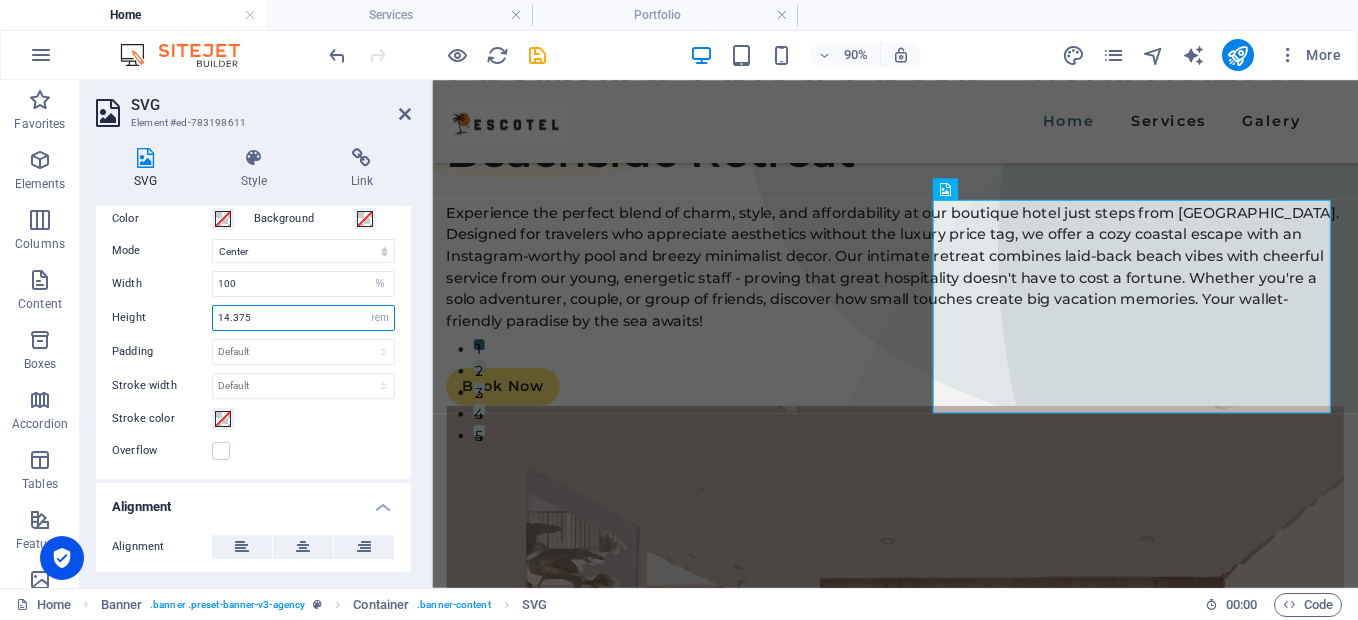 select on "default" 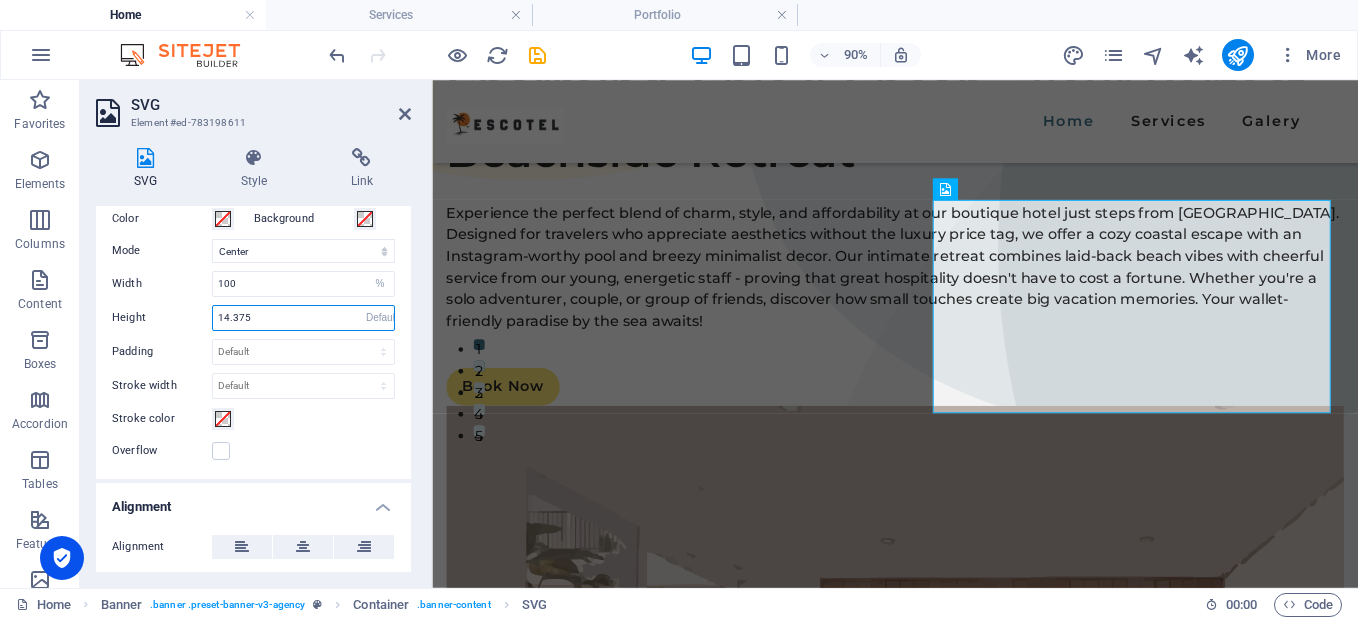 click on "Default auto px rem em vh vw" at bounding box center (380, 318) 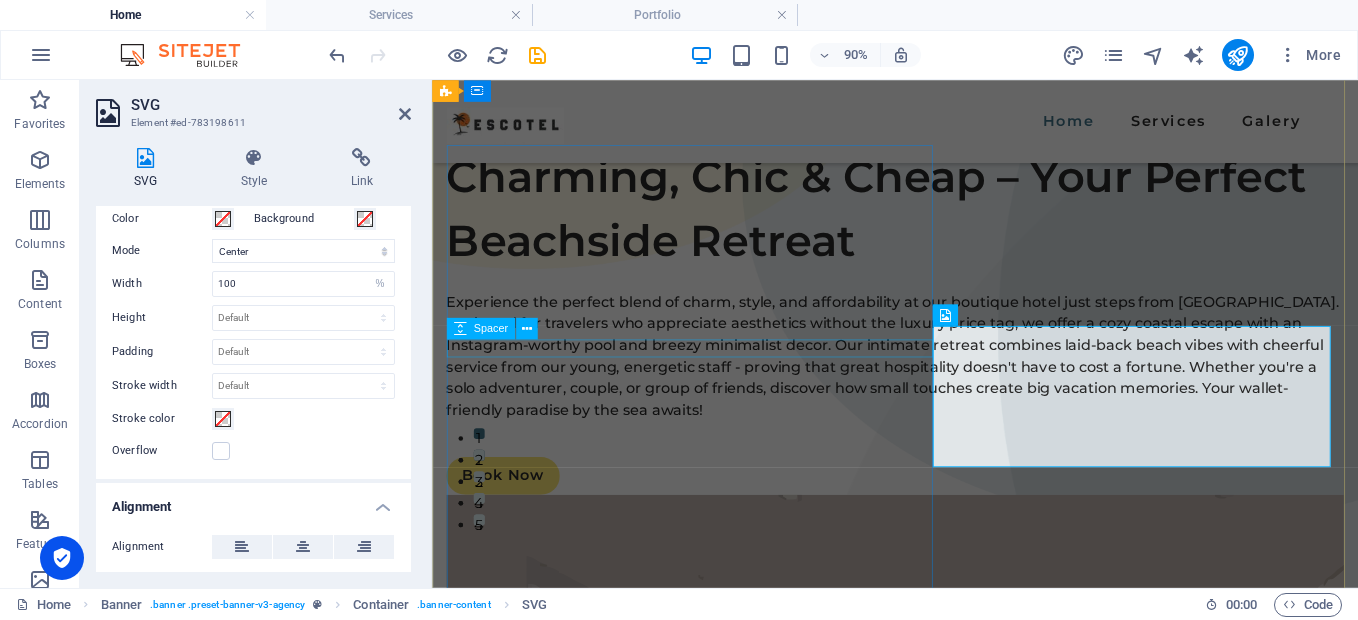 scroll, scrollTop: 100, scrollLeft: 0, axis: vertical 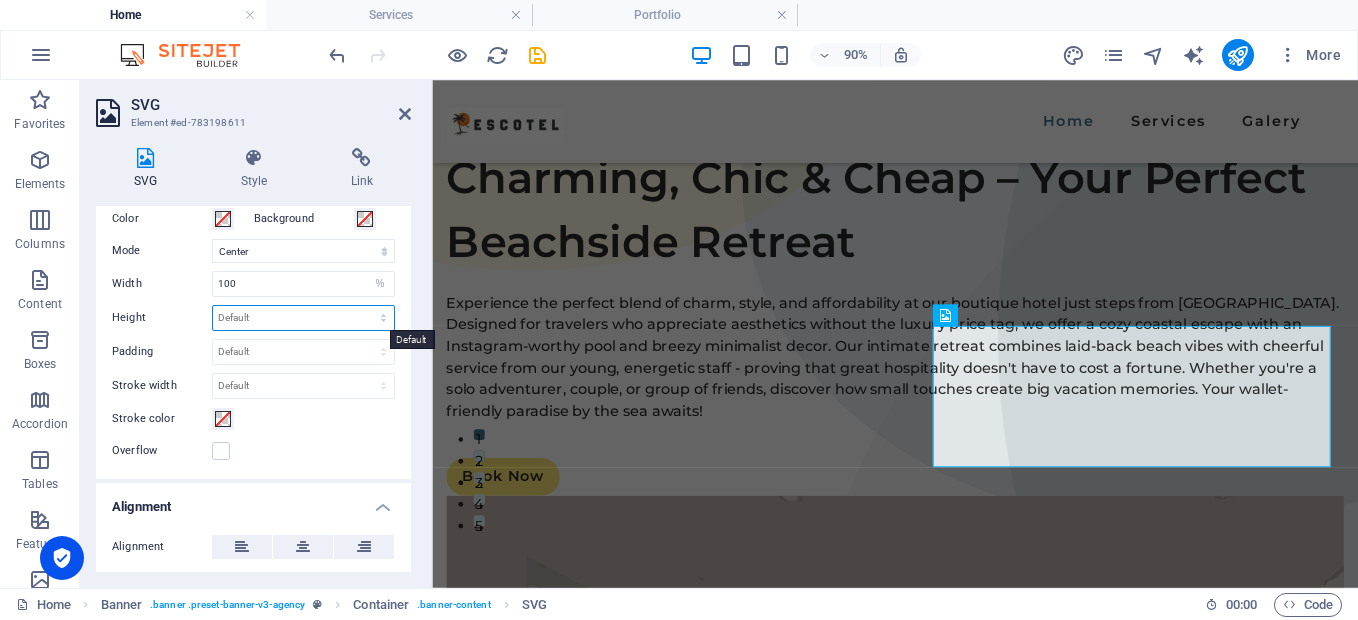 click on "Default auto px rem em vh vw" at bounding box center (303, 318) 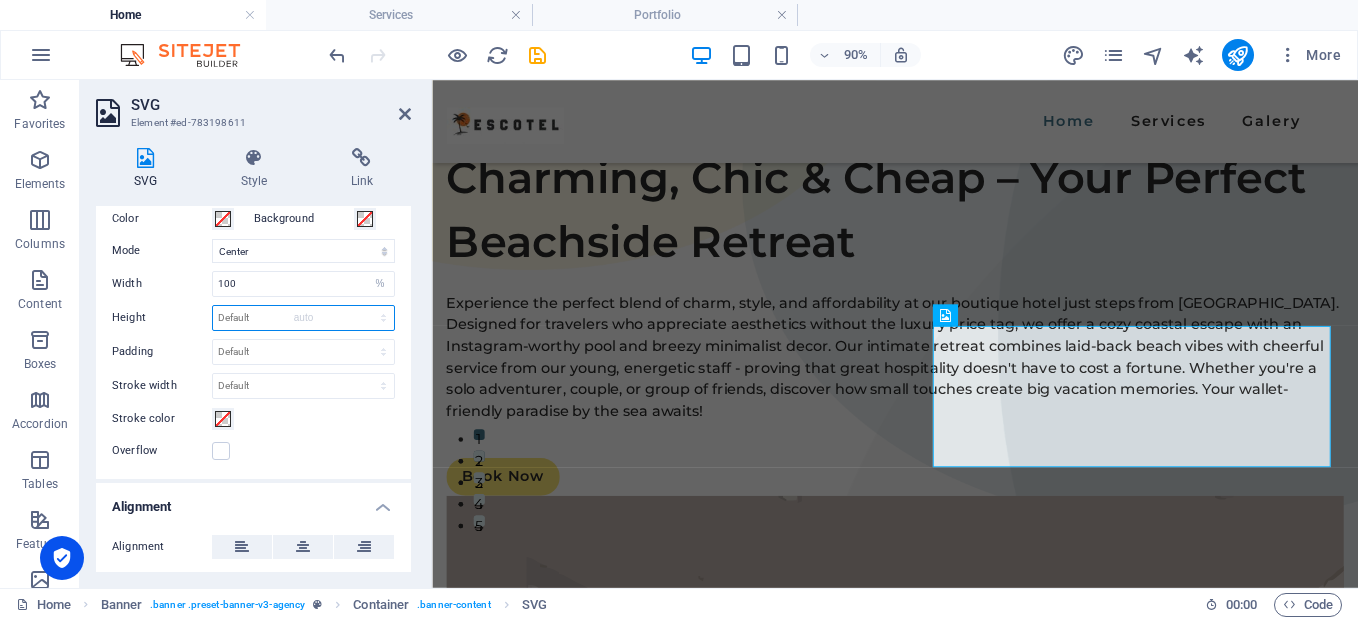 click on "Default auto px rem em vh vw" at bounding box center [303, 318] 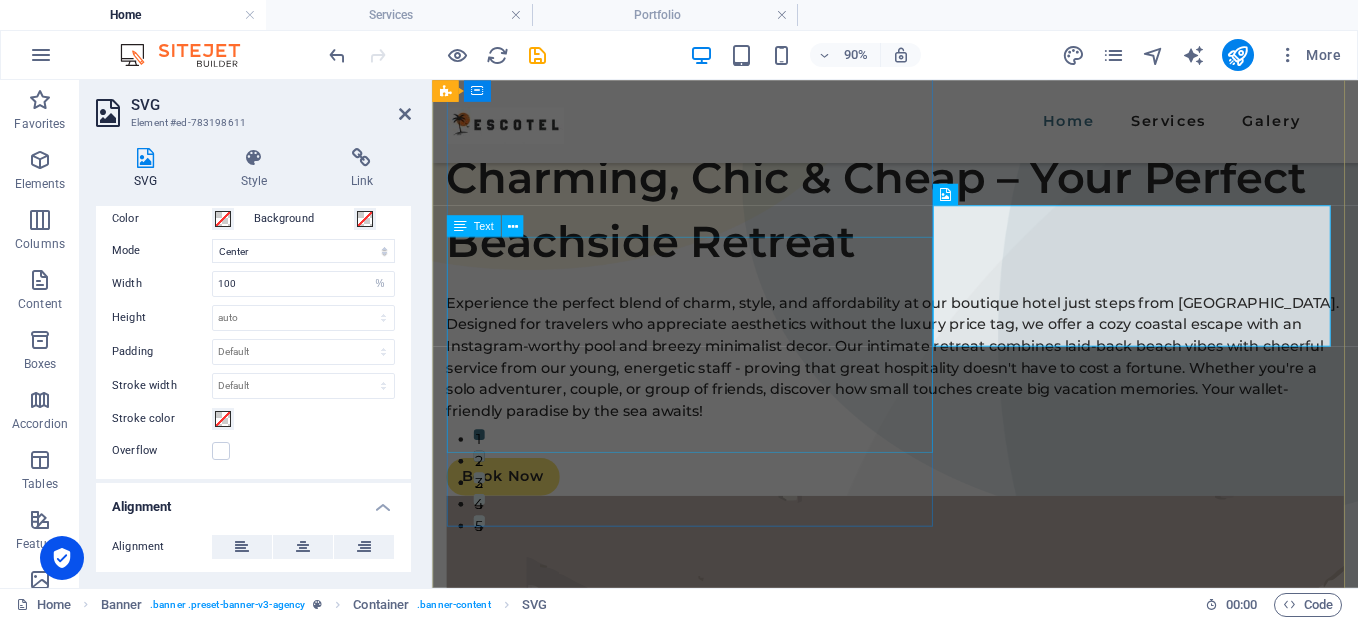 scroll, scrollTop: 300, scrollLeft: 0, axis: vertical 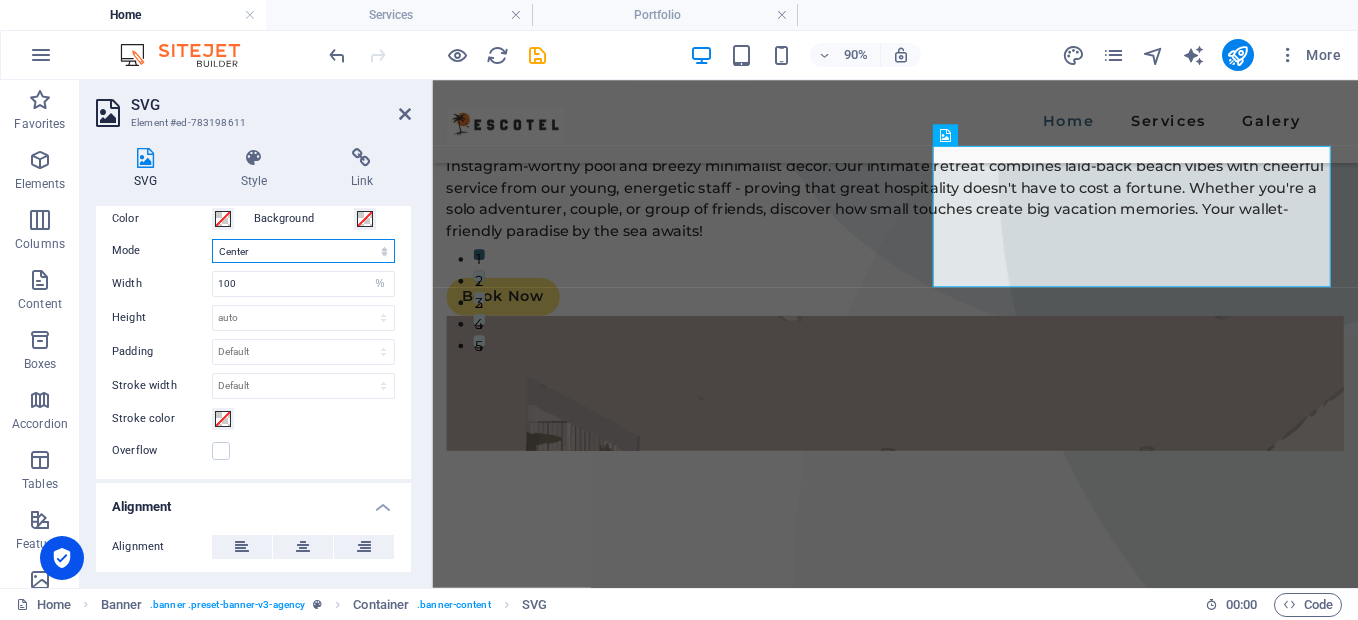 click on "Scale Left Center Right" at bounding box center [303, 251] 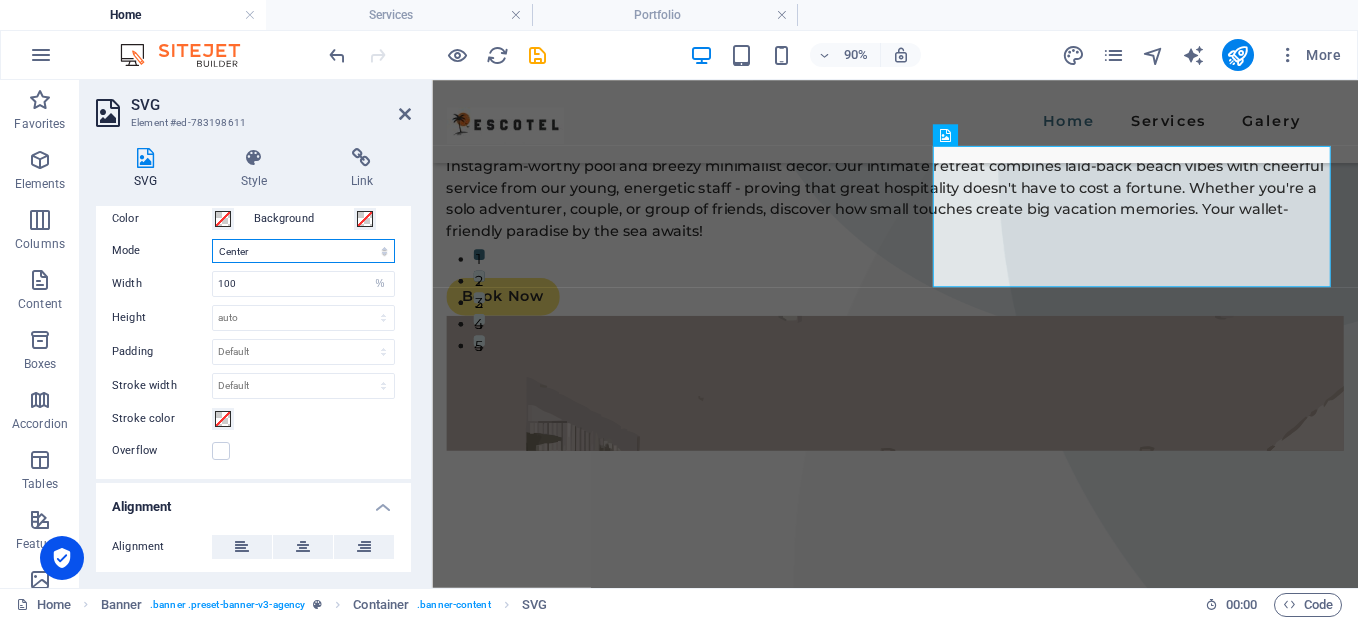 click on "Scale Left Center Right" at bounding box center (303, 251) 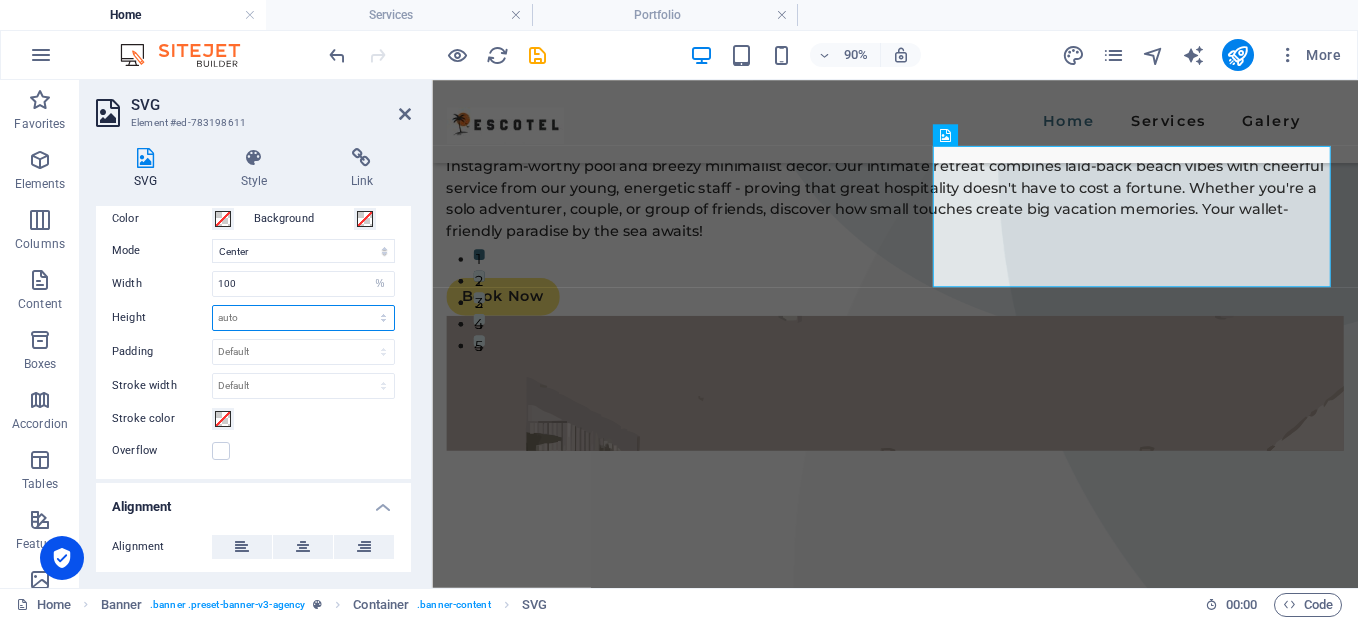 click on "Default auto px rem em vh vw" at bounding box center [303, 318] 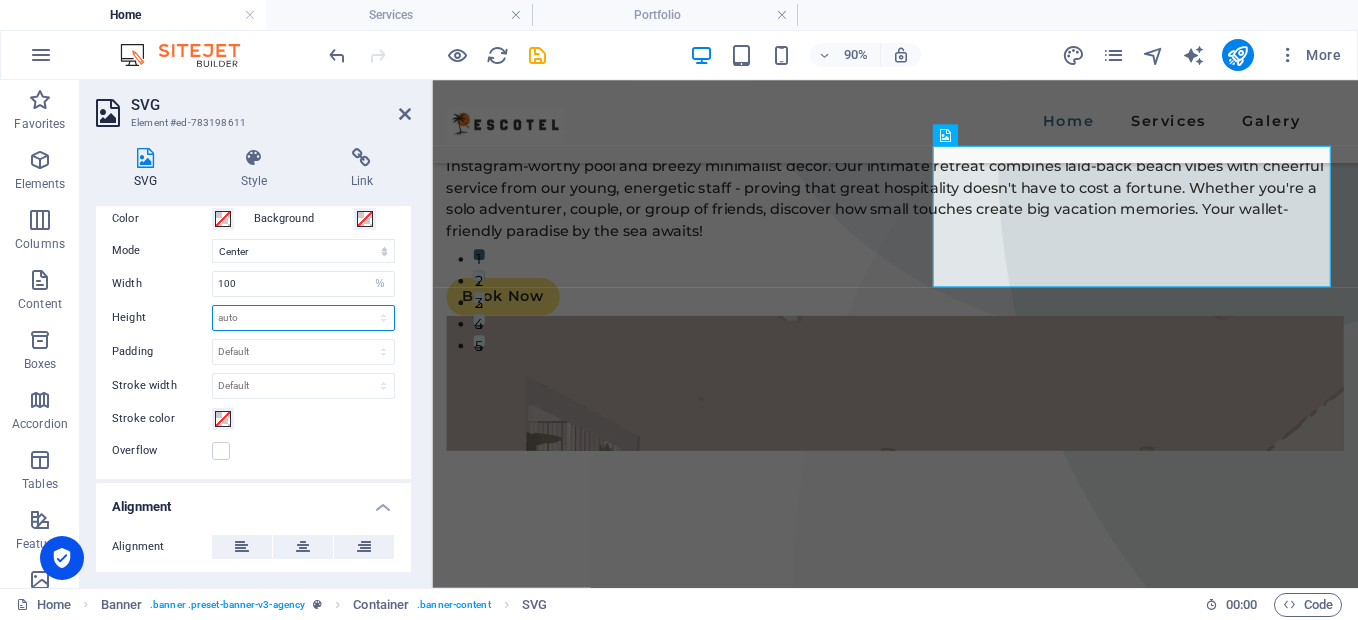 select on "rem" 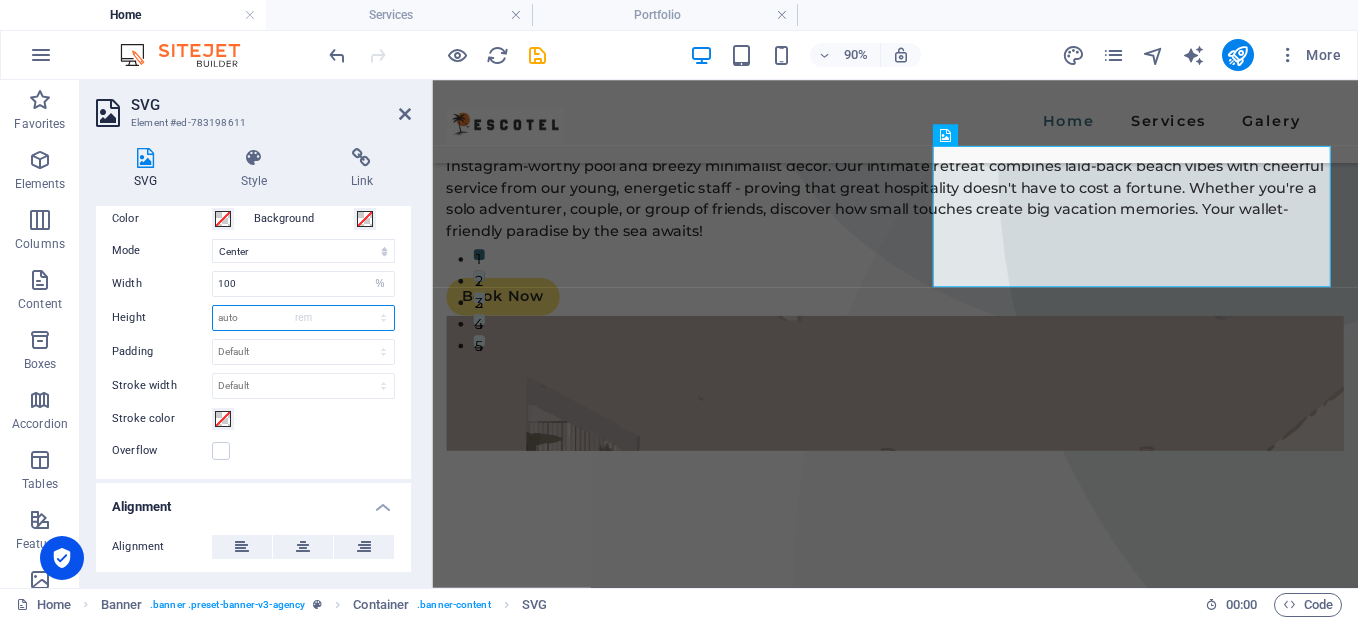 click on "Default auto px rem em vh vw" at bounding box center [303, 318] 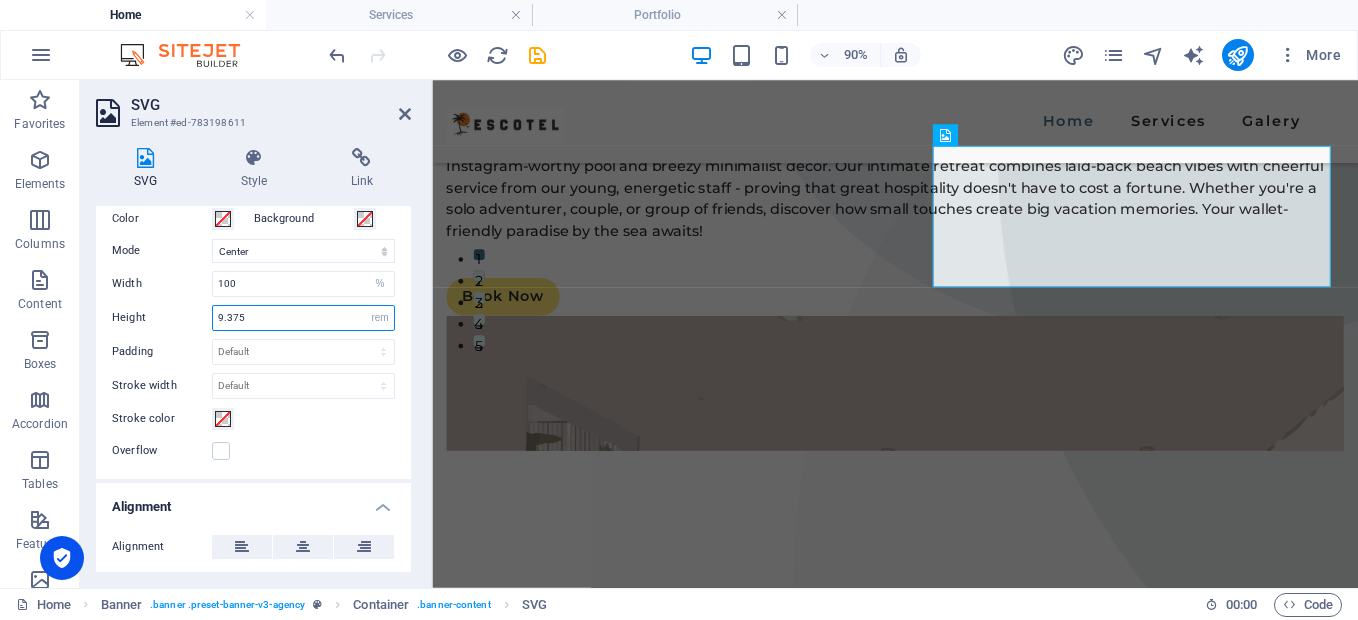 click on "9.375" at bounding box center [303, 318] 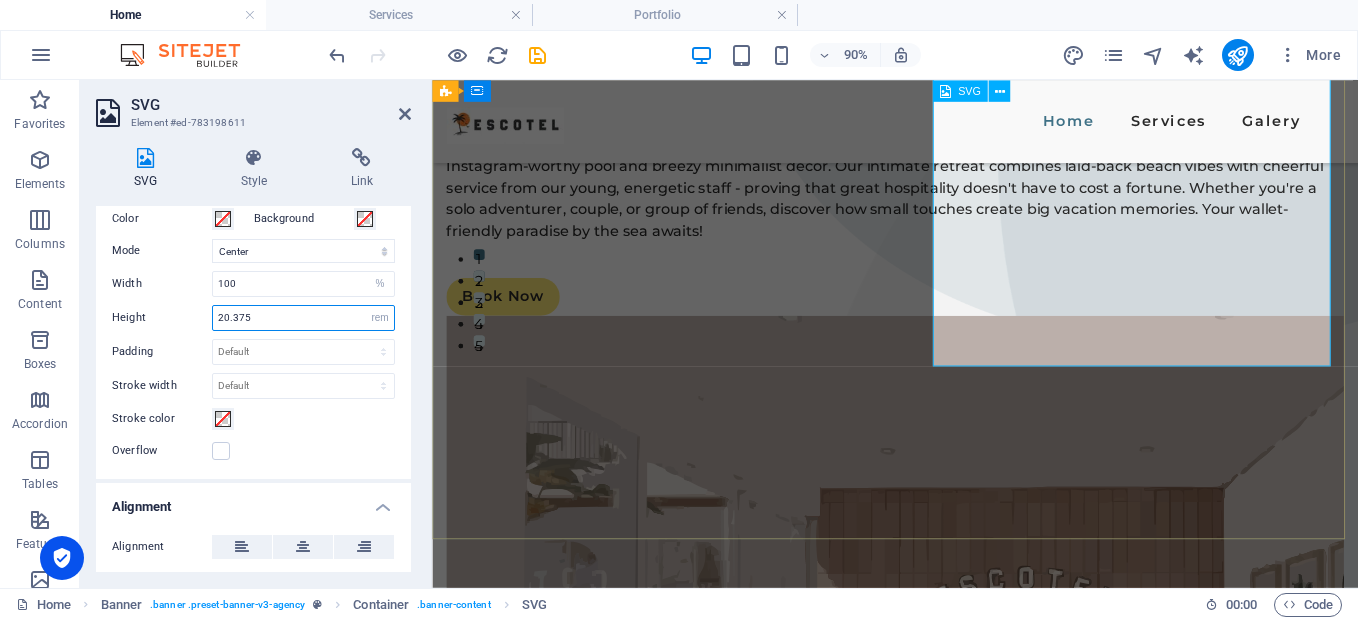 type on "20.375" 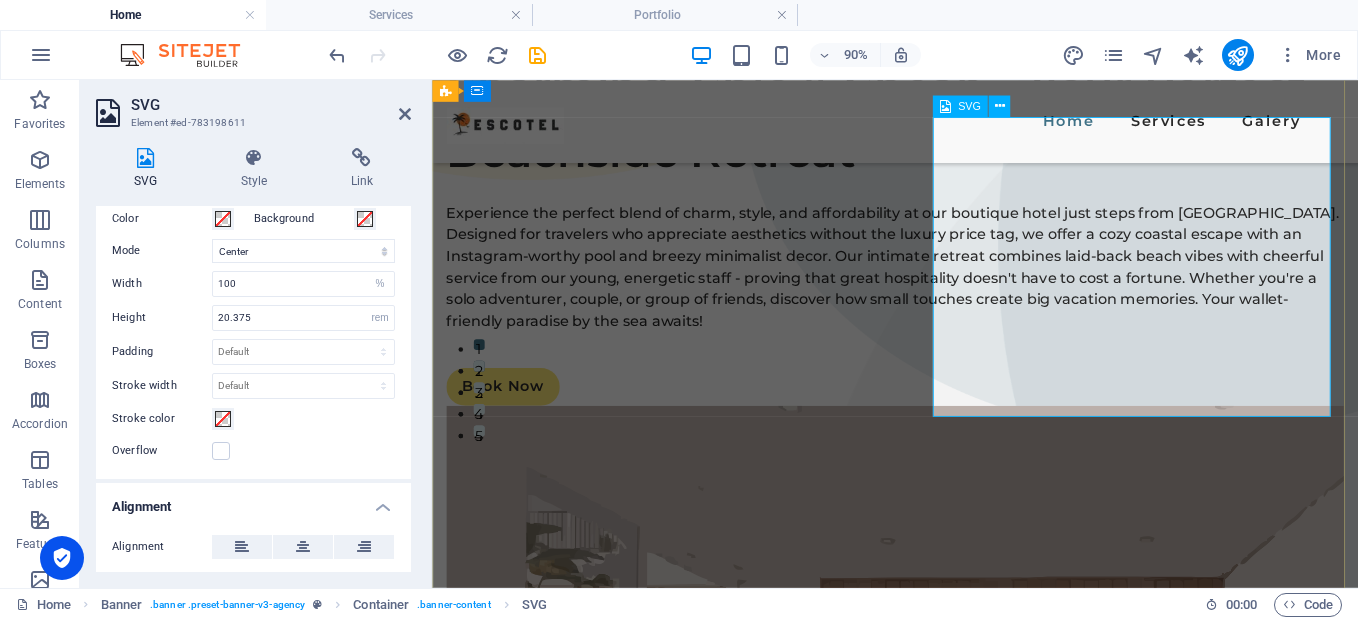 scroll, scrollTop: 300, scrollLeft: 0, axis: vertical 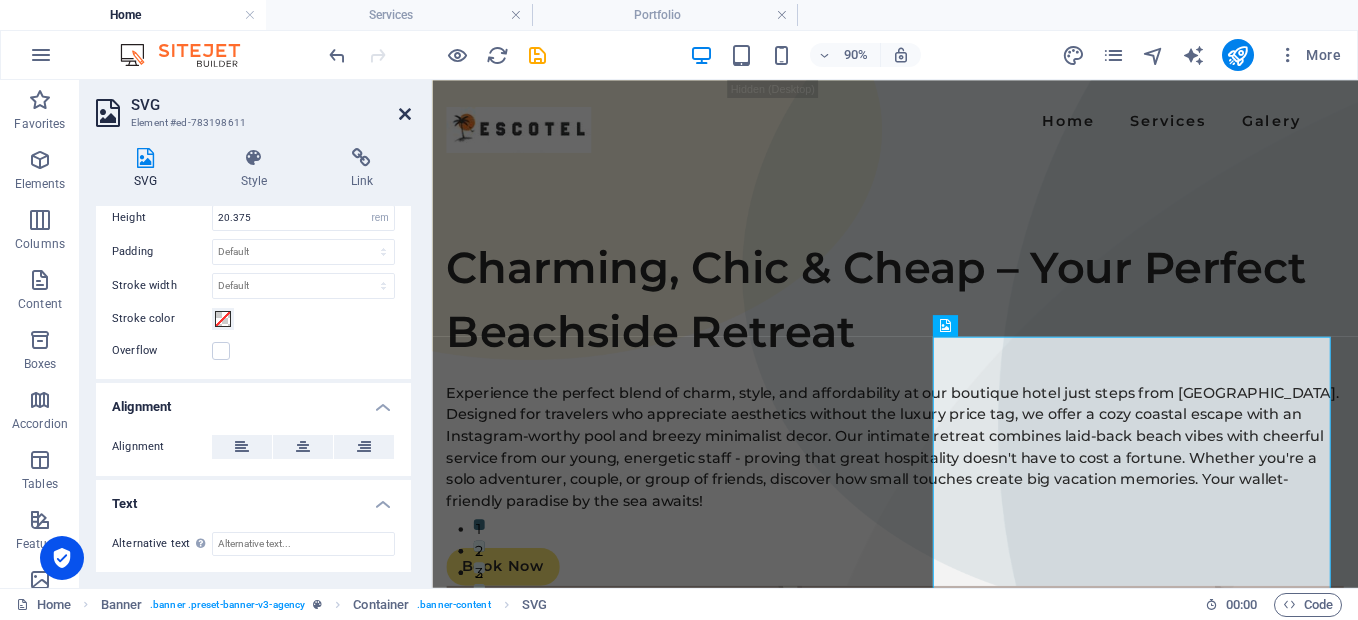 click at bounding box center (405, 114) 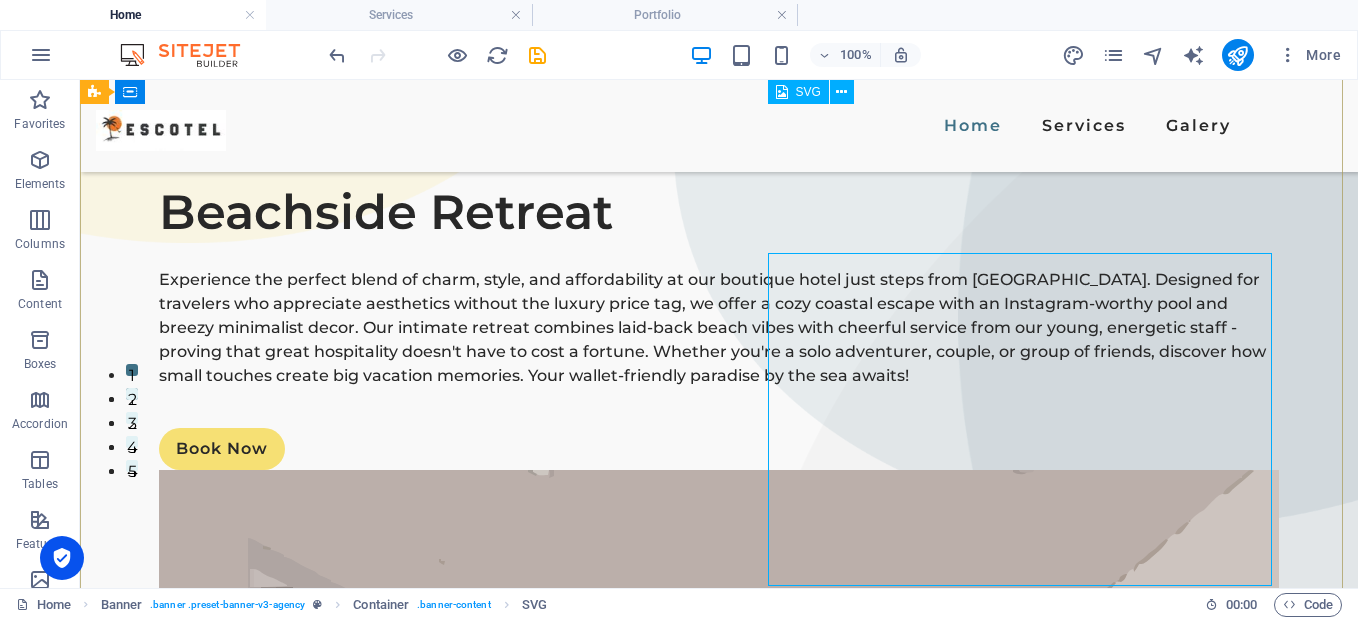 scroll, scrollTop: 100, scrollLeft: 0, axis: vertical 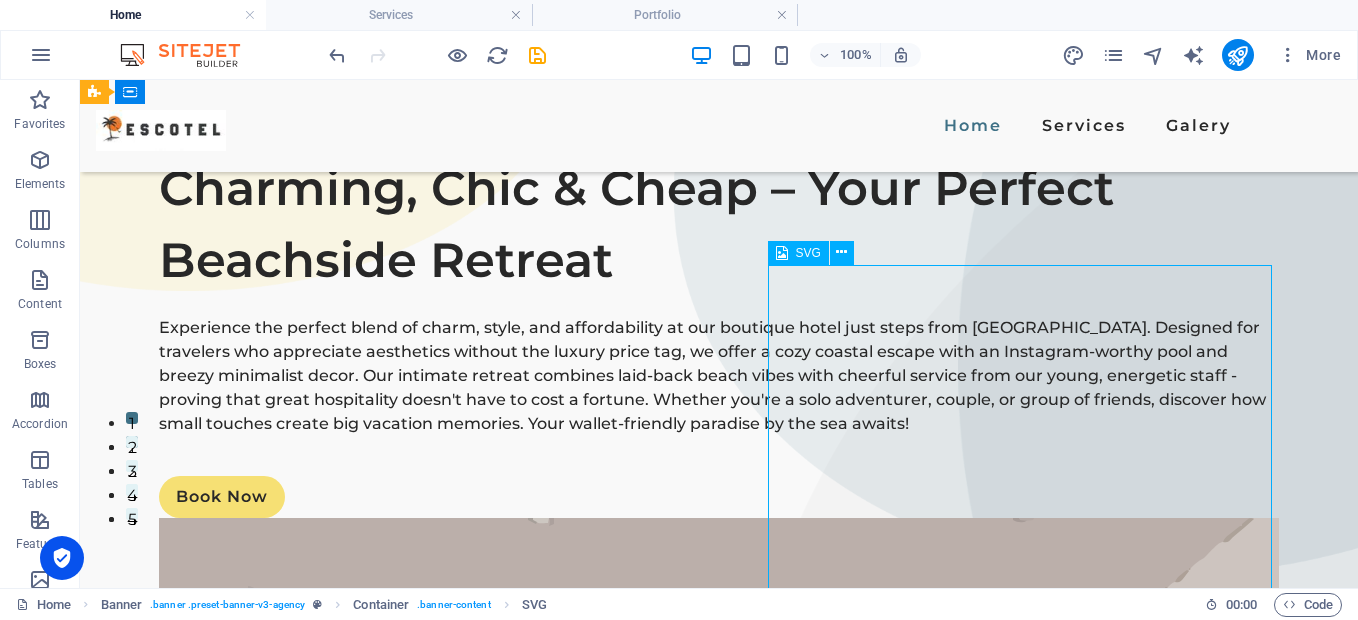 drag, startPoint x: 959, startPoint y: 270, endPoint x: 975, endPoint y: 316, distance: 48.703182 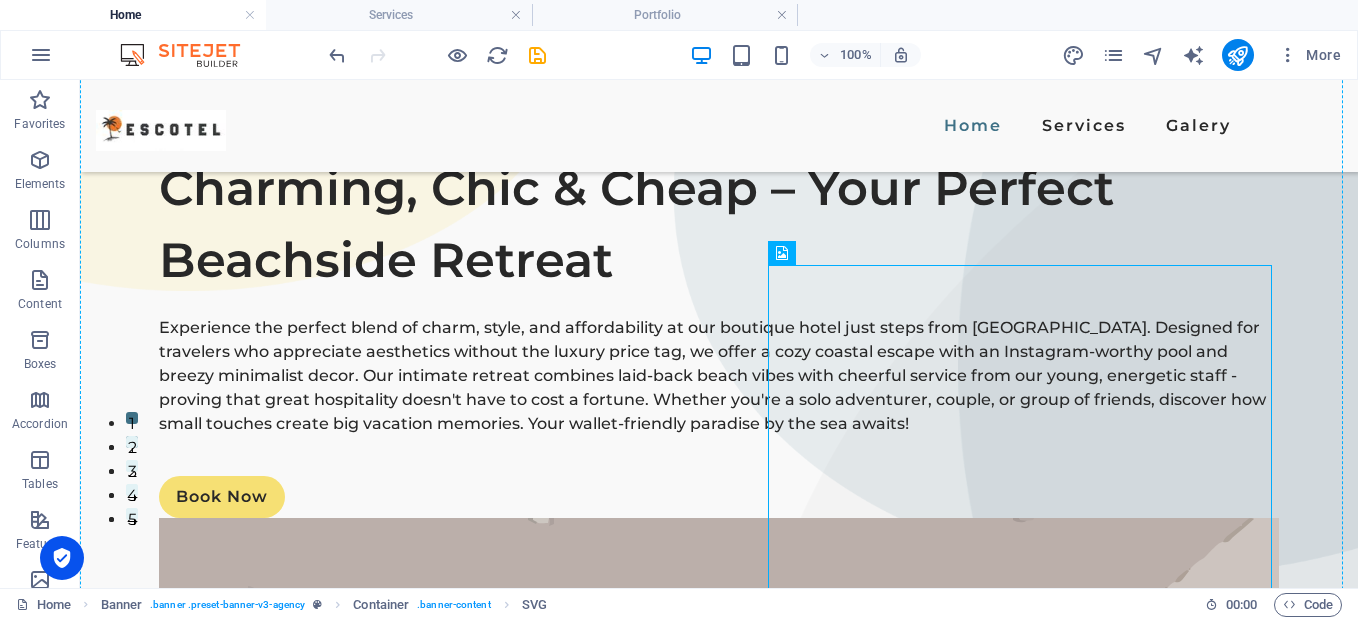 drag, startPoint x: 972, startPoint y: 285, endPoint x: 957, endPoint y: 250, distance: 38.078865 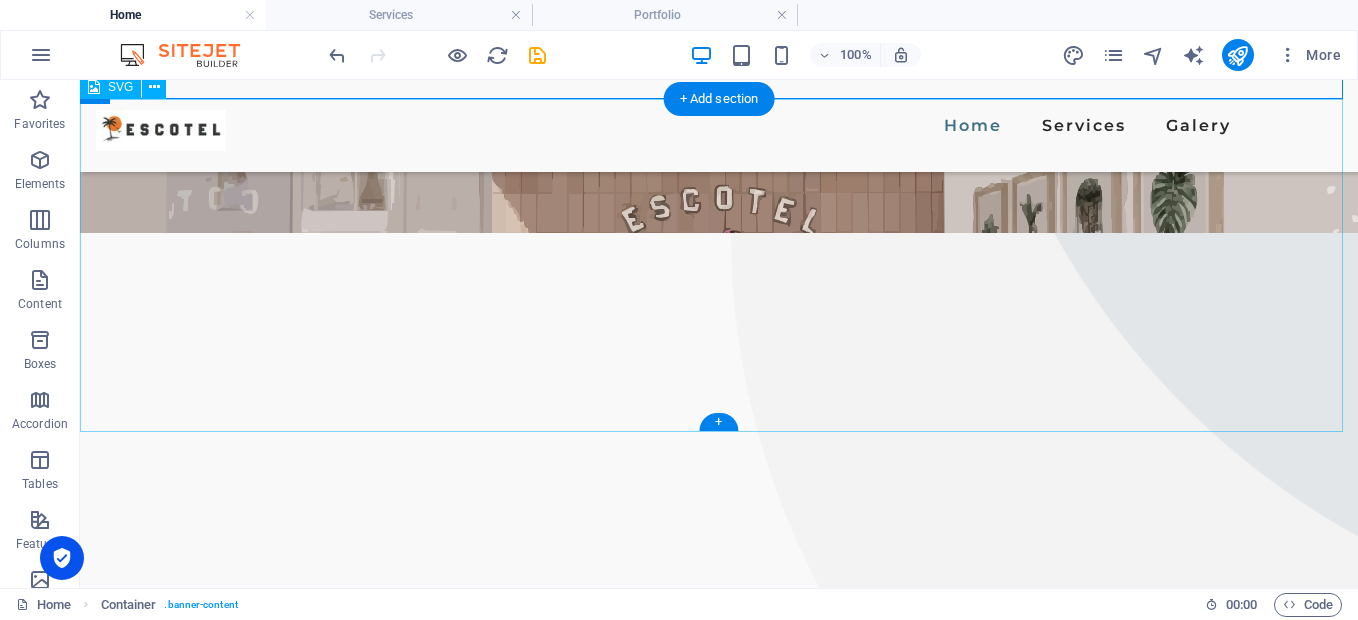 scroll, scrollTop: 700, scrollLeft: 0, axis: vertical 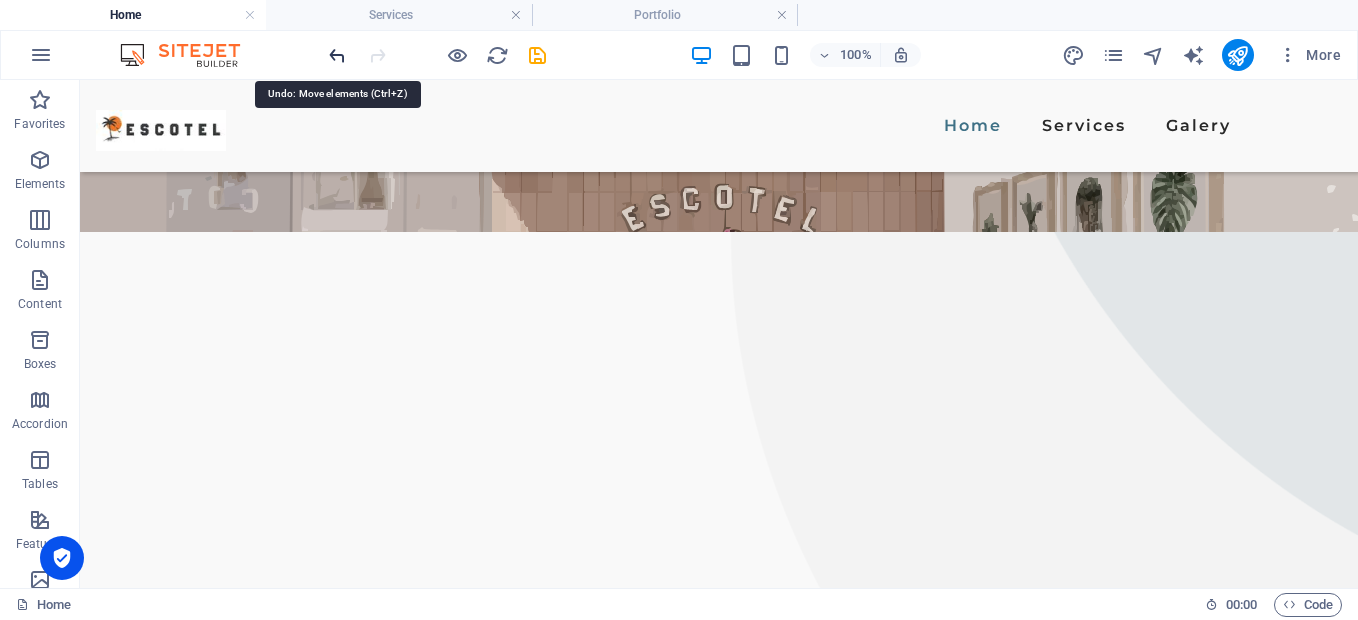 drag, startPoint x: 335, startPoint y: 63, endPoint x: 800, endPoint y: 307, distance: 525.1295 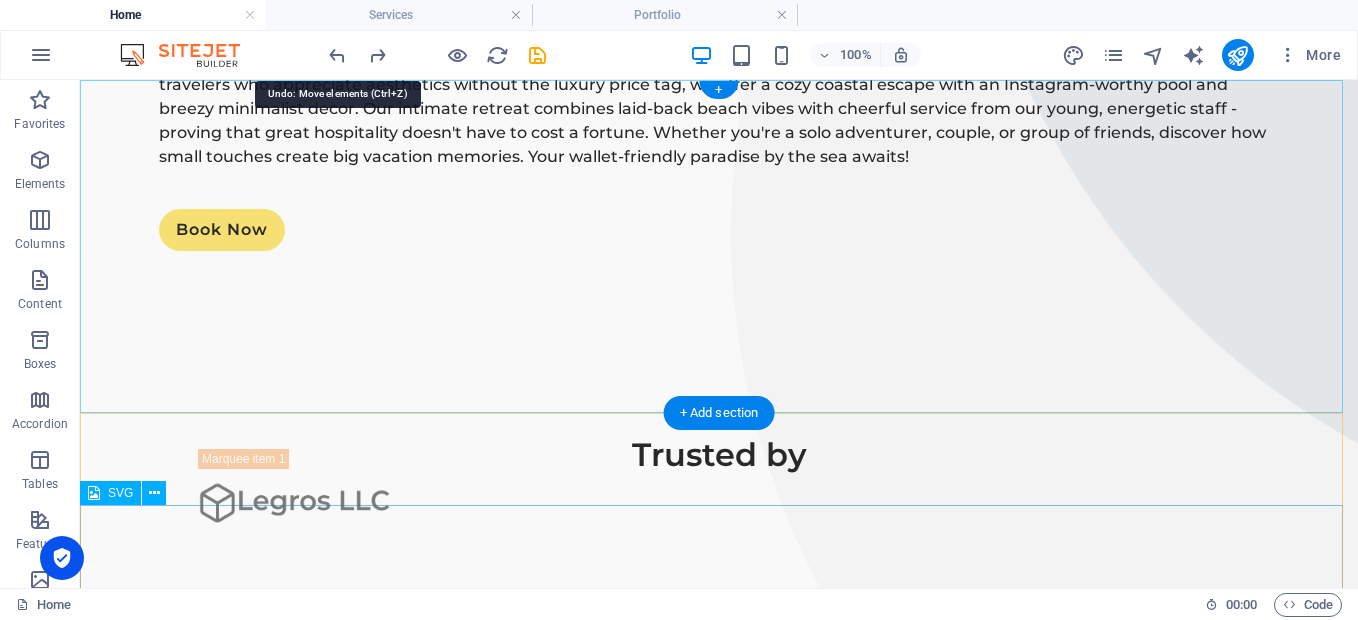 scroll, scrollTop: 0, scrollLeft: 0, axis: both 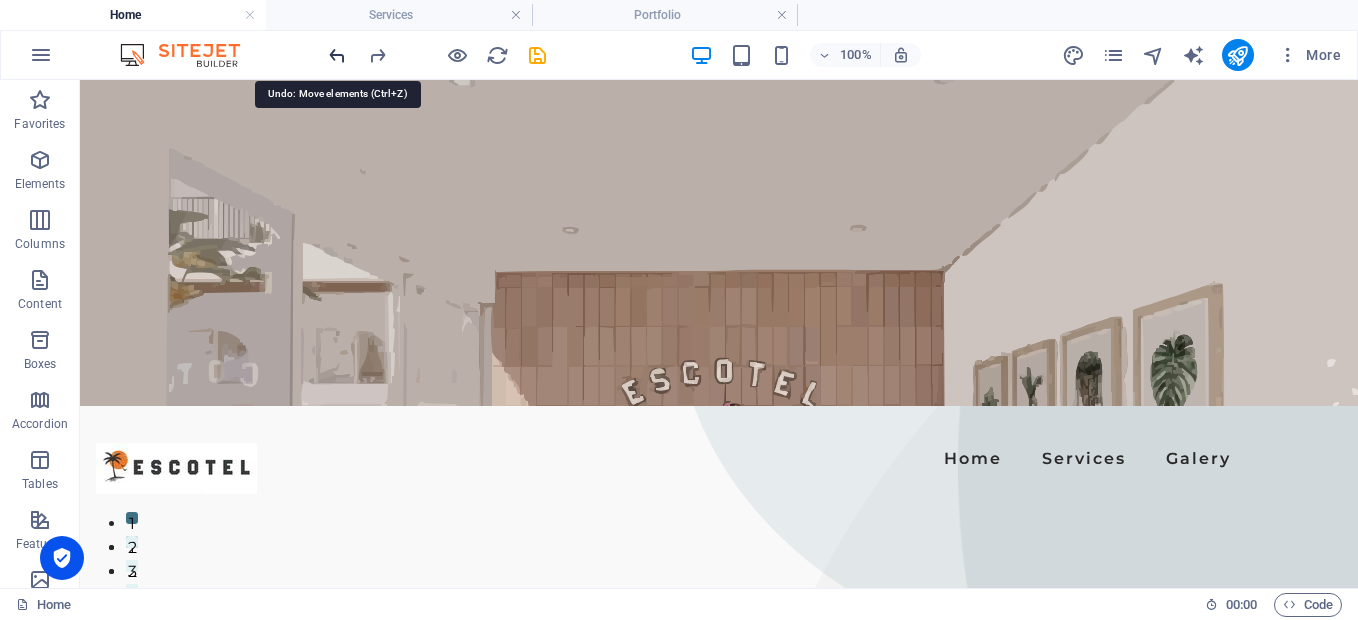 click at bounding box center (337, 55) 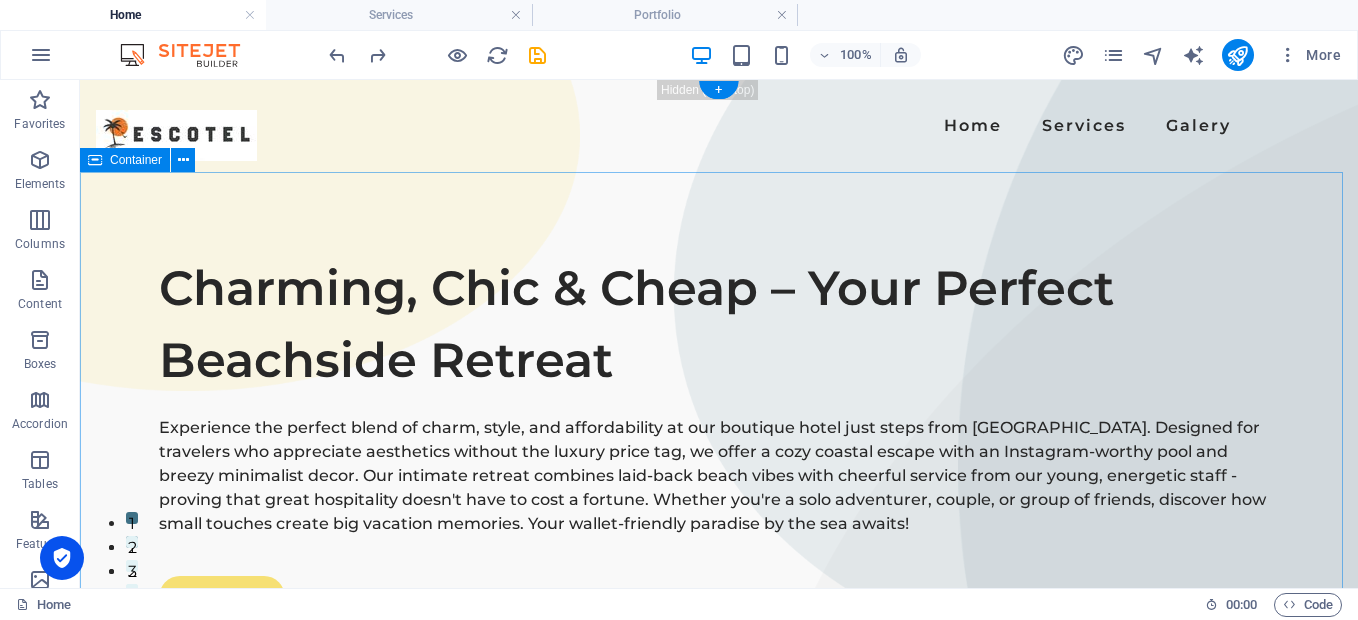click on "Charming, Chic & Cheap – Your Perfect Beachside Retreat Experience the perfect blend of charm, style, and affordability at our boutique hotel just steps from Melasti Beach. Designed for travelers who appreciate aesthetics without the luxury price tag, we offer a cozy coastal escape with an Instagram-worthy pool and breezy minimalist decor. Our intimate retreat combines laid-back beach vibes with cheerful service from our young, energetic staff - proving that great hospitality doesn't have to cost a fortune. Whether you're a solo adventurer, couple, or group of friends, discover how small touches create big vacation memories. Your wallet-friendly paradise by the sea awaits! Book Now" at bounding box center (719, 601) 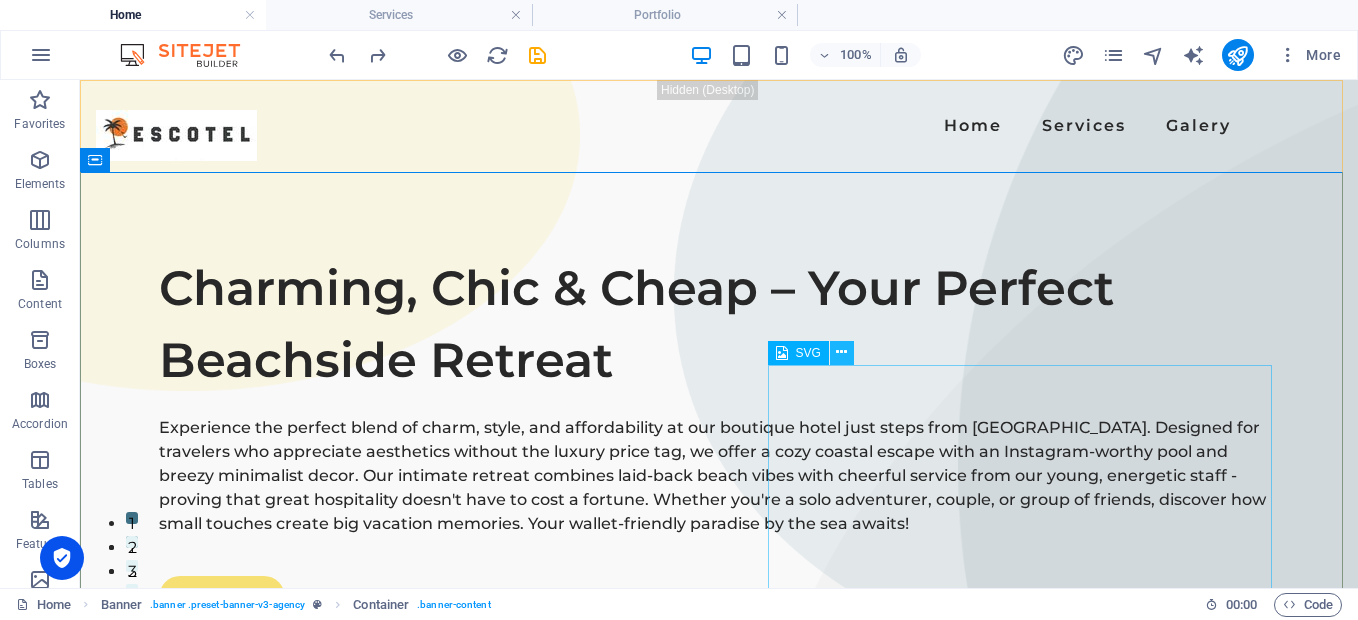 click at bounding box center (841, 352) 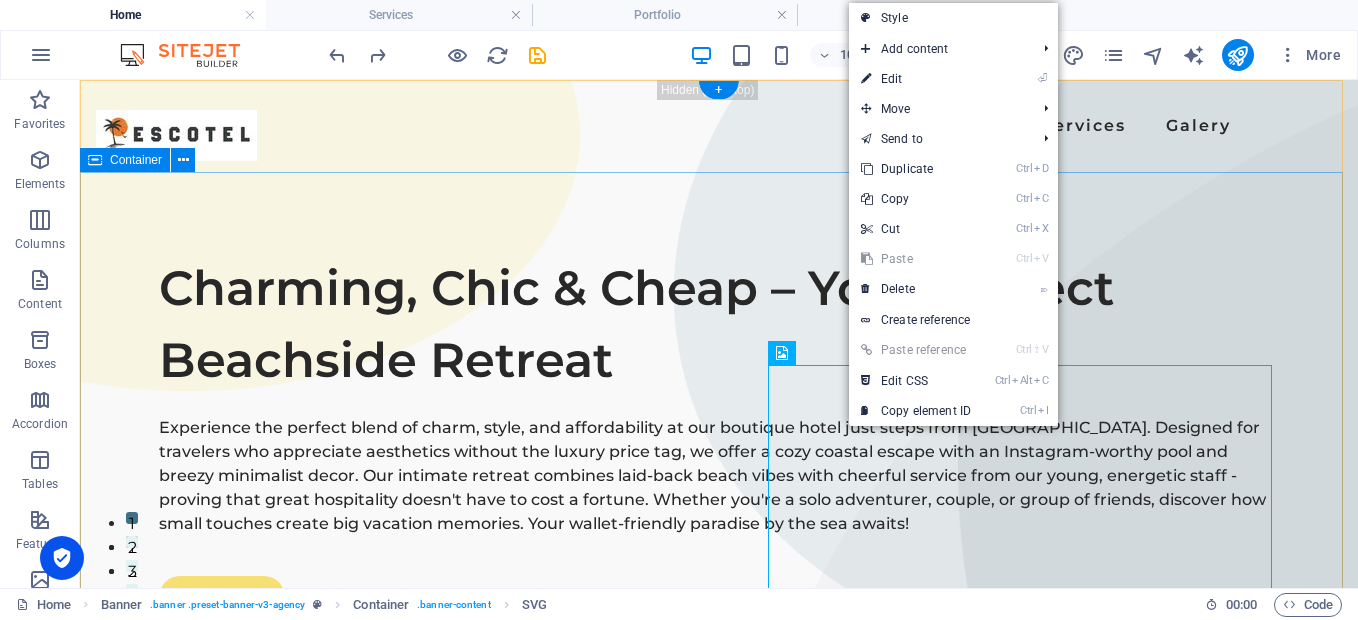 click on "Charming, Chic & Cheap – Your Perfect Beachside Retreat Experience the perfect blend of charm, style, and affordability at our boutique hotel just steps from Melasti Beach. Designed for travelers who appreciate aesthetics without the luxury price tag, we offer a cozy coastal escape with an Instagram-worthy pool and breezy minimalist decor. Our intimate retreat combines laid-back beach vibes with cheerful service from our young, energetic staff - proving that great hospitality doesn't have to cost a fortune. Whether you're a solo adventurer, couple, or group of friends, discover how small touches create big vacation memories. Your wallet-friendly paradise by the sea awaits! Book Now" at bounding box center (719, 601) 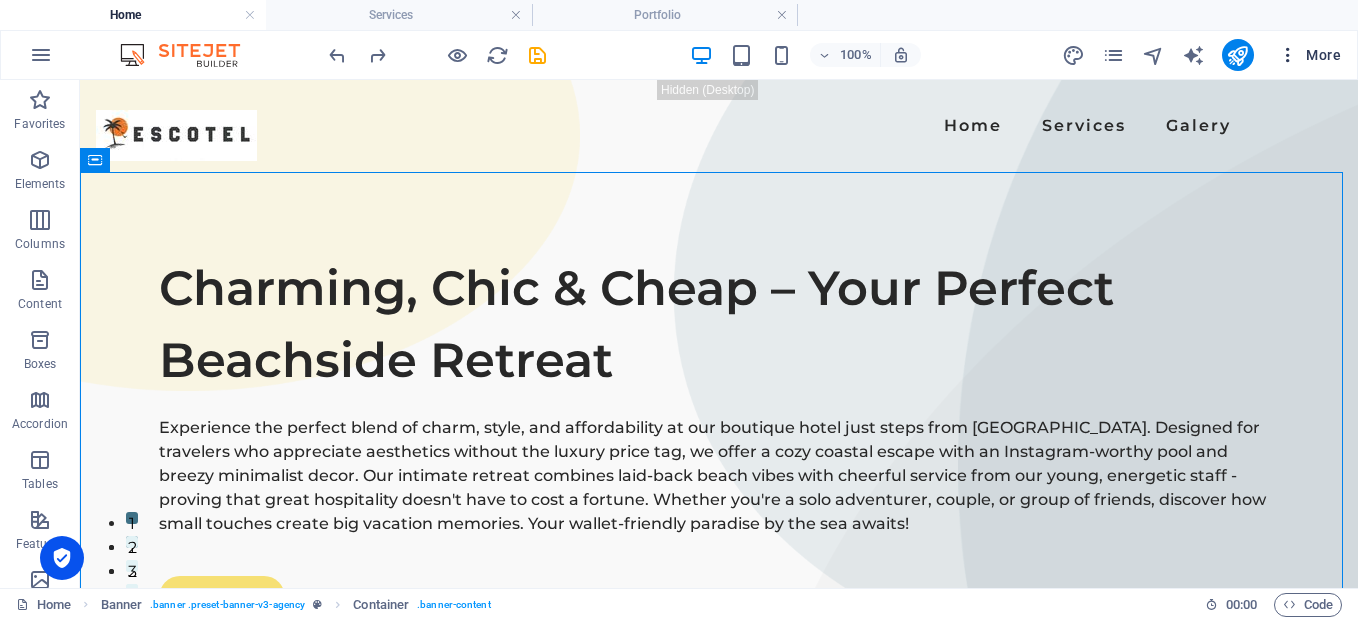 click on "More" at bounding box center (1309, 55) 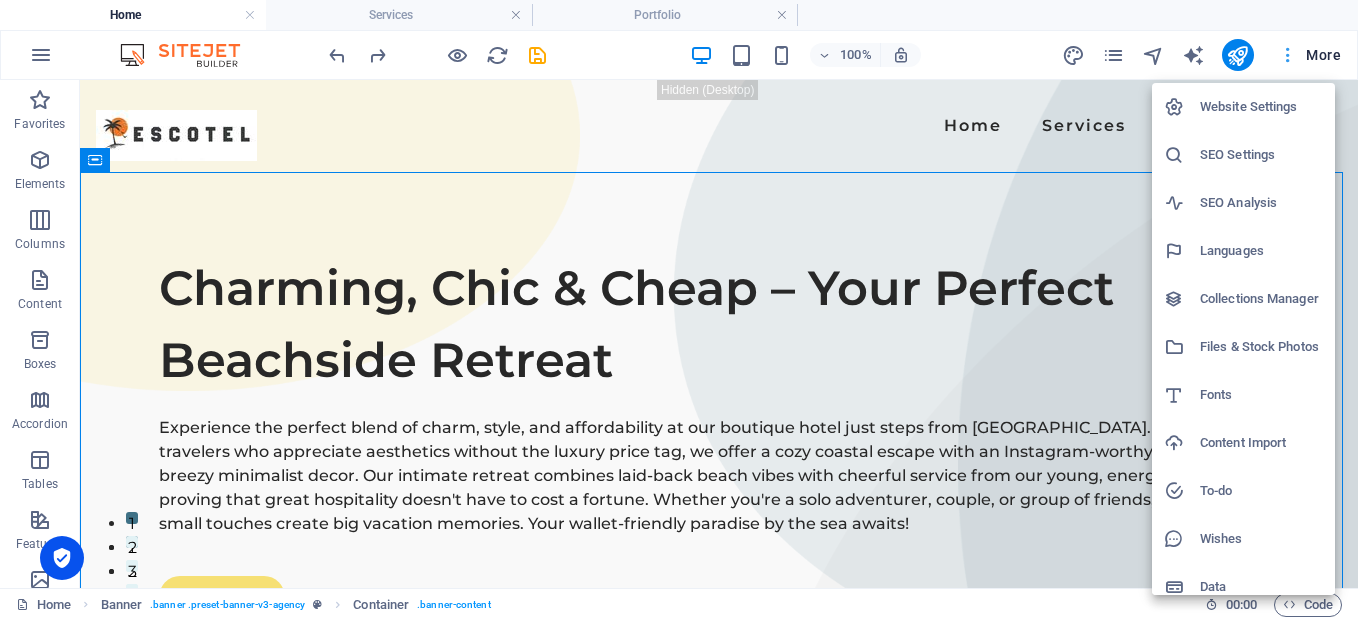 click at bounding box center [679, 310] 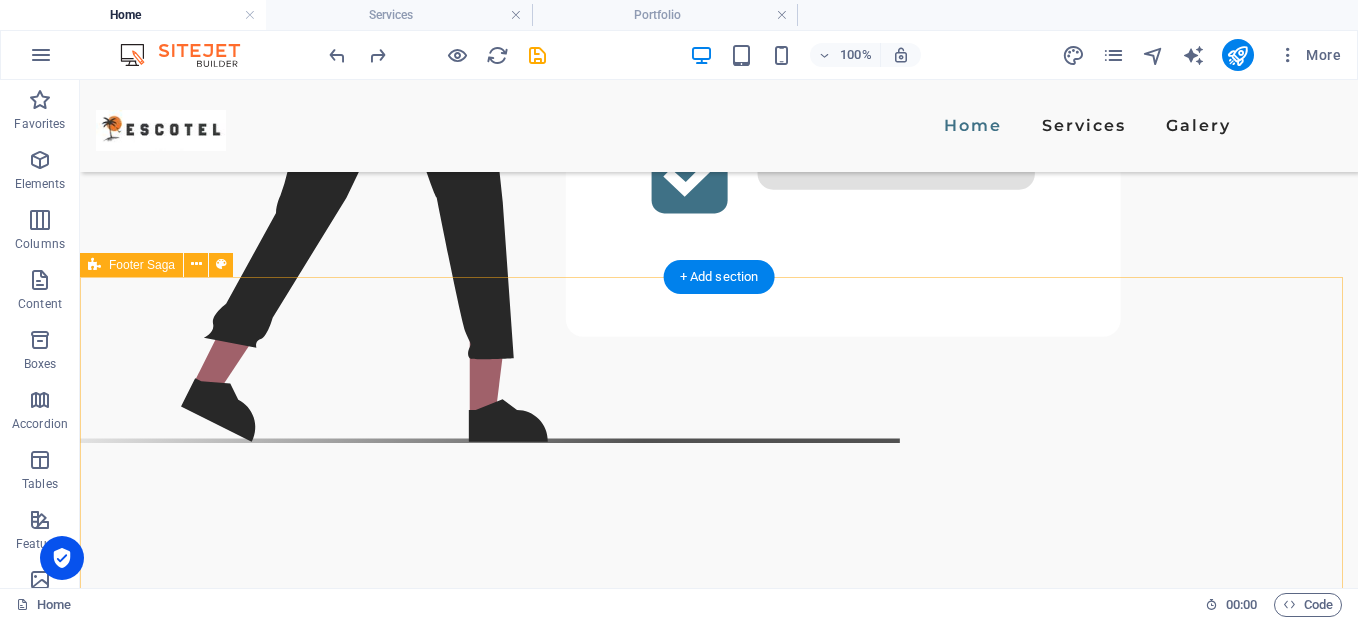 scroll, scrollTop: 4838, scrollLeft: 0, axis: vertical 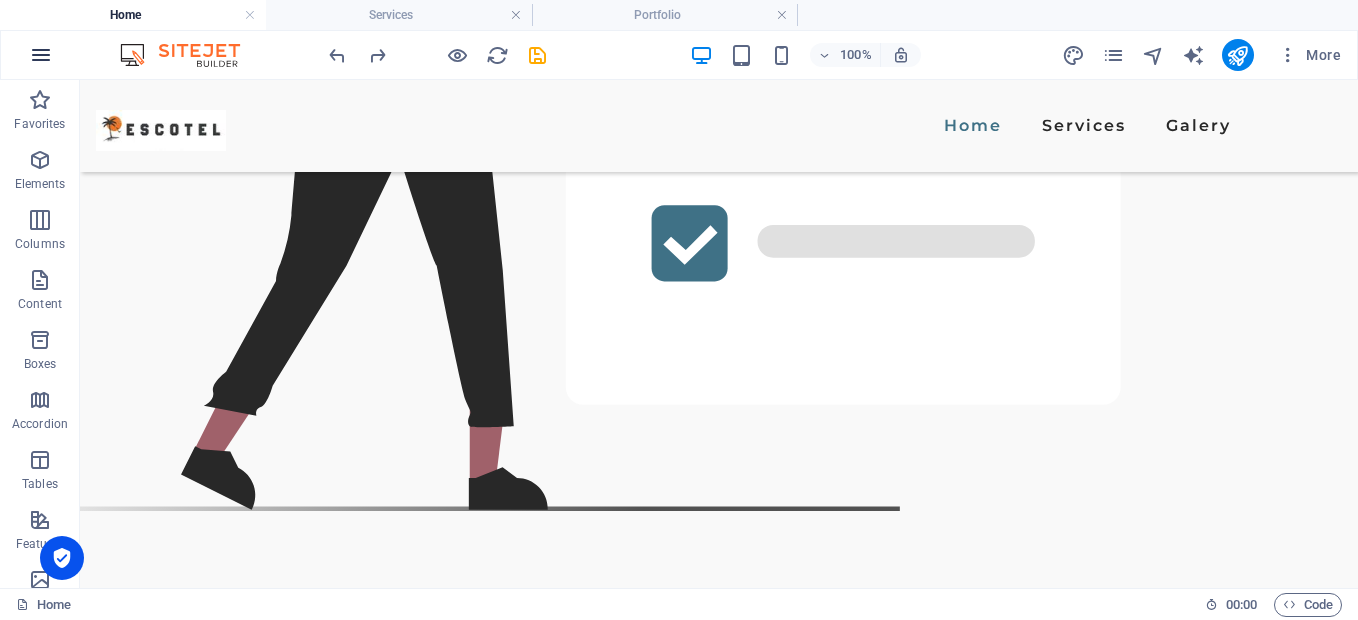 click at bounding box center (41, 55) 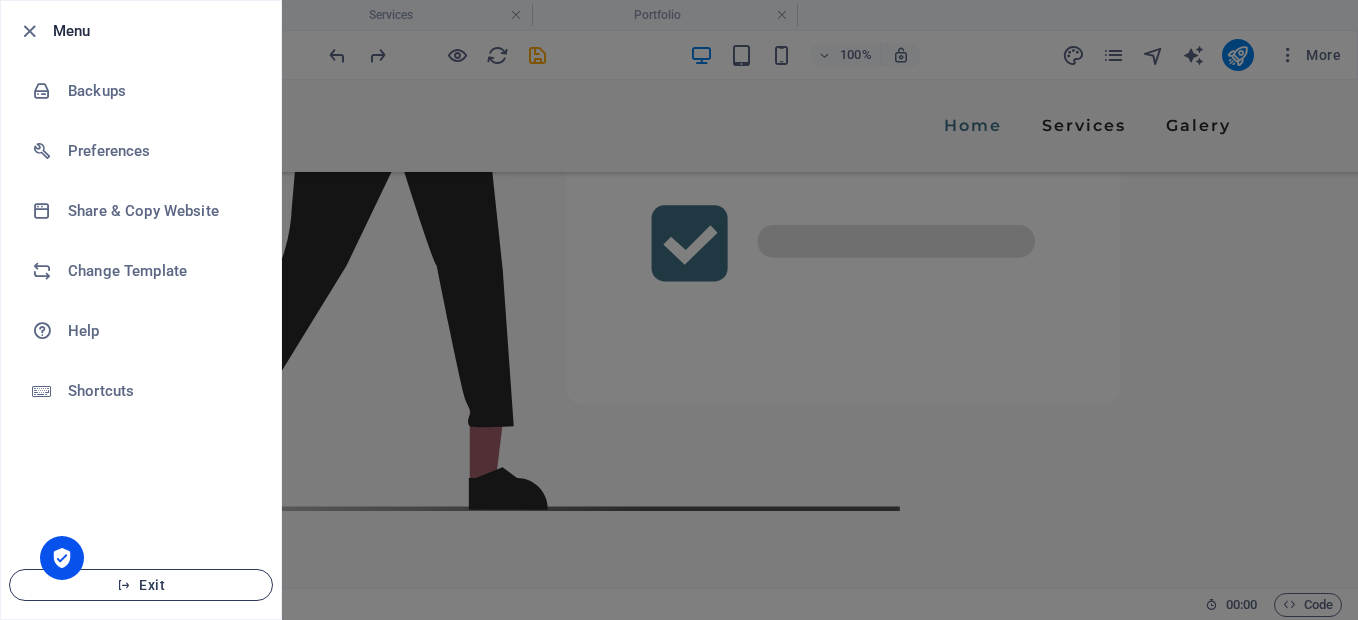 click on "Exit" at bounding box center [141, 585] 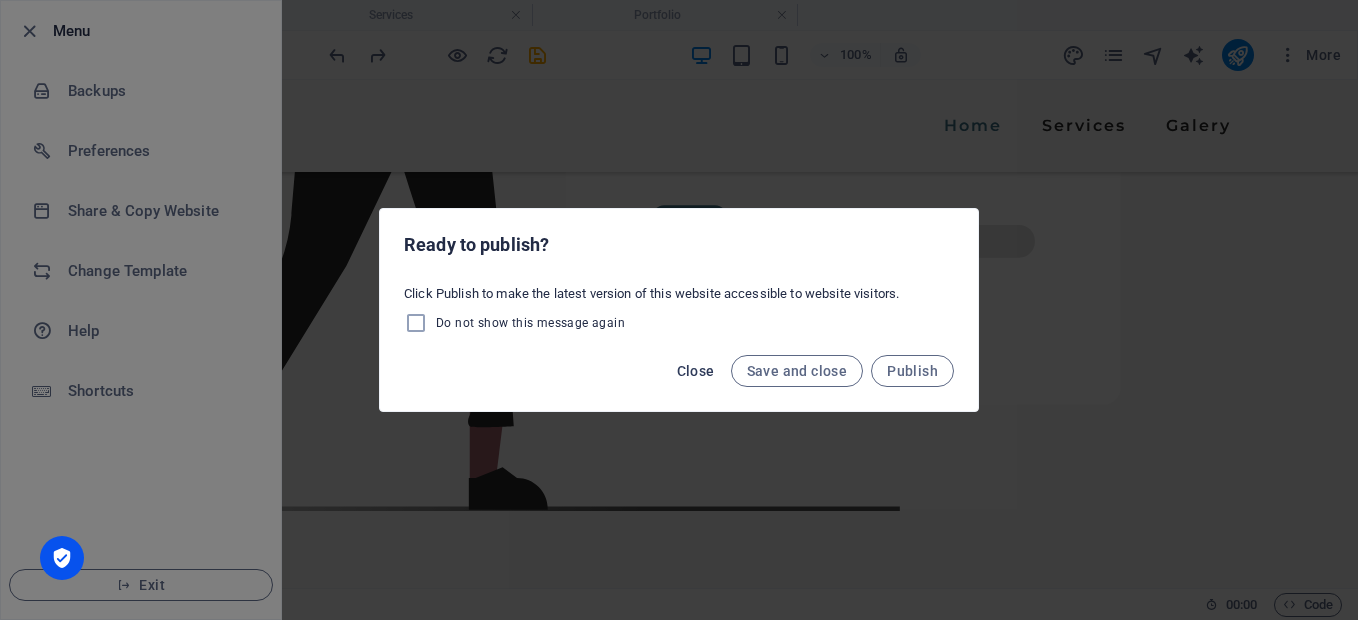 click on "Close" at bounding box center [696, 371] 